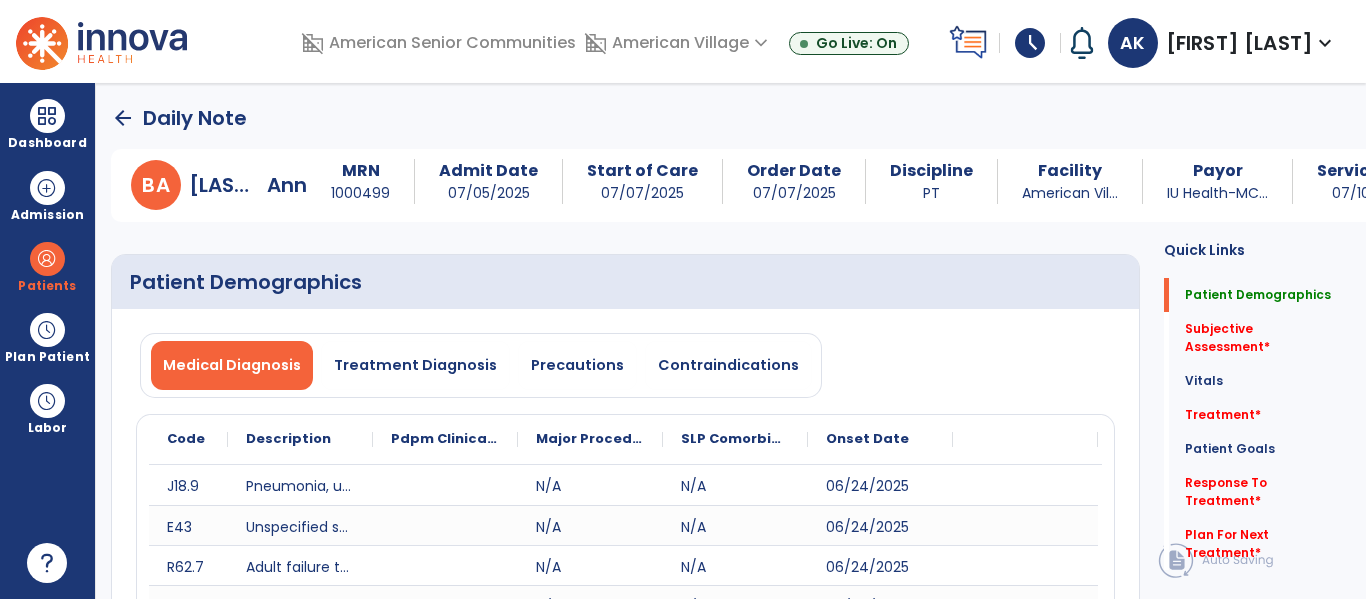 select on "*" 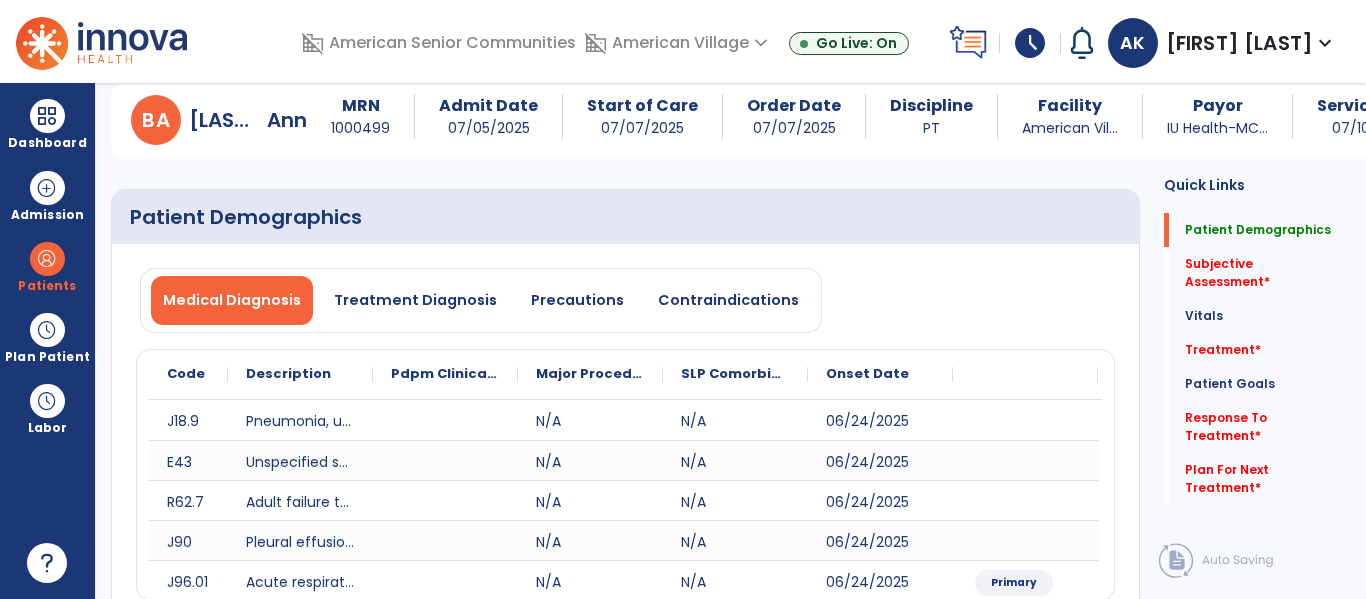 scroll, scrollTop: 25, scrollLeft: 0, axis: vertical 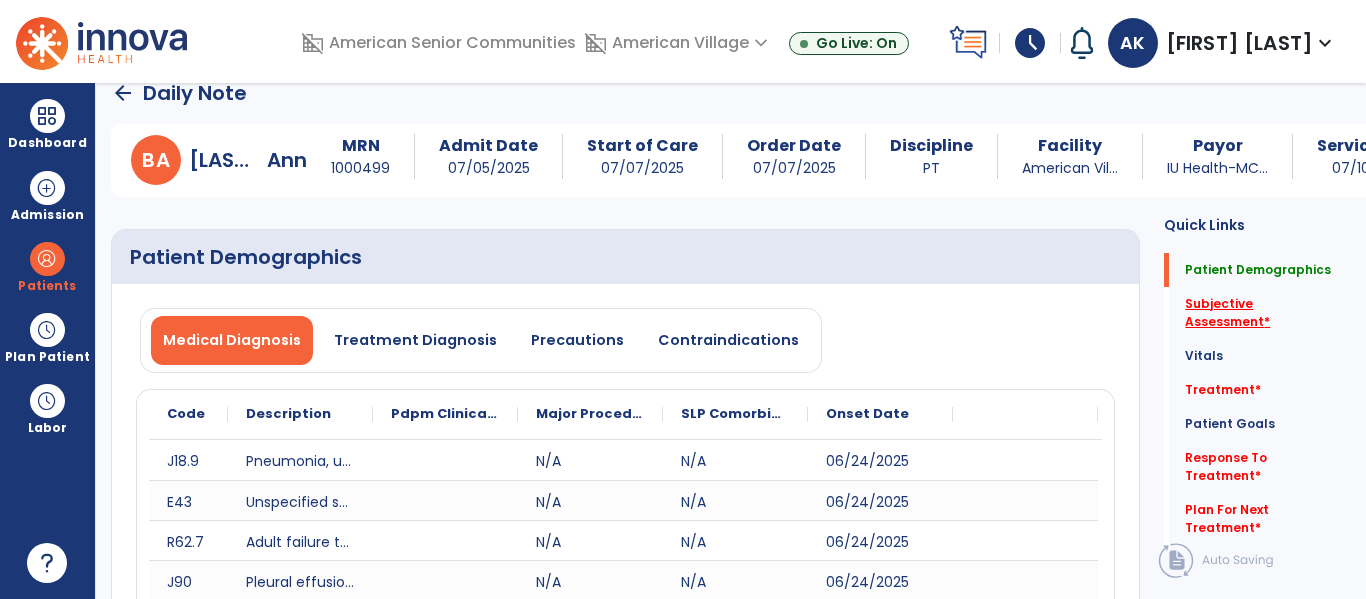 click on "Subjective Assessment   *" 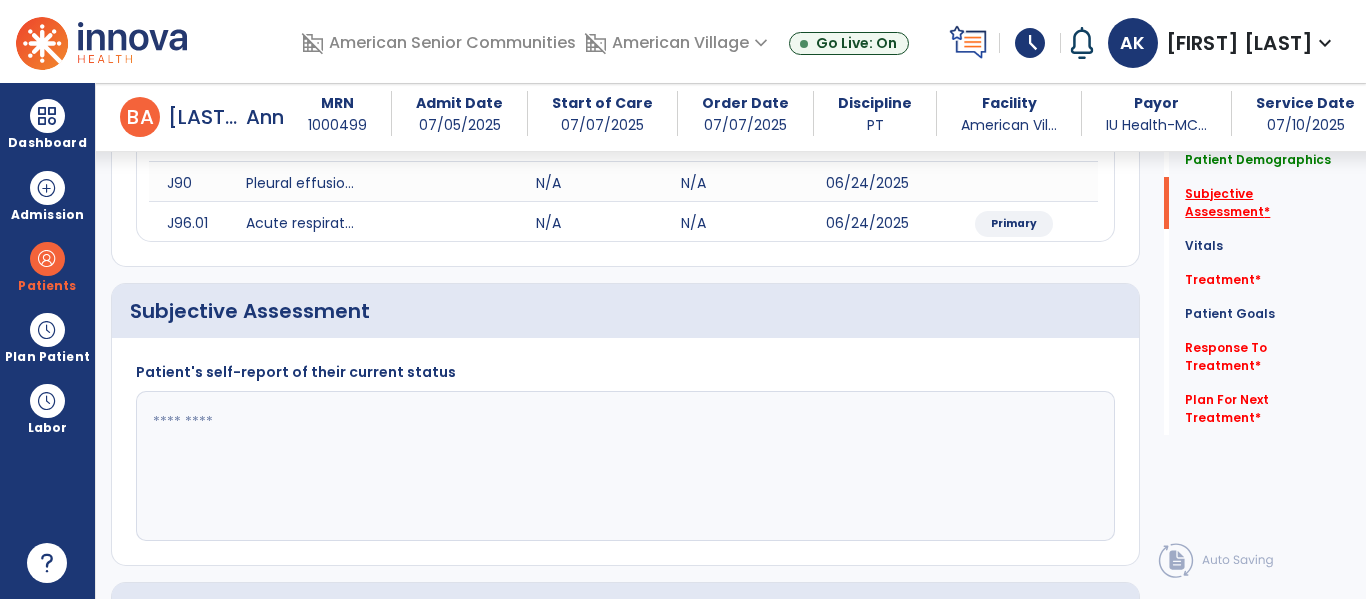 scroll, scrollTop: 507, scrollLeft: 0, axis: vertical 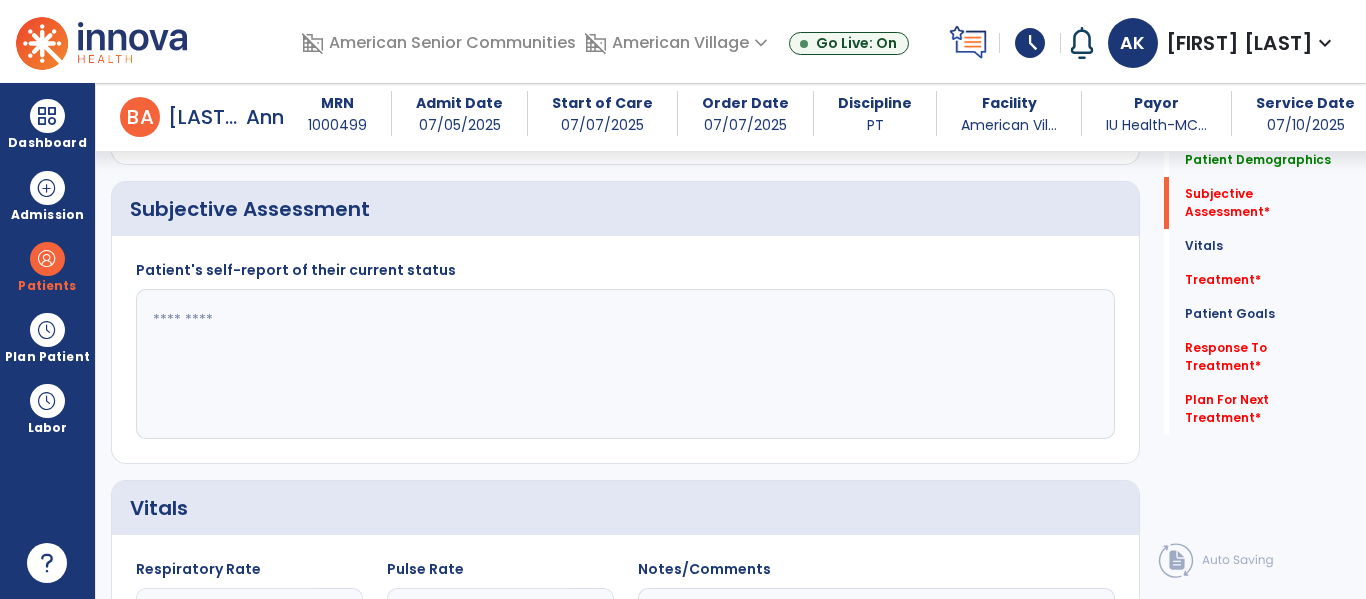 click 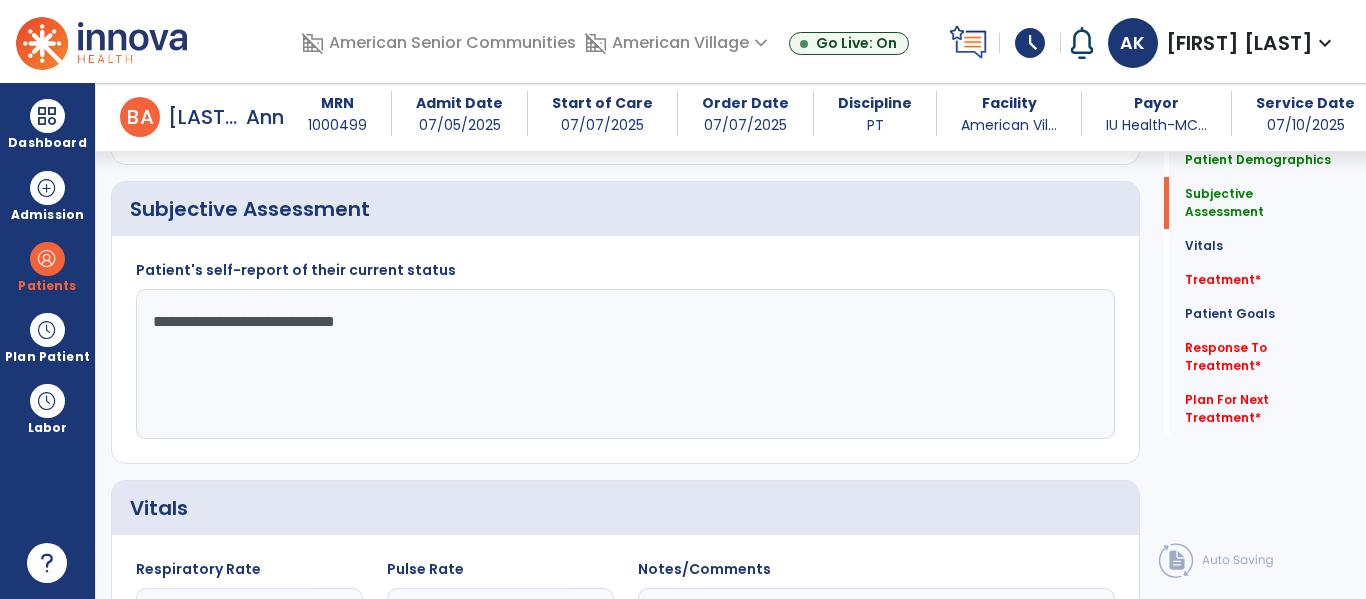 type on "**********" 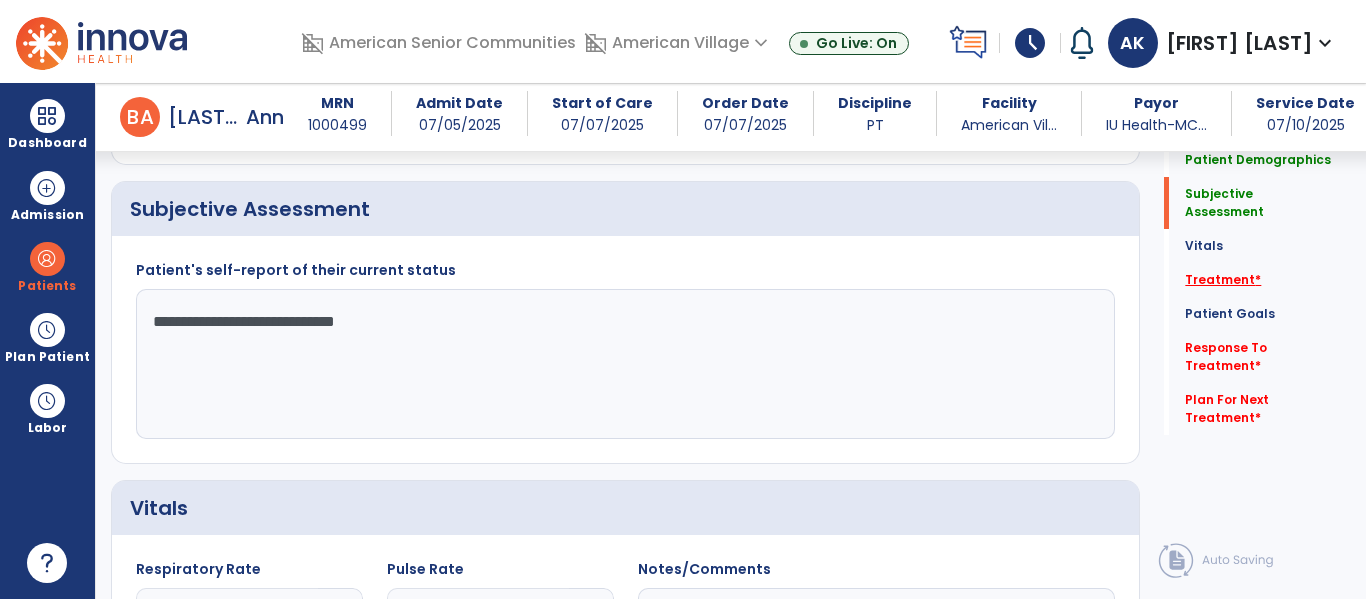 click on "Treatment   *" 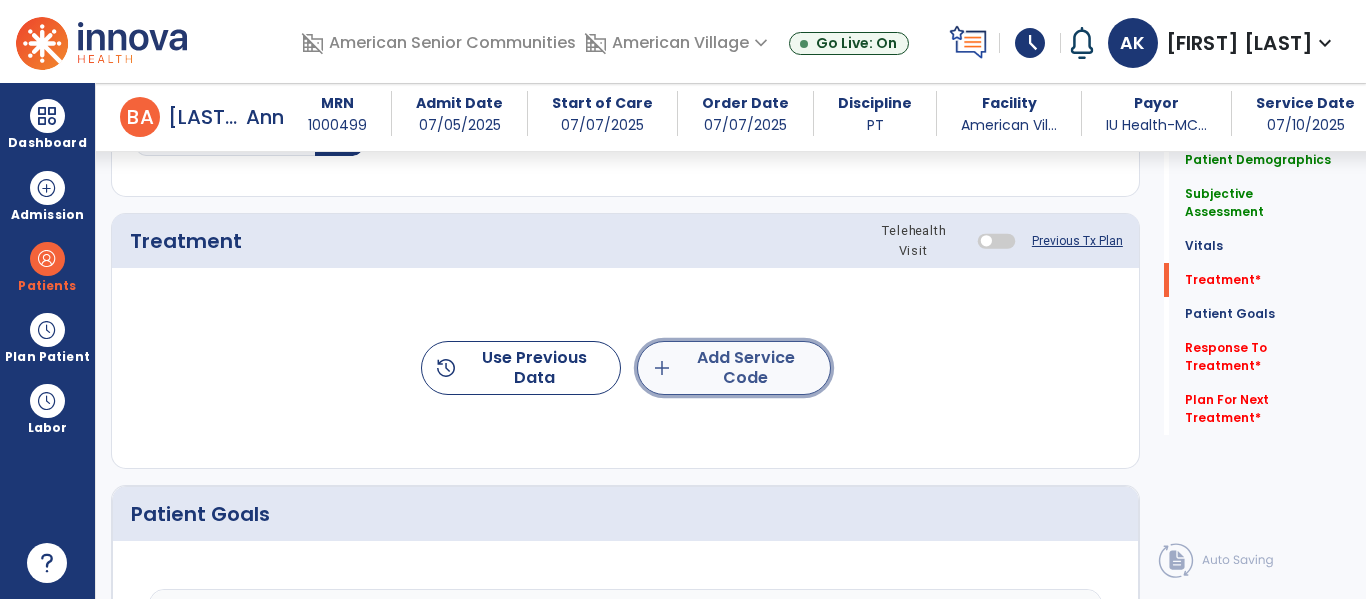 click on "add  Add Service Code" 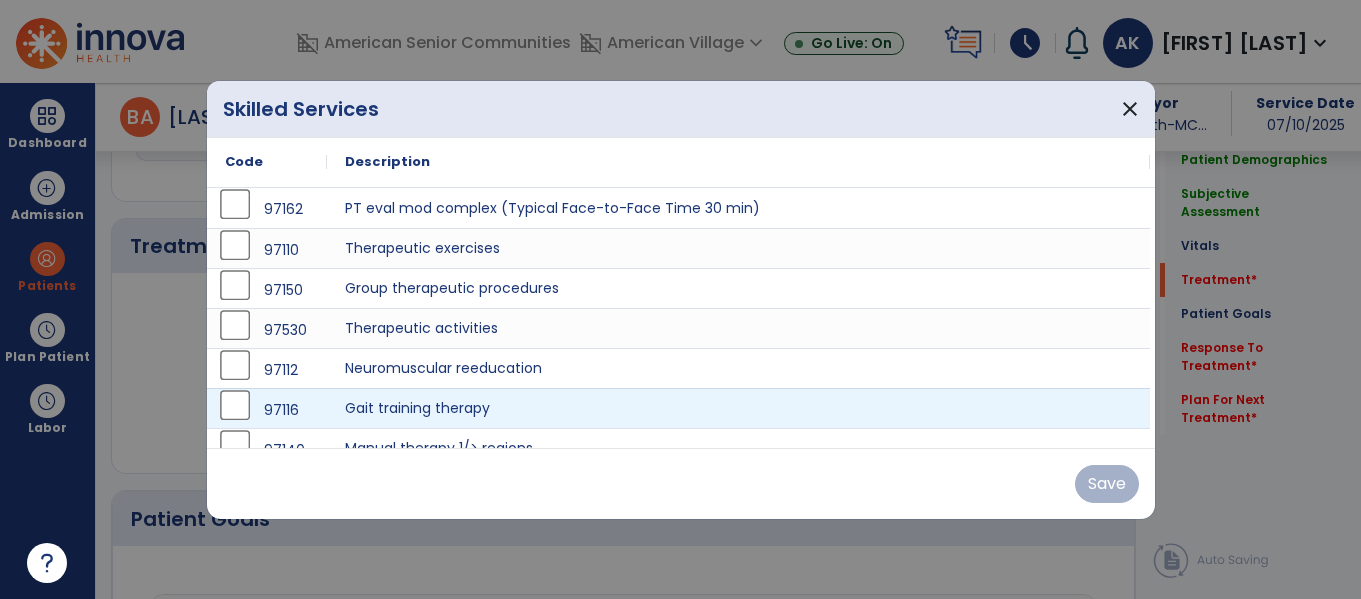 scroll, scrollTop: 1196, scrollLeft: 0, axis: vertical 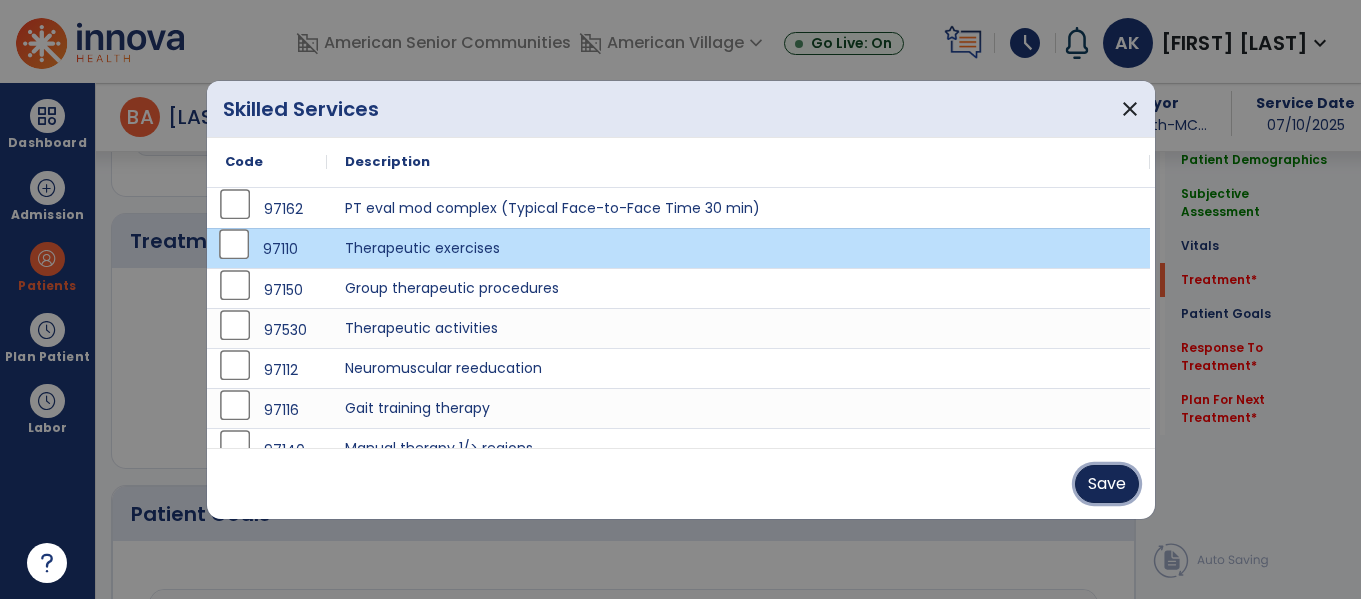 click on "Save" at bounding box center [1107, 484] 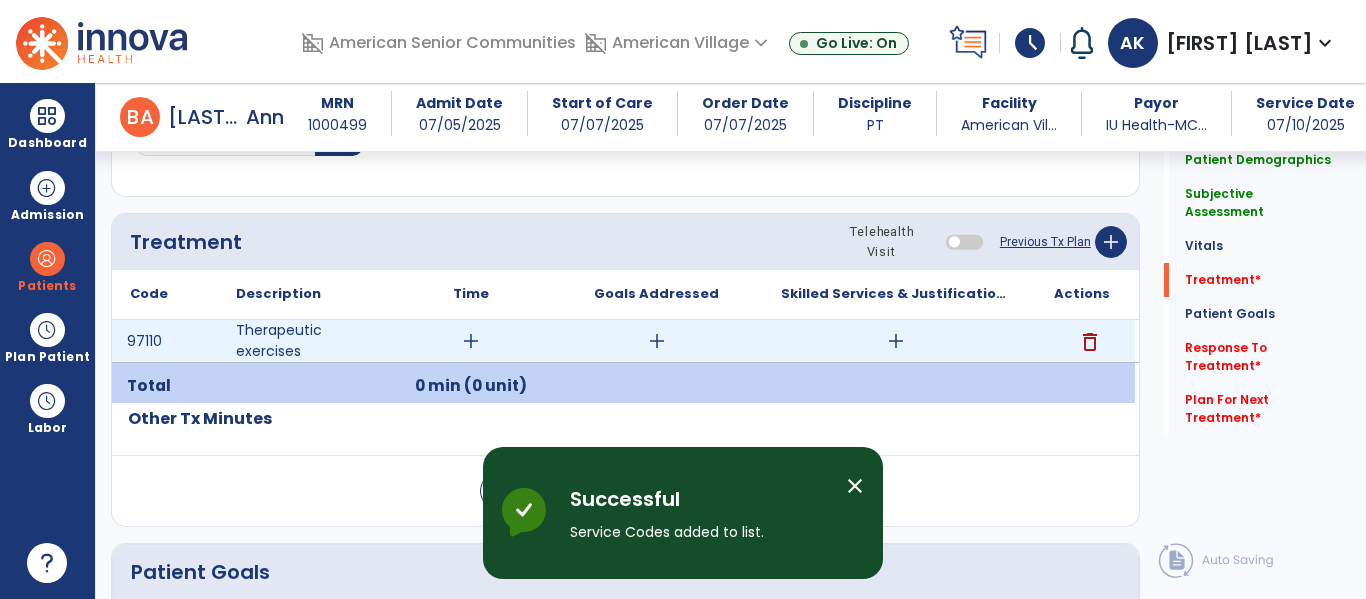 click on "add" at bounding box center [471, 341] 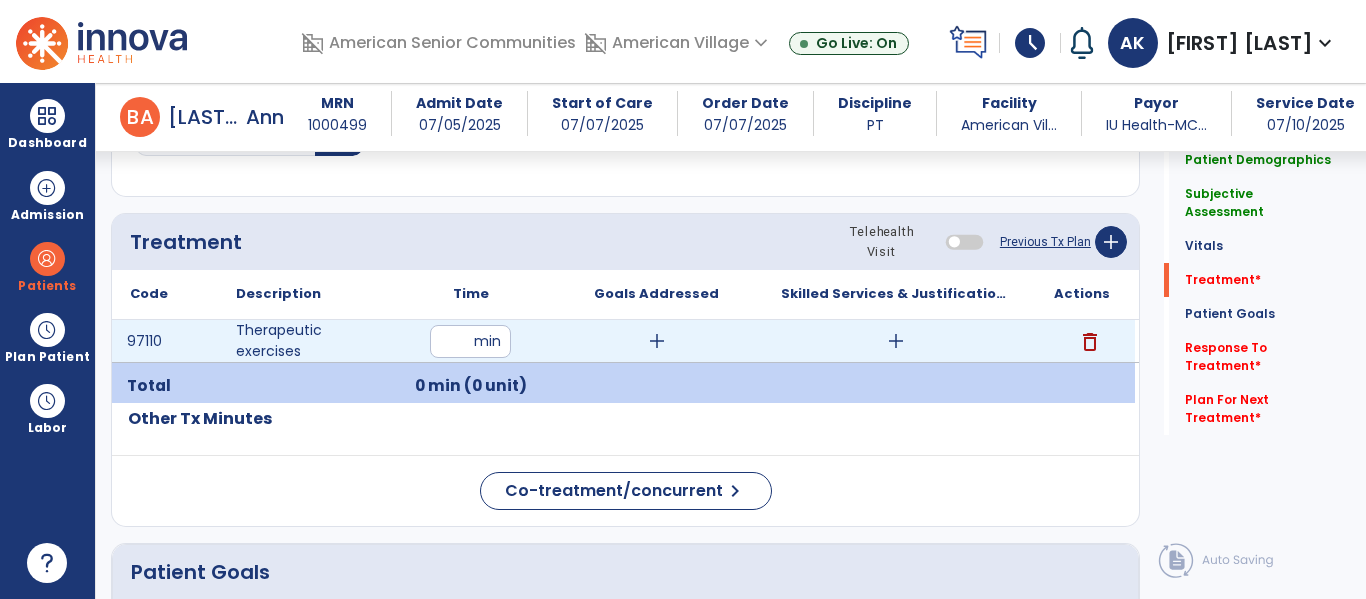 type on "**" 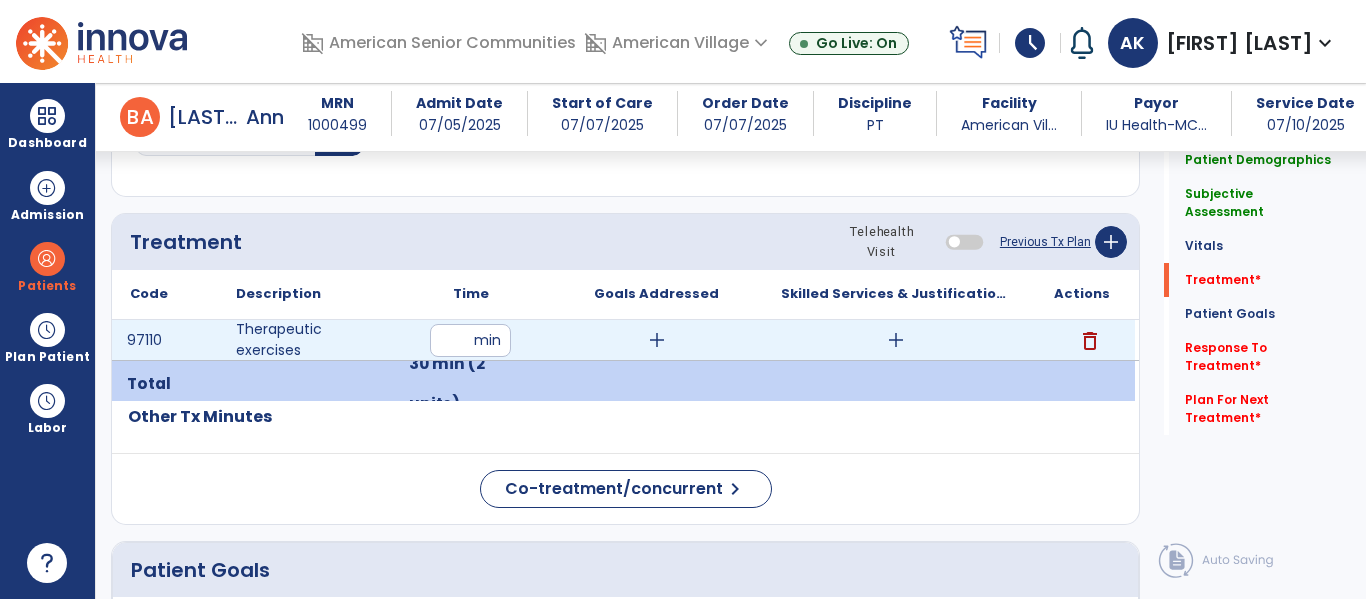 click on "add" at bounding box center [896, 340] 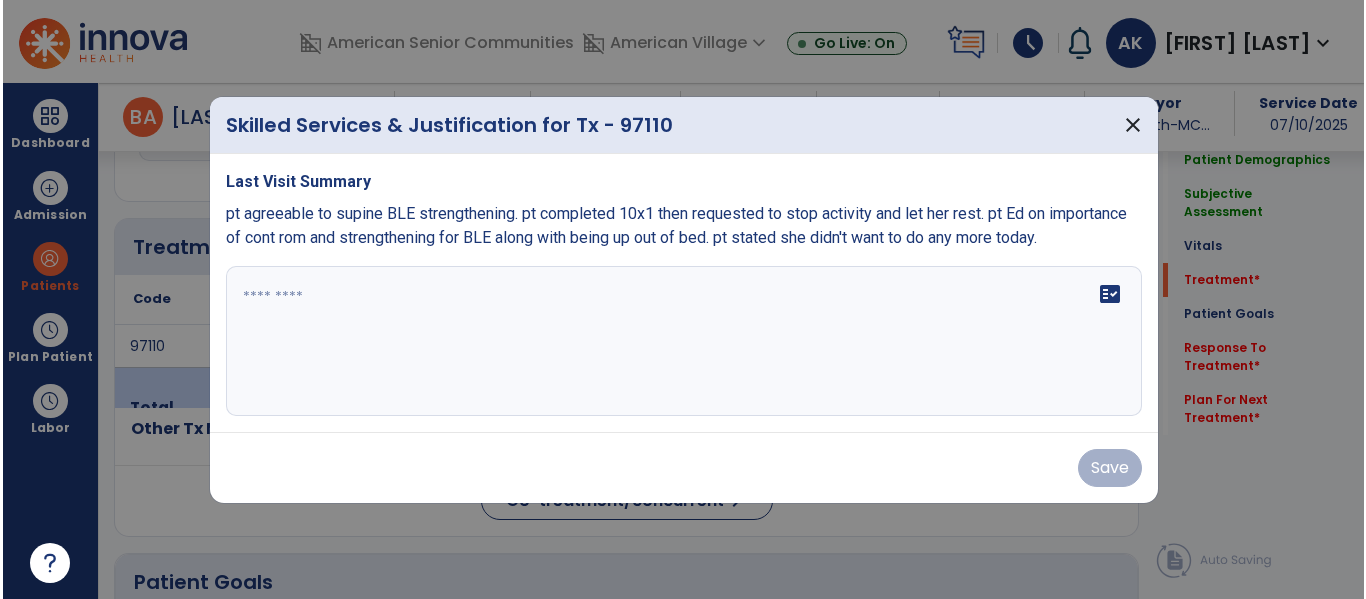 scroll, scrollTop: 1196, scrollLeft: 0, axis: vertical 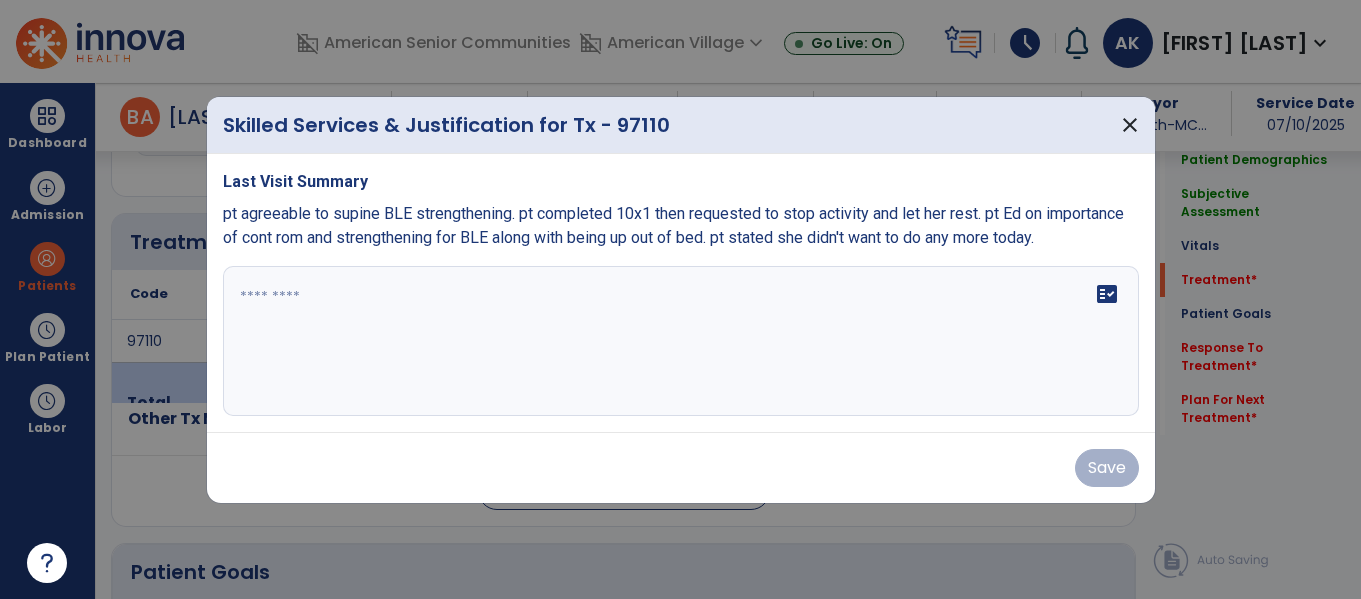 click on "fact_check" at bounding box center [681, 341] 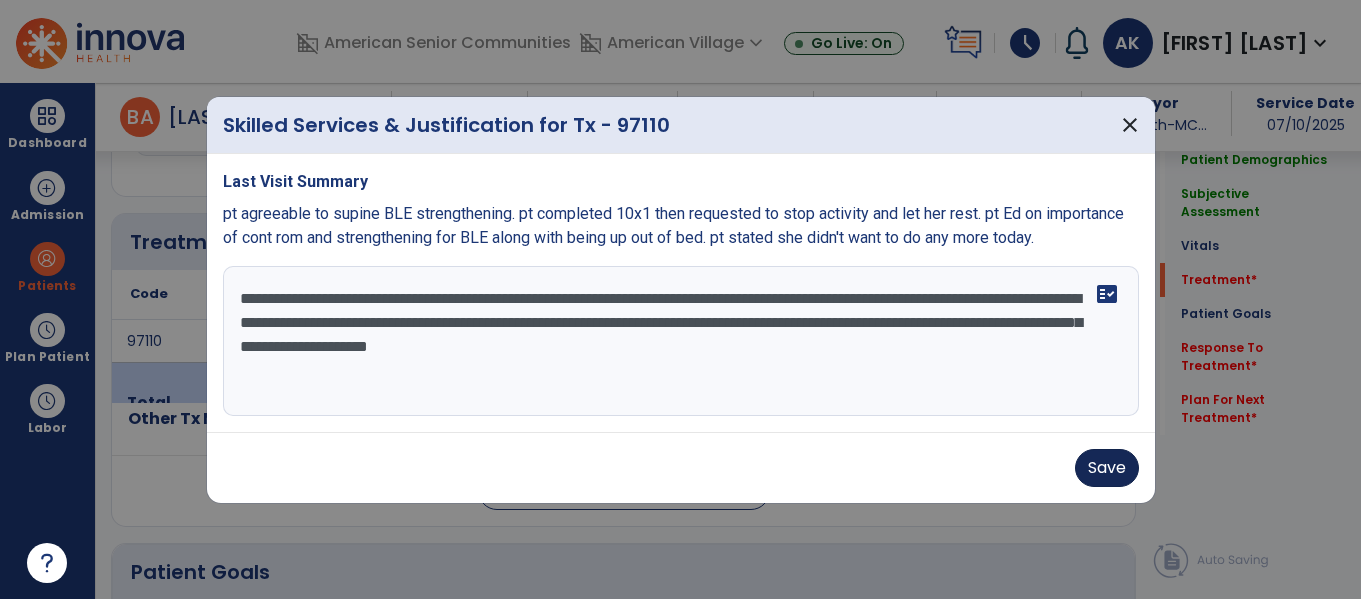type on "**********" 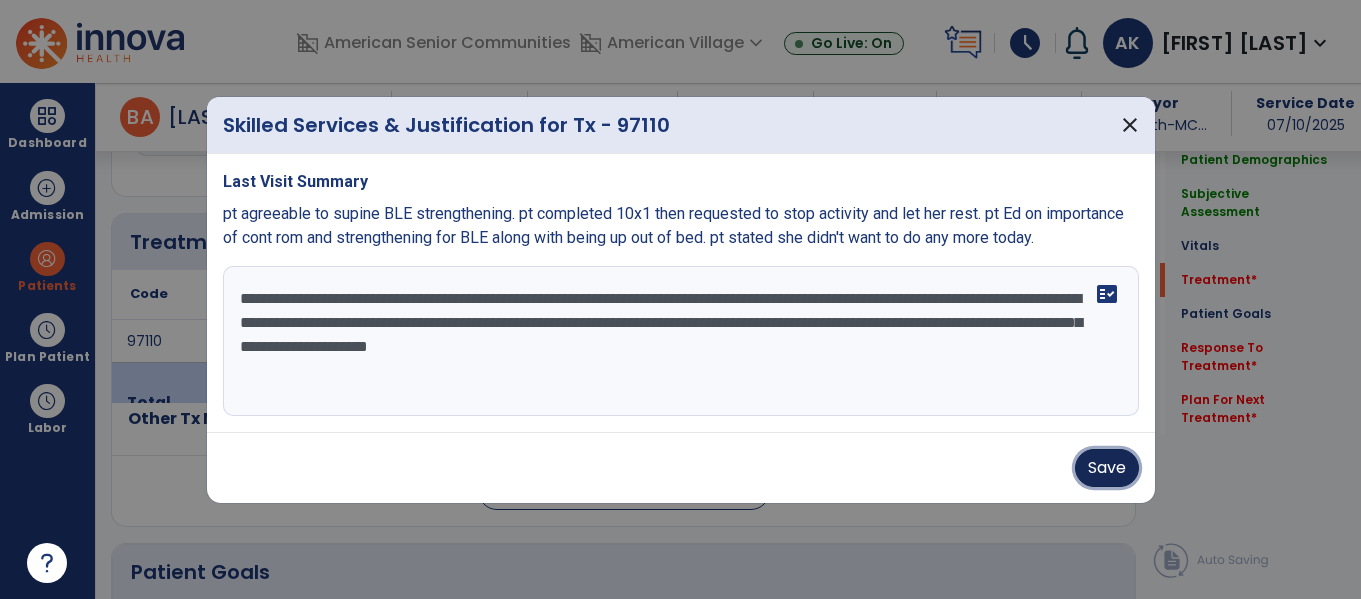 click on "Save" at bounding box center [1107, 468] 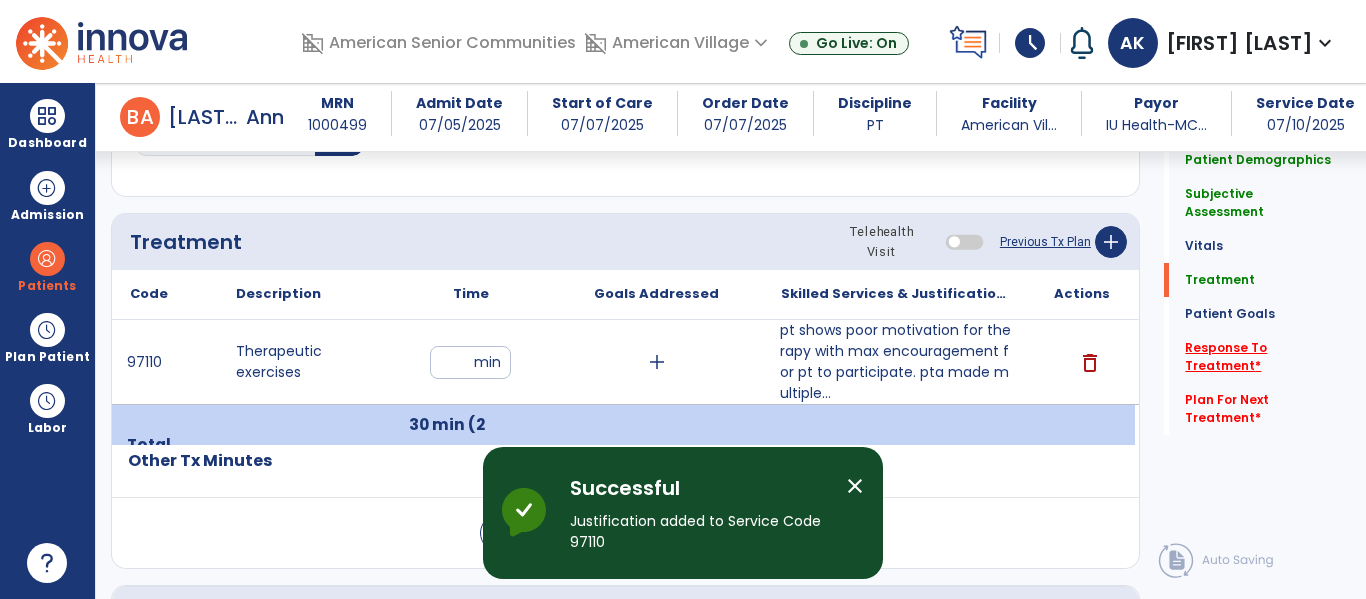 click on "Response To Treatment   *" 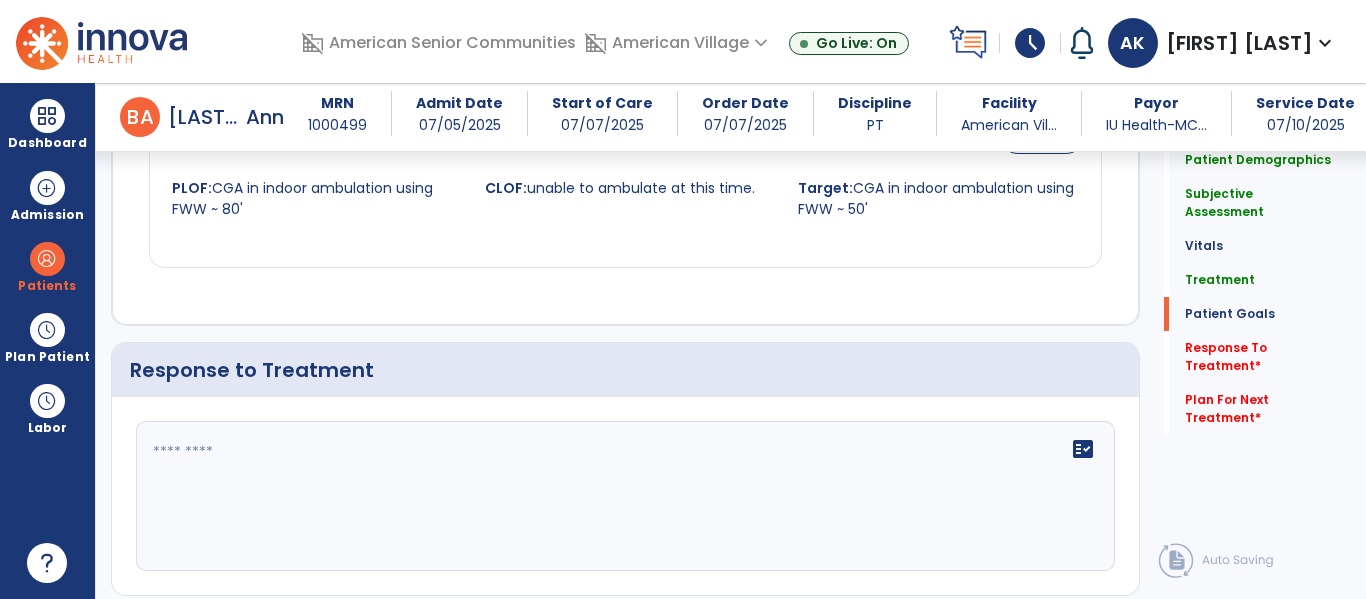 scroll, scrollTop: 2341, scrollLeft: 0, axis: vertical 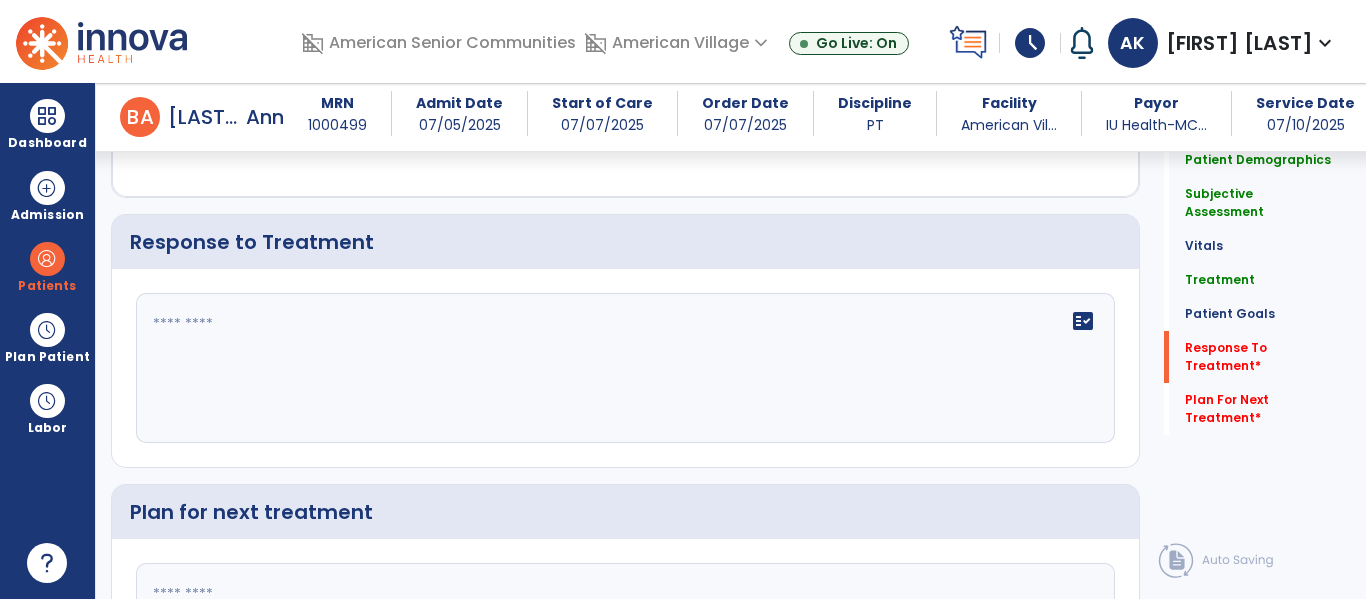 click on "fact_check" 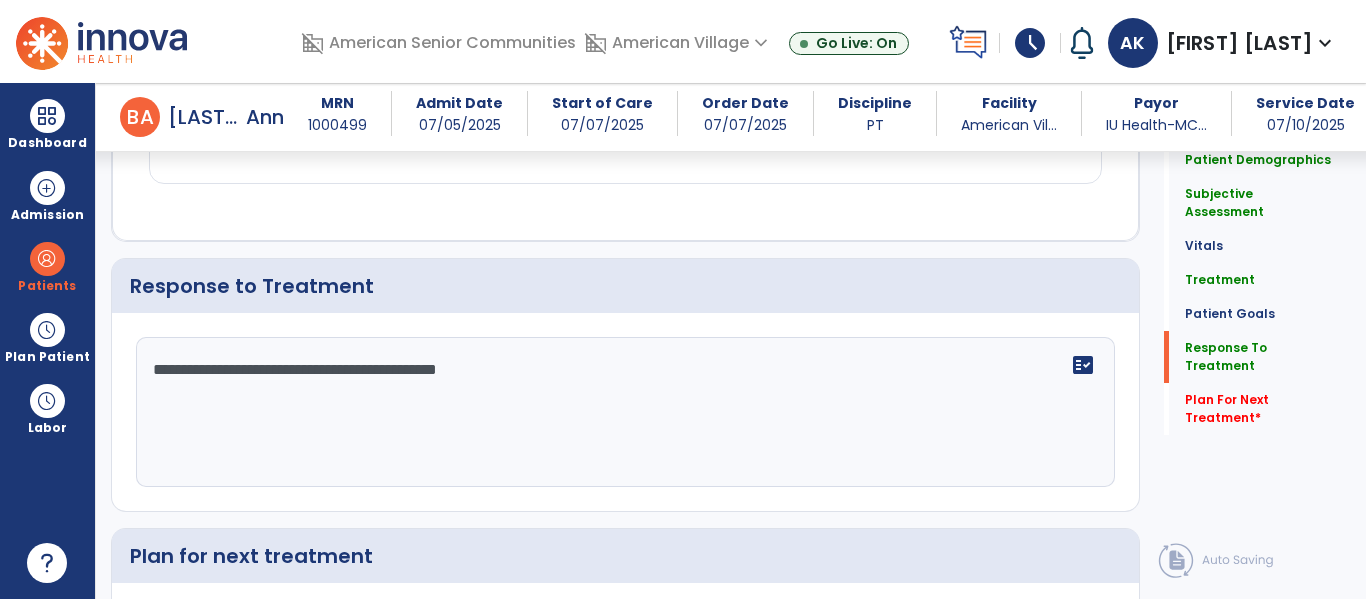 scroll, scrollTop: 2341, scrollLeft: 0, axis: vertical 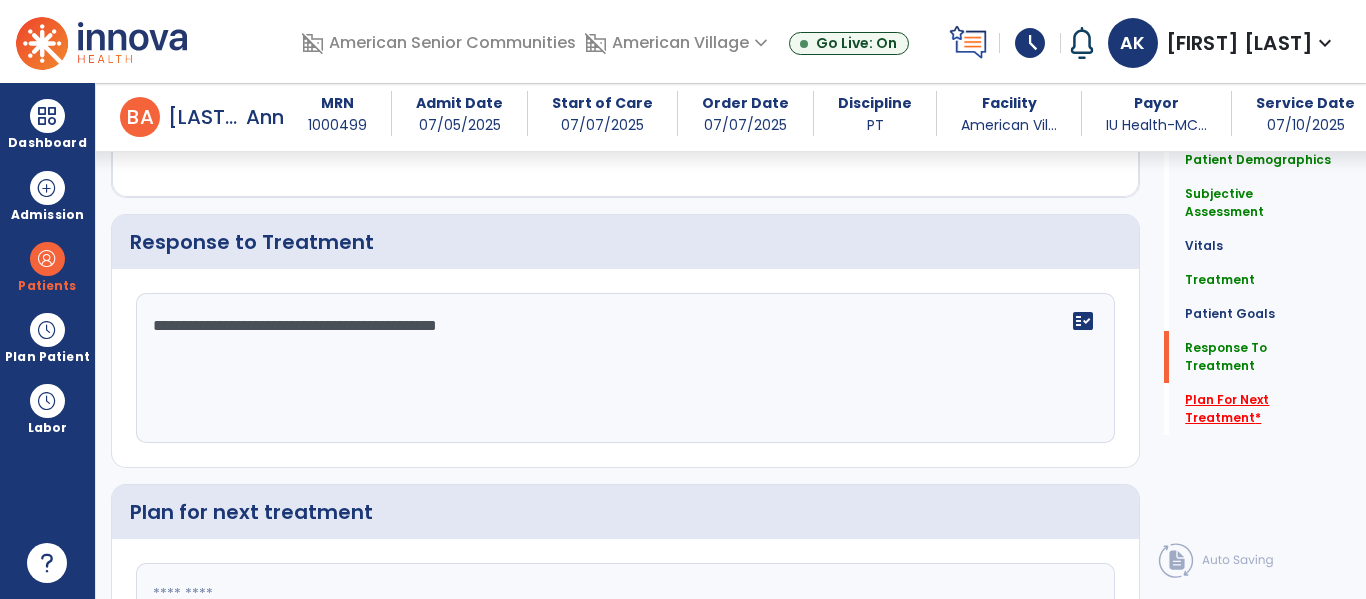 type on "**********" 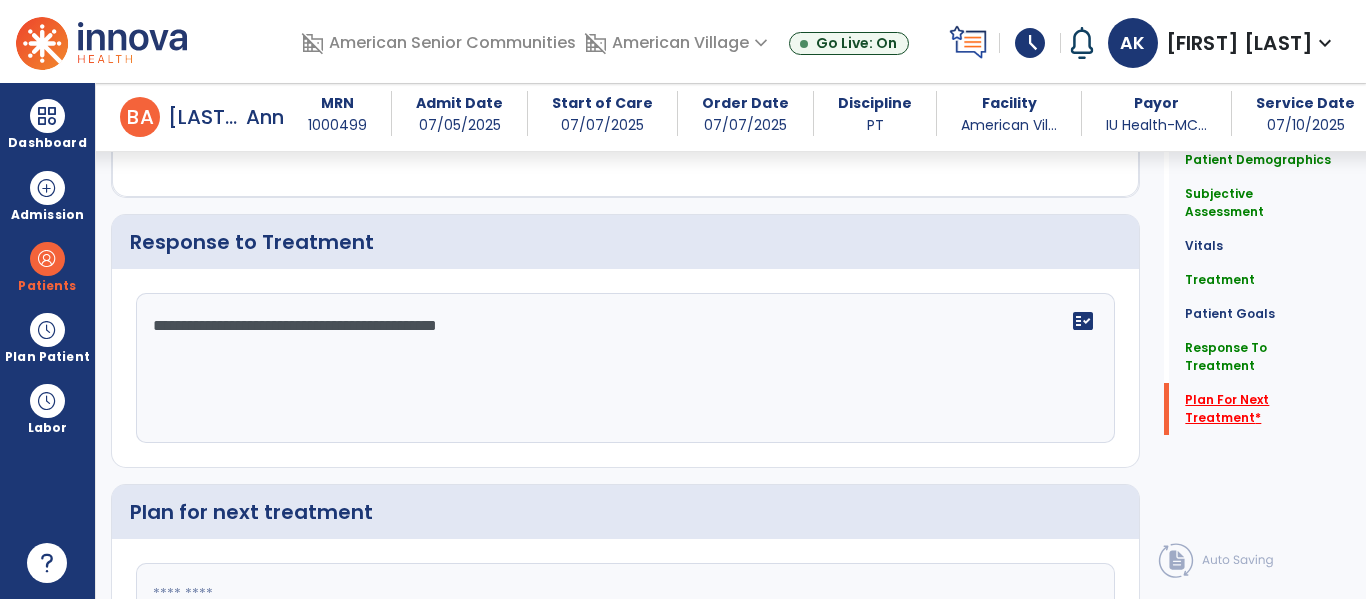 scroll, scrollTop: 2546, scrollLeft: 0, axis: vertical 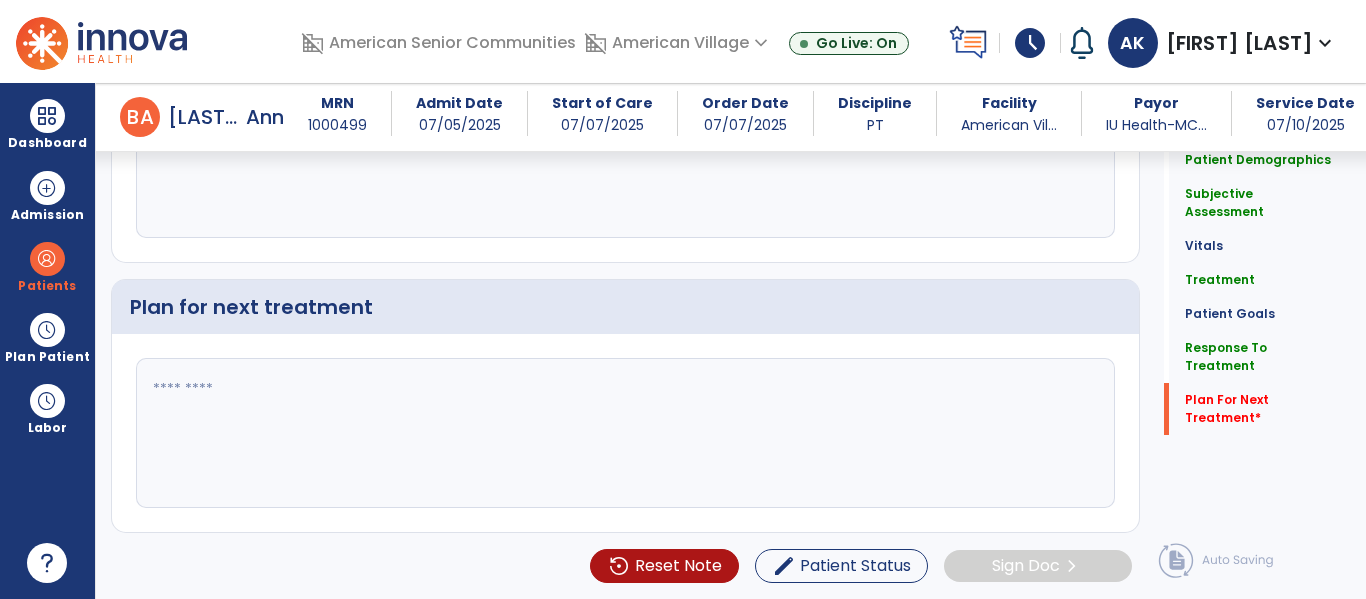 click 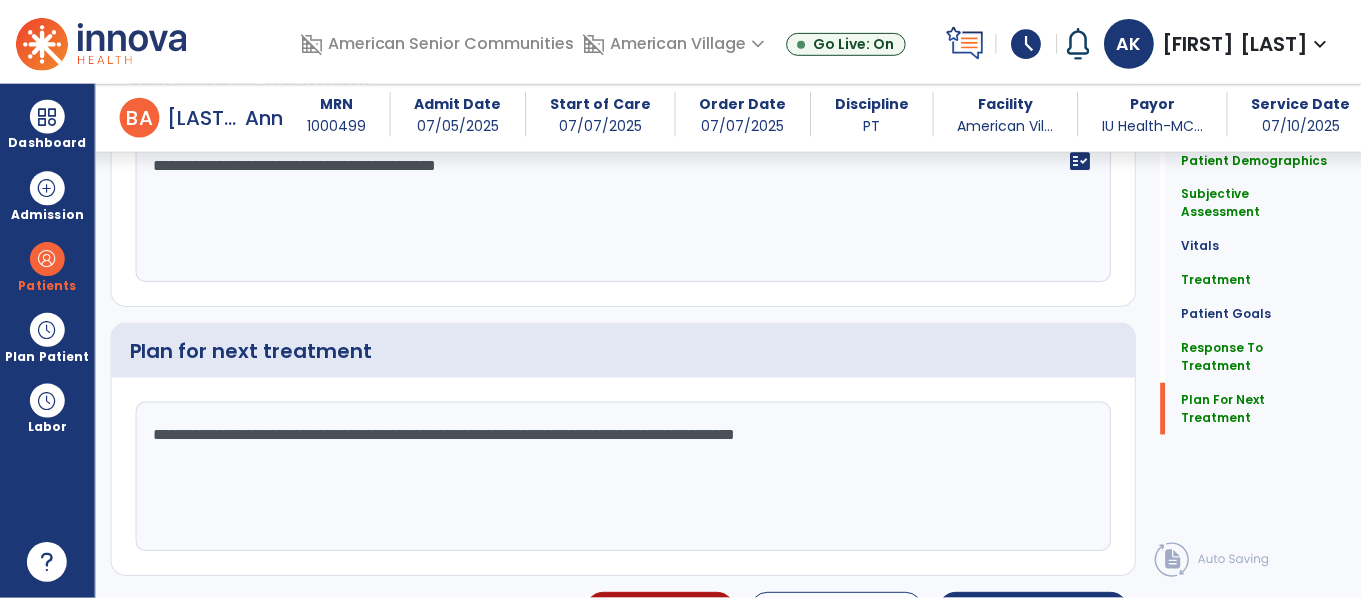 scroll, scrollTop: 2546, scrollLeft: 0, axis: vertical 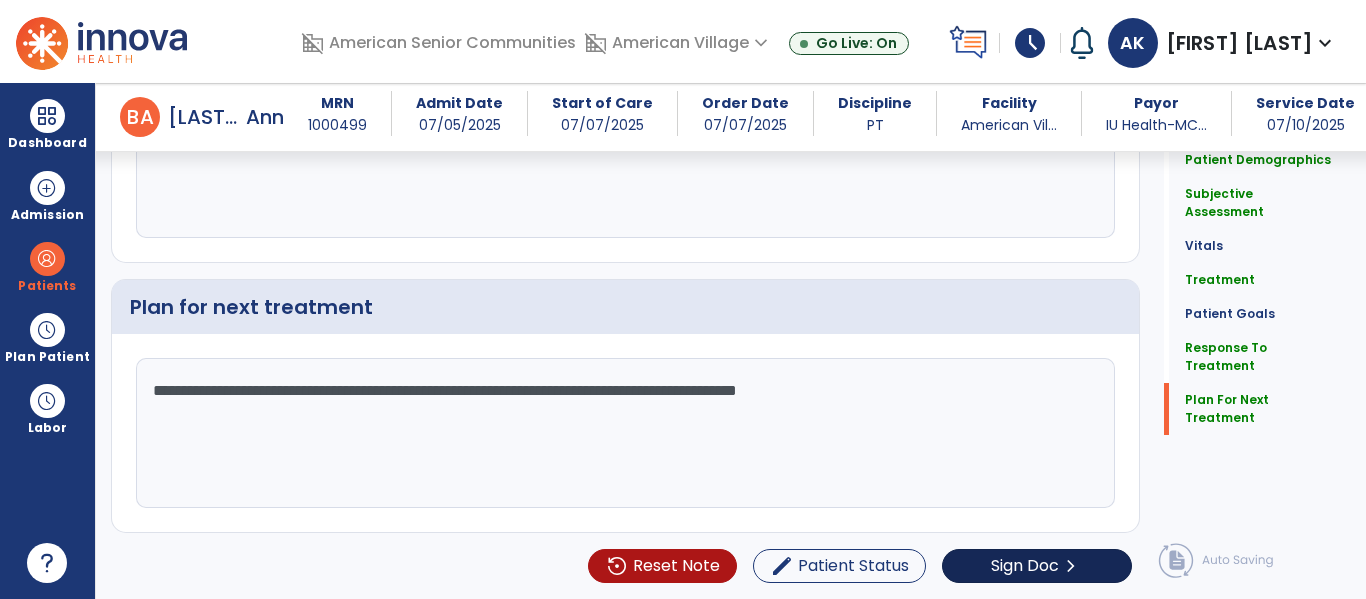 type on "**********" 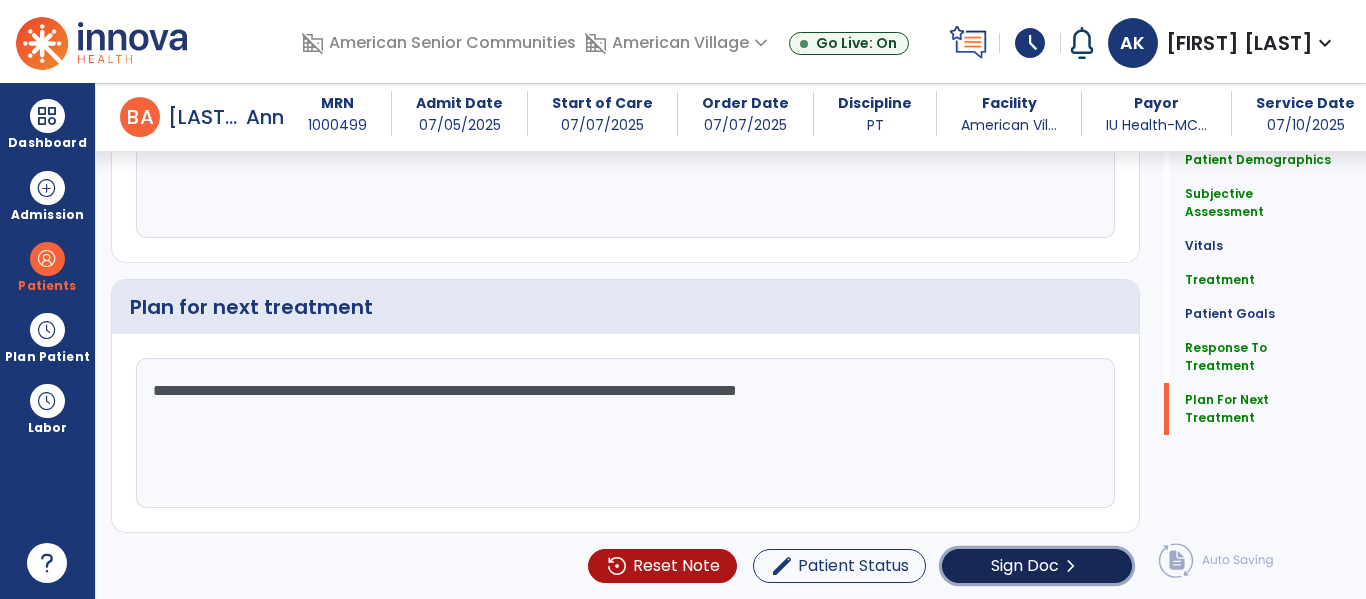 click on "Sign Doc" 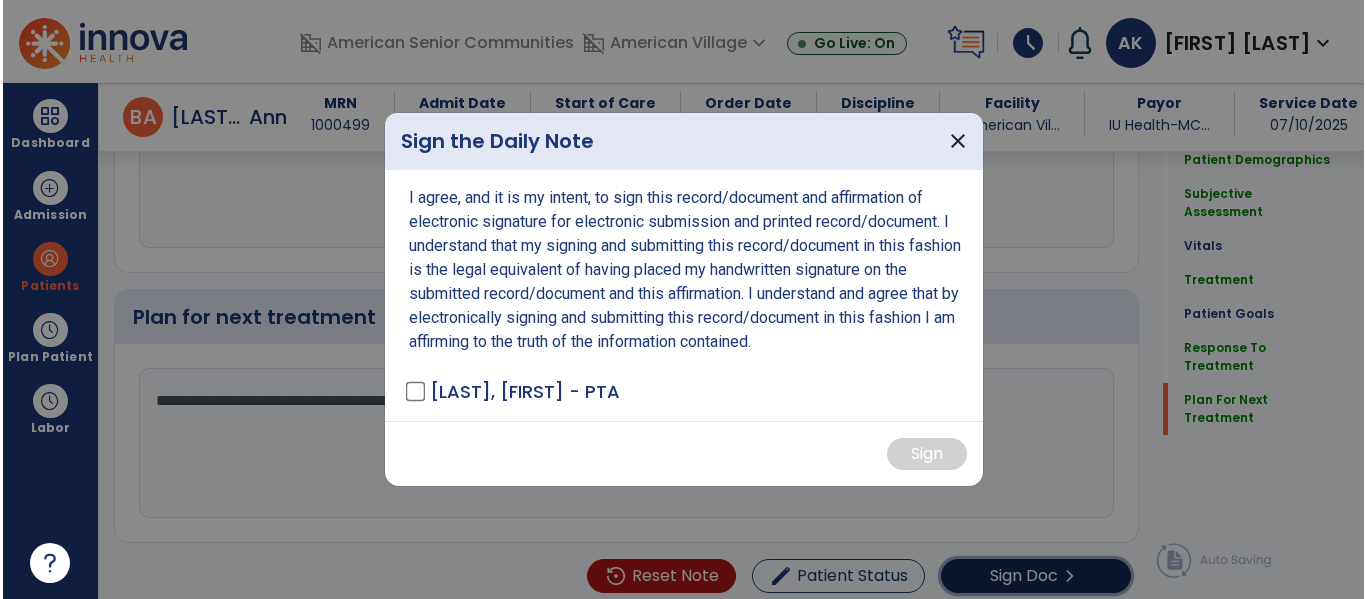 scroll, scrollTop: 2546, scrollLeft: 0, axis: vertical 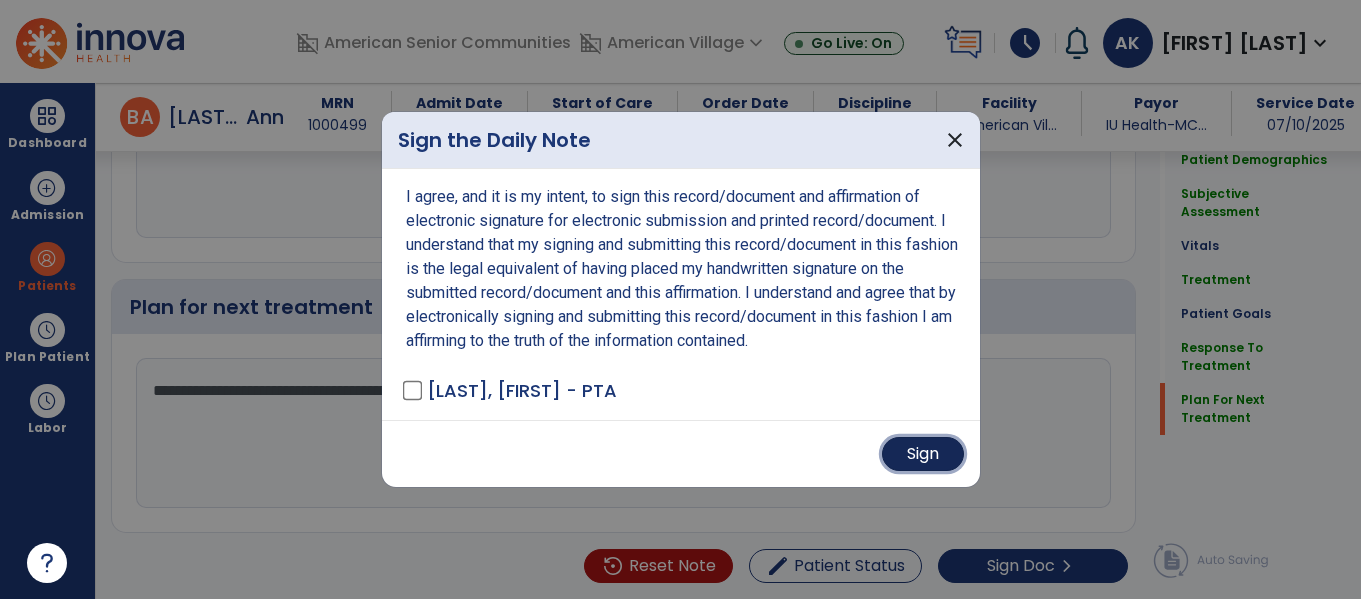 click on "Sign" at bounding box center (923, 454) 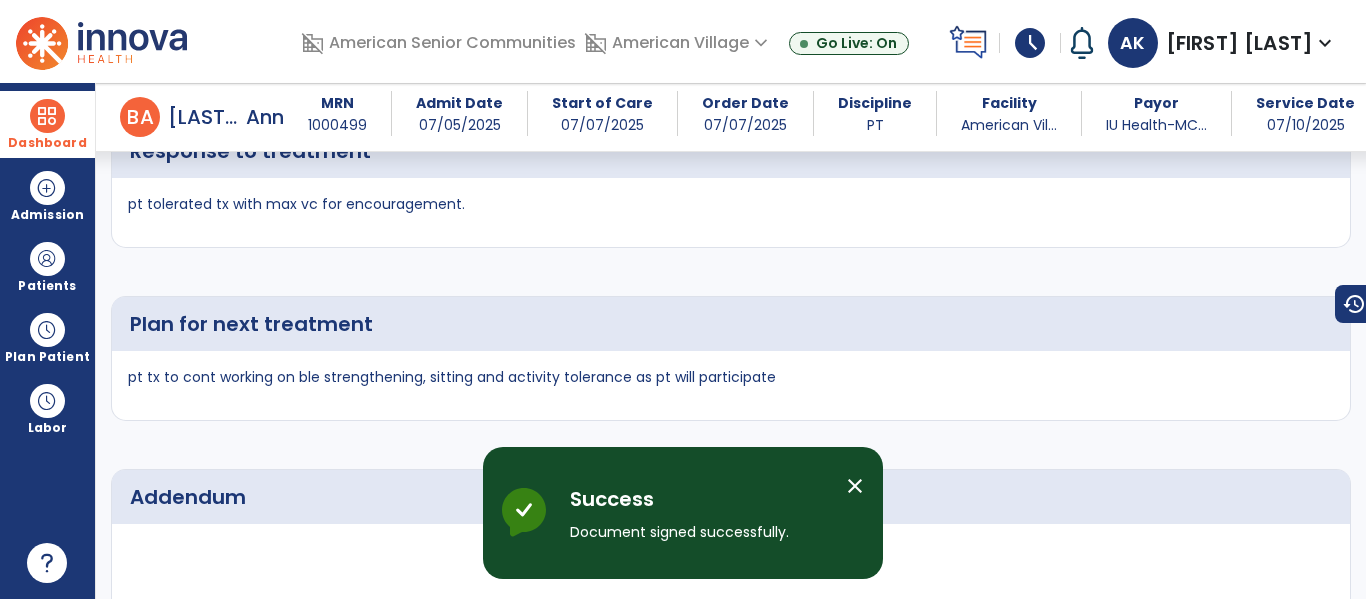 scroll, scrollTop: 3719, scrollLeft: 0, axis: vertical 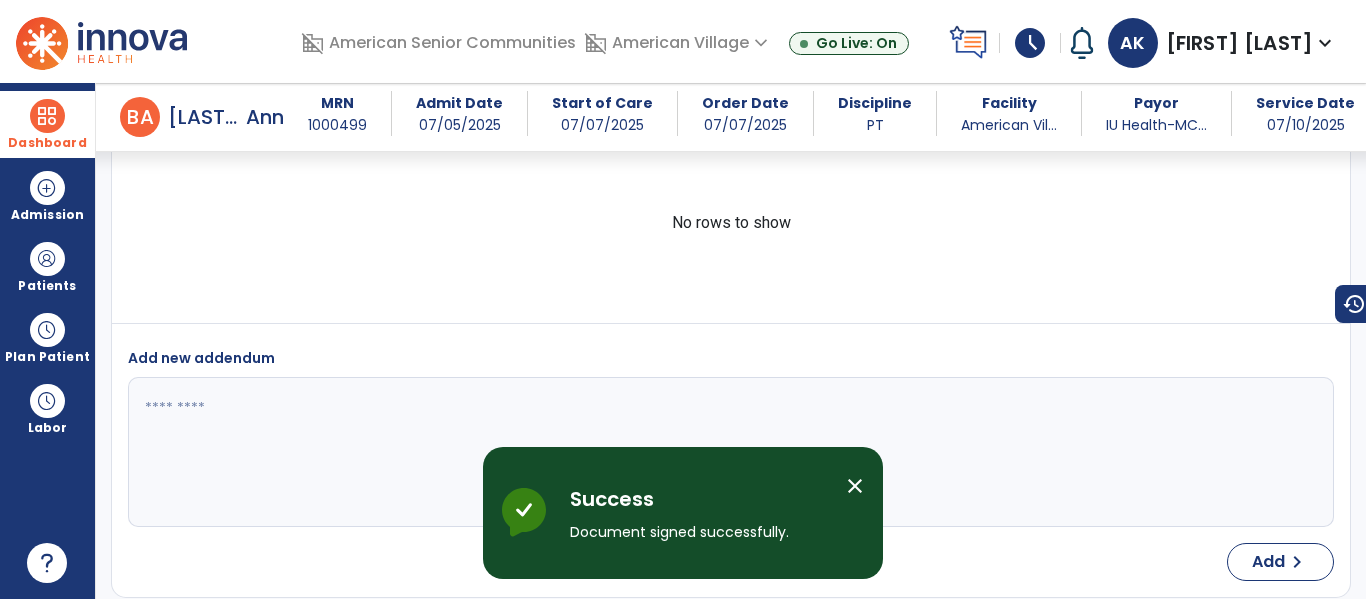 click at bounding box center [47, 116] 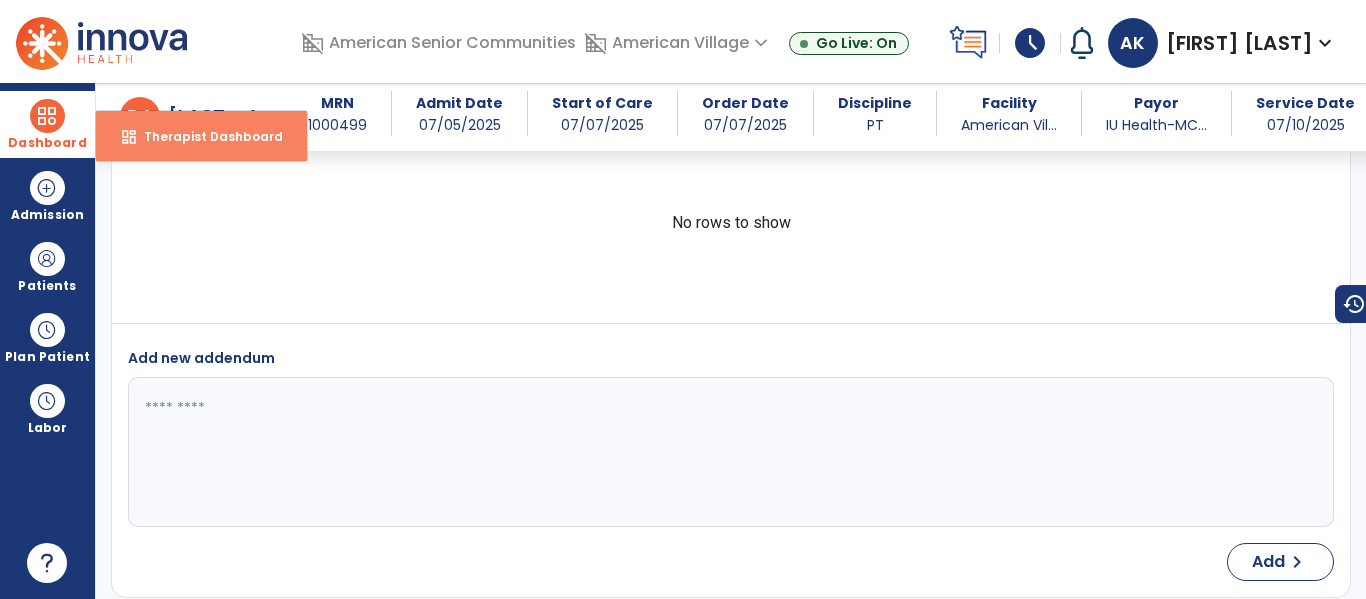 click on "dashboard  Therapist Dashboard" at bounding box center (201, 136) 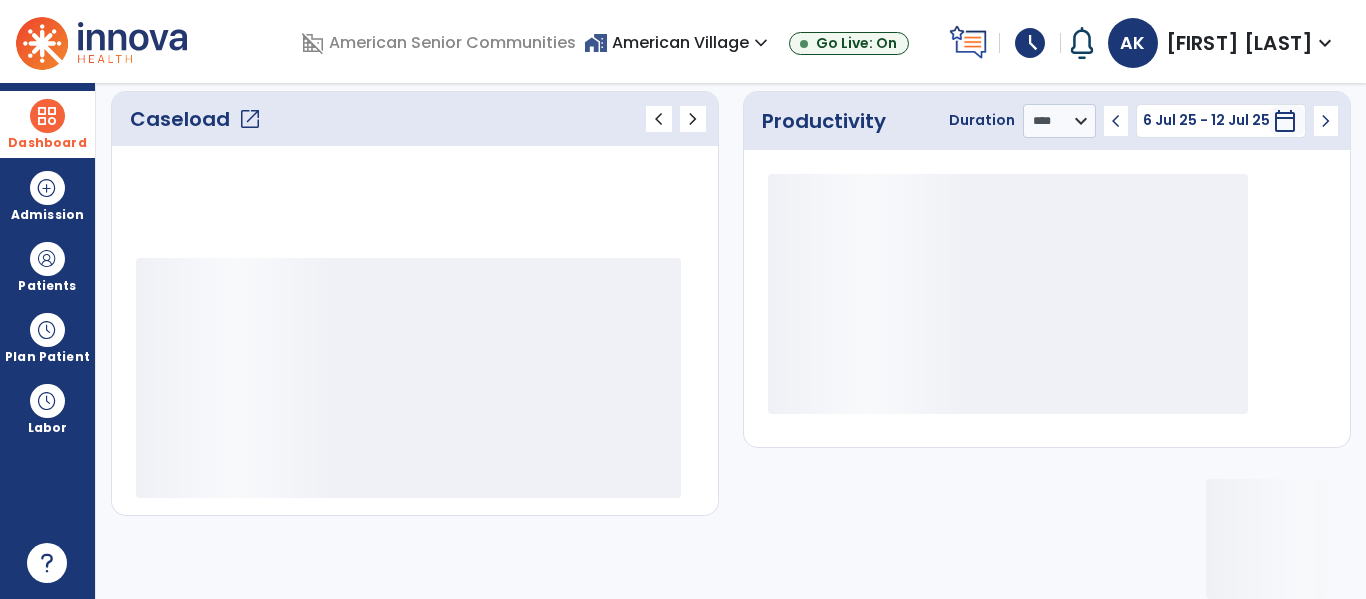 scroll, scrollTop: 276, scrollLeft: 0, axis: vertical 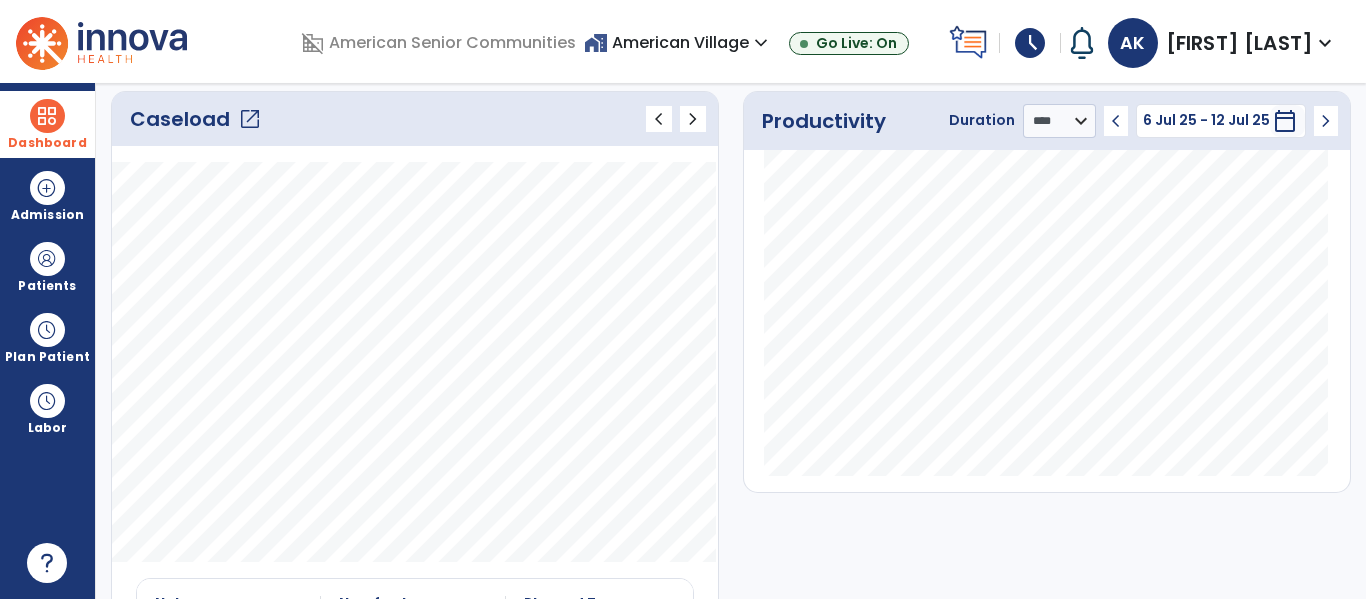 click at bounding box center (47, 116) 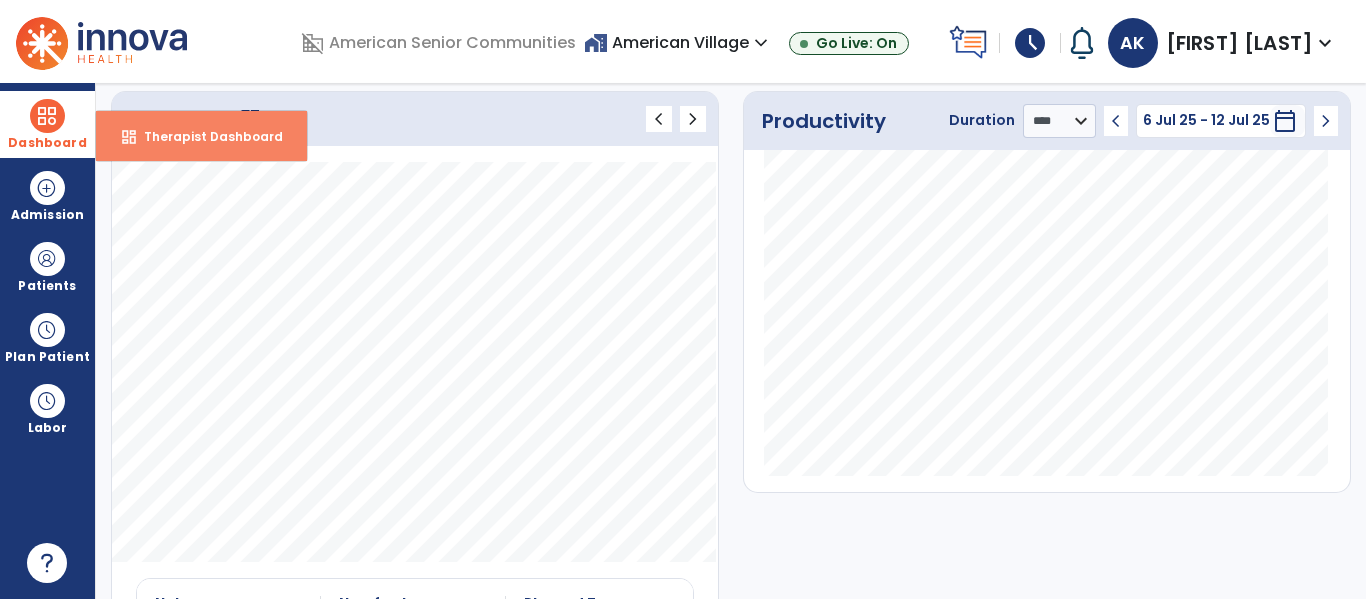 click on "dashboard" at bounding box center [129, 137] 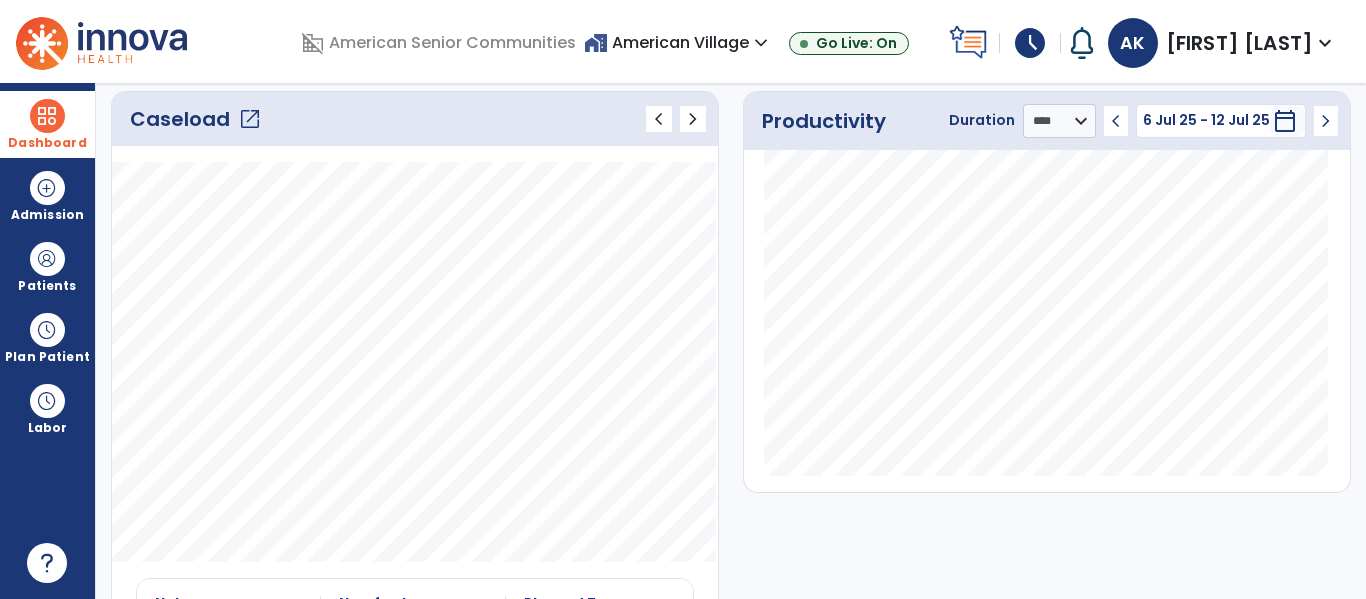 click on "open_in_new" 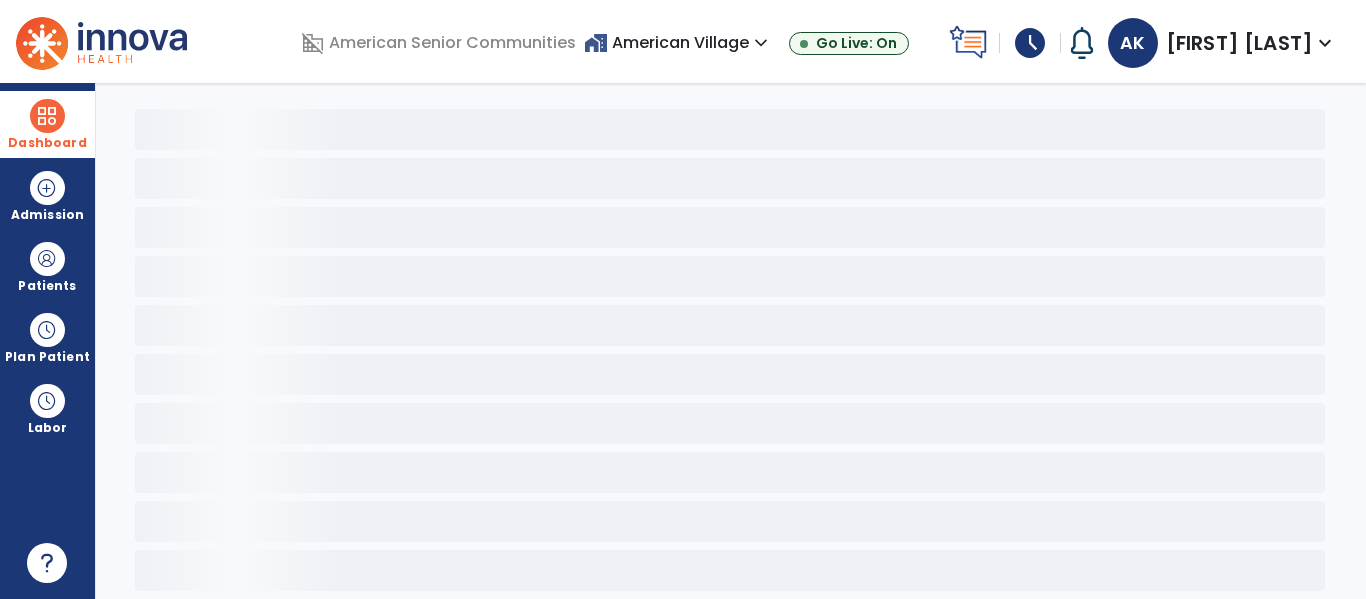 scroll, scrollTop: 78, scrollLeft: 0, axis: vertical 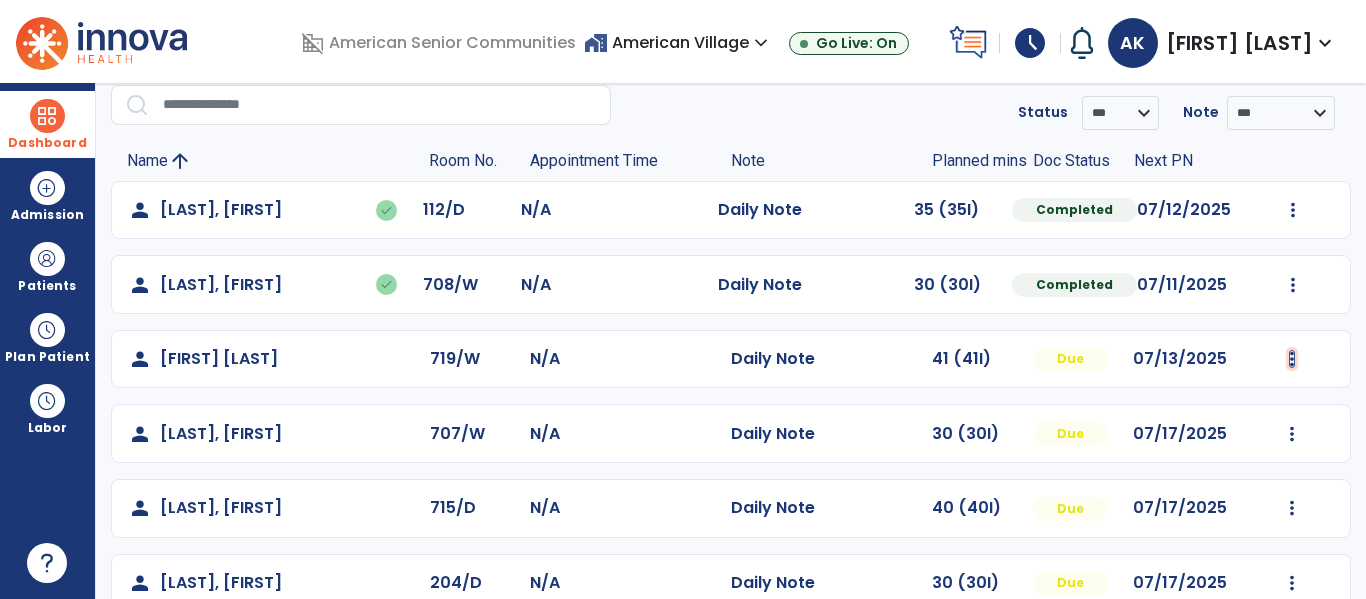 click at bounding box center (1293, 210) 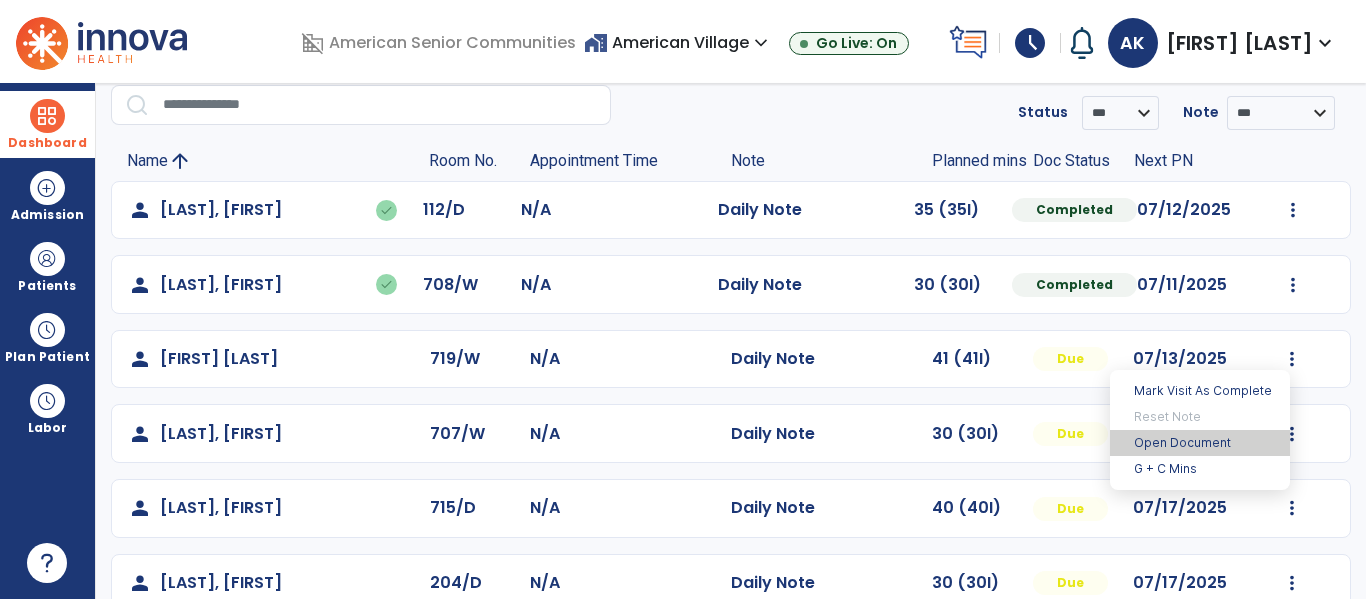 click on "Open Document" at bounding box center (1200, 443) 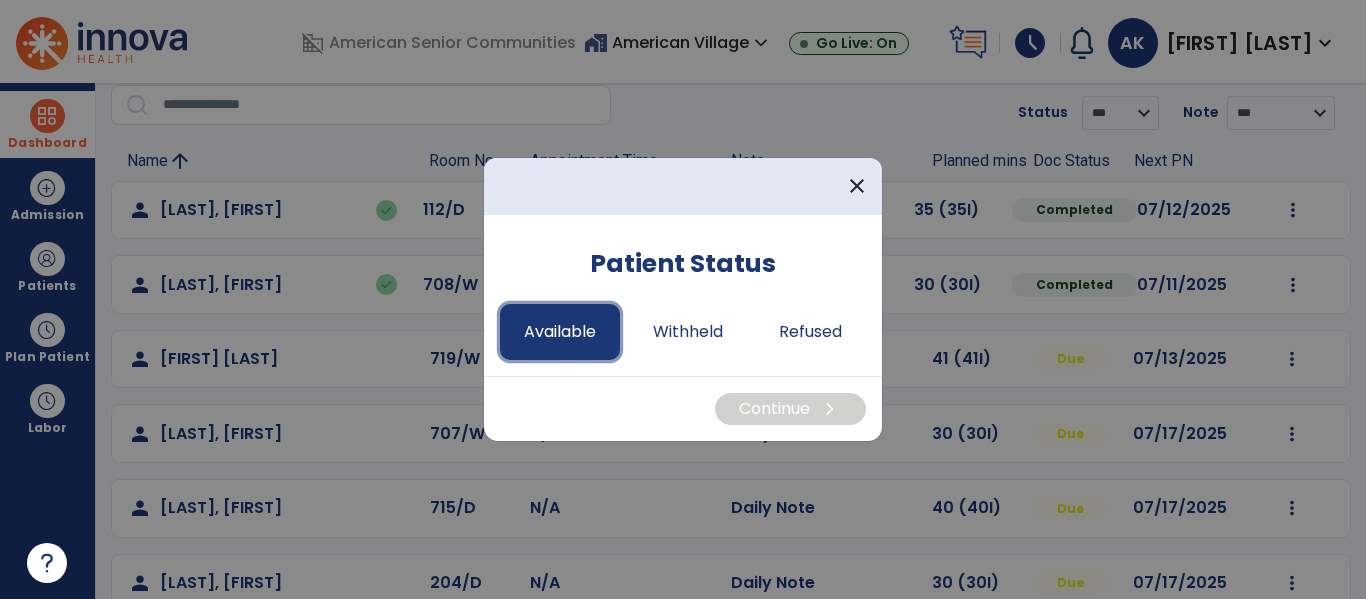 click on "Available" at bounding box center (560, 332) 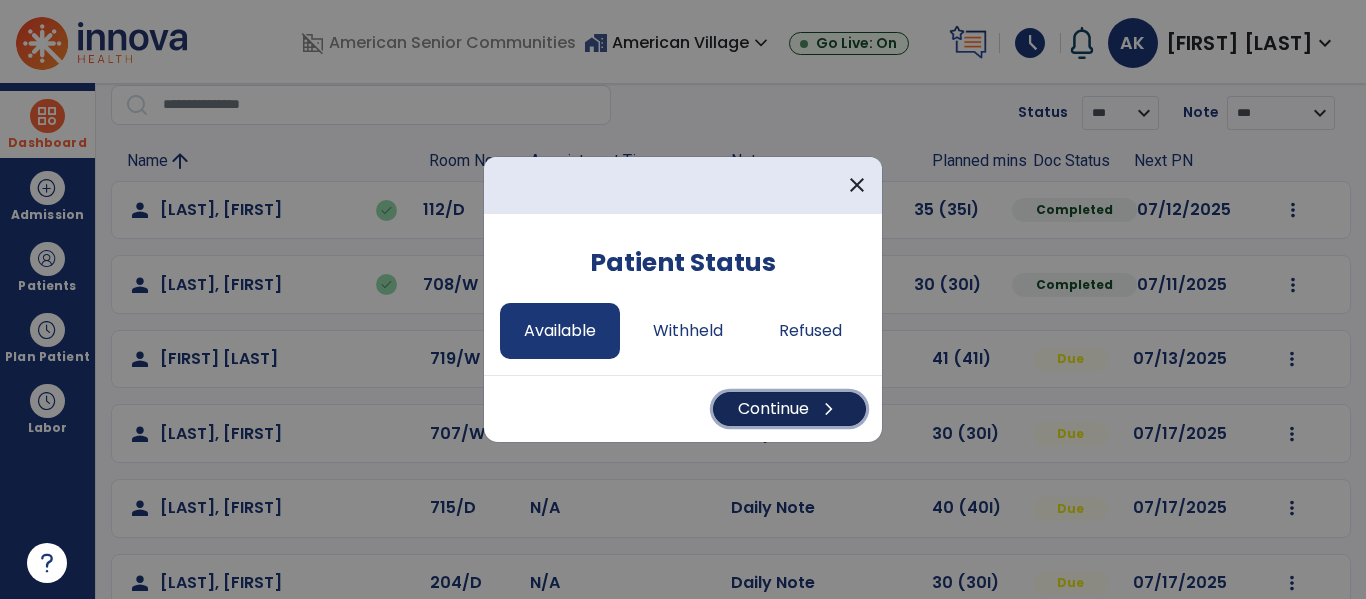 click on "Continue   chevron_right" at bounding box center (789, 409) 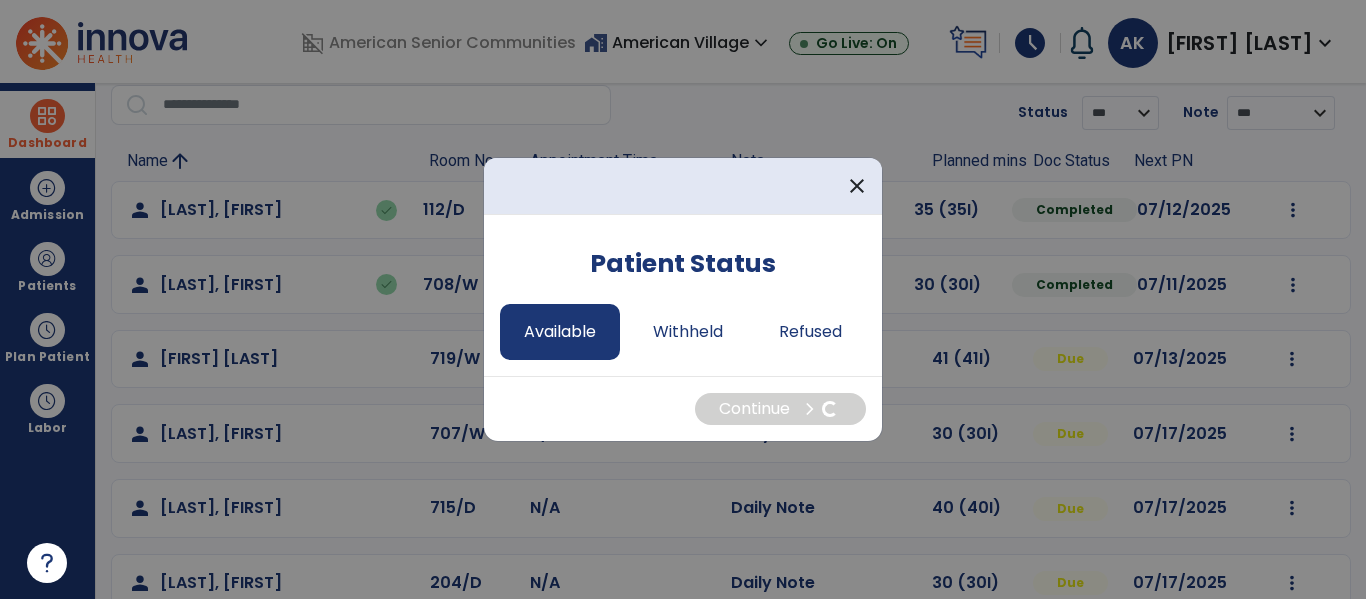 select on "*" 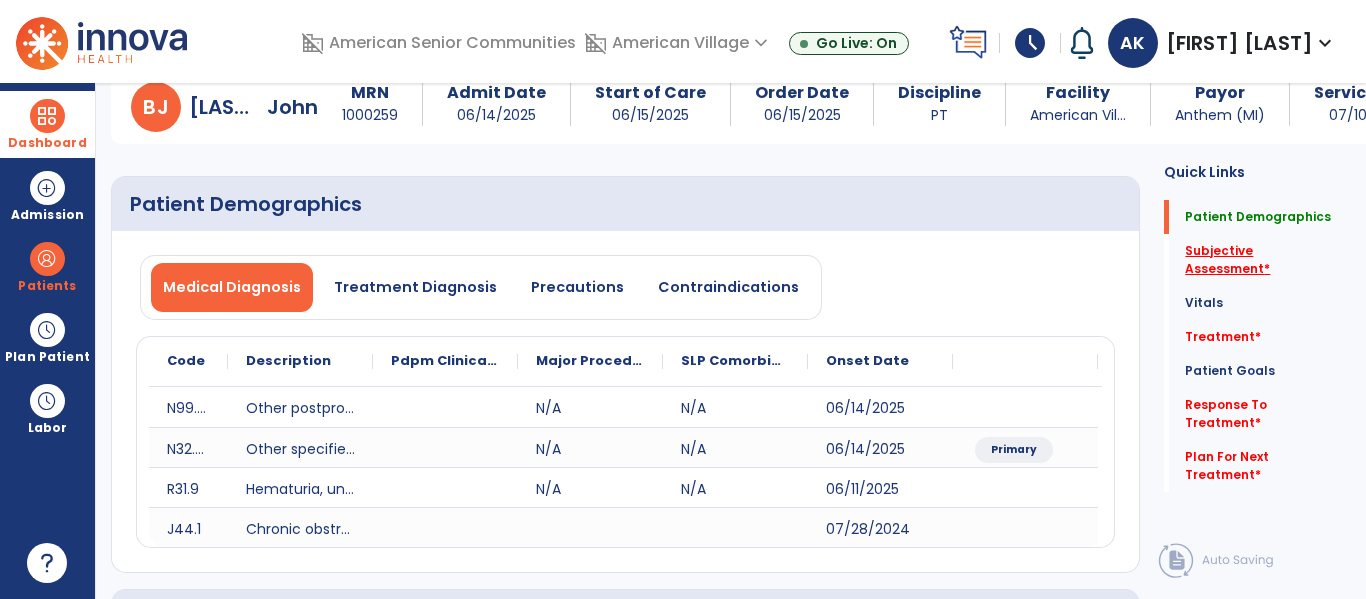 click on "Subjective Assessment   *" 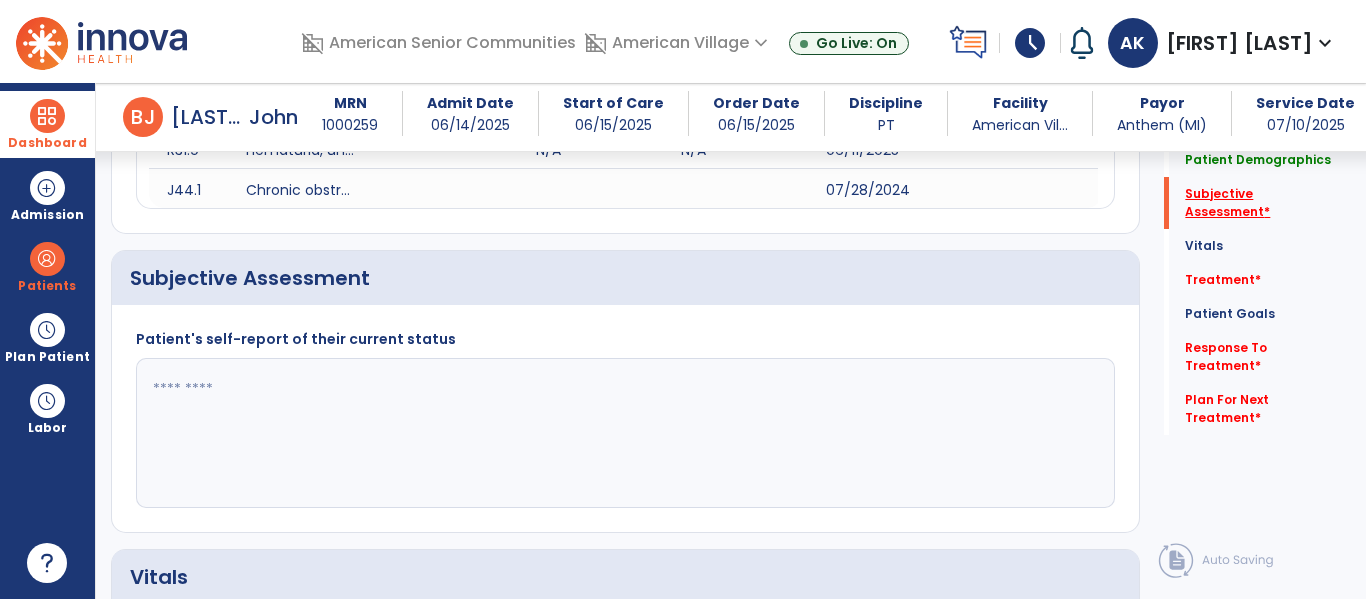 scroll, scrollTop: 467, scrollLeft: 0, axis: vertical 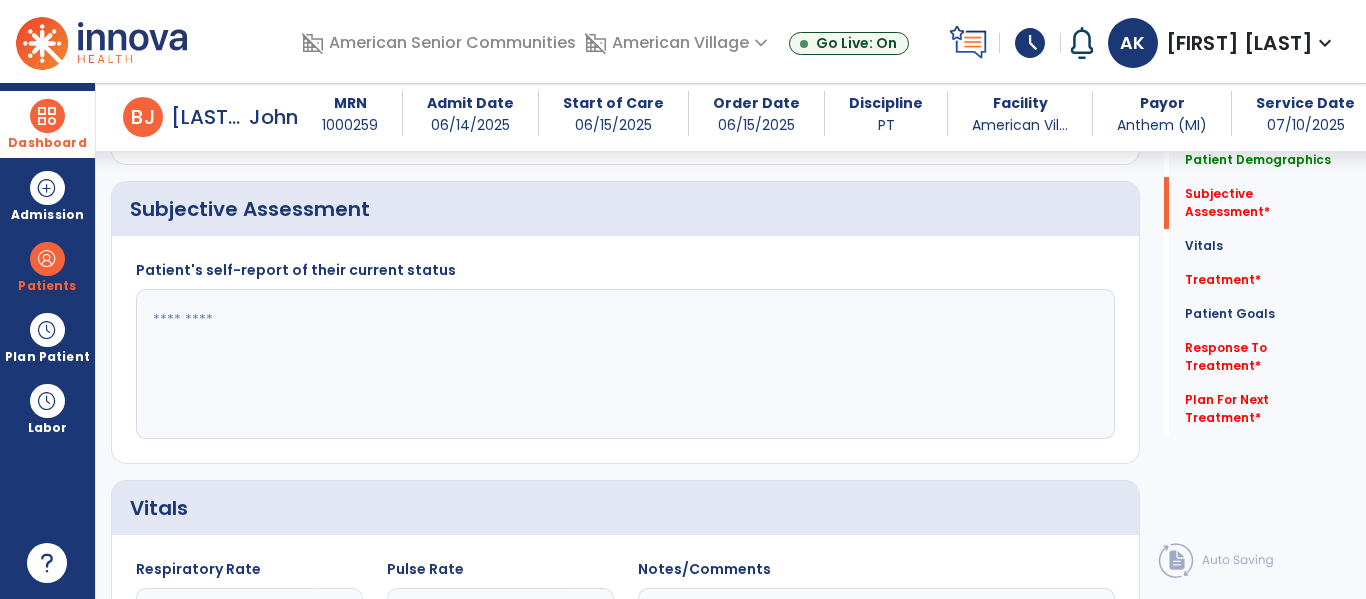 click 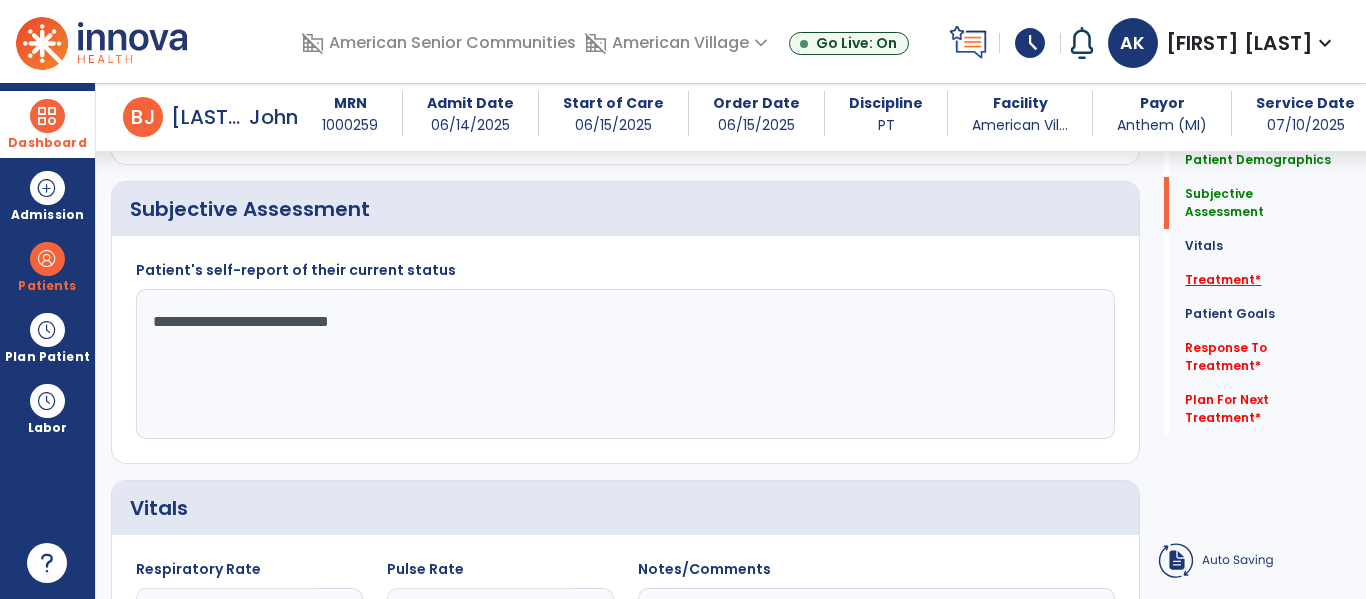 type on "**********" 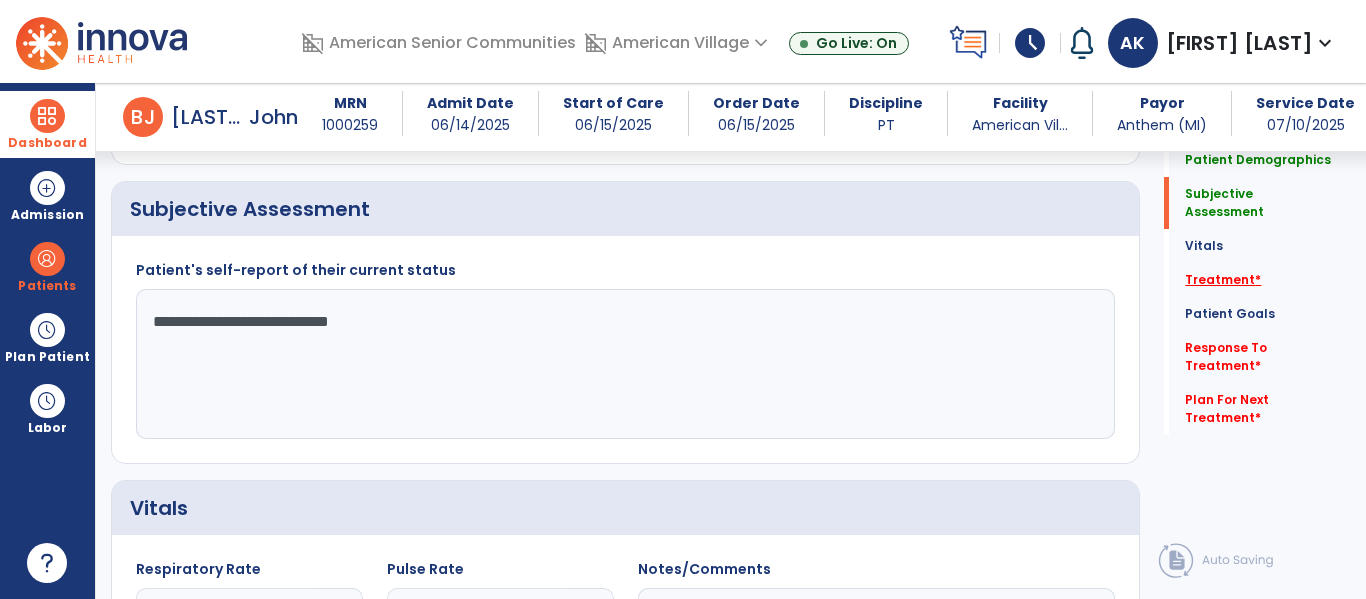 click on "Treatment   *" 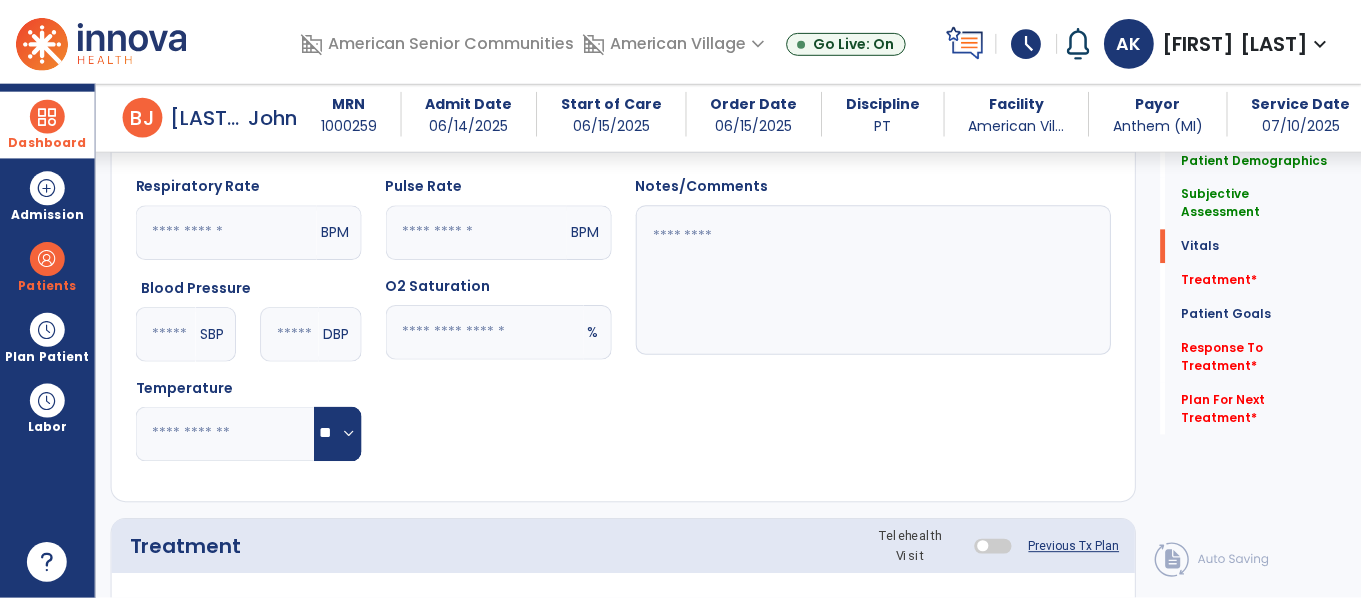 scroll, scrollTop: 1156, scrollLeft: 0, axis: vertical 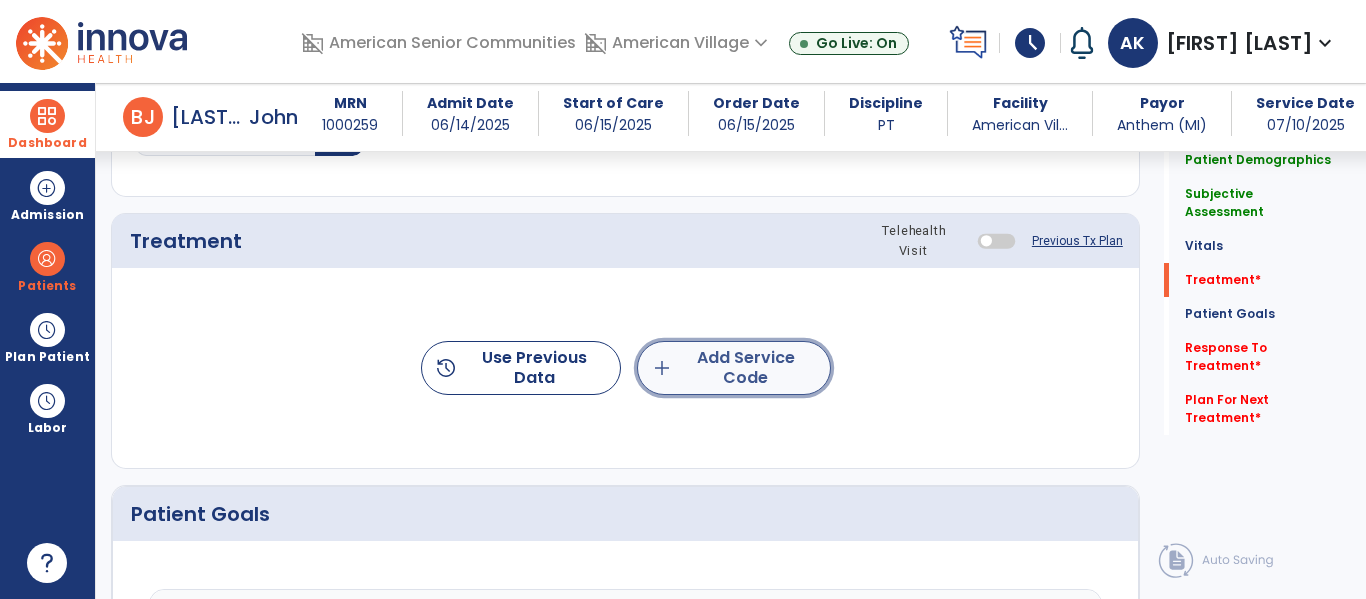 click on "add  Add Service Code" 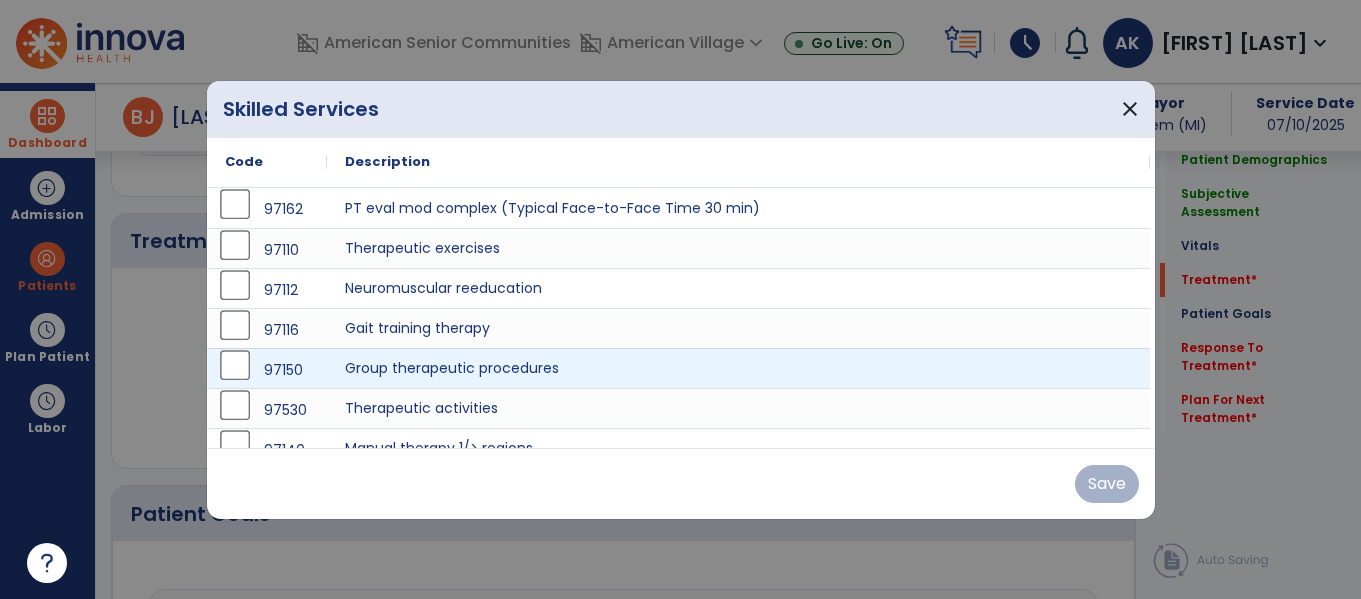 scroll, scrollTop: 1156, scrollLeft: 0, axis: vertical 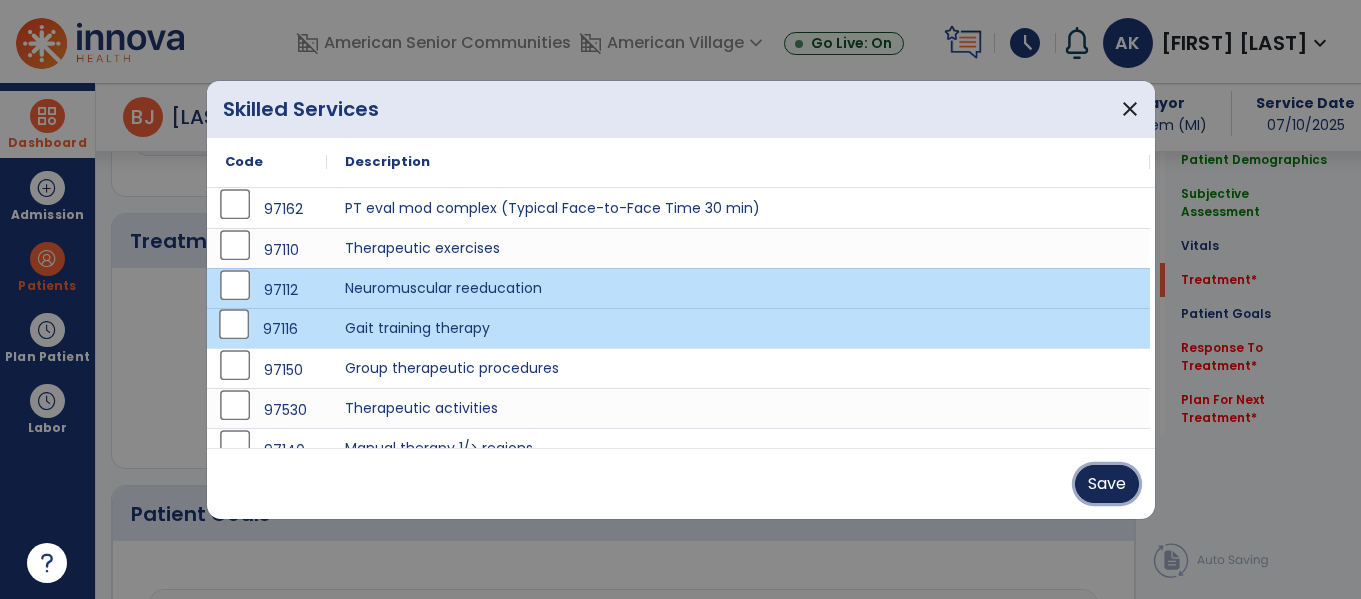click on "Save" at bounding box center (1107, 484) 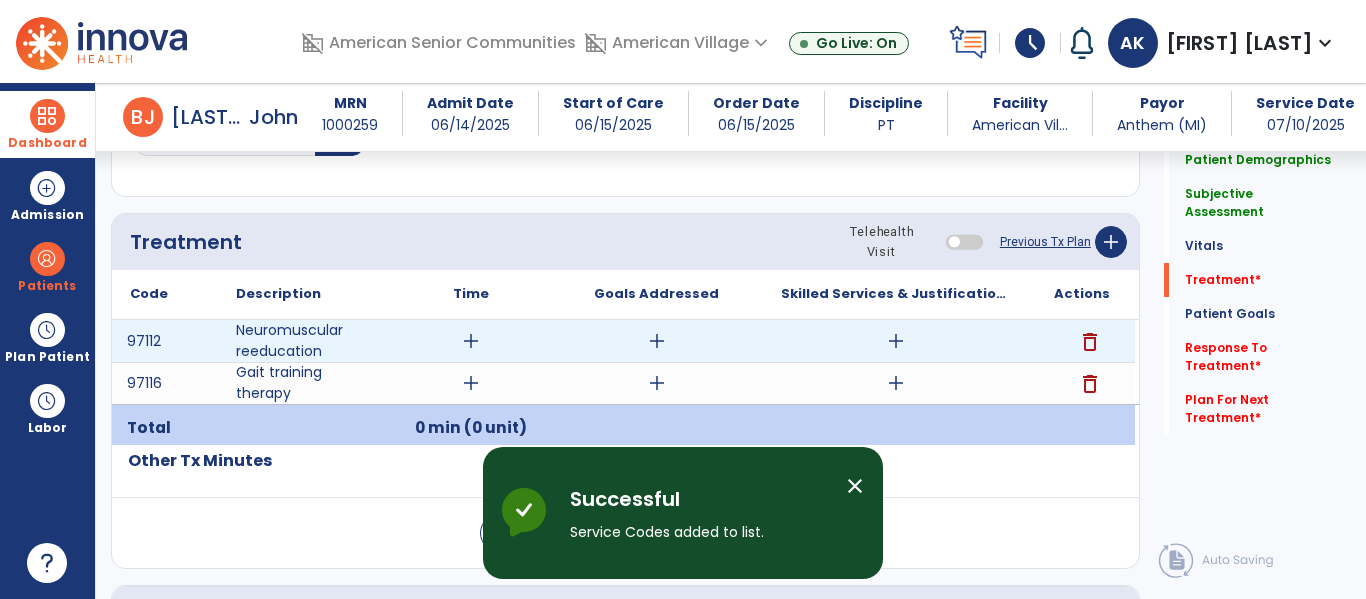 click on "add" at bounding box center (471, 341) 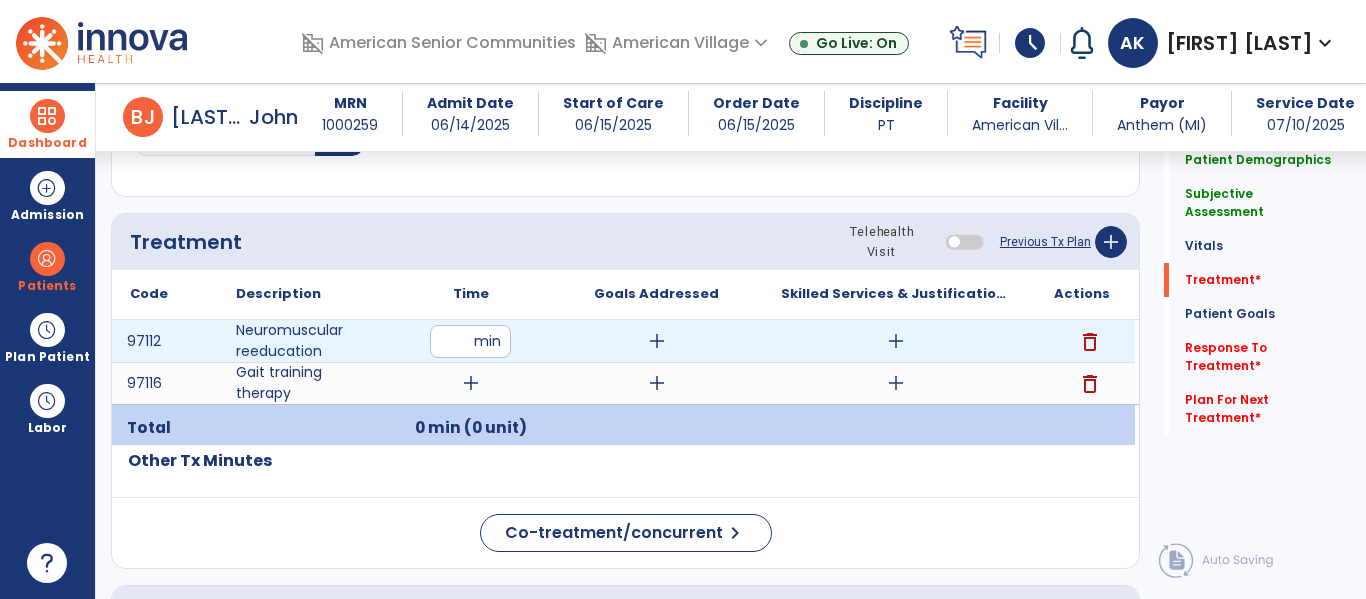 type on "**" 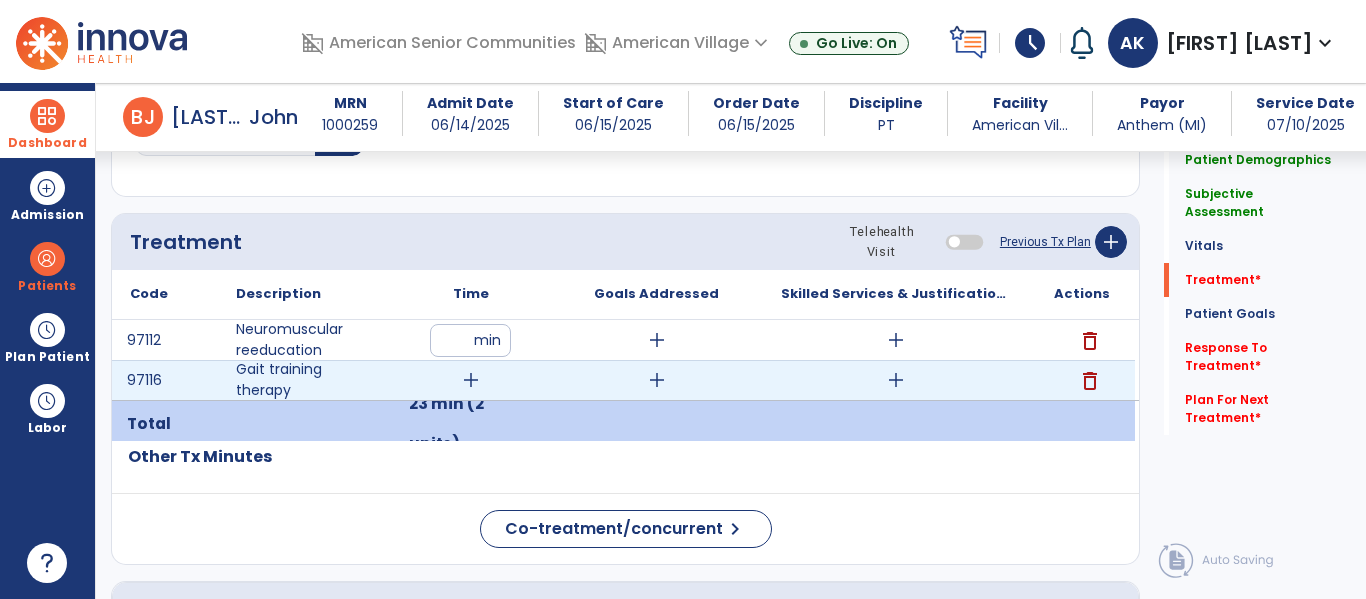 click on "add" at bounding box center (471, 380) 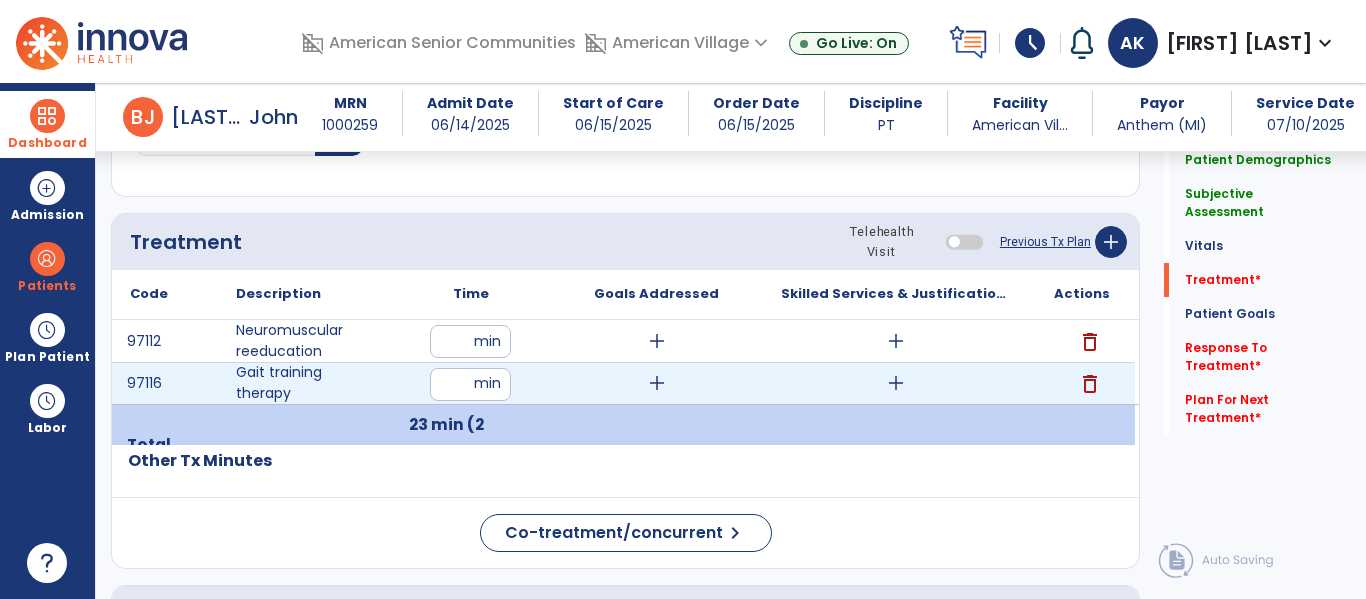 type on "**" 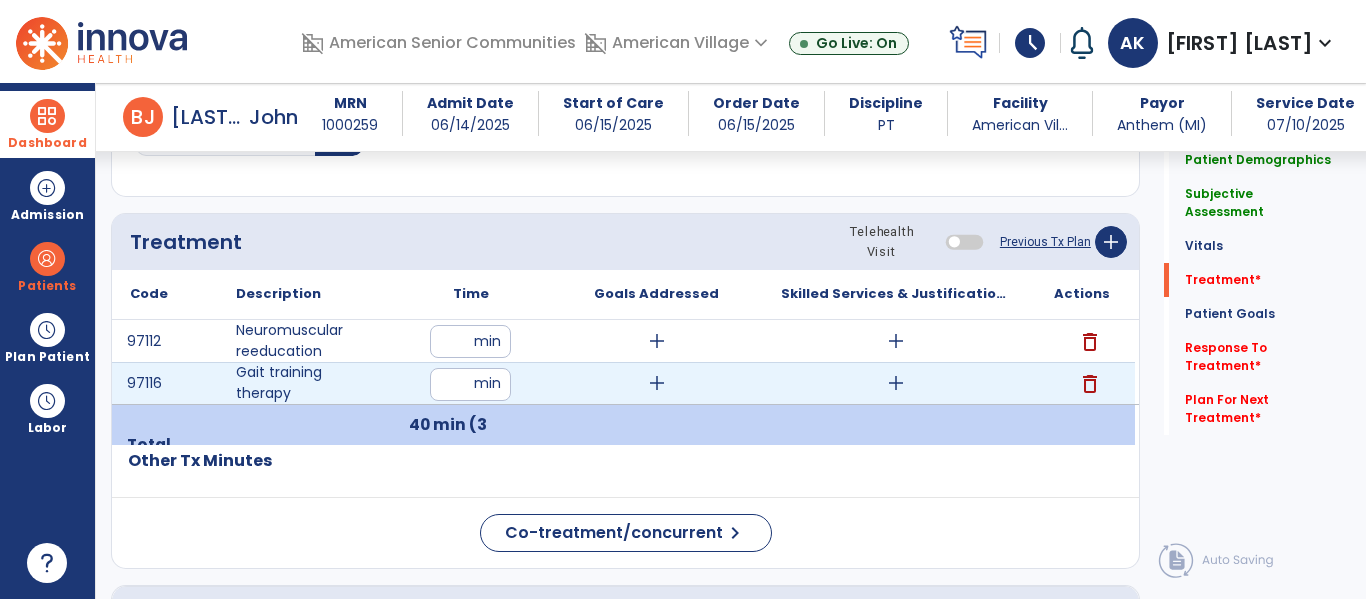 click on "**" at bounding box center (470, 384) 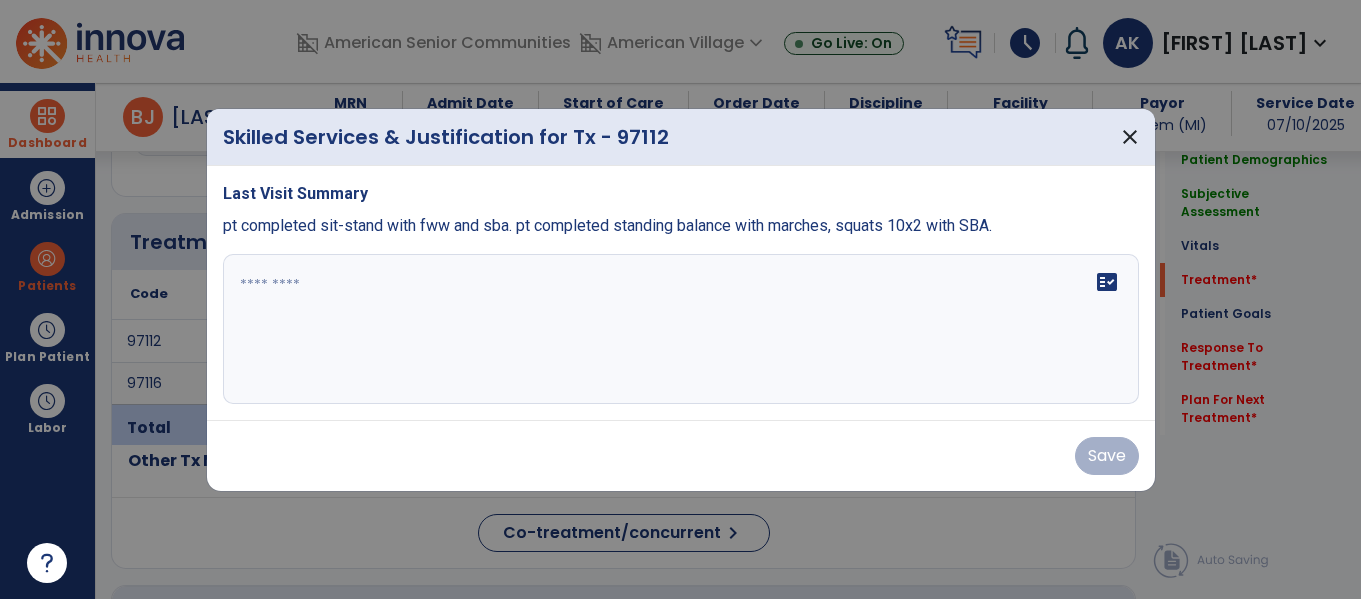 scroll, scrollTop: 1156, scrollLeft: 0, axis: vertical 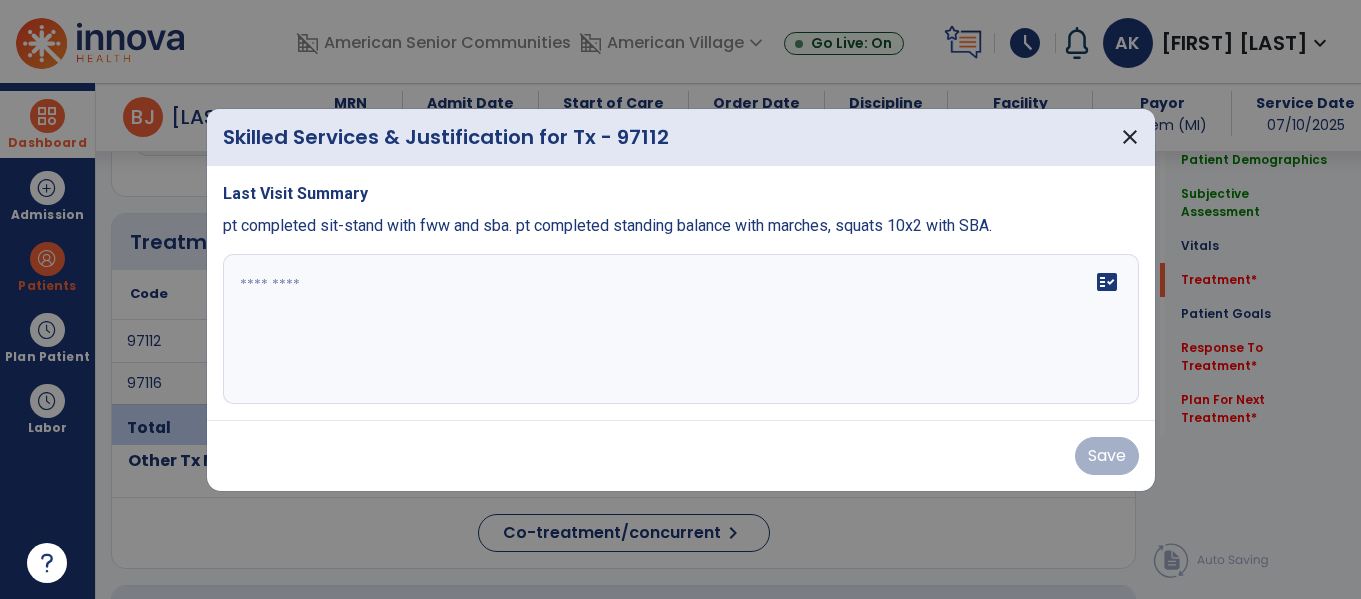 click on "fact_check" at bounding box center [681, 329] 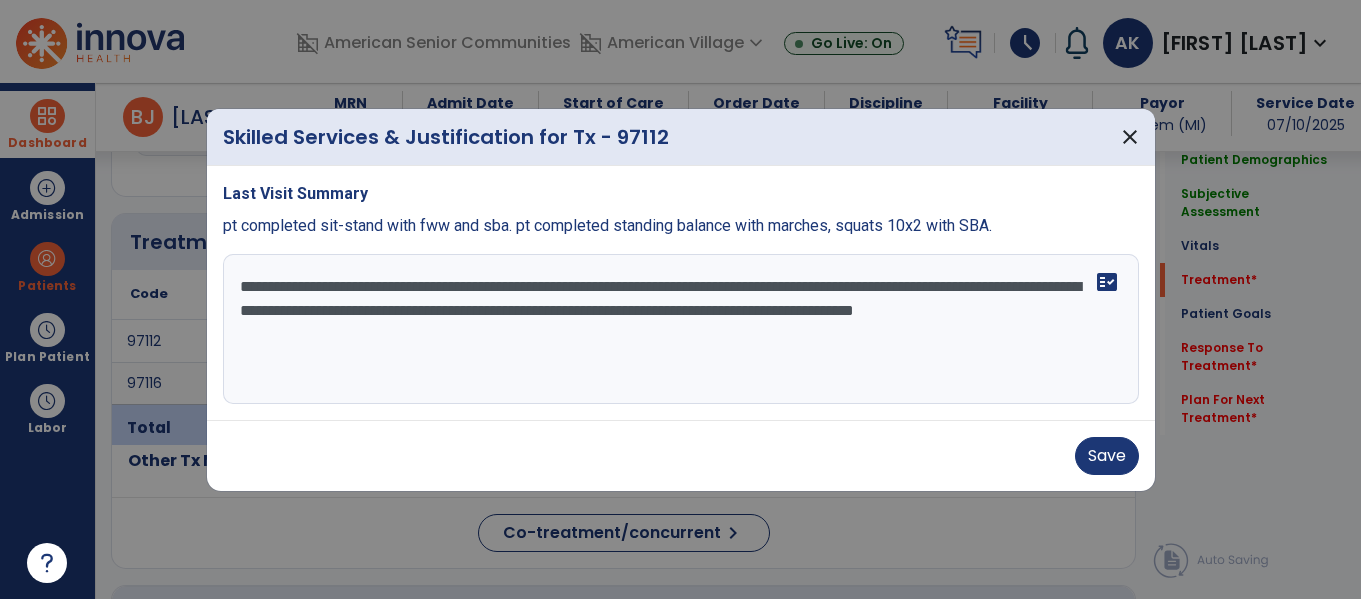 type on "**********" 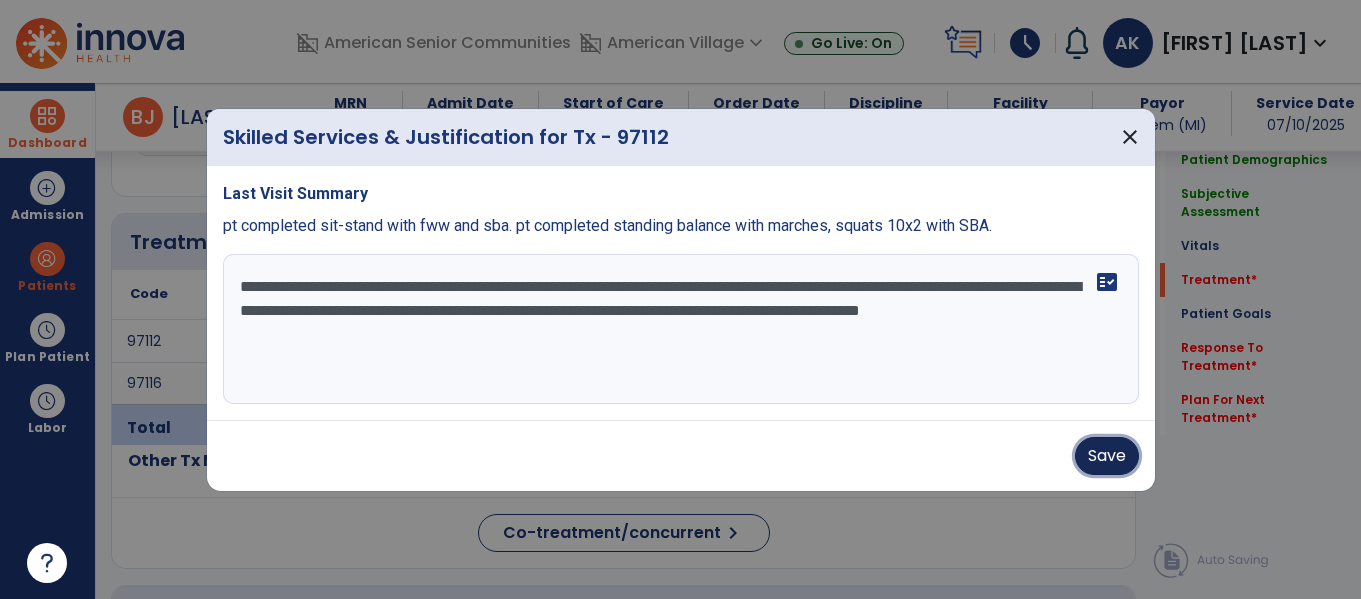 click on "Save" at bounding box center [1107, 456] 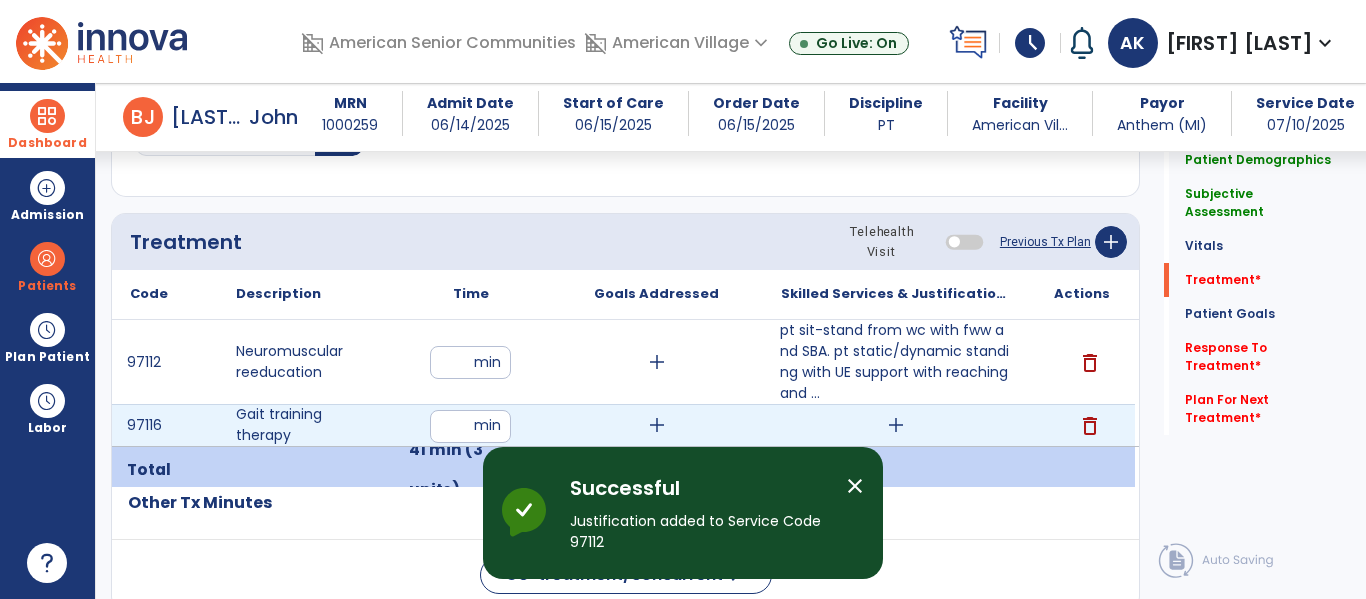 click on "add" at bounding box center [896, 425] 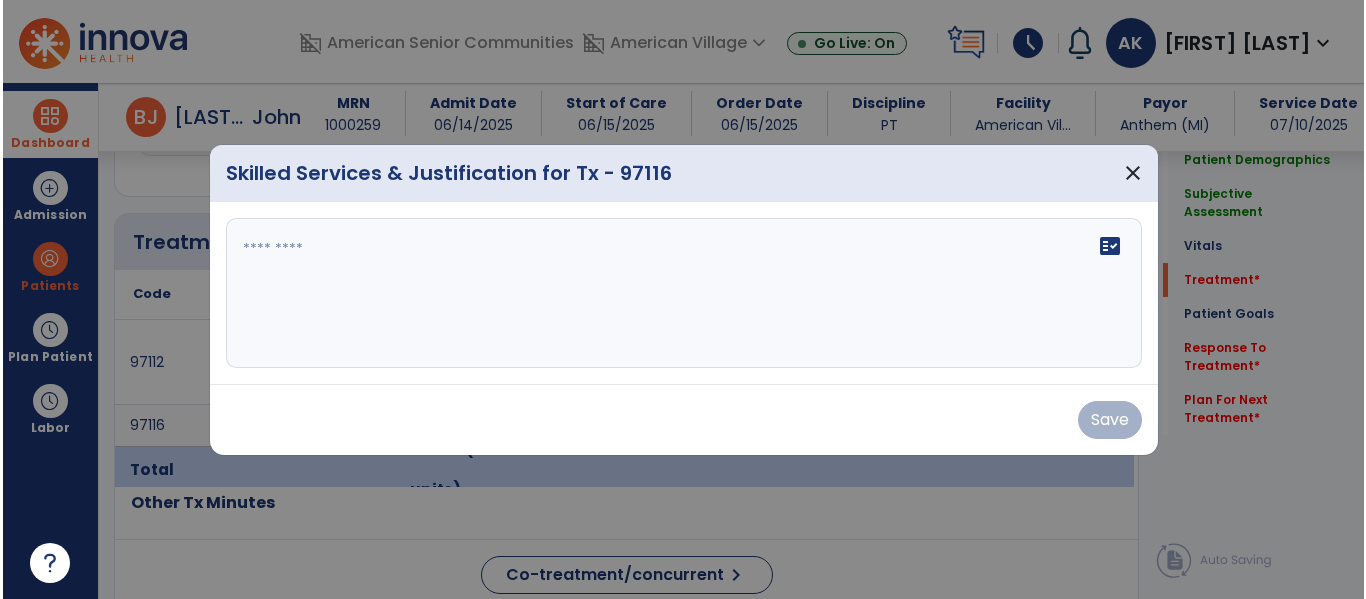 scroll, scrollTop: 1156, scrollLeft: 0, axis: vertical 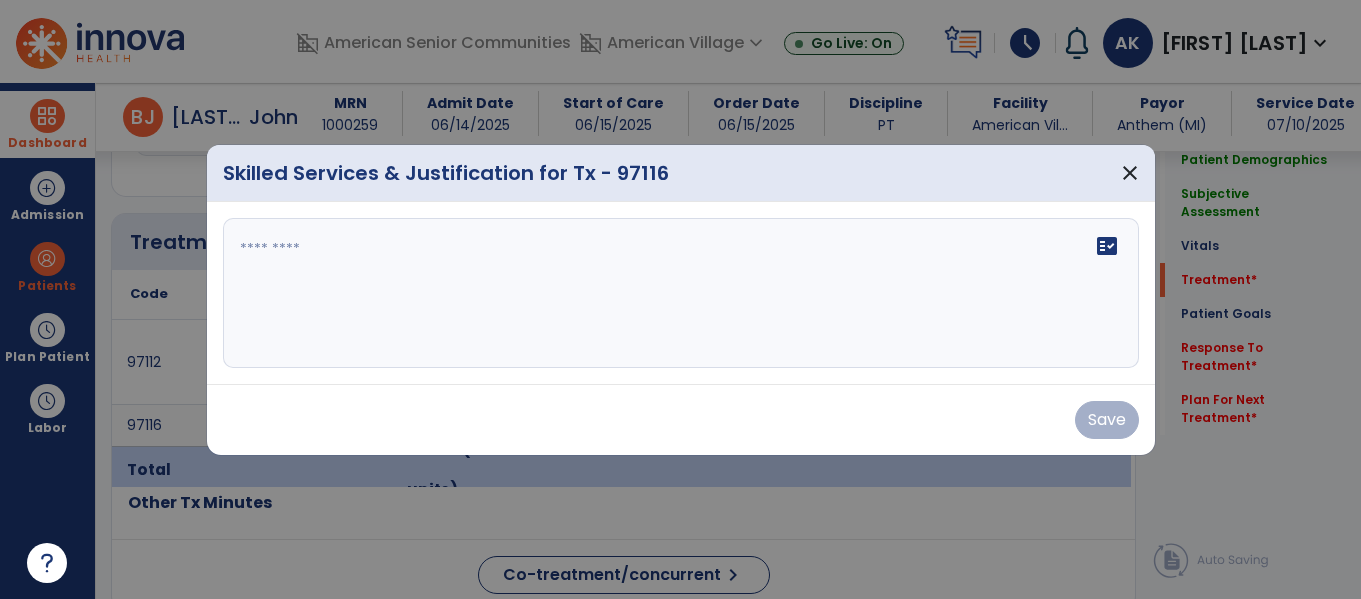click on "fact_check" at bounding box center [681, 293] 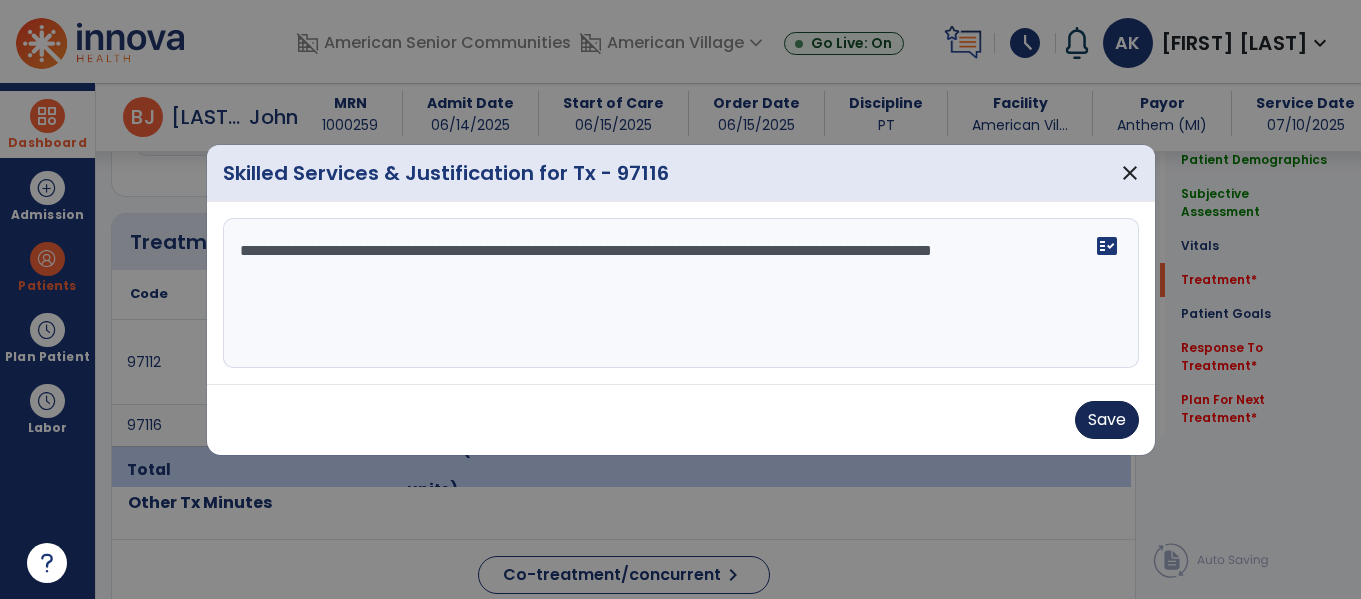 type on "**********" 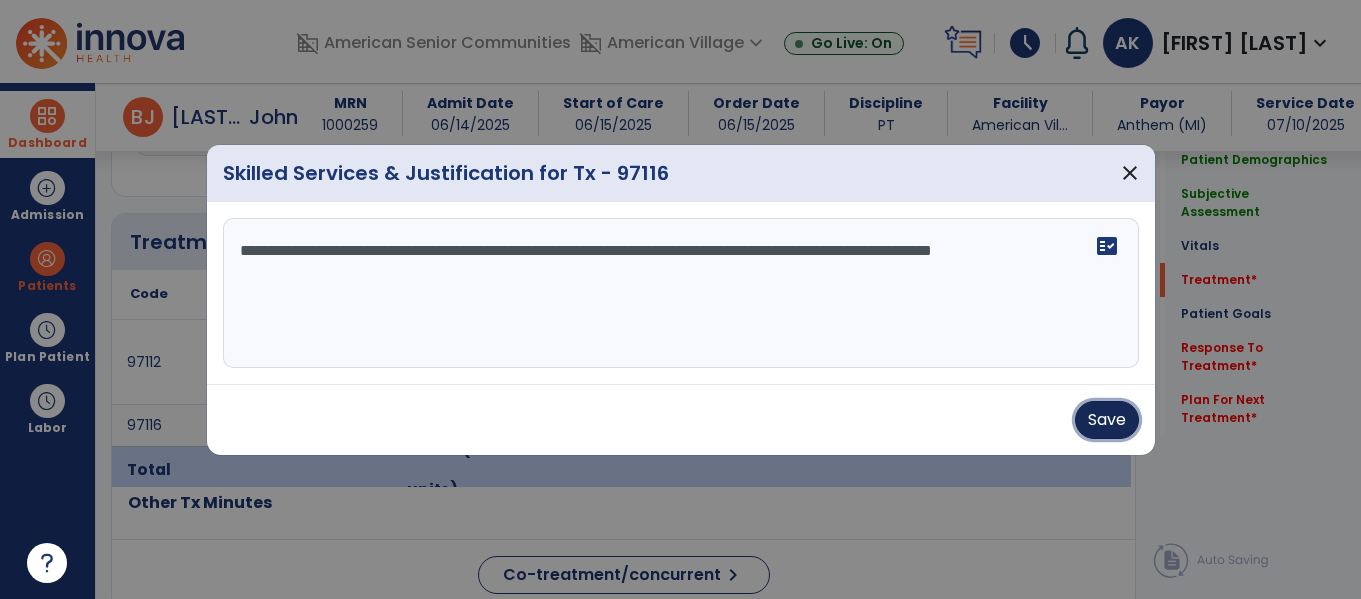 click on "Save" at bounding box center [1107, 420] 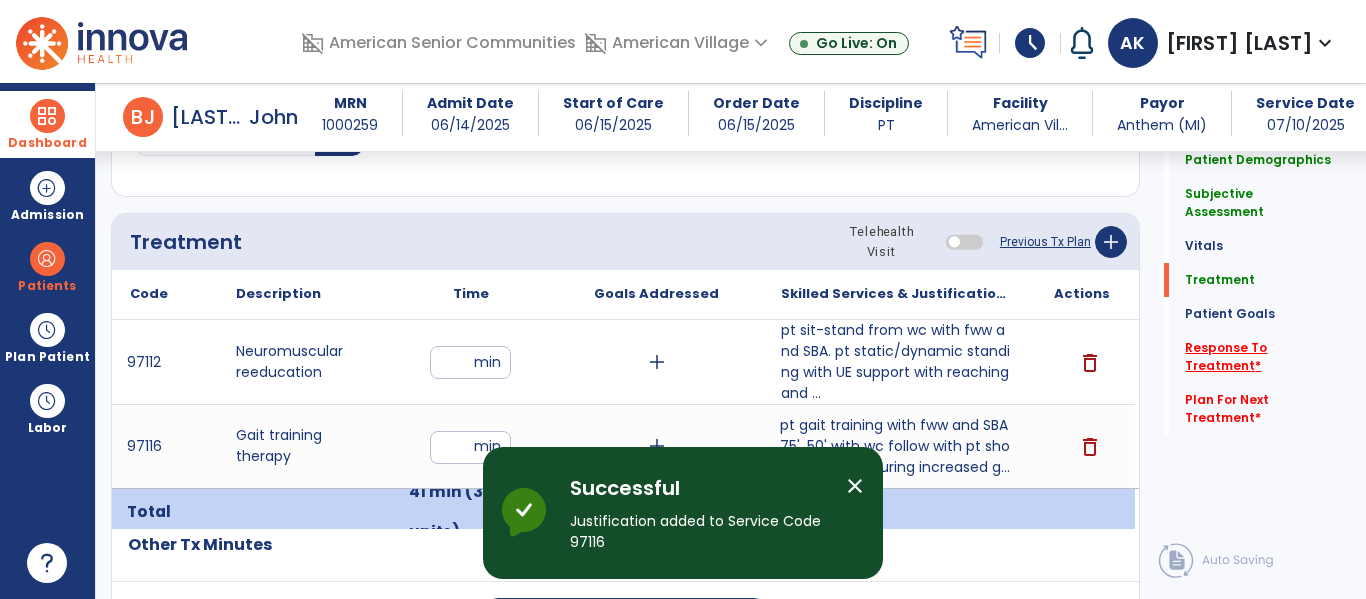 click on "Response To Treatment   *" 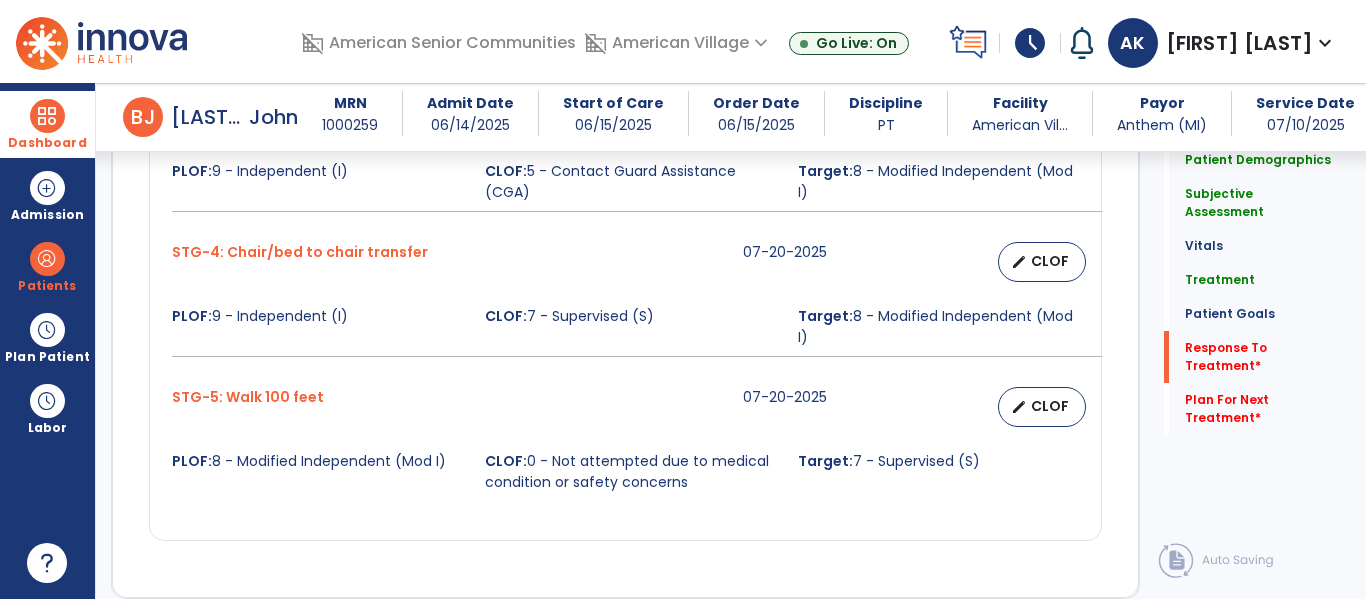 scroll, scrollTop: 2635, scrollLeft: 0, axis: vertical 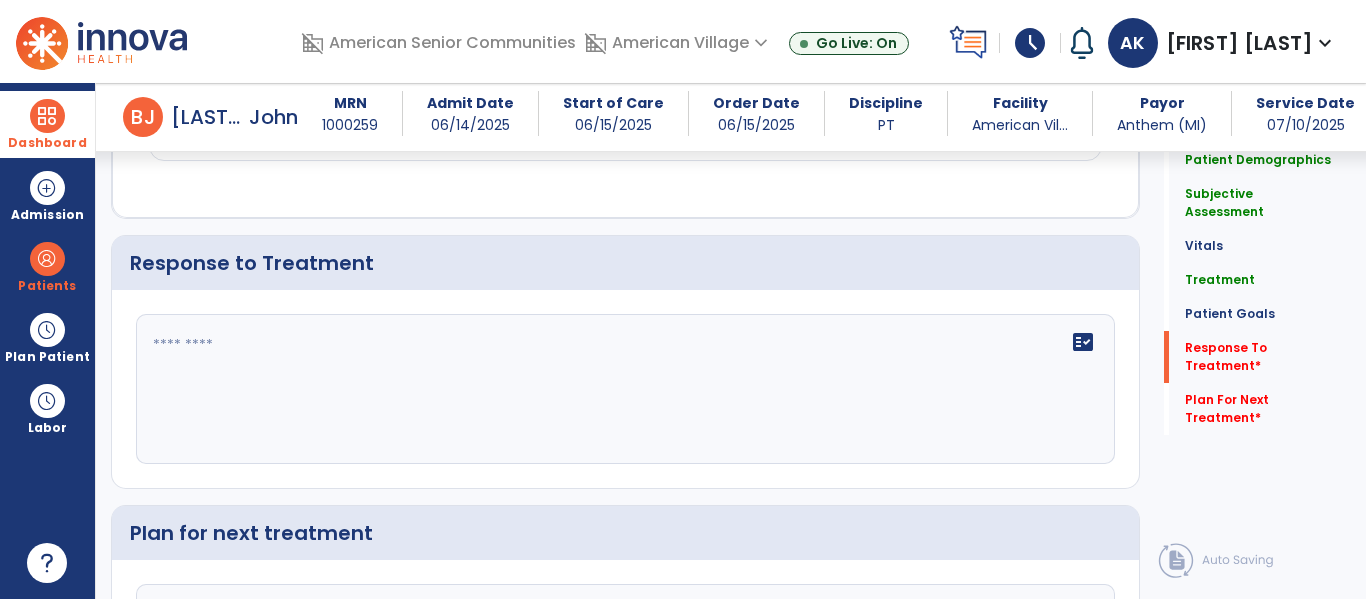 click on "fact_check" 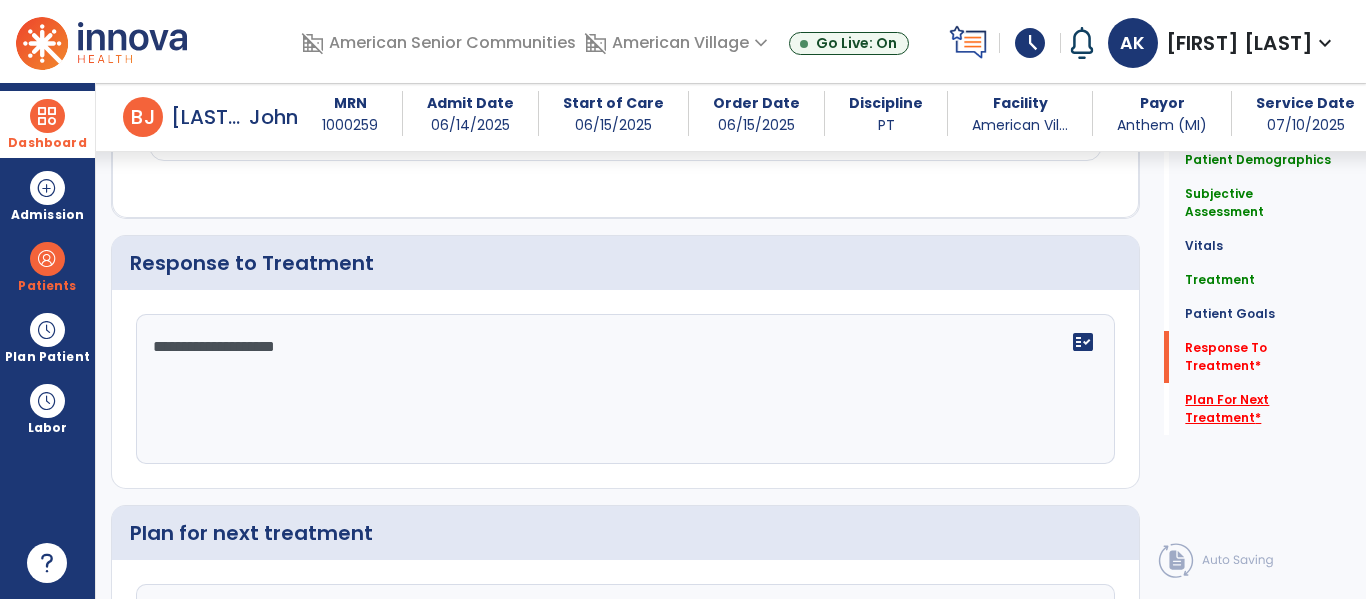 type on "**********" 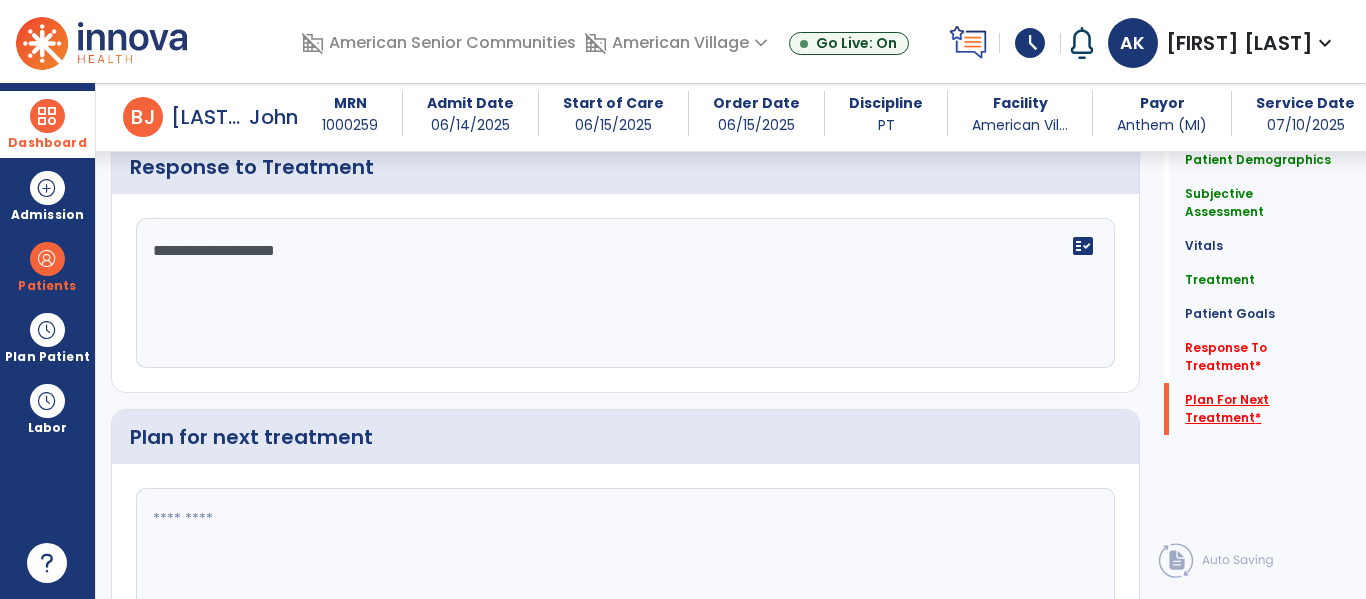 scroll, scrollTop: 2819, scrollLeft: 0, axis: vertical 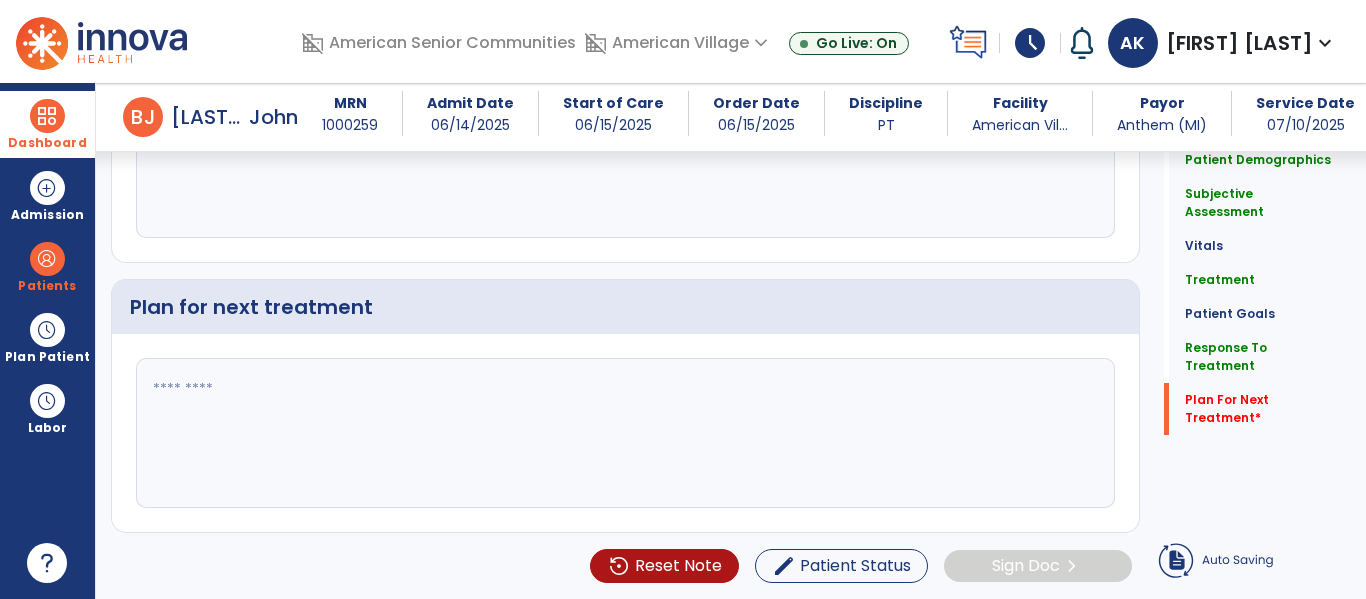 click 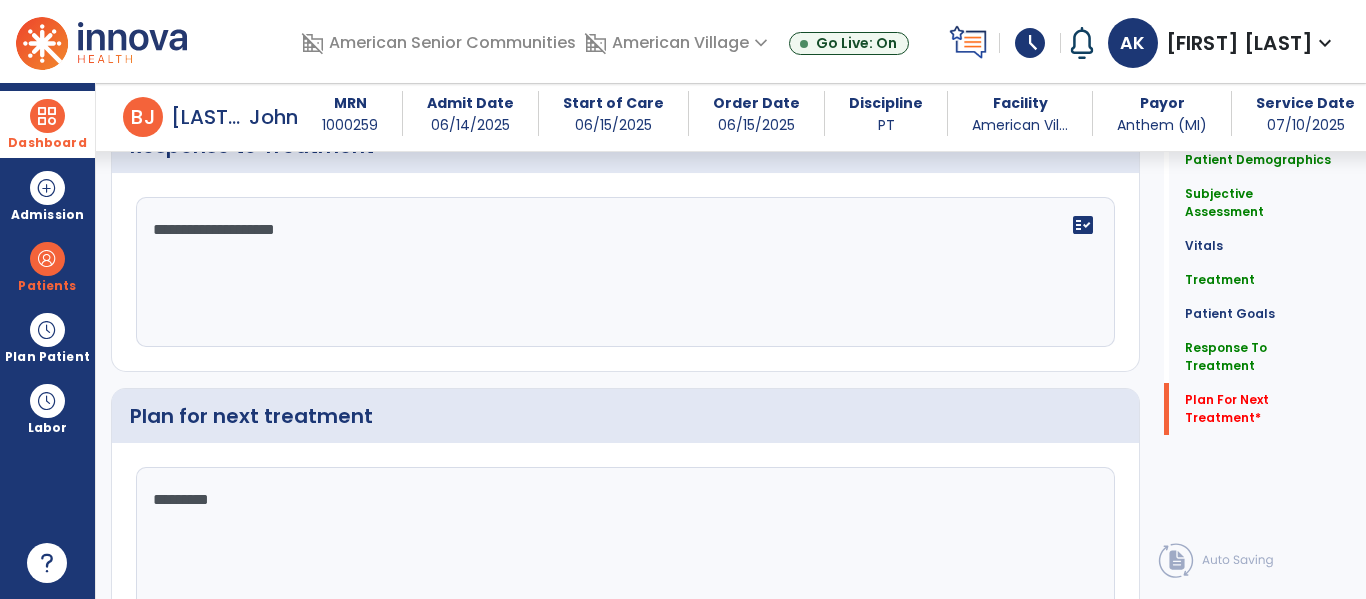 scroll, scrollTop: 2819, scrollLeft: 0, axis: vertical 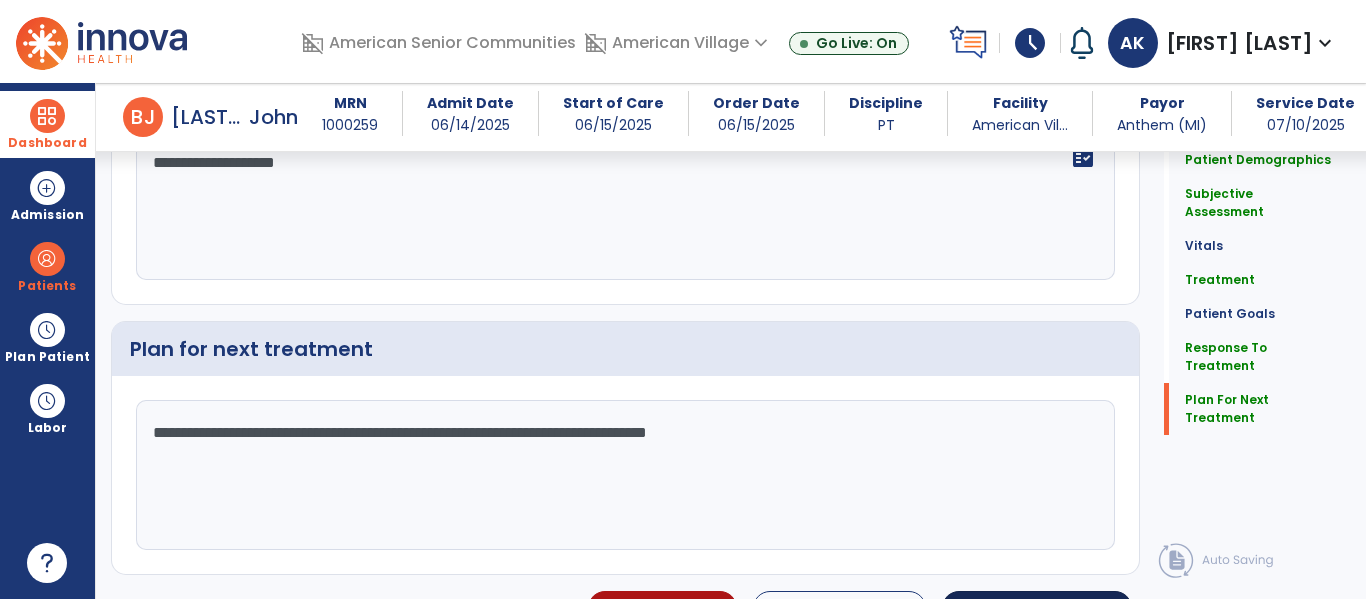 type on "**********" 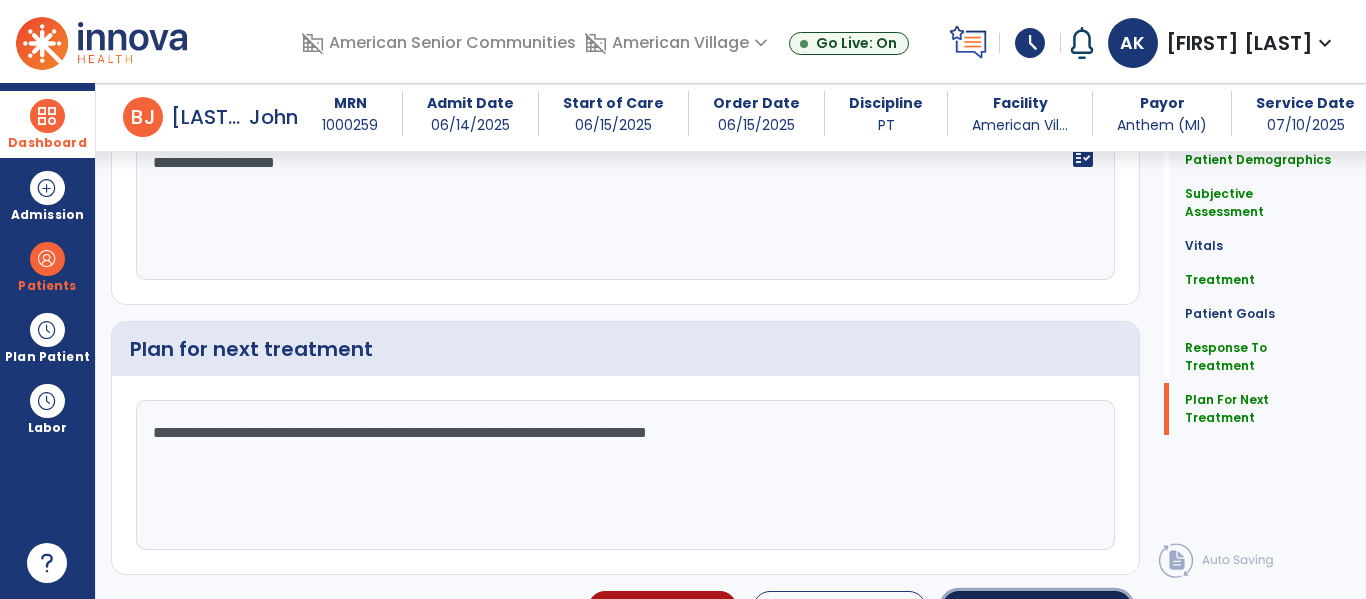 click on "Sign Doc" 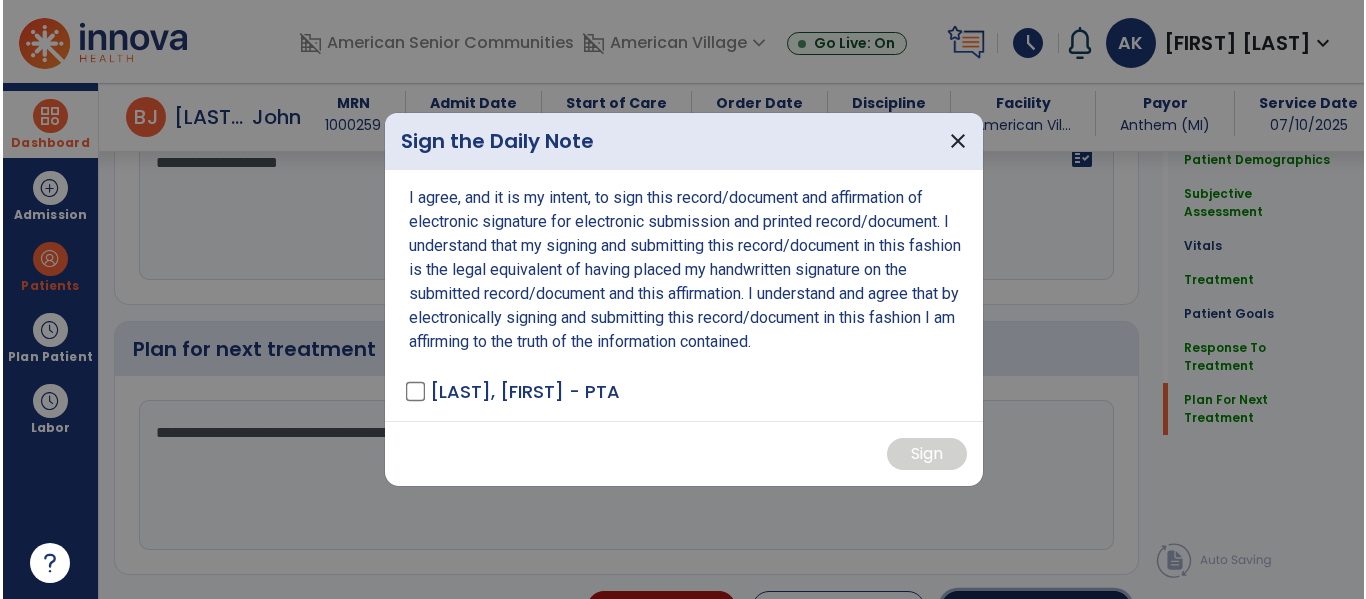 scroll, scrollTop: 2861, scrollLeft: 0, axis: vertical 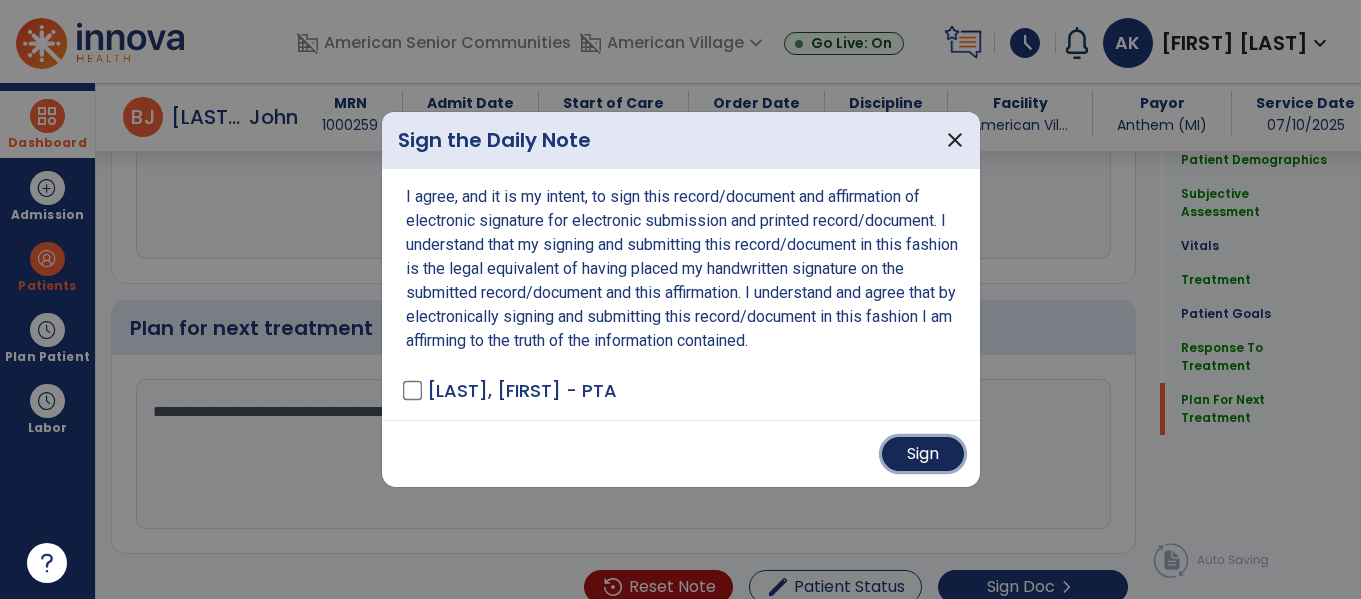 click on "Sign" at bounding box center [923, 454] 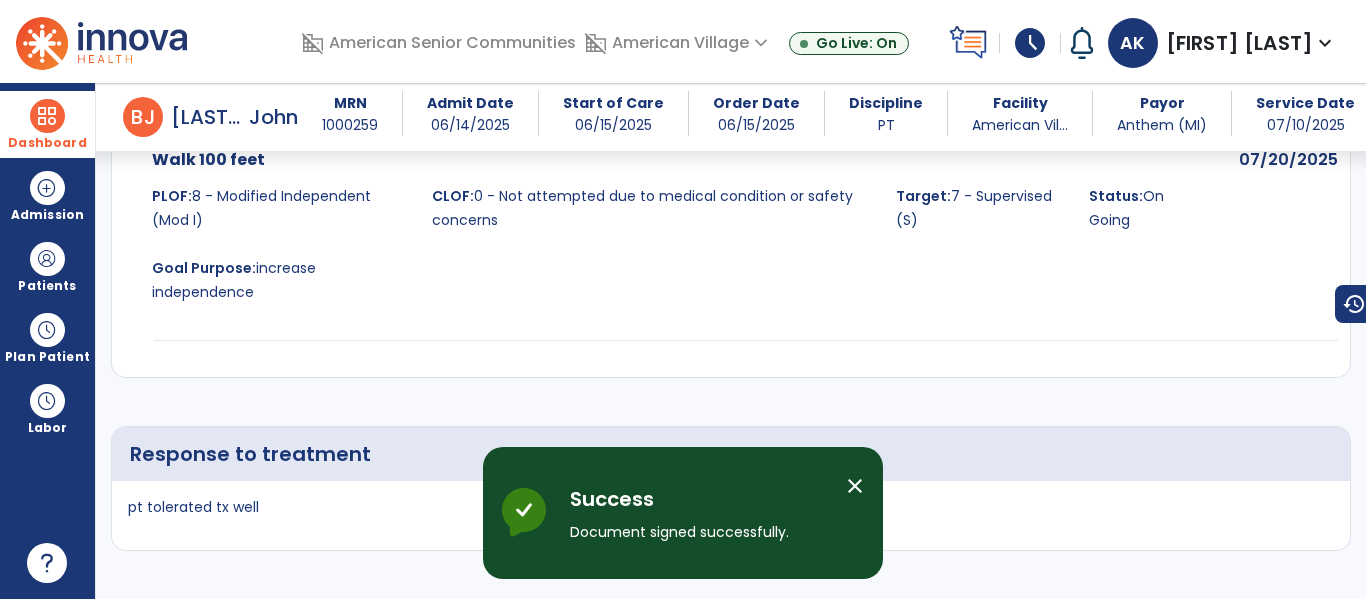 scroll, scrollTop: 3607, scrollLeft: 0, axis: vertical 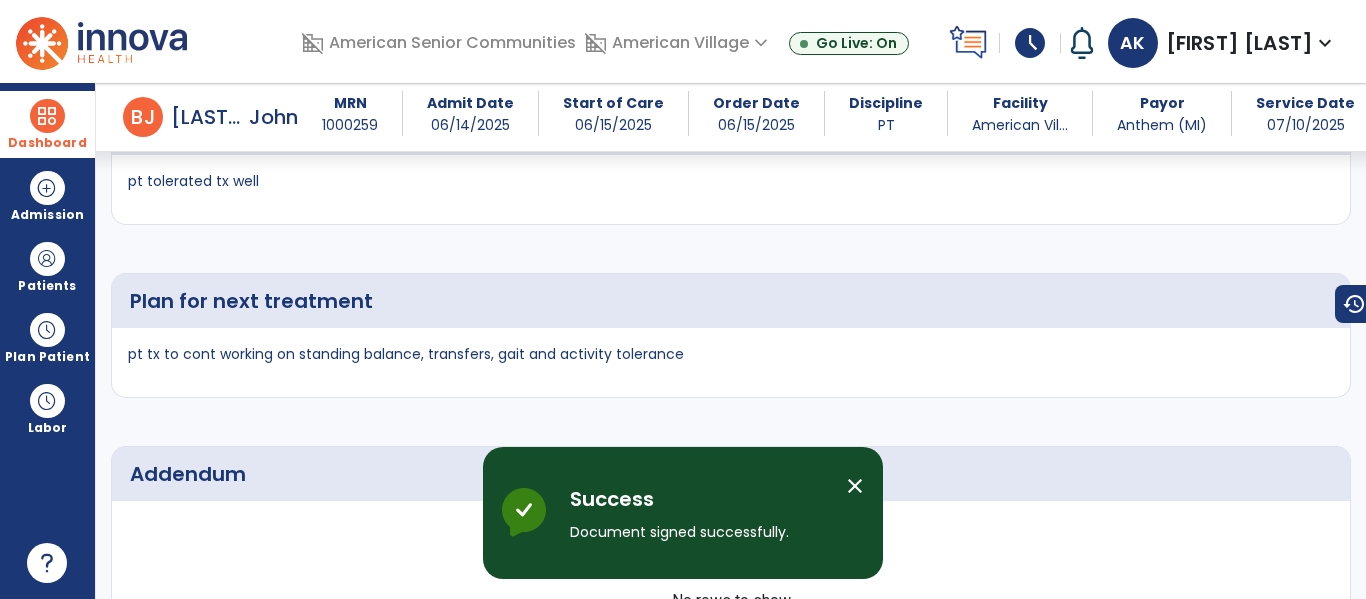 click at bounding box center (47, 116) 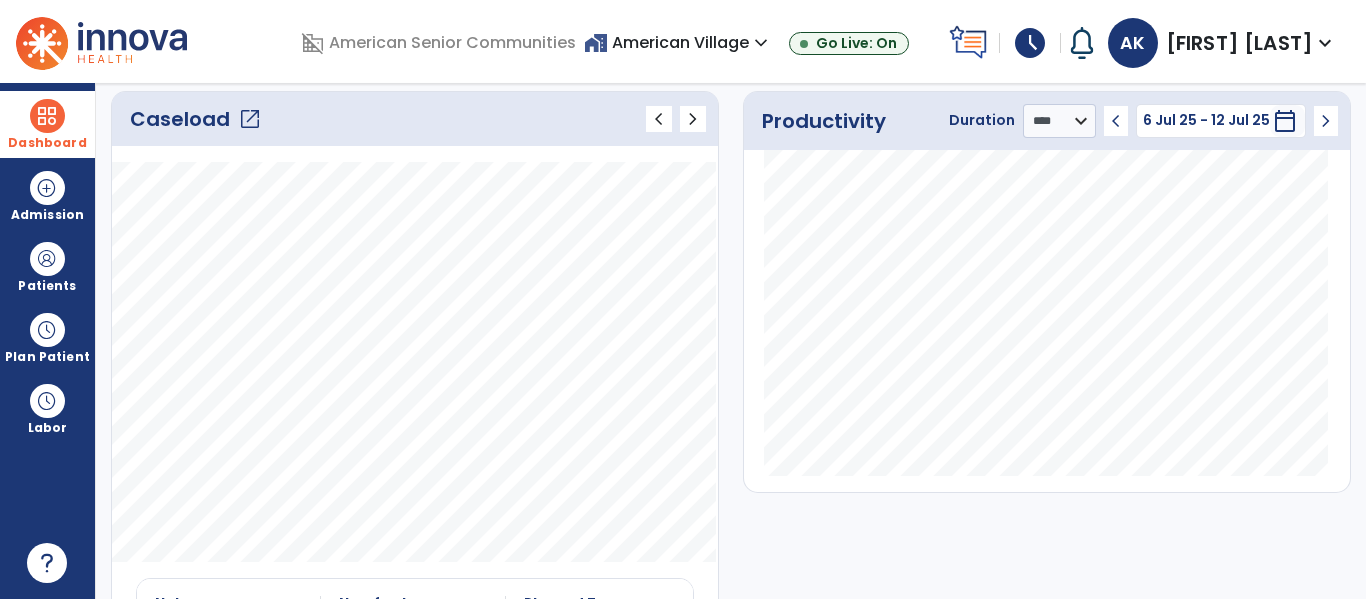 click on "open_in_new" 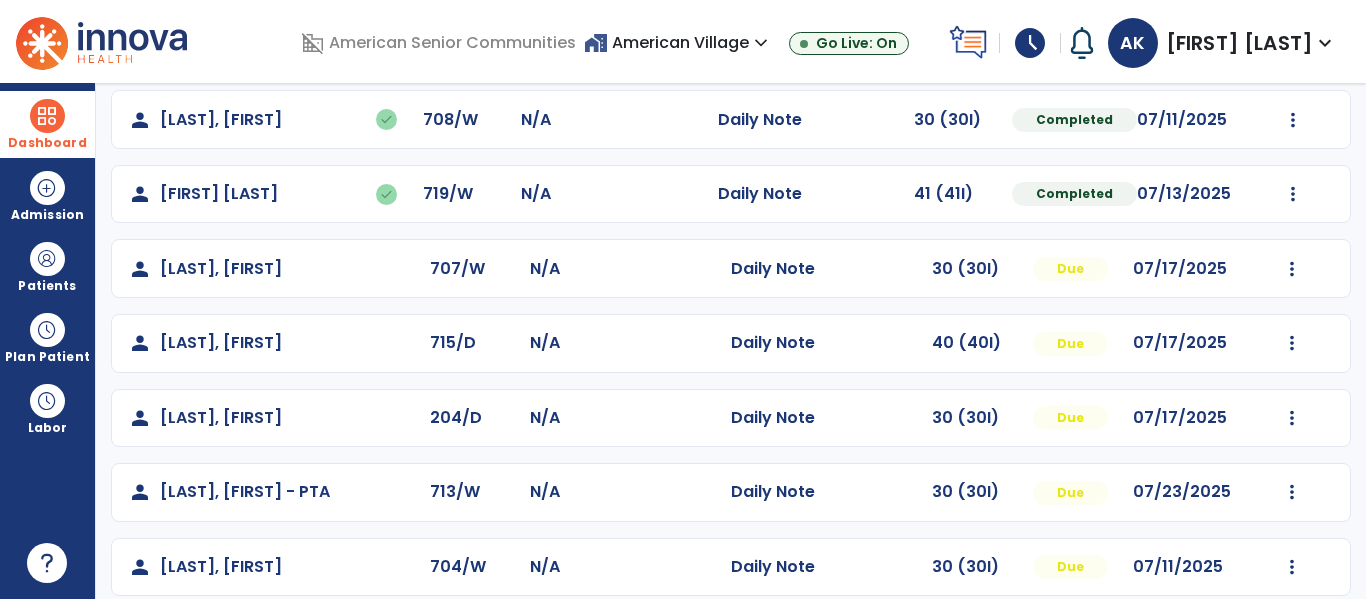 scroll, scrollTop: 241, scrollLeft: 0, axis: vertical 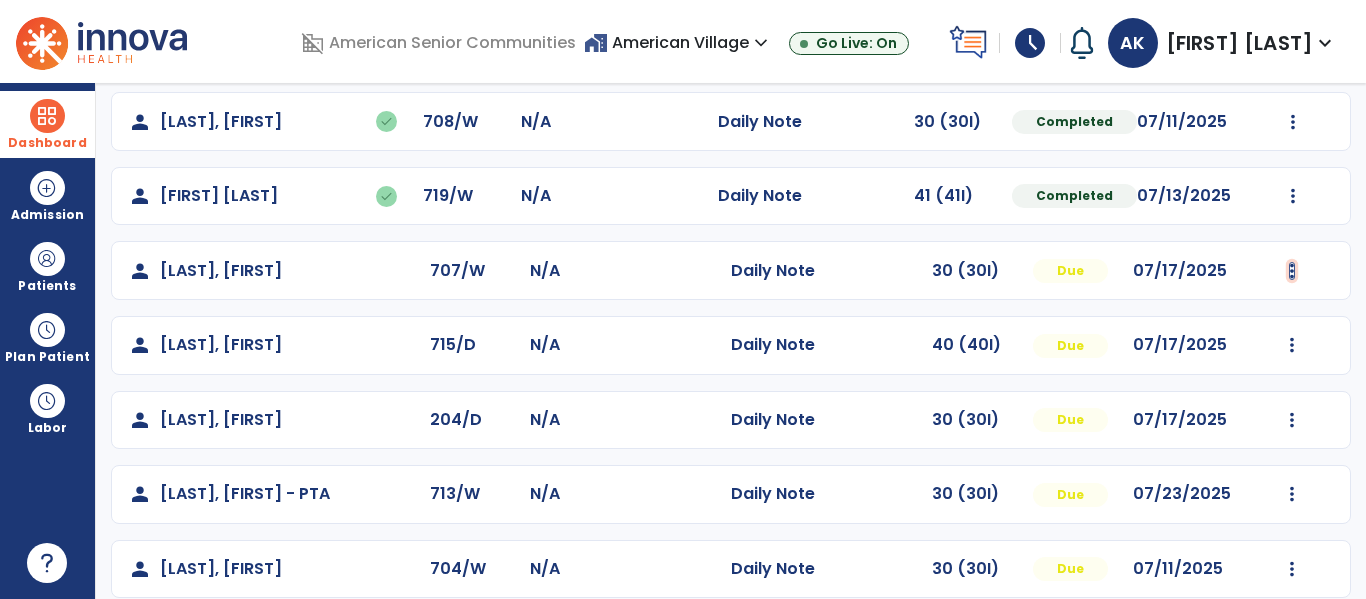 click at bounding box center [1293, 47] 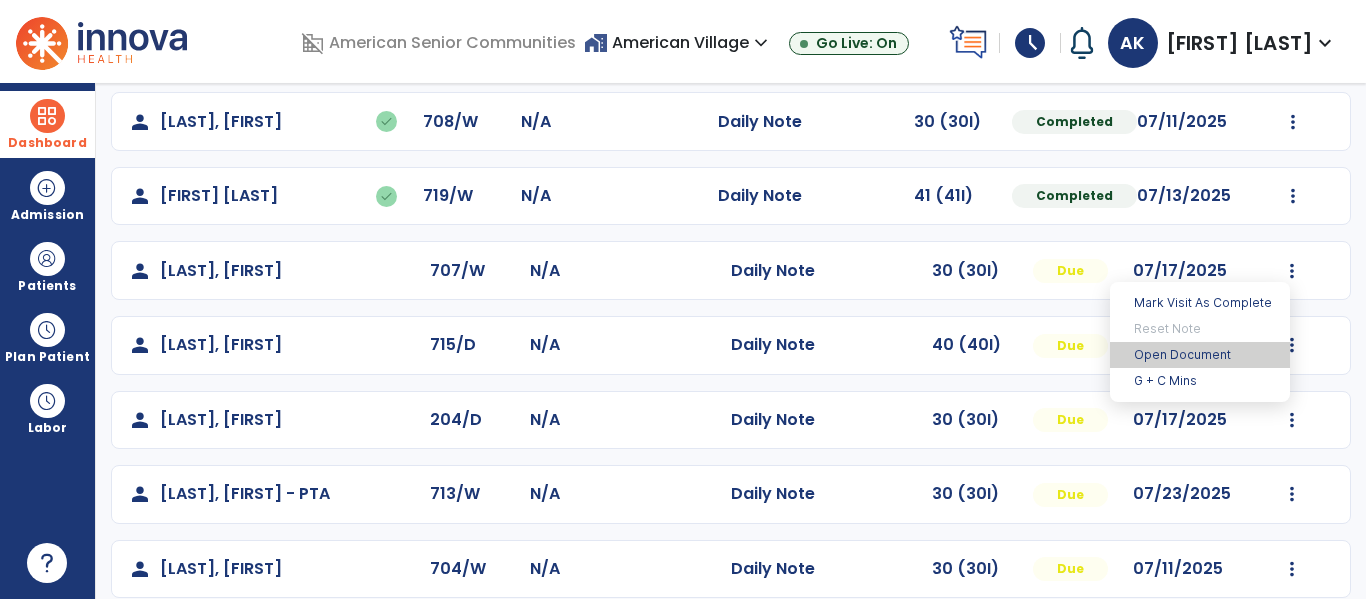 click on "Open Document" at bounding box center [1200, 355] 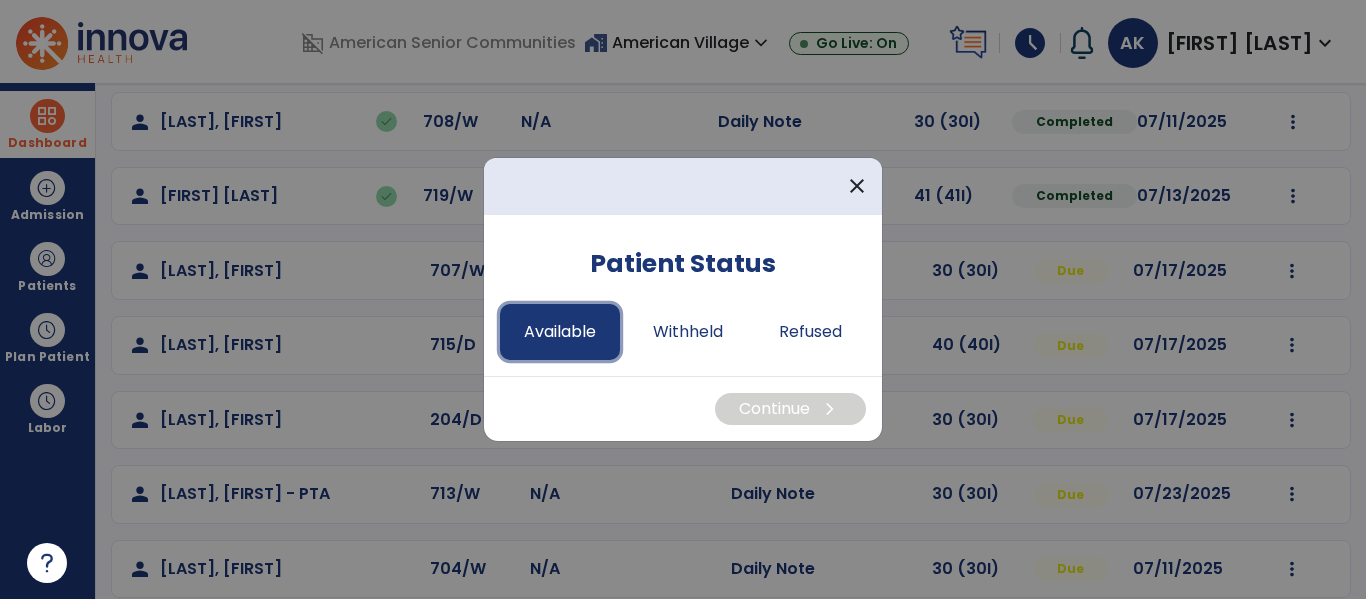 click on "Available" at bounding box center [560, 332] 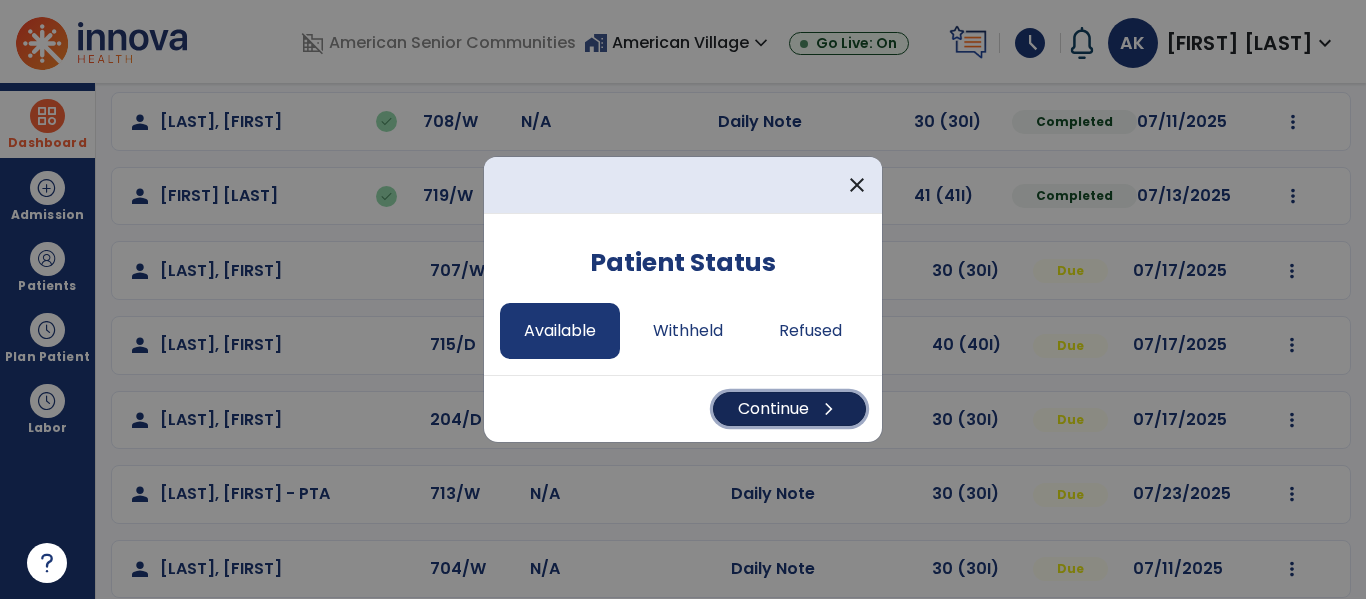click on "Continue   chevron_right" at bounding box center (789, 409) 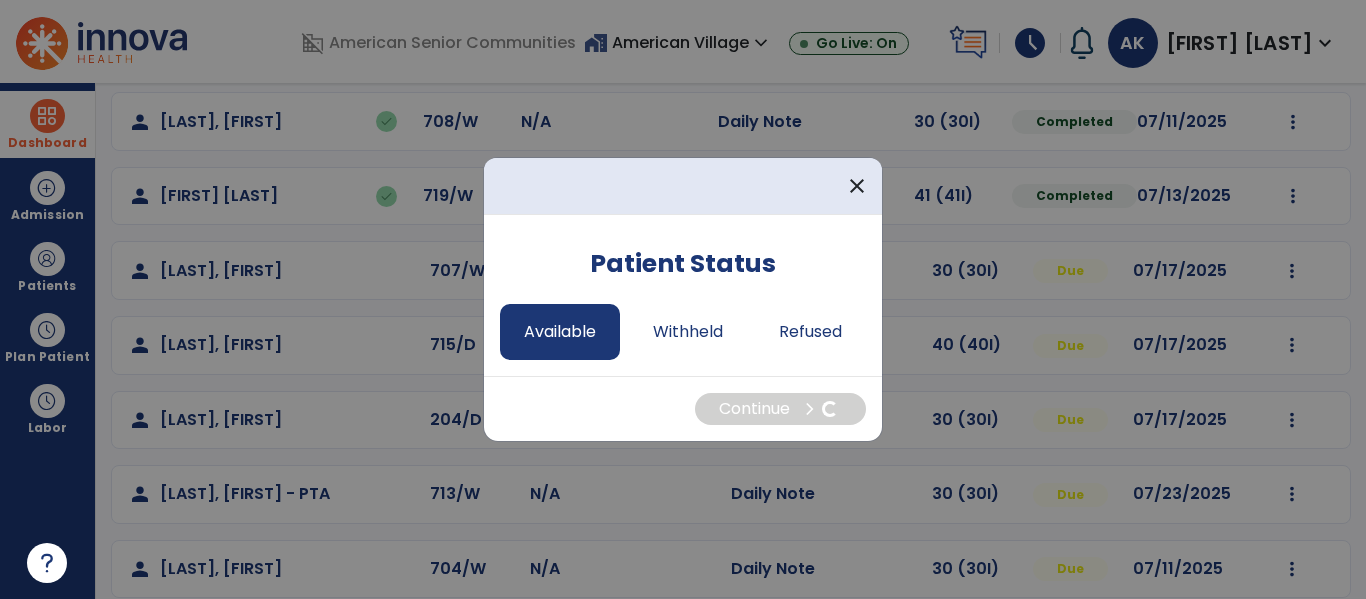 select on "*" 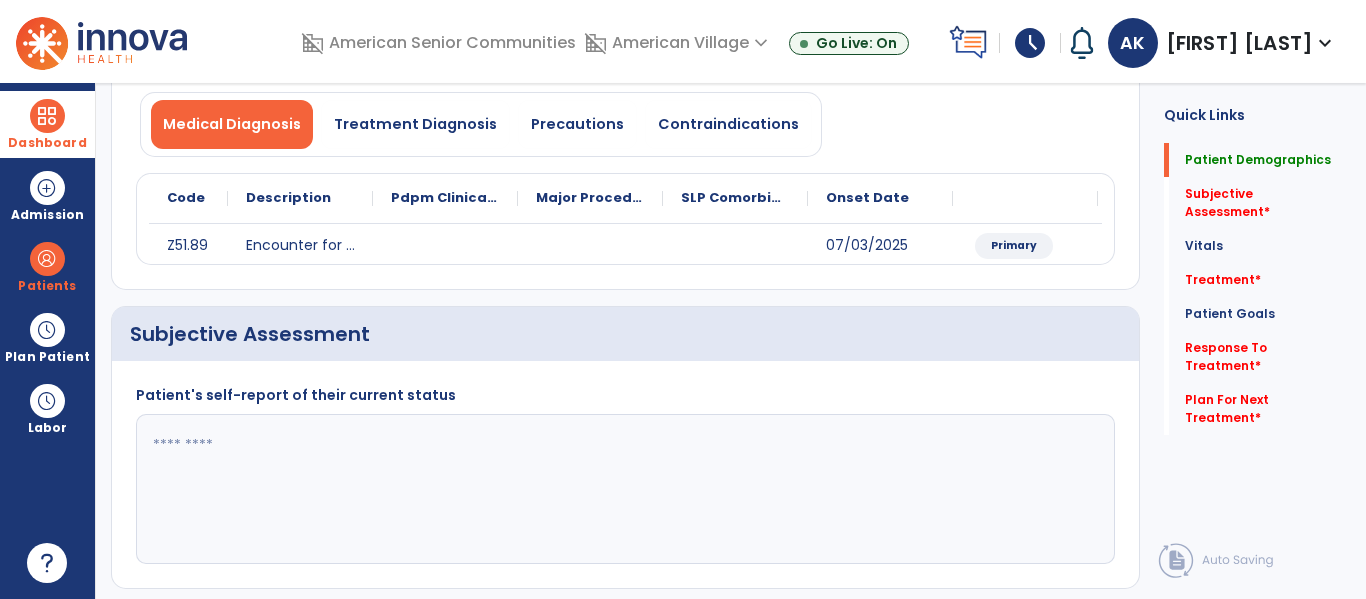 click 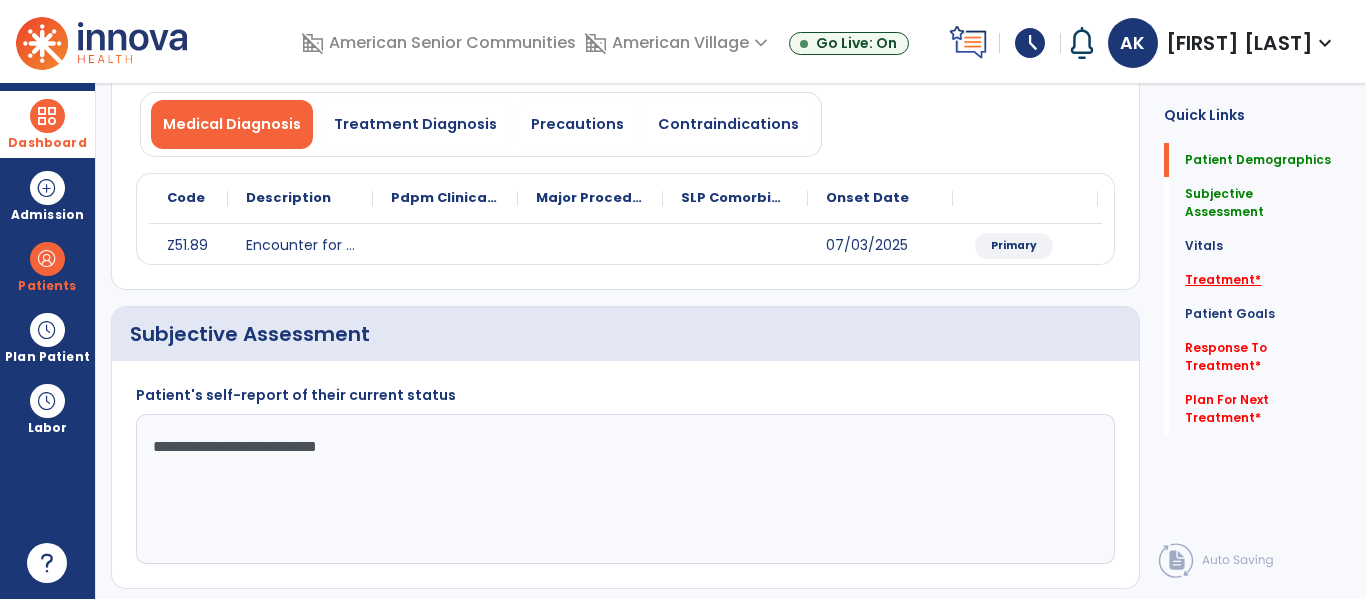 type on "**********" 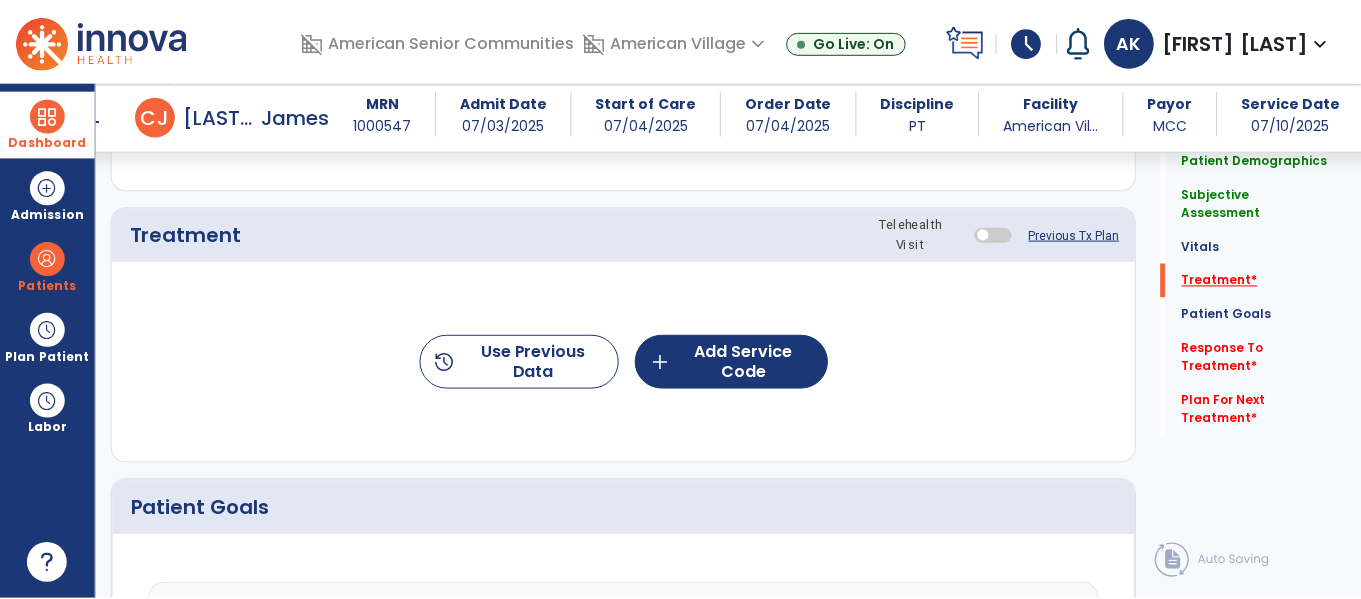 scroll, scrollTop: 1055, scrollLeft: 0, axis: vertical 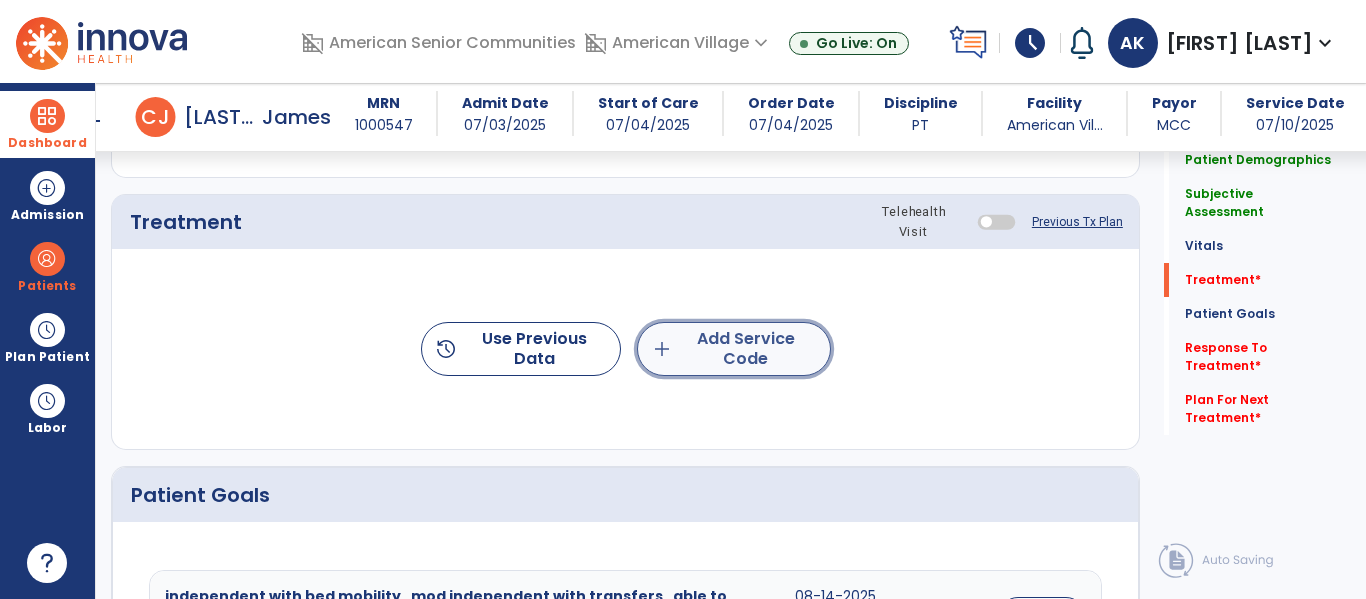 click on "add  Add Service Code" 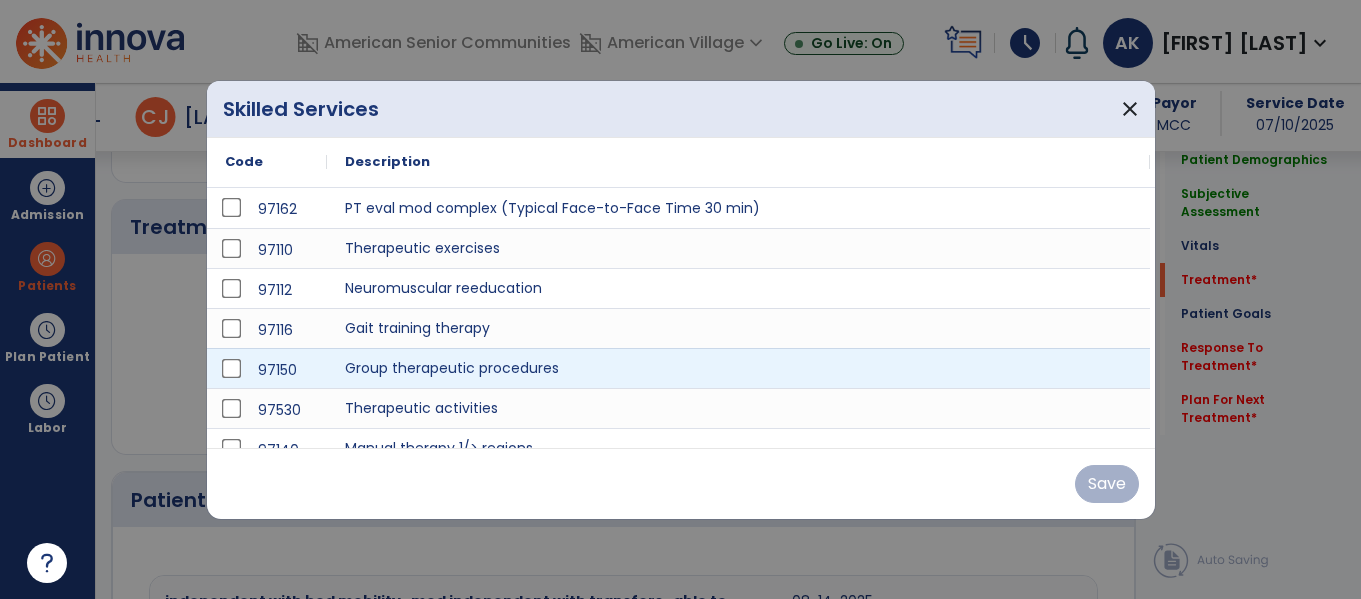 scroll, scrollTop: 1055, scrollLeft: 0, axis: vertical 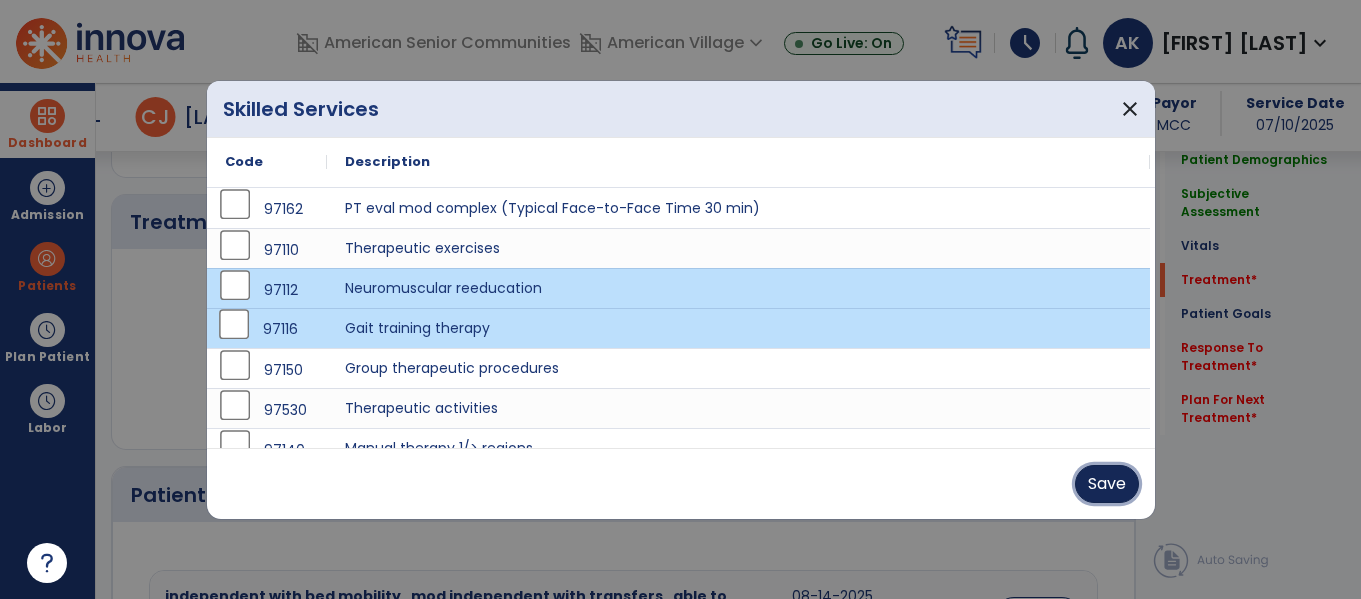 click on "Save" at bounding box center (1107, 484) 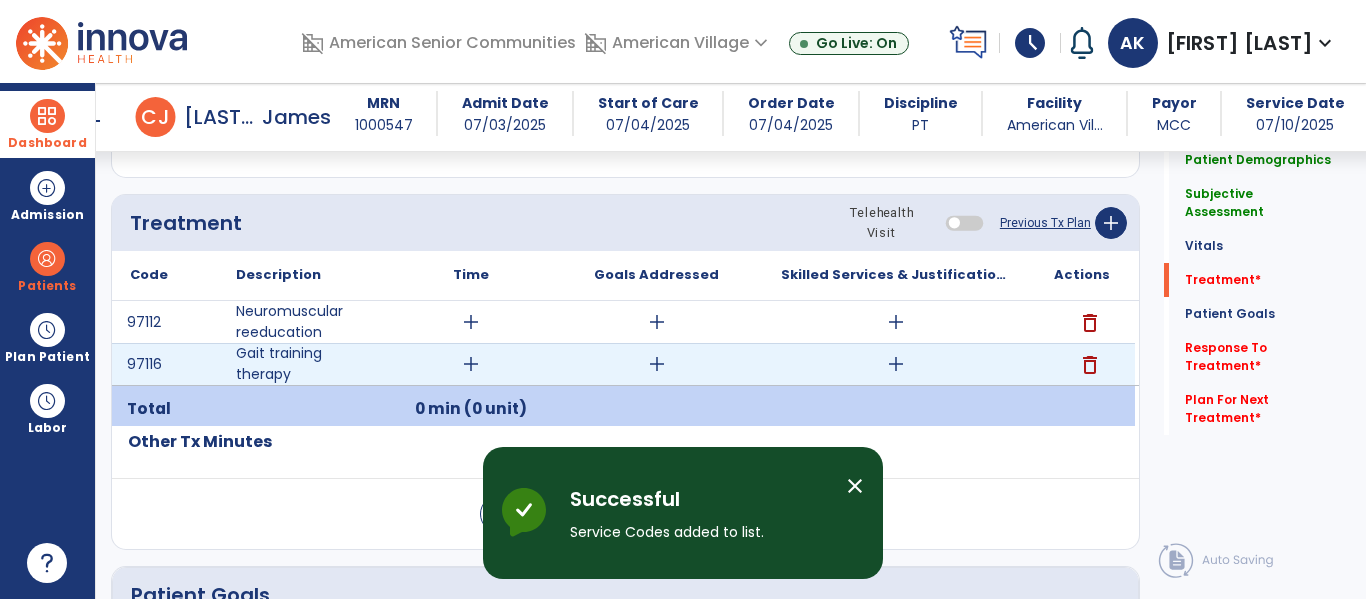 click on "add" at bounding box center [471, 364] 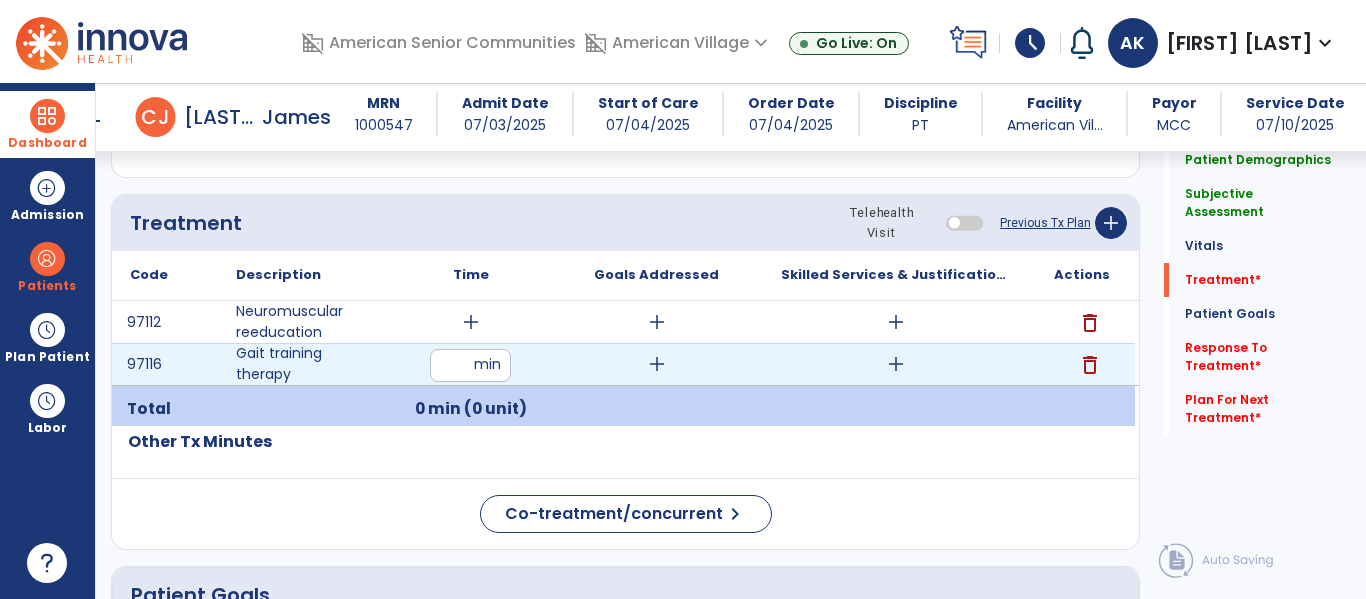 type on "**" 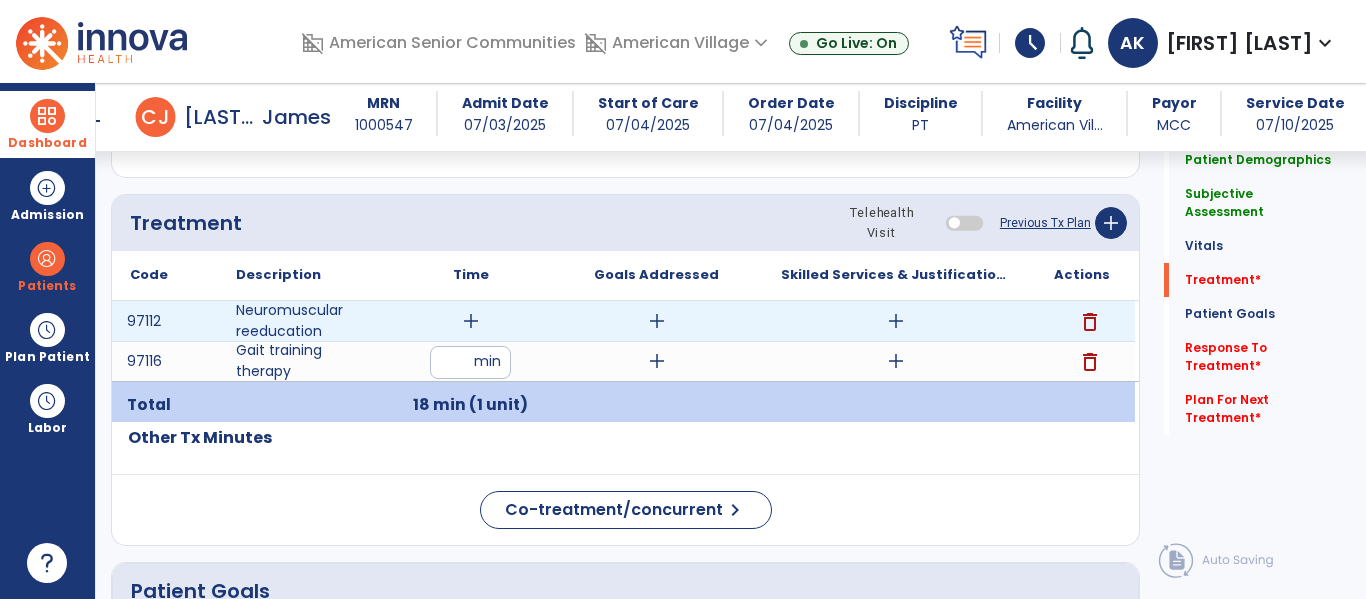 click on "add" at bounding box center (471, 321) 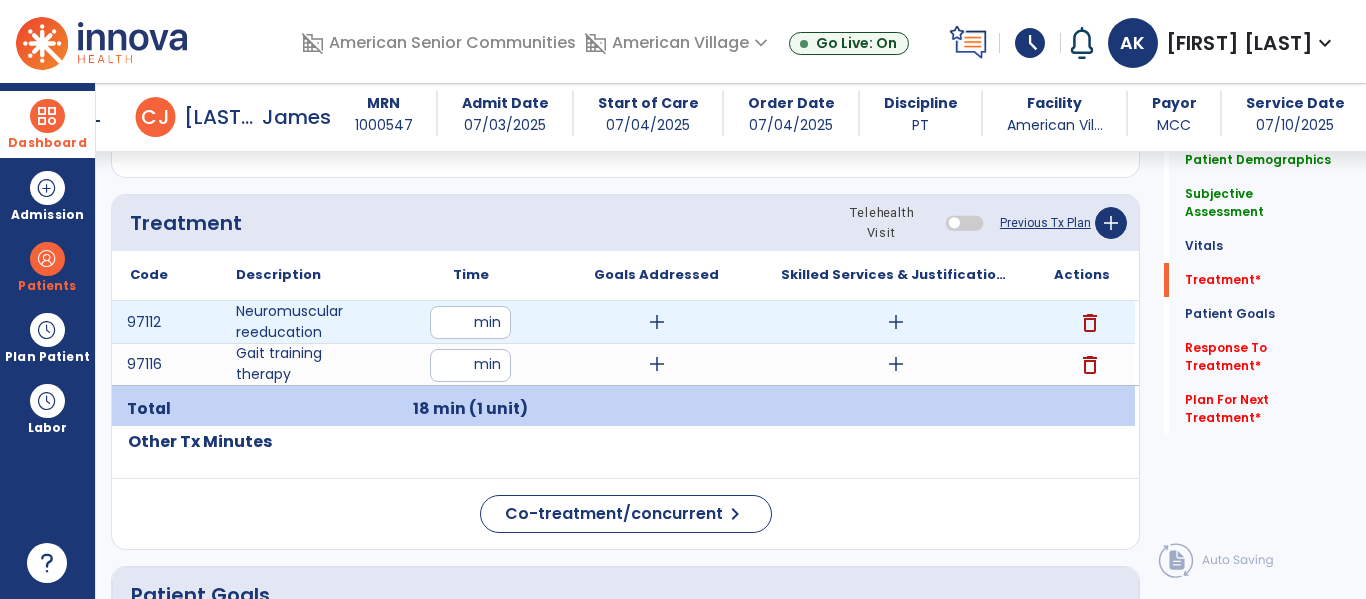 type on "**" 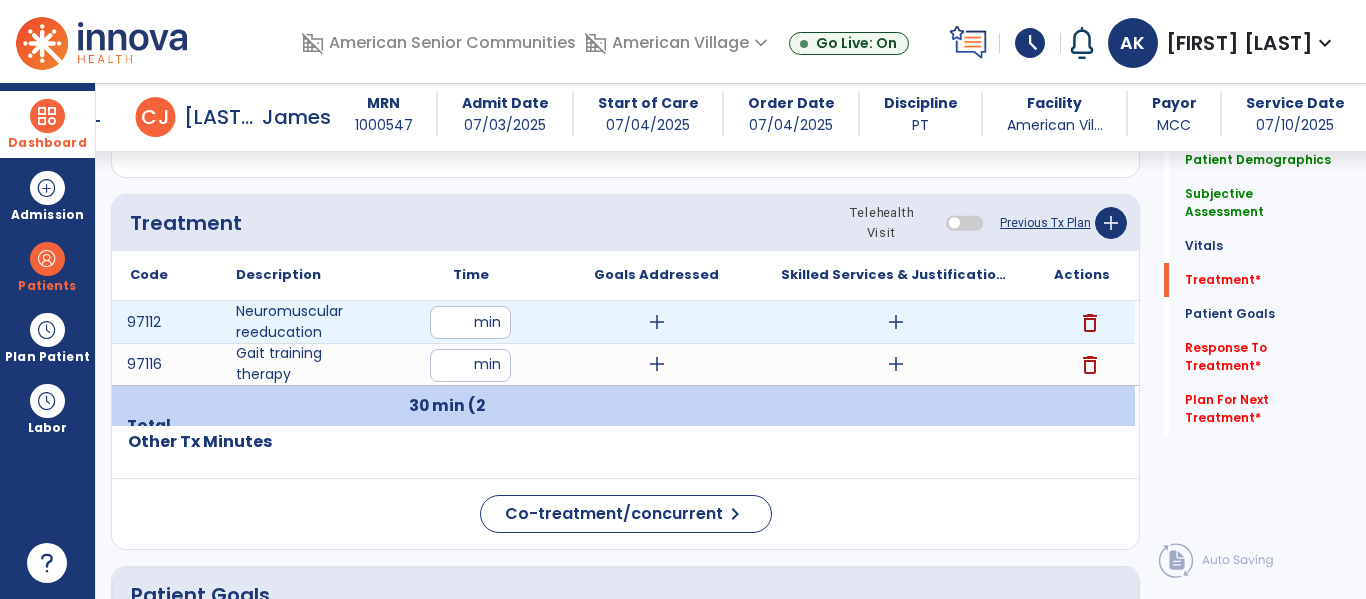 click on "add" at bounding box center (896, 322) 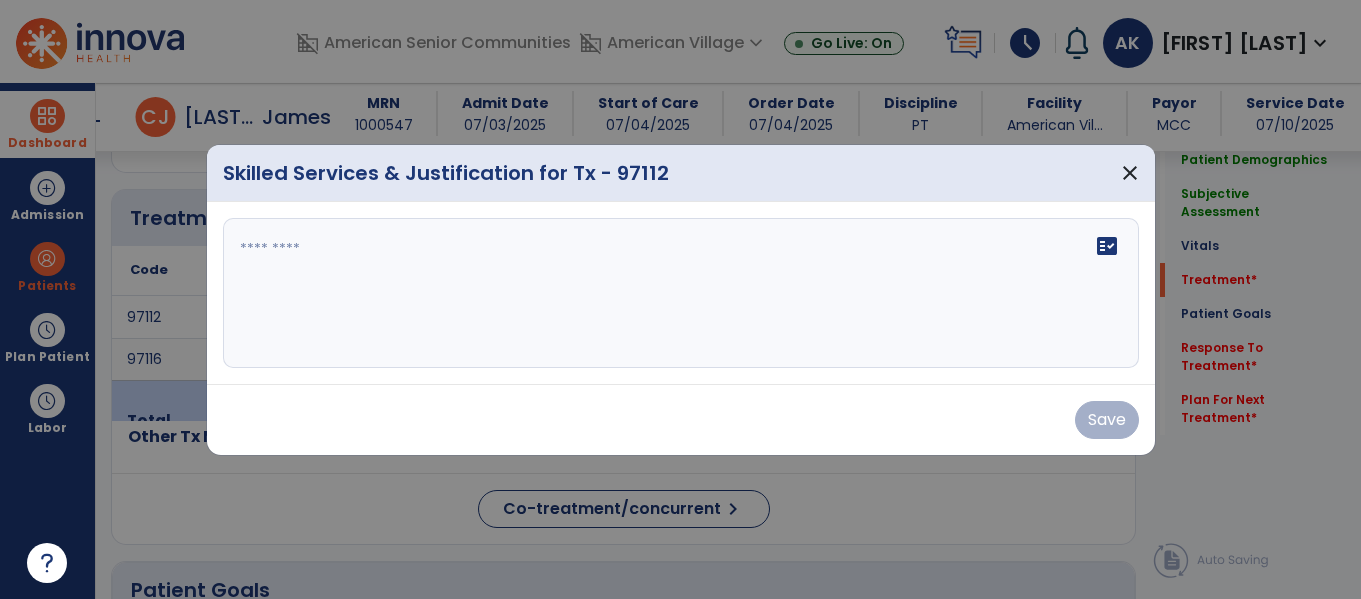 scroll, scrollTop: 1055, scrollLeft: 0, axis: vertical 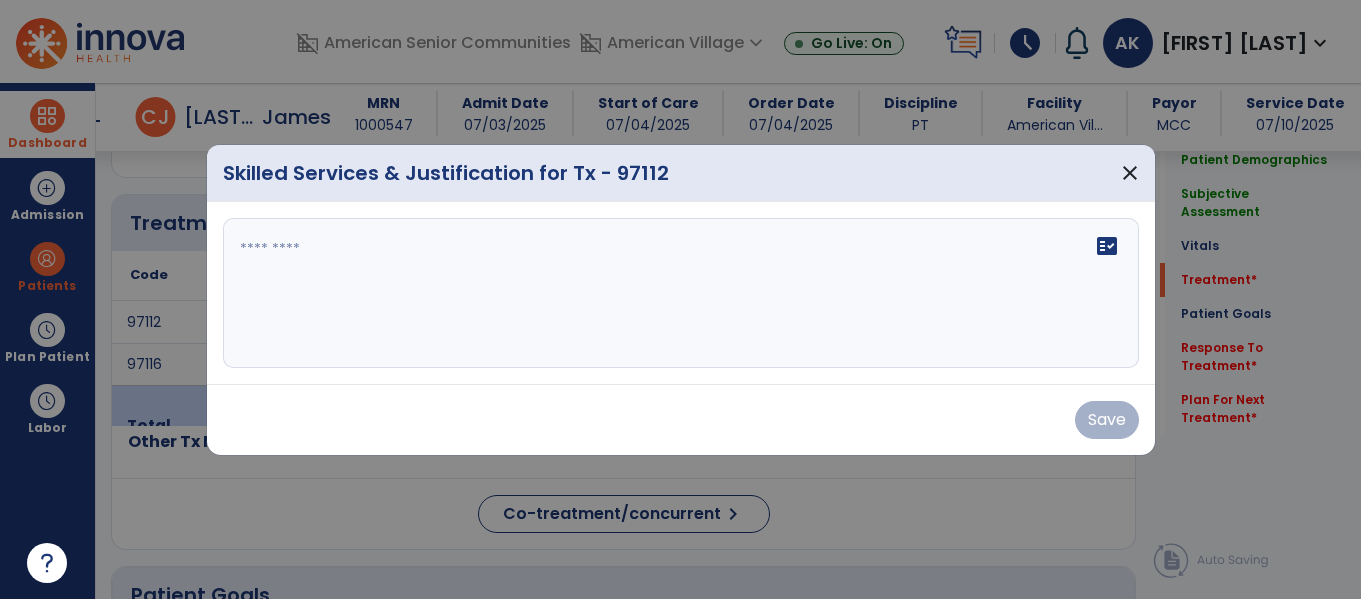 click on "fact_check" at bounding box center (681, 293) 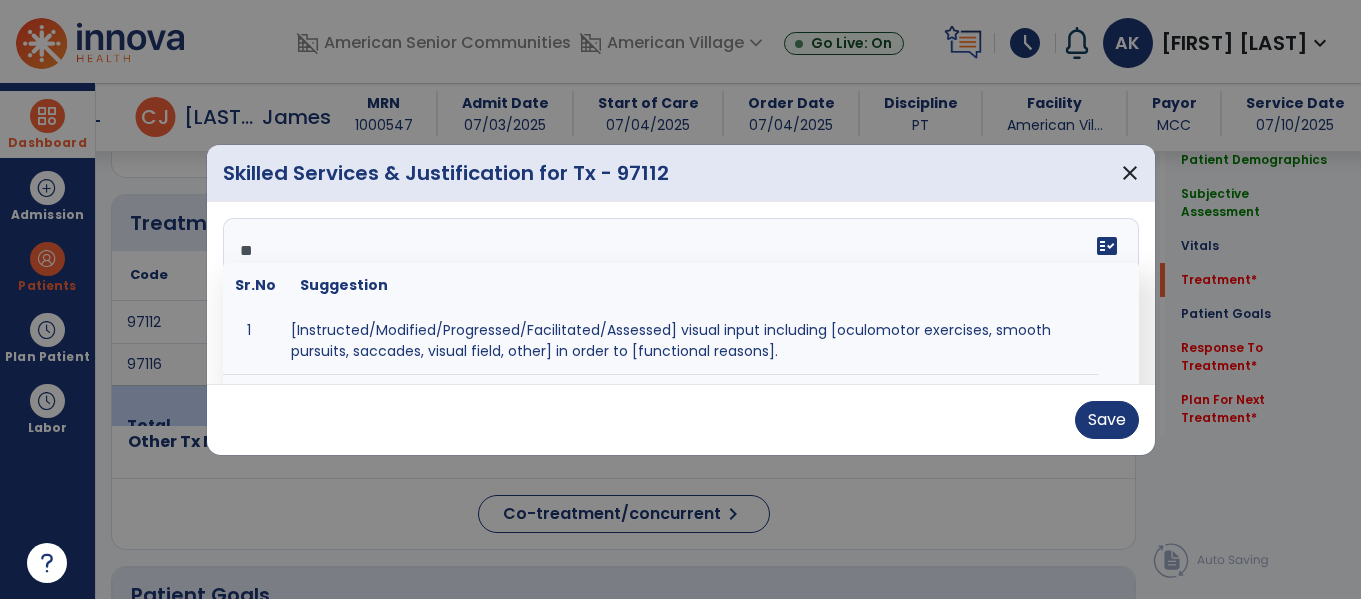 type on "*" 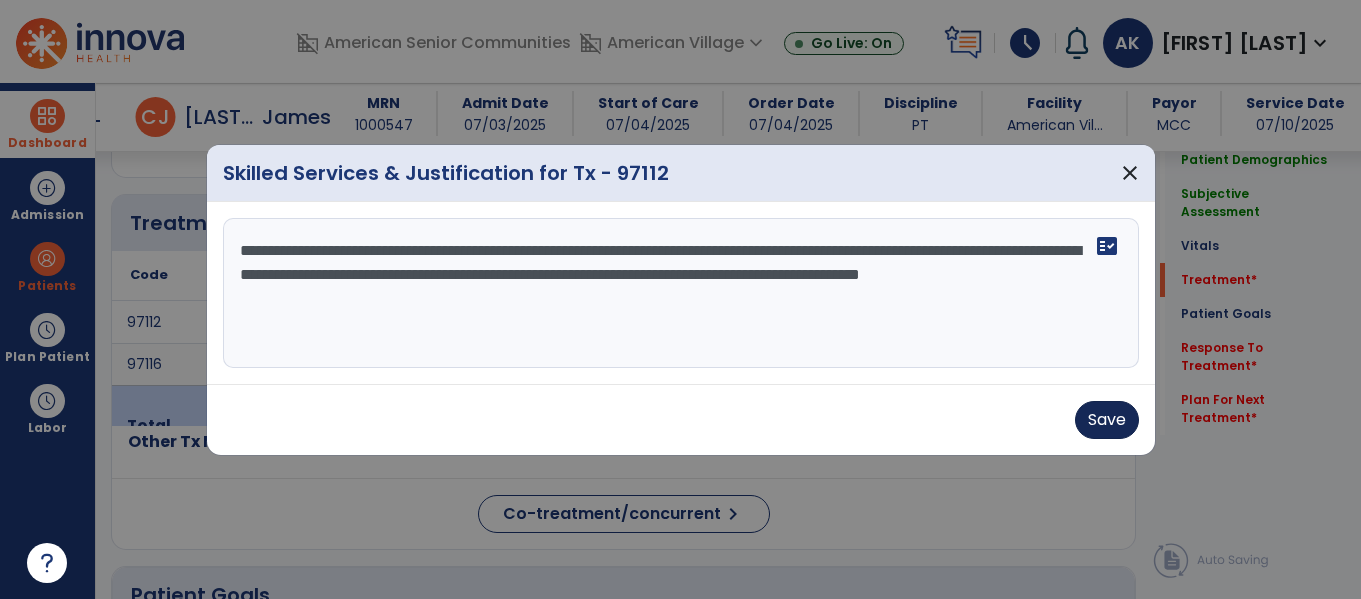 type on "**********" 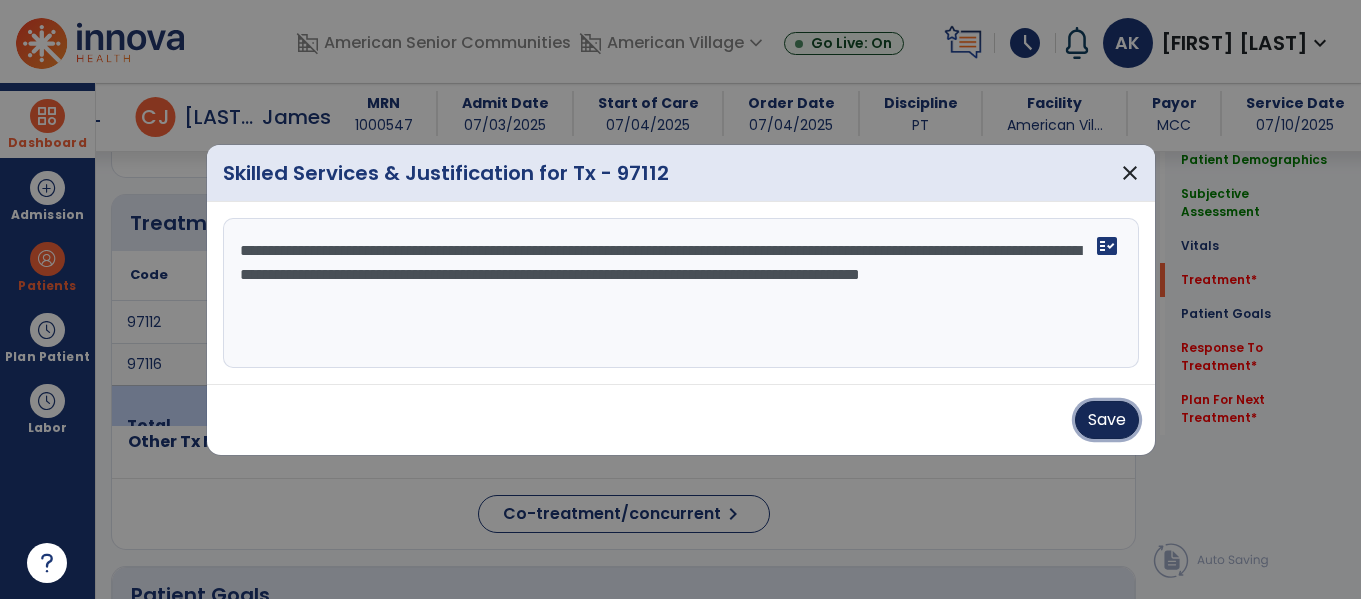 click on "Save" at bounding box center [1107, 420] 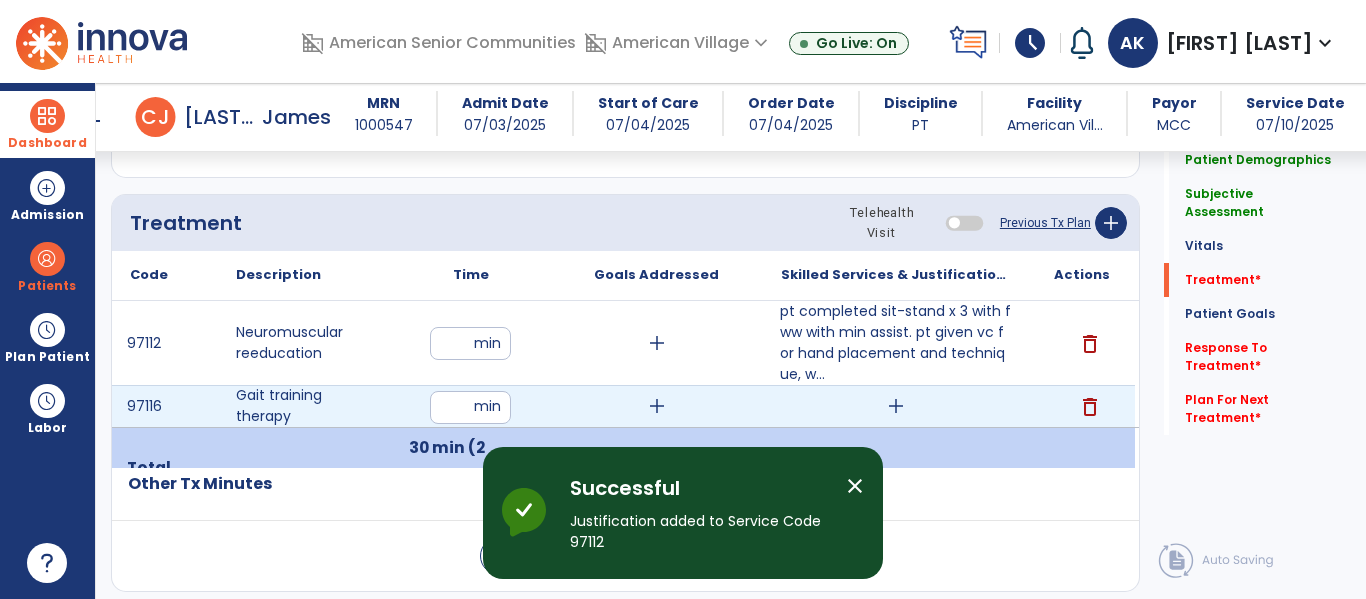 click on "add" at bounding box center [896, 406] 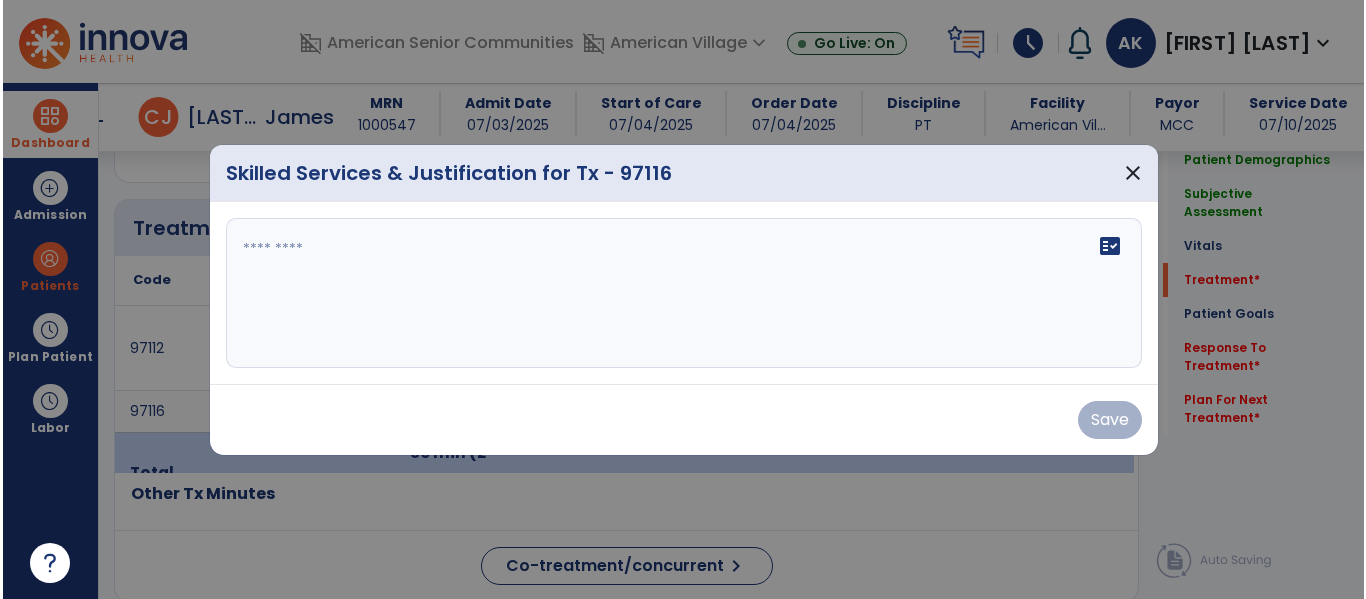 scroll, scrollTop: 1055, scrollLeft: 0, axis: vertical 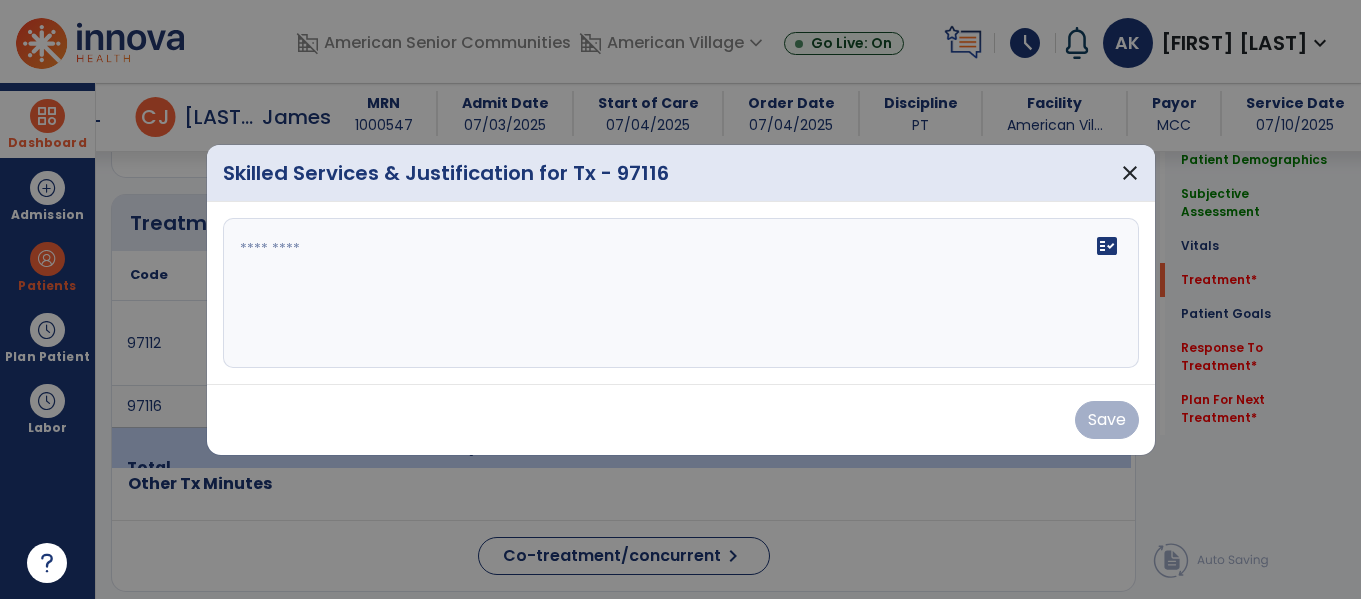 click on "fact_check" at bounding box center (681, 293) 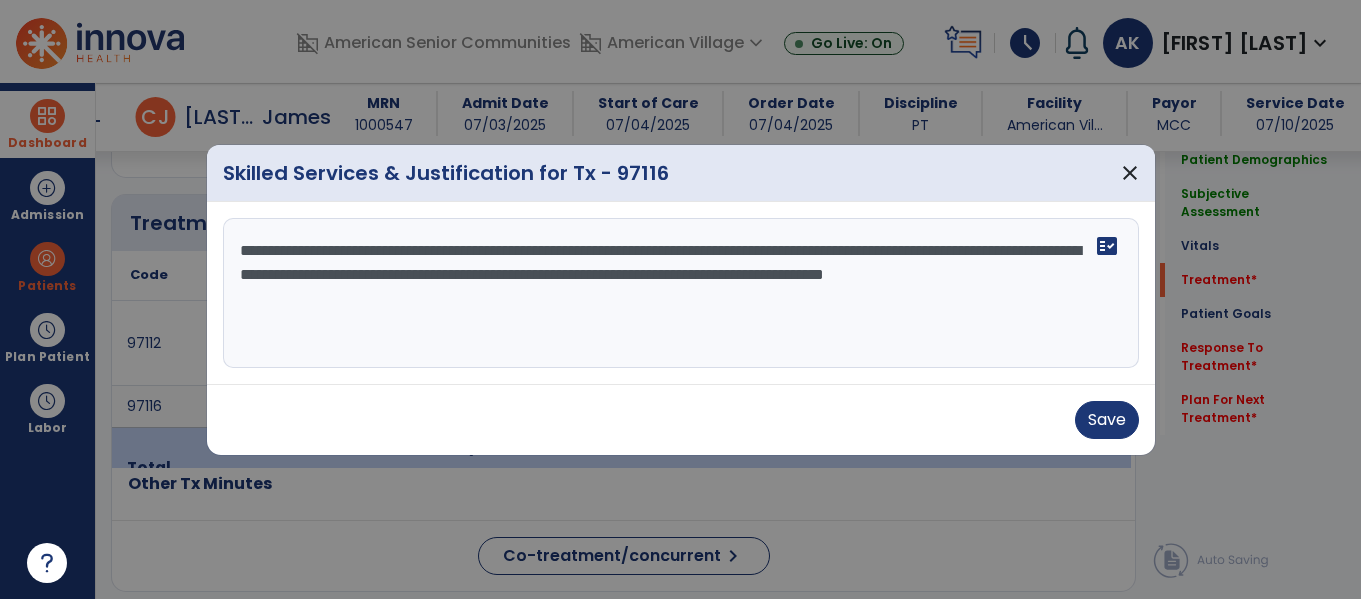 click on "**********" at bounding box center [681, 293] 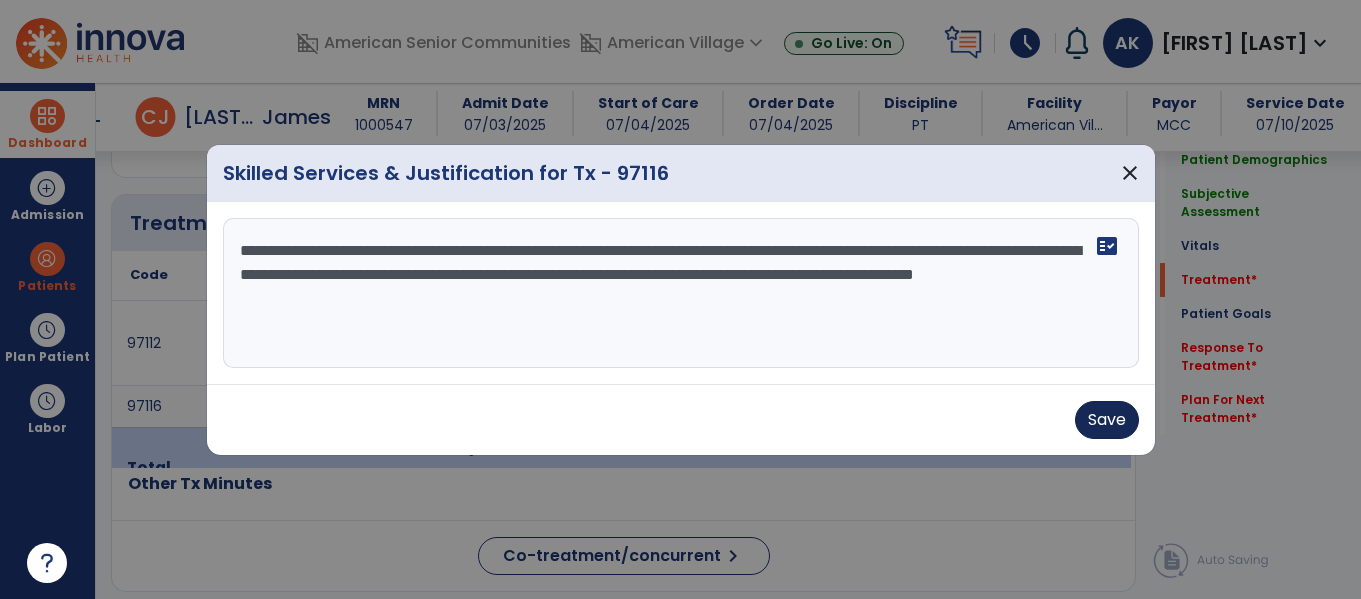 type on "**********" 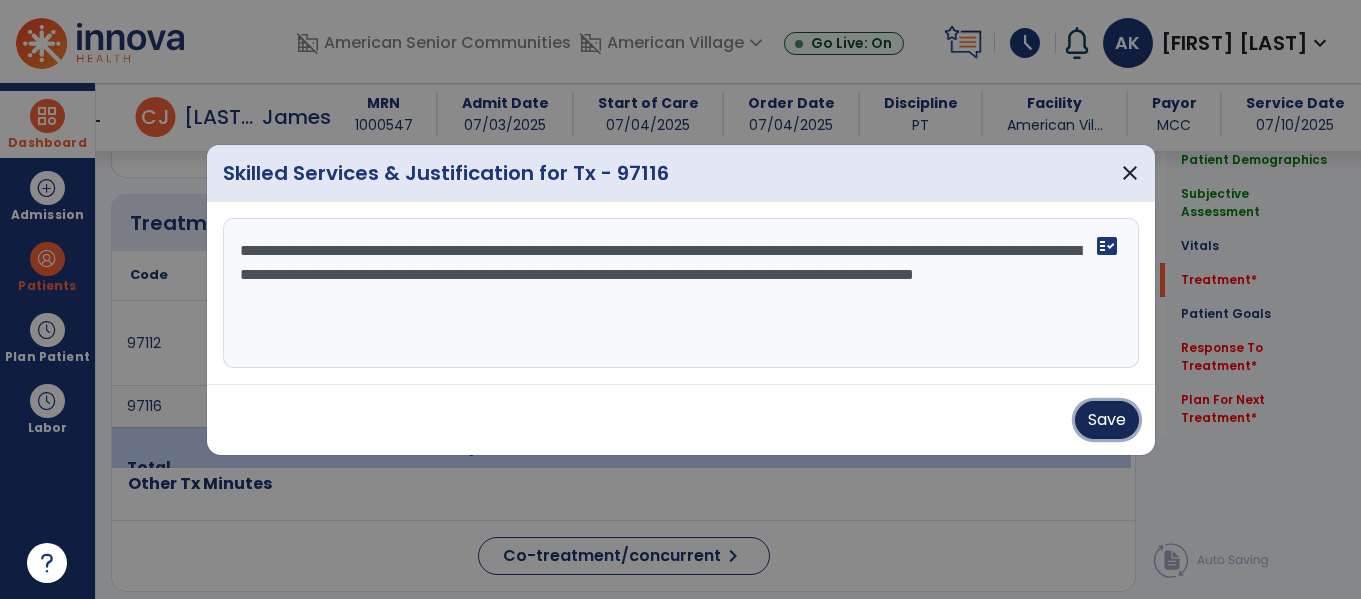 click on "Save" at bounding box center [1107, 420] 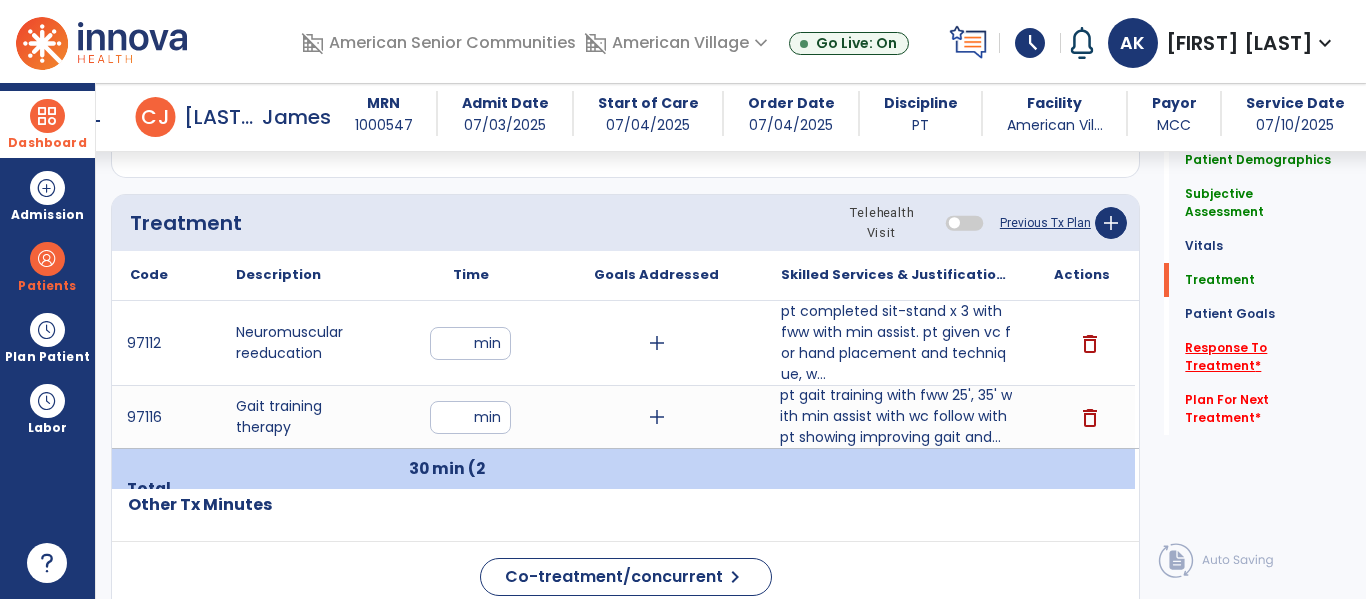 click on "Response To Treatment   *" 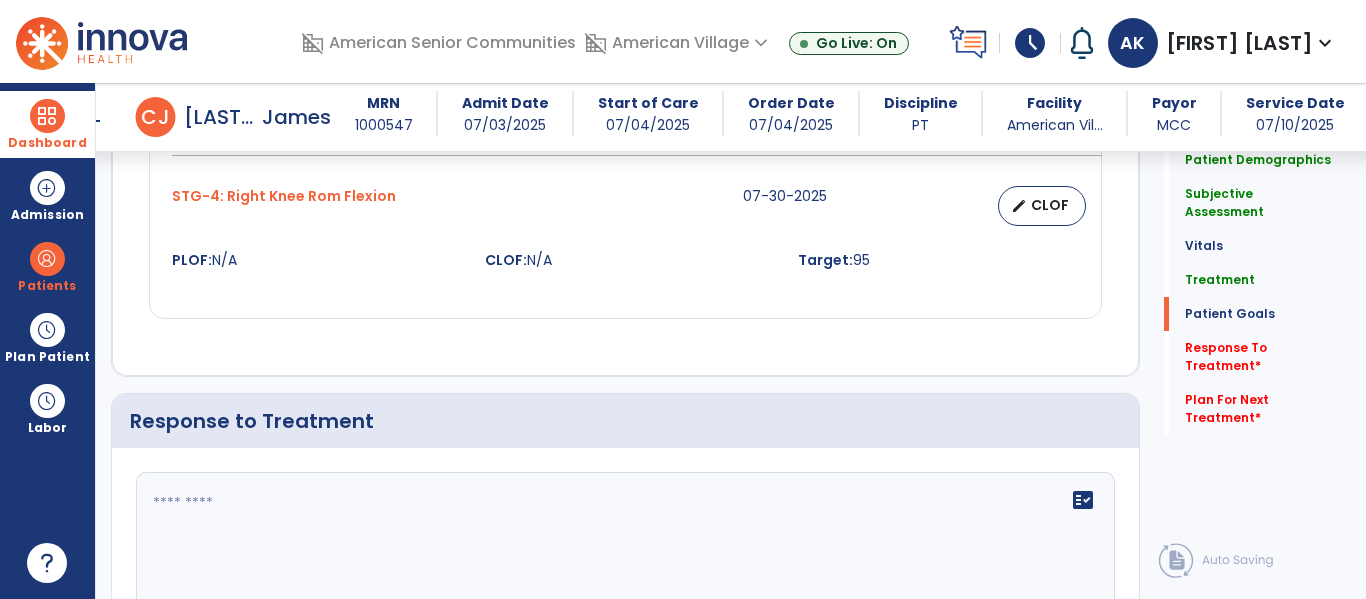 scroll, scrollTop: 2328, scrollLeft: 0, axis: vertical 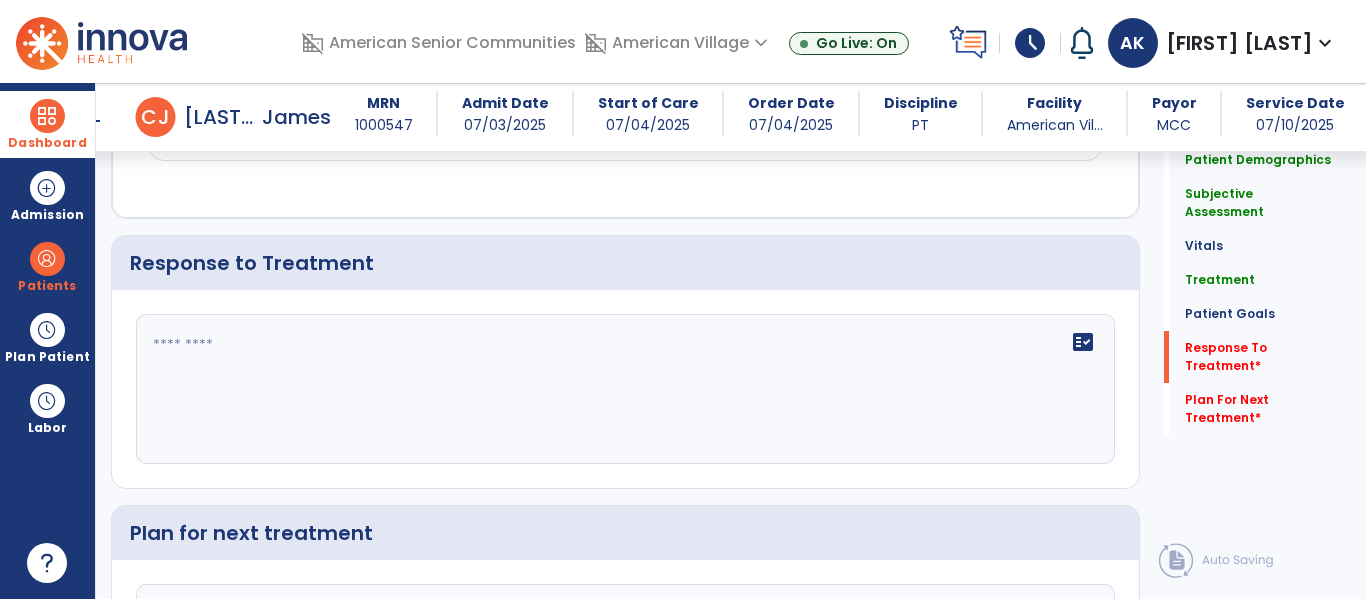 click on "fact_check" 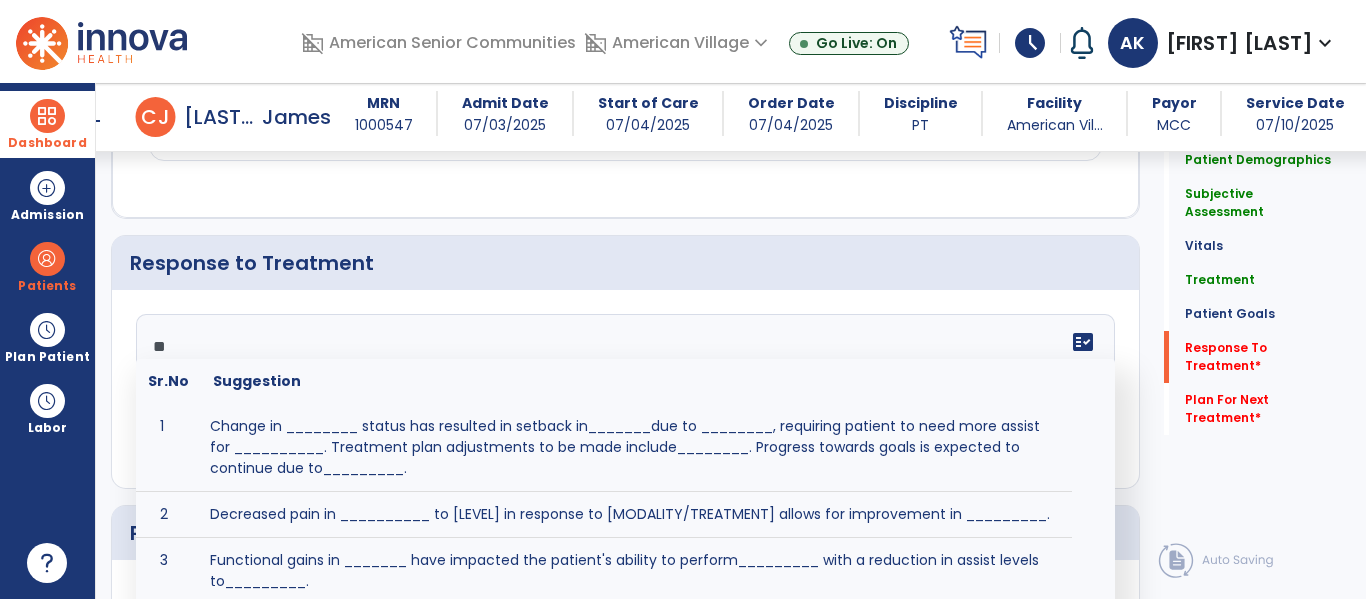 type on "*" 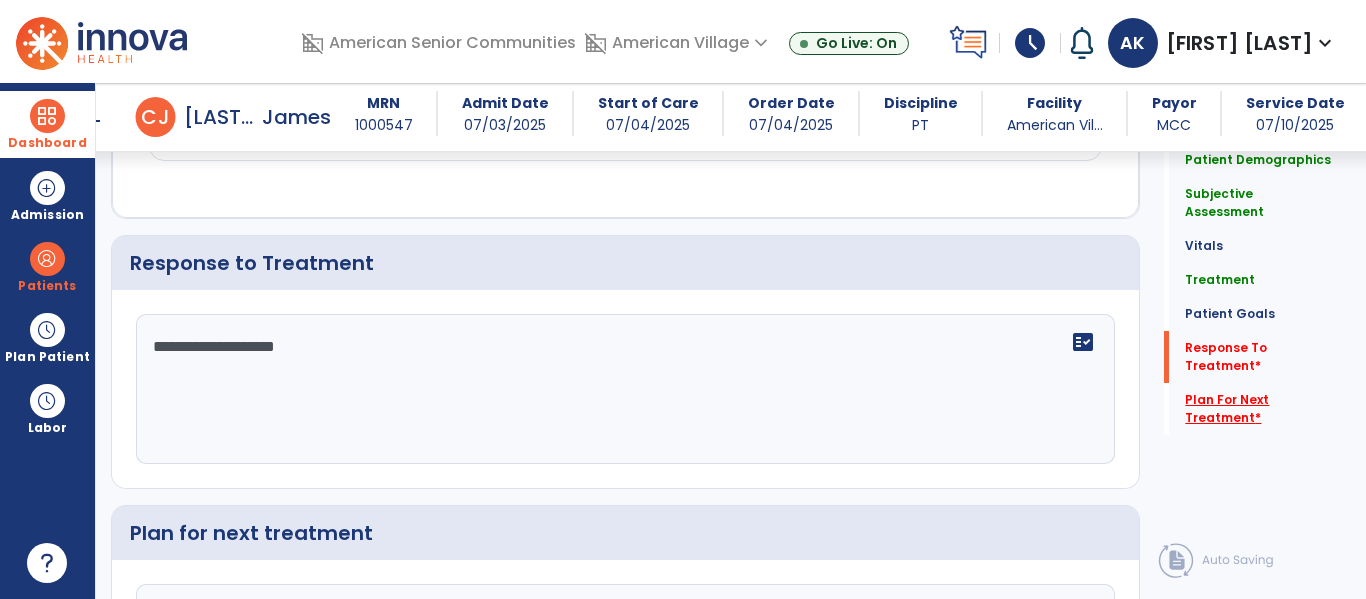 type on "**********" 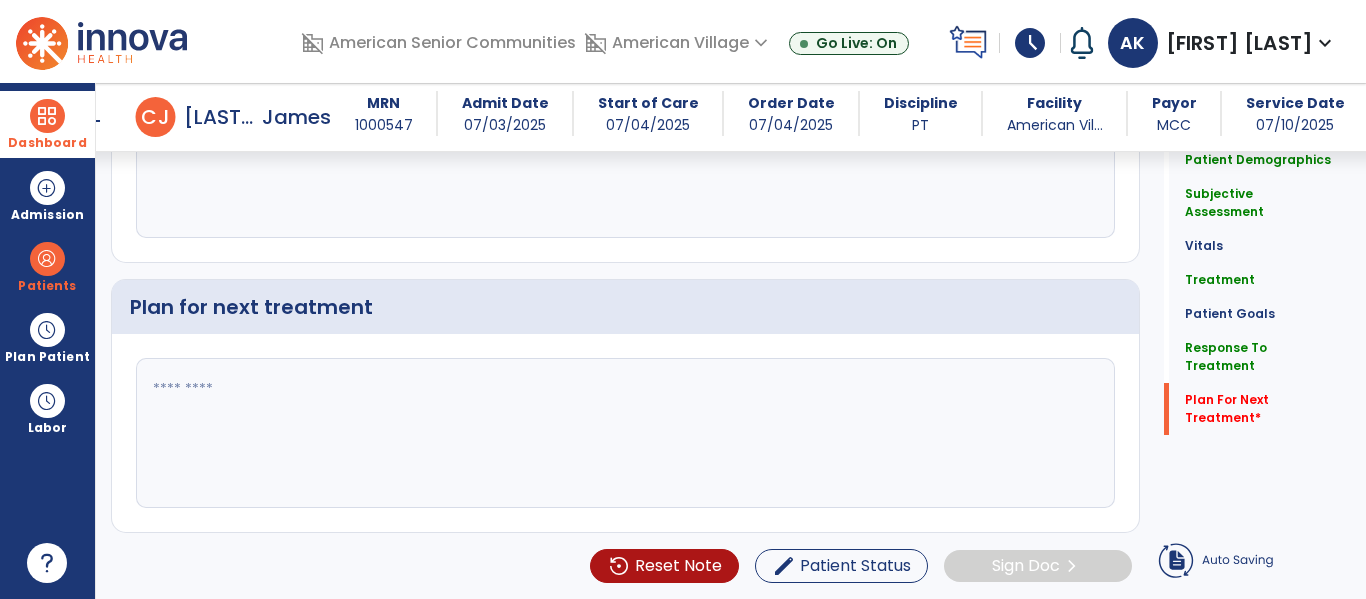 click 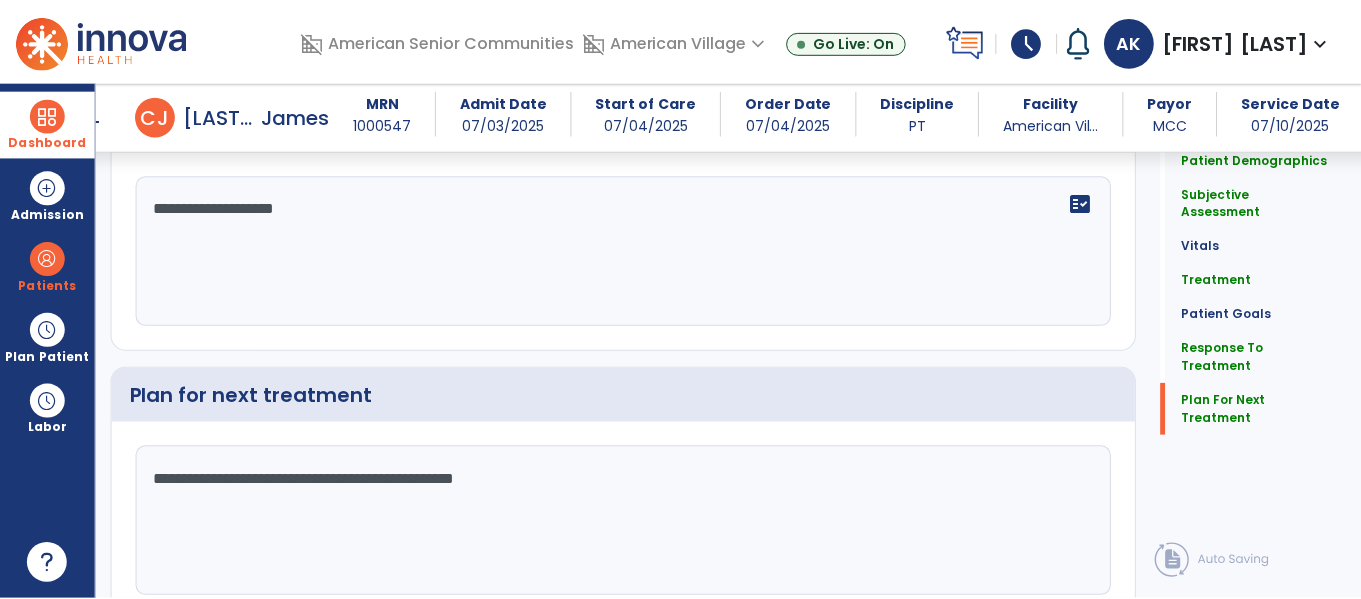 scroll, scrollTop: 2533, scrollLeft: 0, axis: vertical 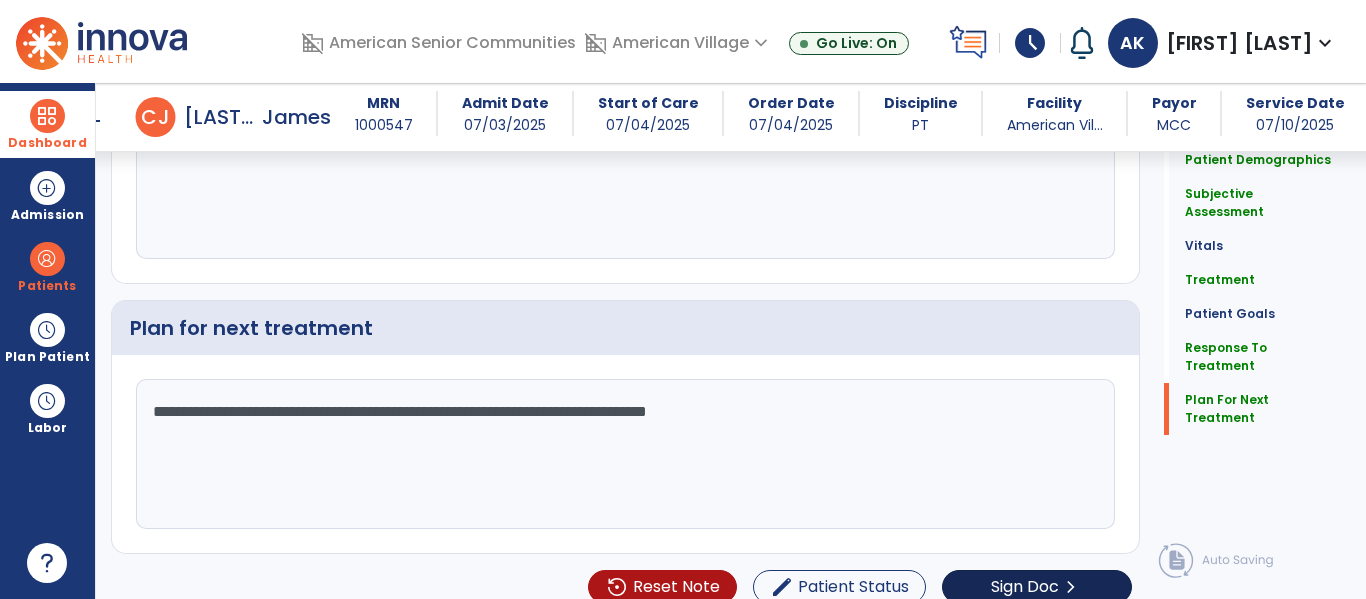 type on "**********" 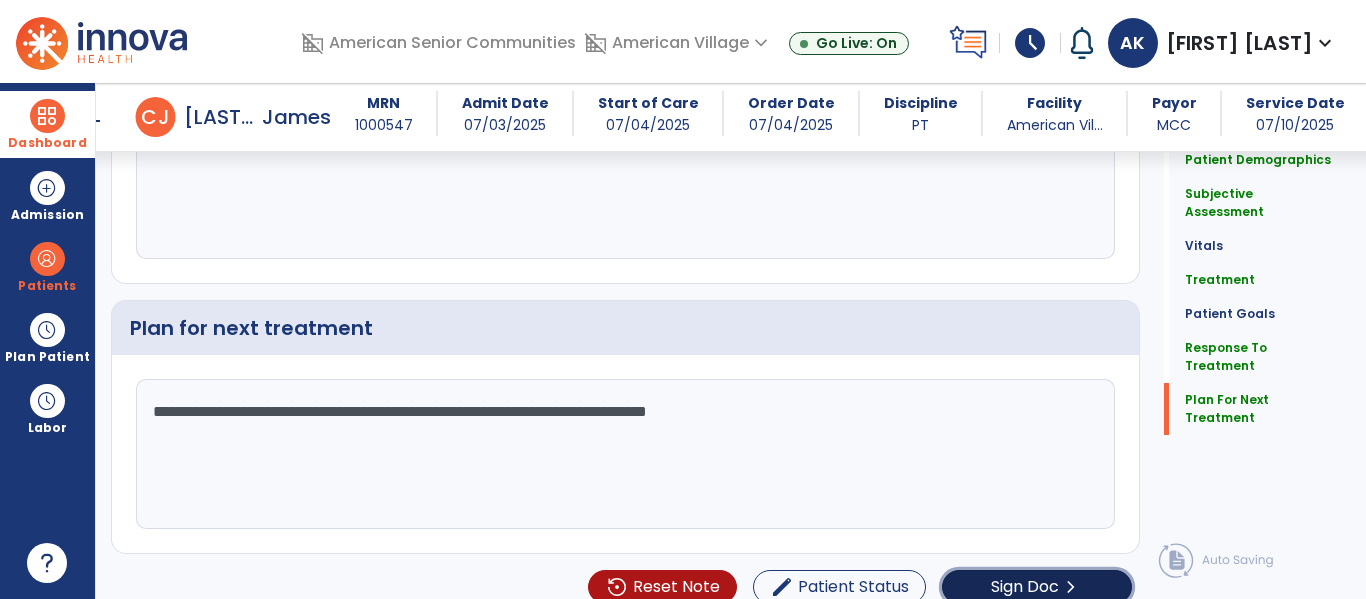 click on "Sign Doc" 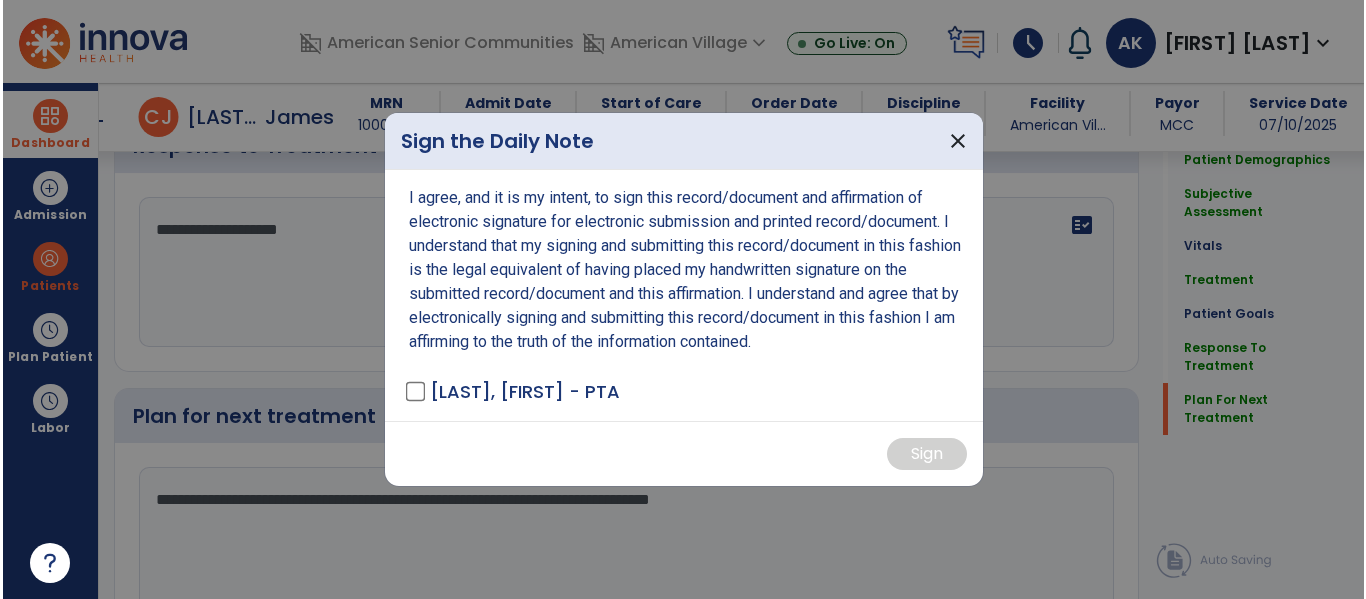 scroll, scrollTop: 2554, scrollLeft: 0, axis: vertical 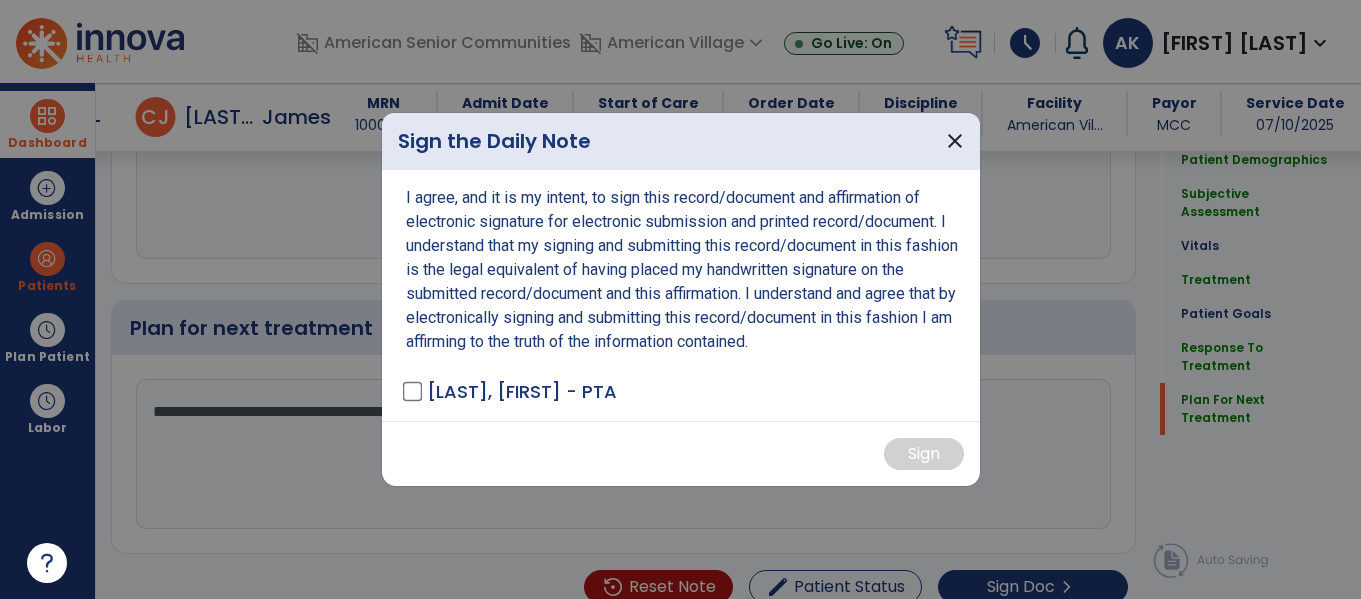 click on "I agree, and it is my intent, to sign this record/document and affirmation of electronic signature for electronic submission and printed record/document. I understand that my signing and submitting this record/document in this fashion is the legal equivalent of having placed my handwritten signature on the submitted record/document and this affirmation. I understand and agree that by electronically signing and submitting this record/document in this fashion I am affirming to the truth of the information contained. [LAST], [FIRST] - PTA" at bounding box center [681, 295] 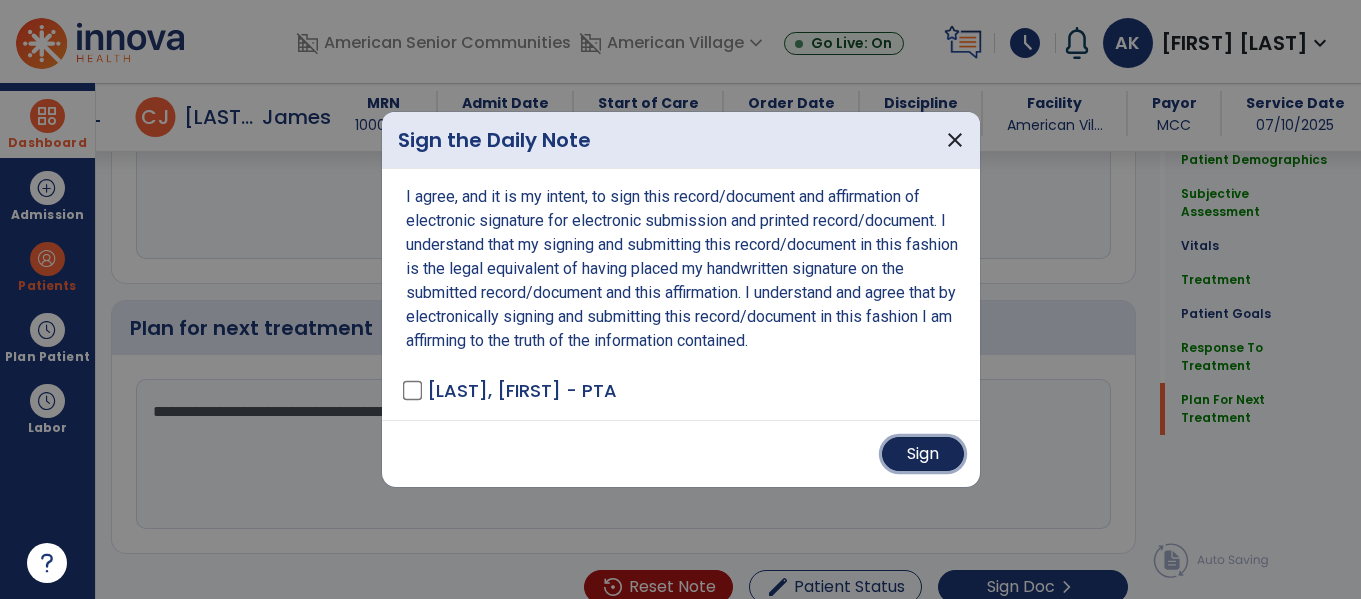 click on "Sign" at bounding box center [923, 454] 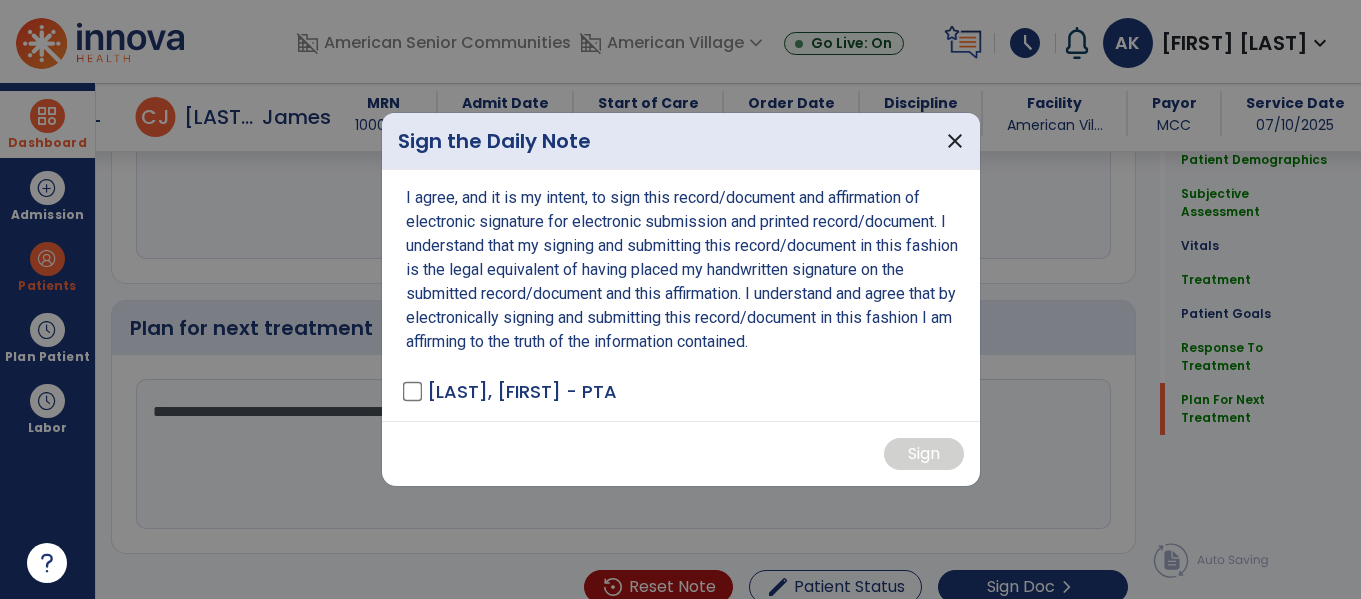 click at bounding box center [680, 299] 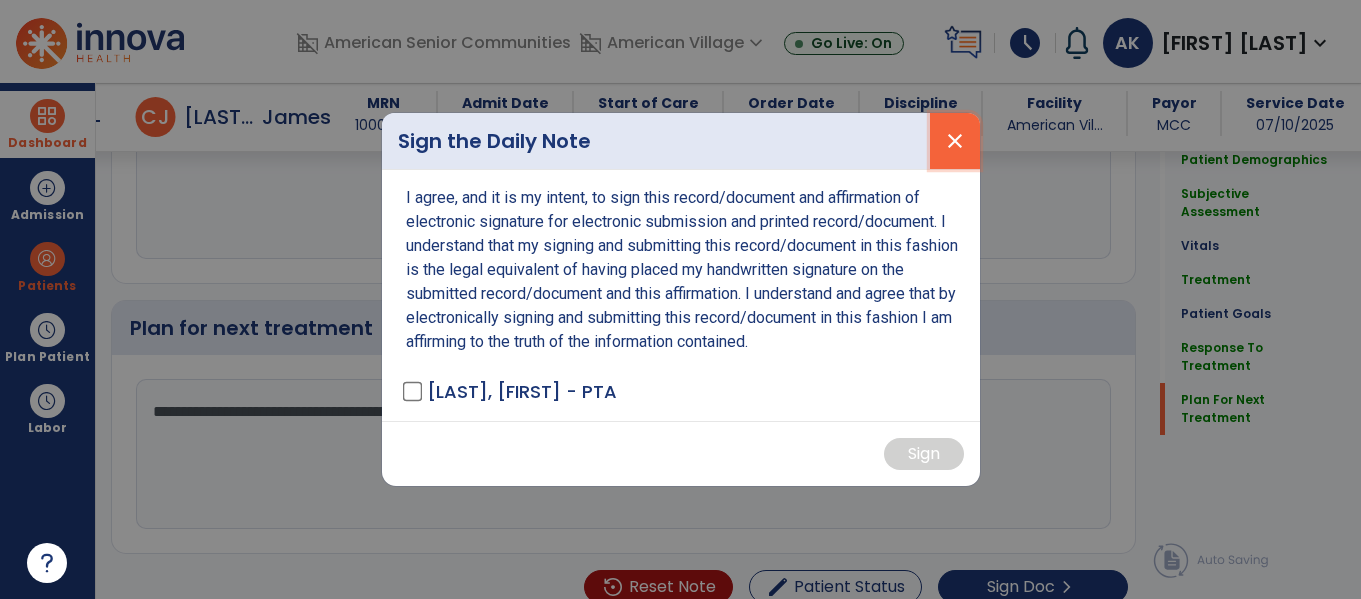 click on "close" at bounding box center [955, 141] 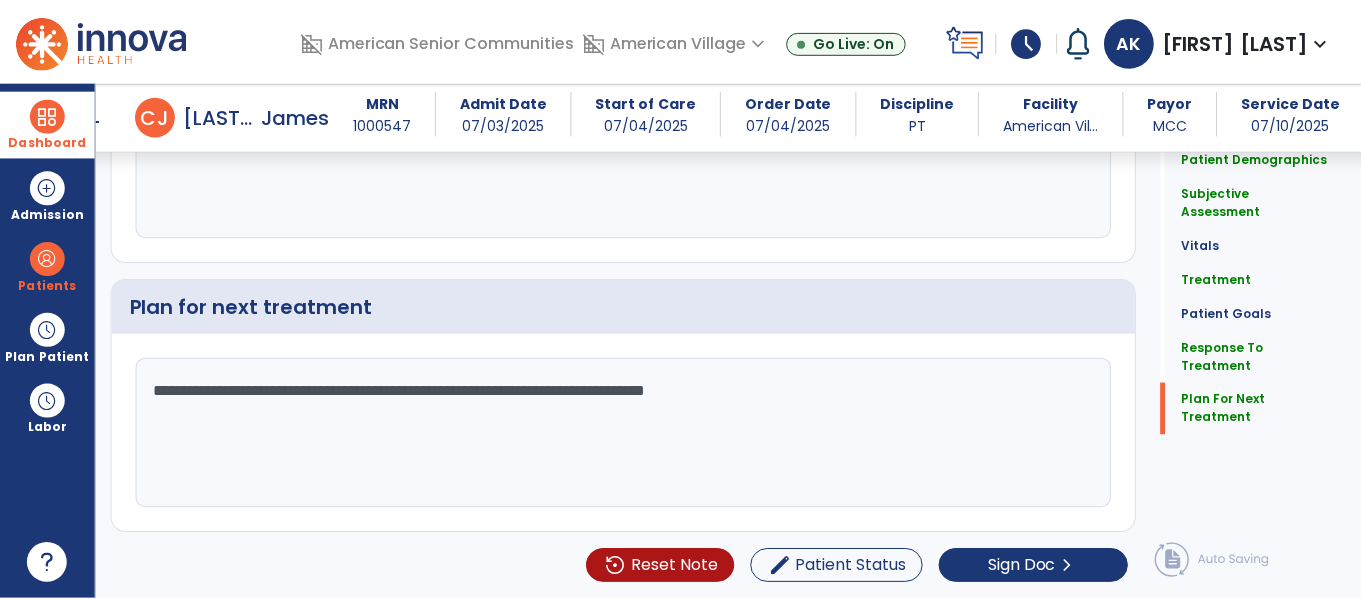 scroll, scrollTop: 2533, scrollLeft: 0, axis: vertical 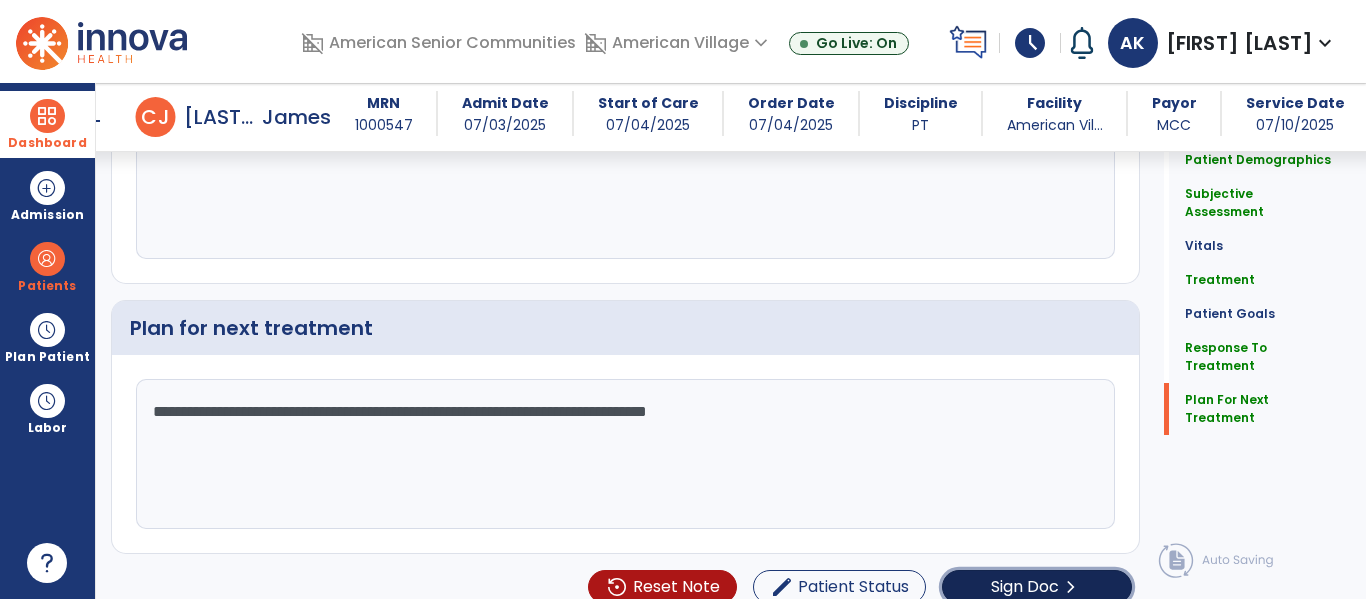 click on "Sign Doc" 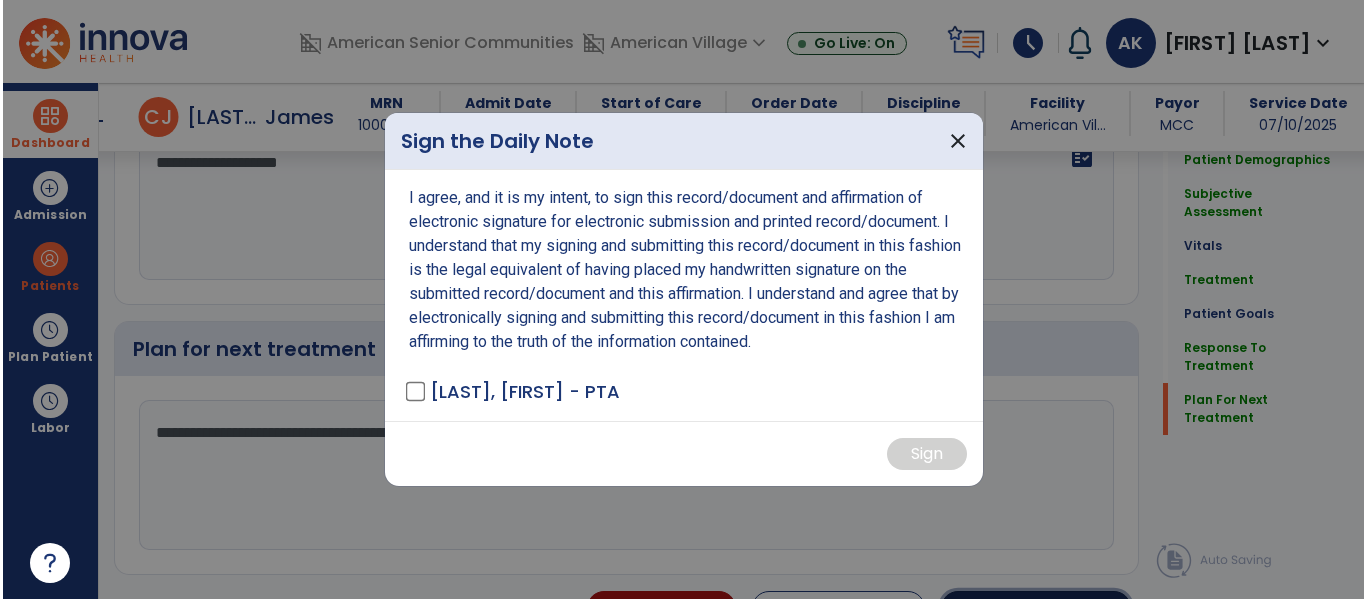 scroll, scrollTop: 2554, scrollLeft: 0, axis: vertical 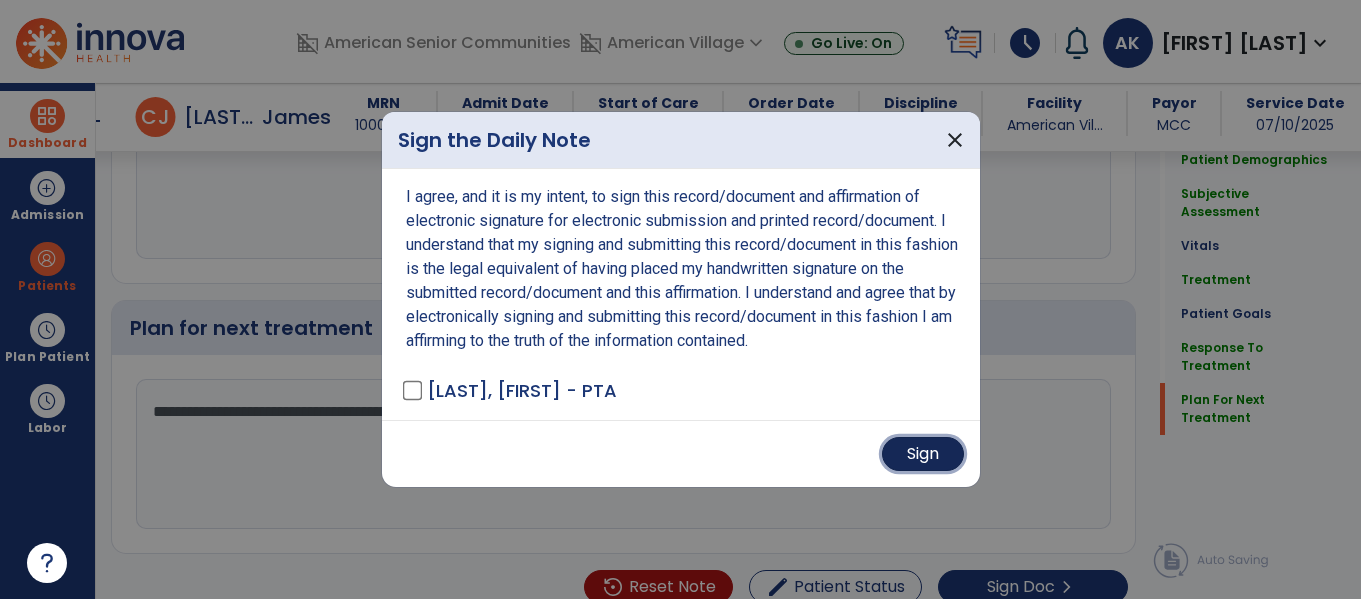 click on "Sign" at bounding box center [923, 454] 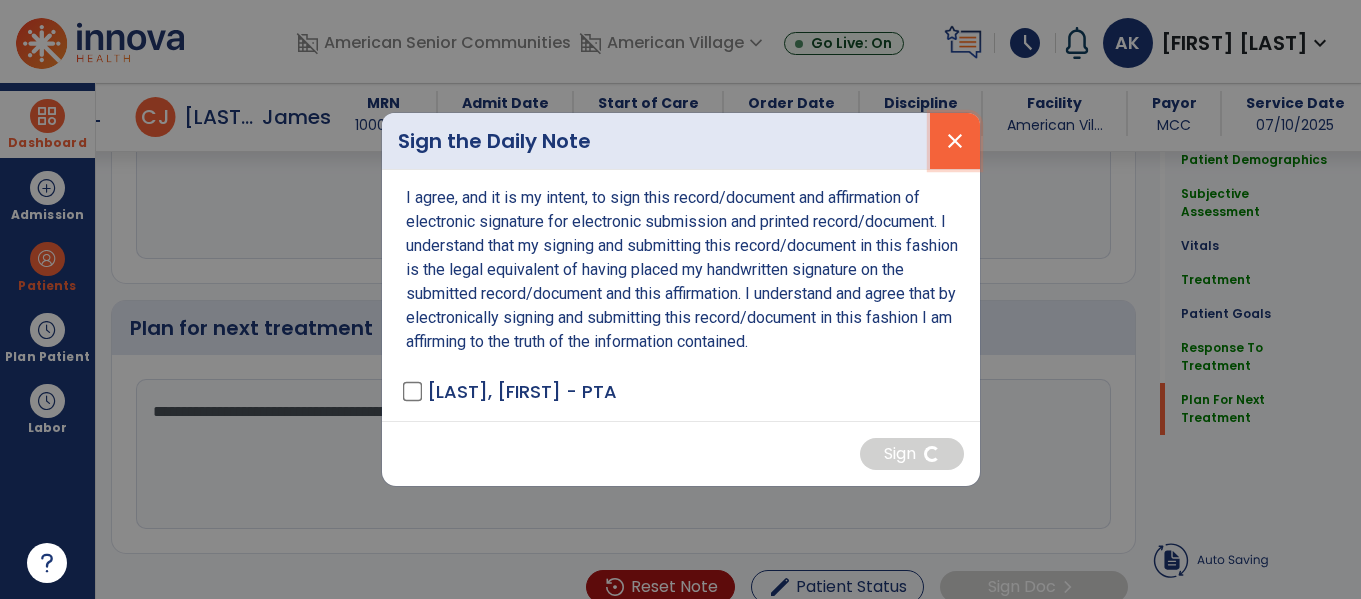 click on "close" at bounding box center [955, 141] 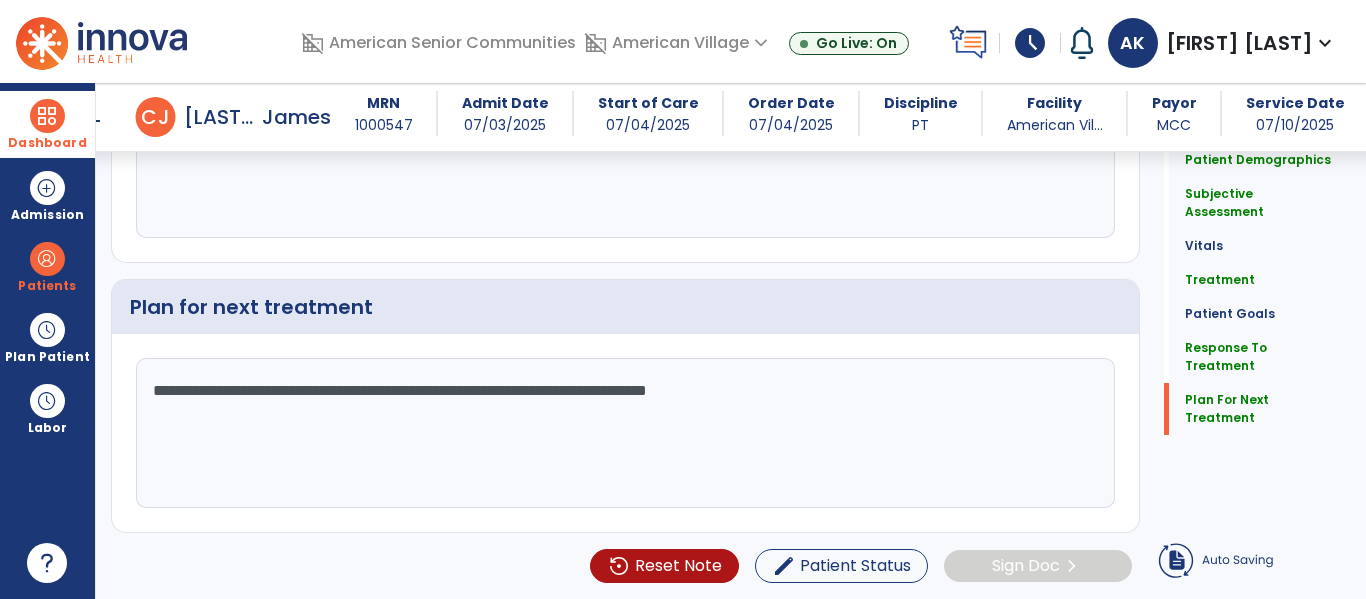 scroll, scrollTop: 2533, scrollLeft: 0, axis: vertical 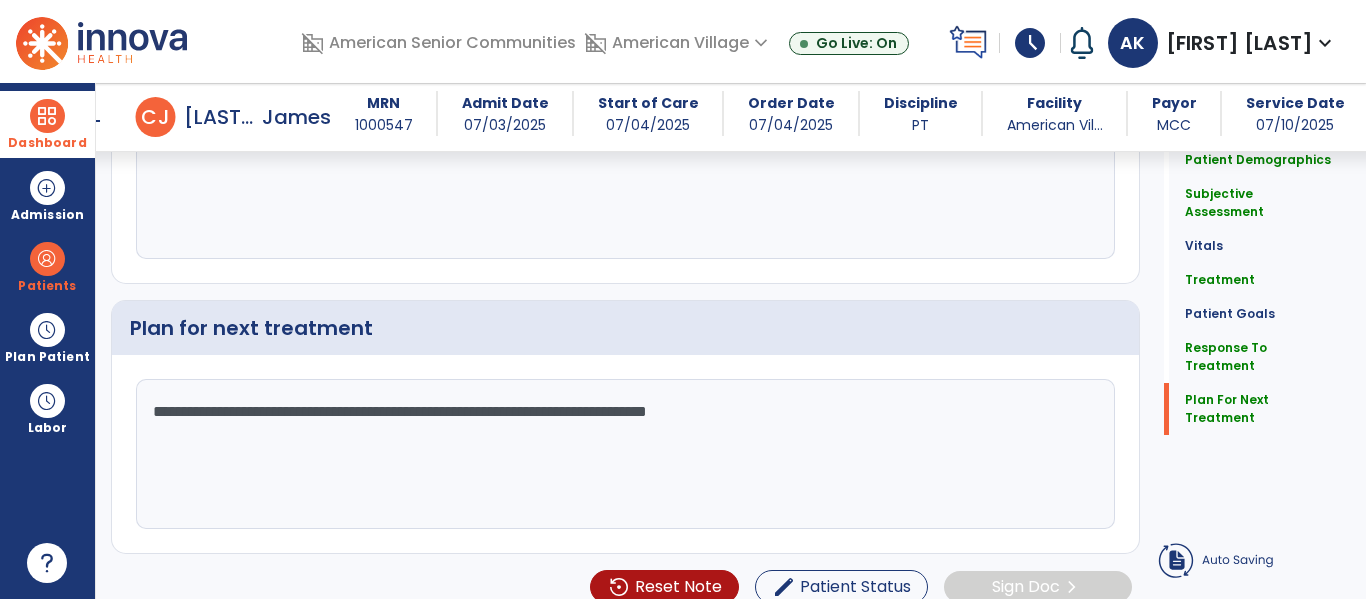 click at bounding box center [47, 116] 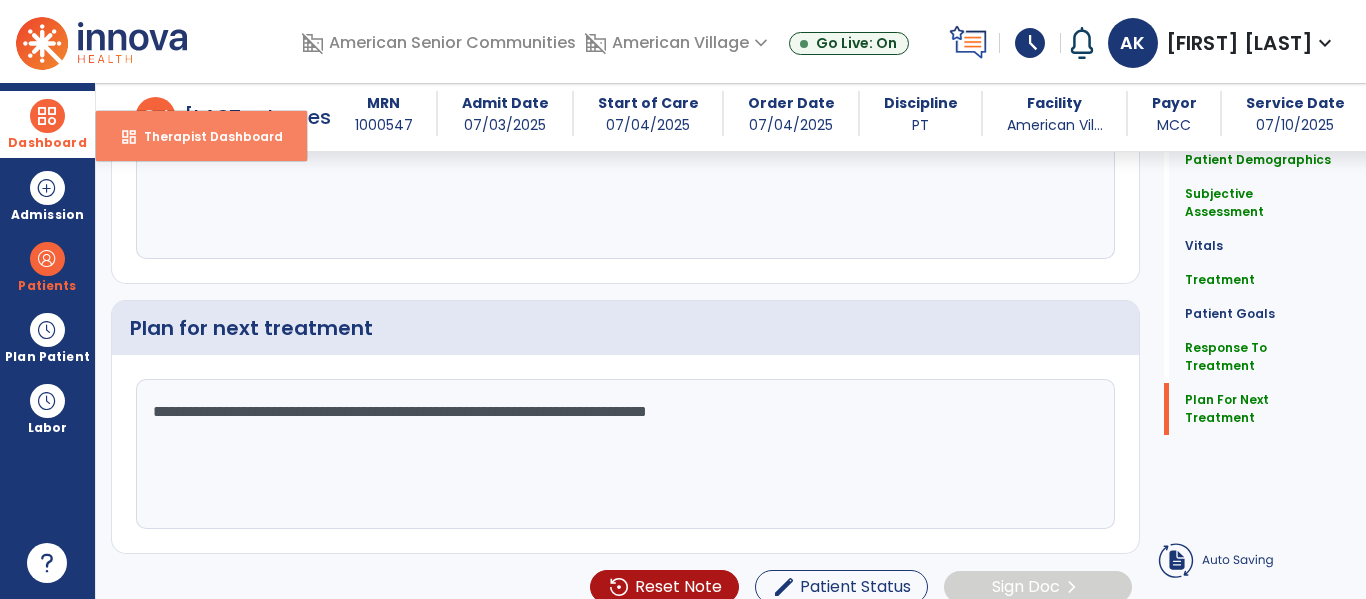 click on "Therapist Dashboard" at bounding box center [205, 136] 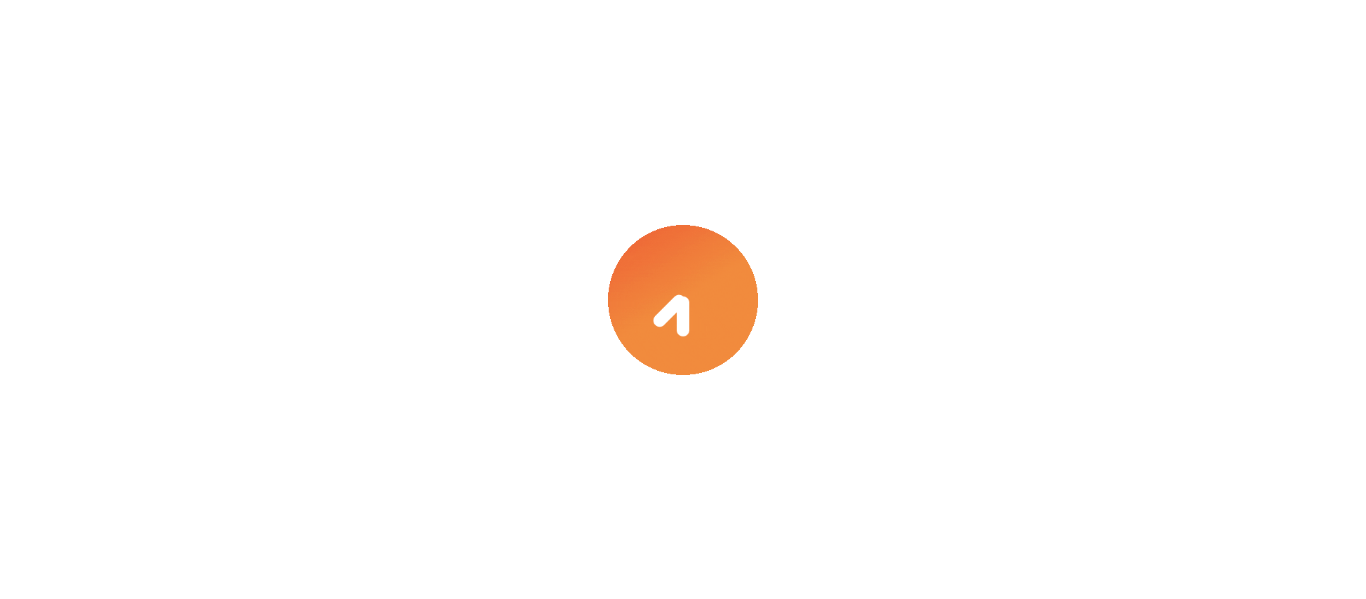 scroll, scrollTop: 0, scrollLeft: 0, axis: both 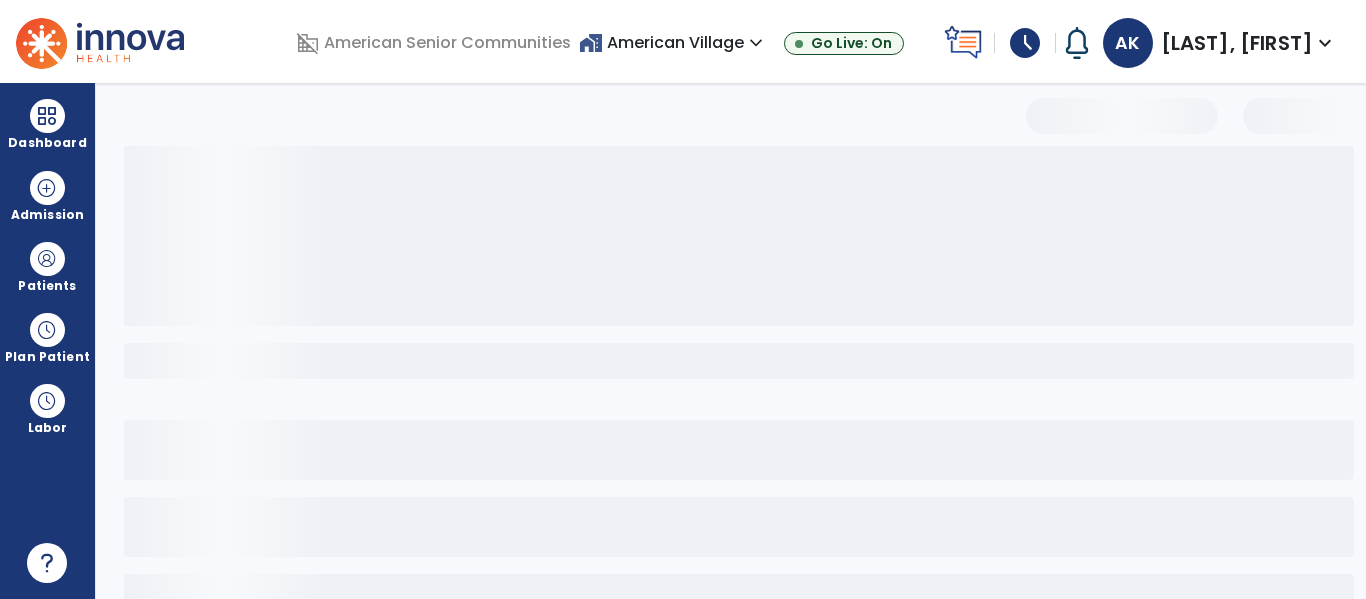 select on "*" 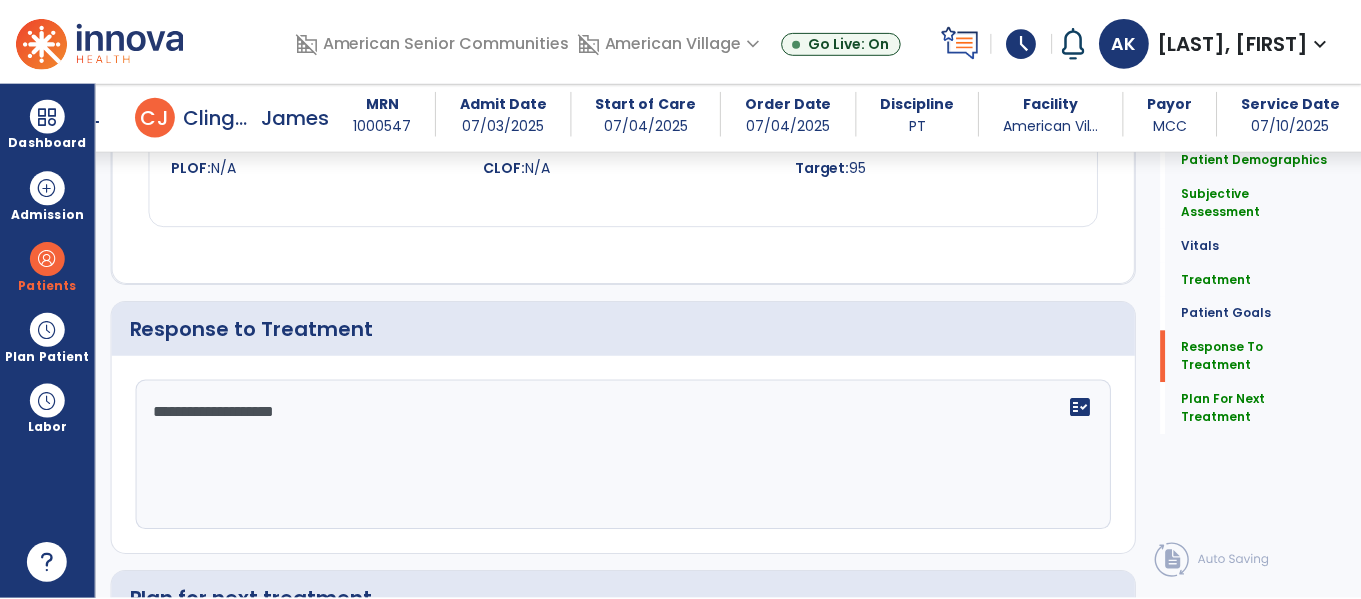 scroll, scrollTop: 2664, scrollLeft: 0, axis: vertical 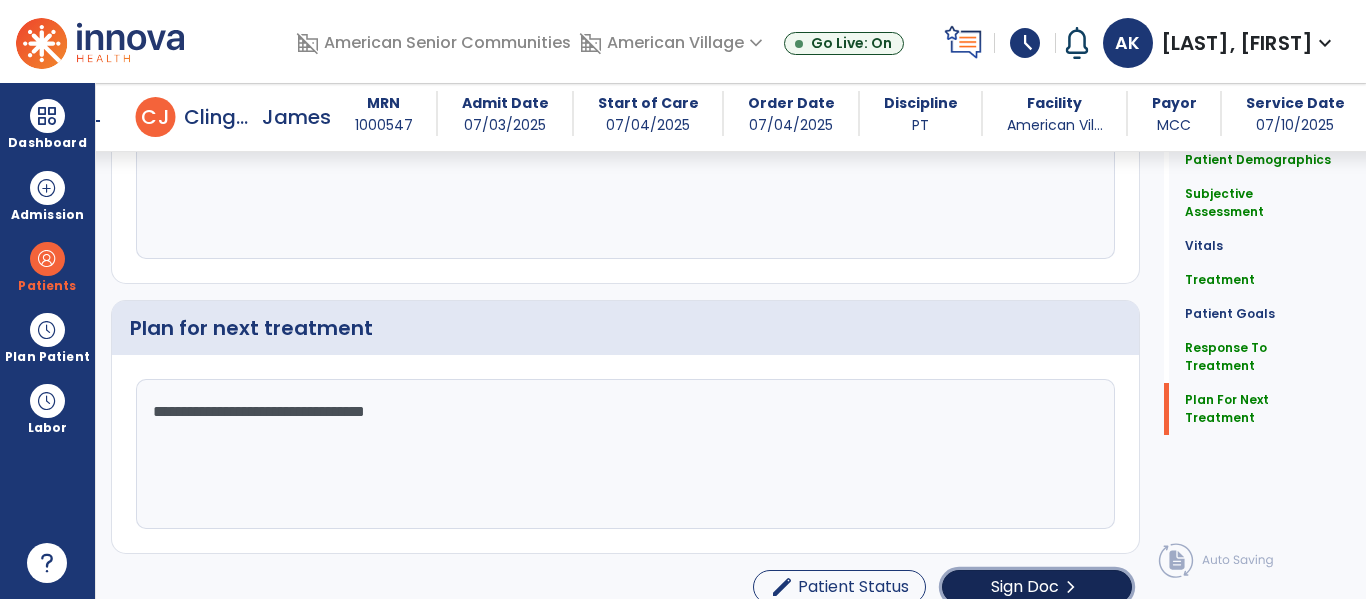 click on "Sign Doc" 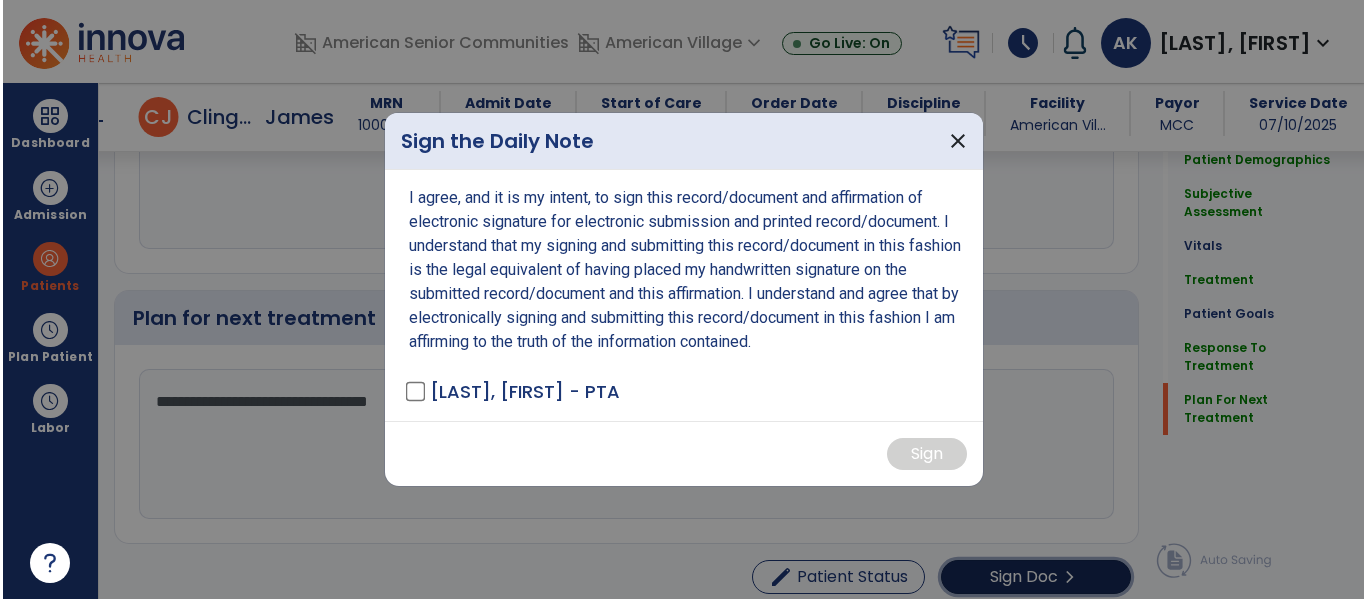 scroll, scrollTop: 2664, scrollLeft: 0, axis: vertical 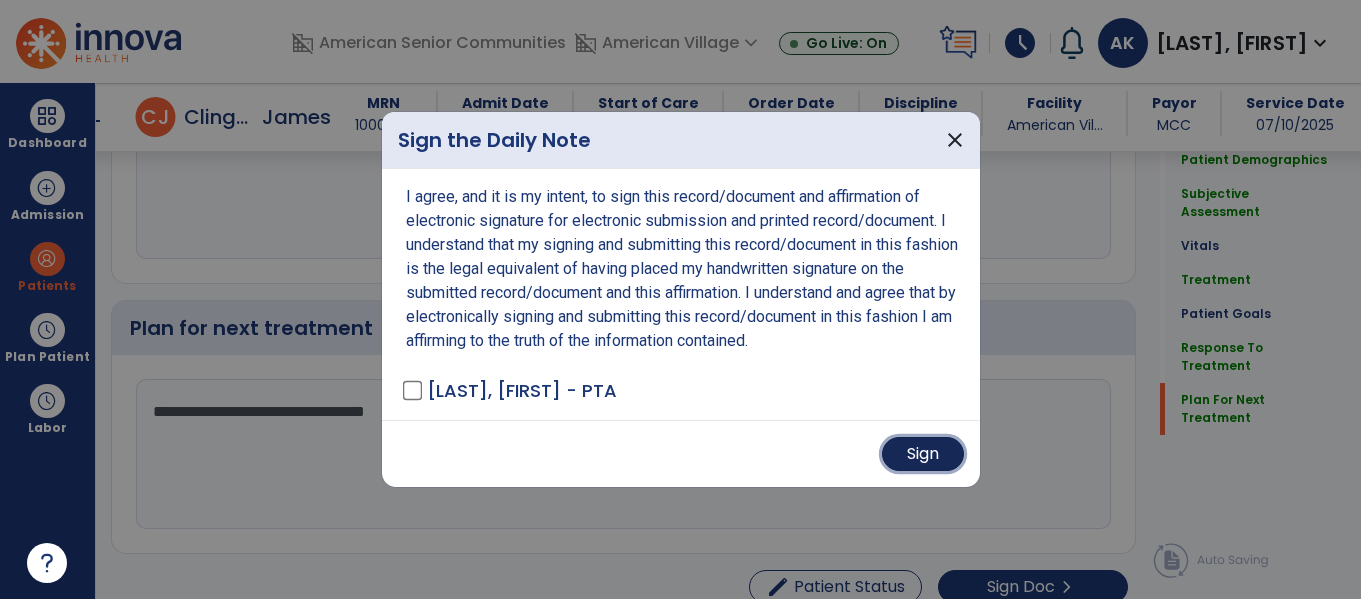 click on "Sign" at bounding box center [923, 454] 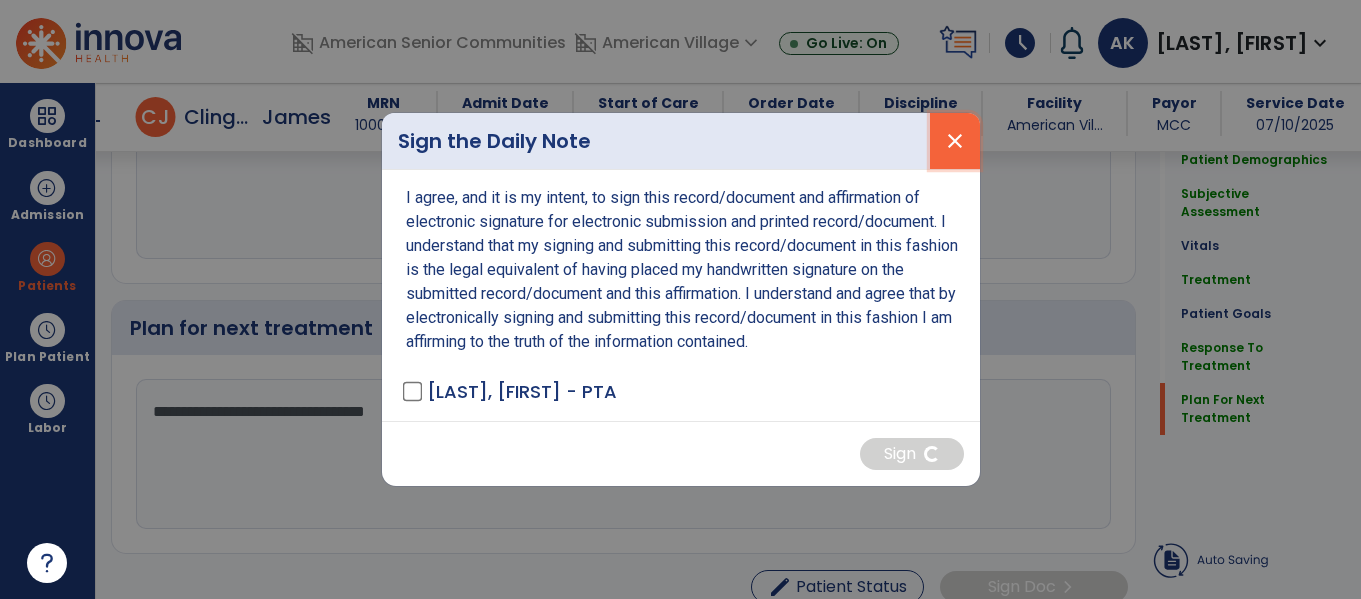 click on "close" at bounding box center [955, 141] 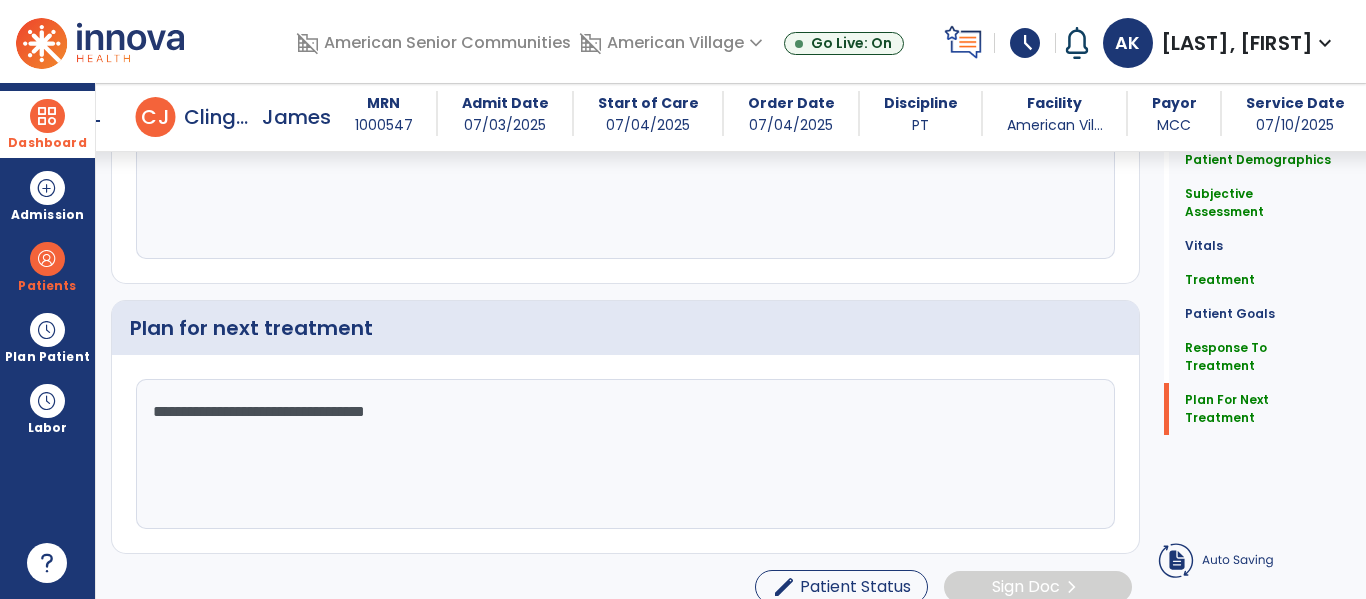 click on "Dashboard" at bounding box center (47, 124) 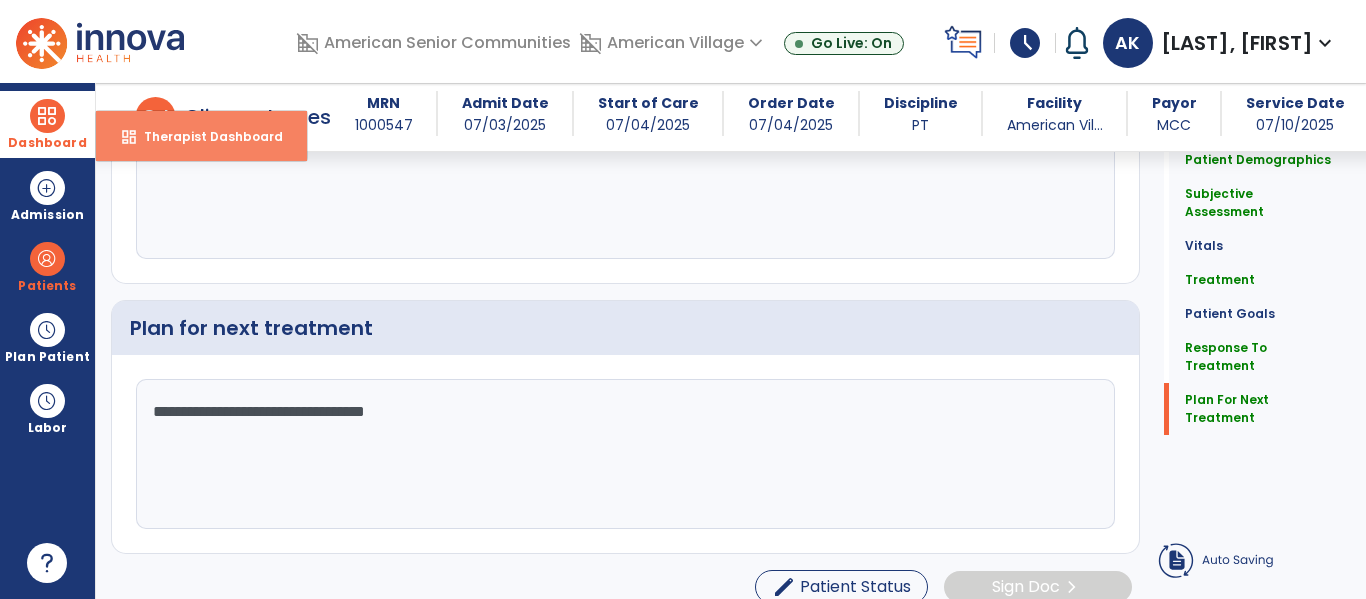 click on "dashboard  Therapist Dashboard" at bounding box center (201, 136) 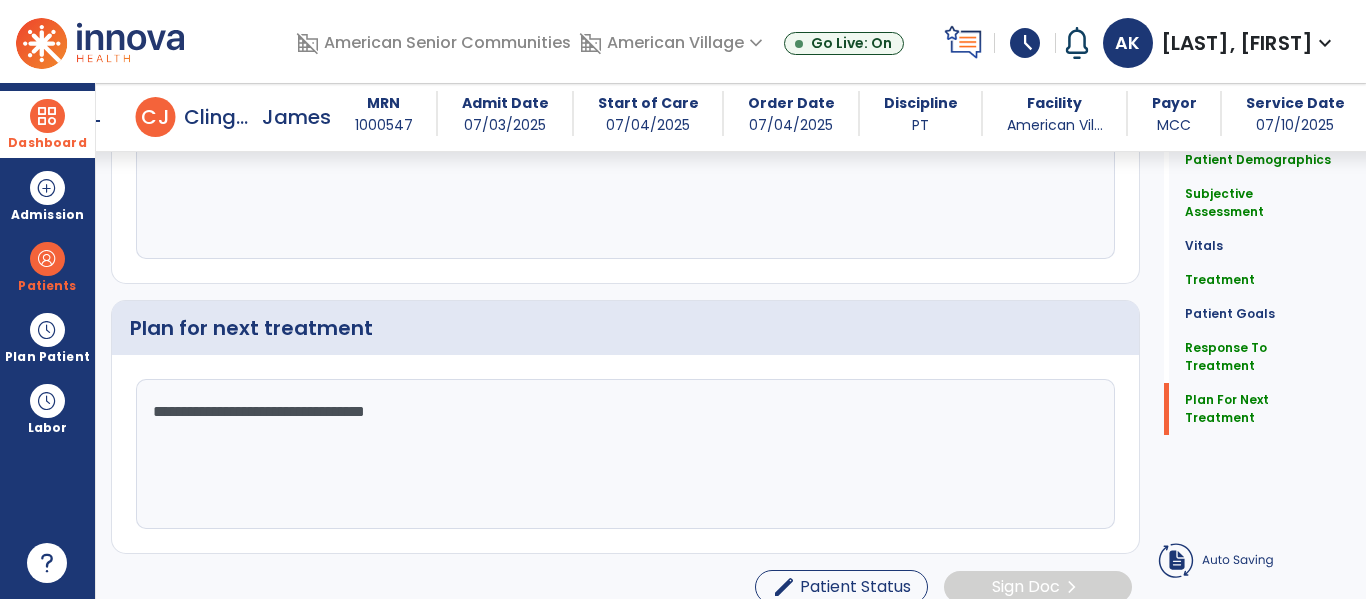 click on "arrow_back" at bounding box center [92, 121] 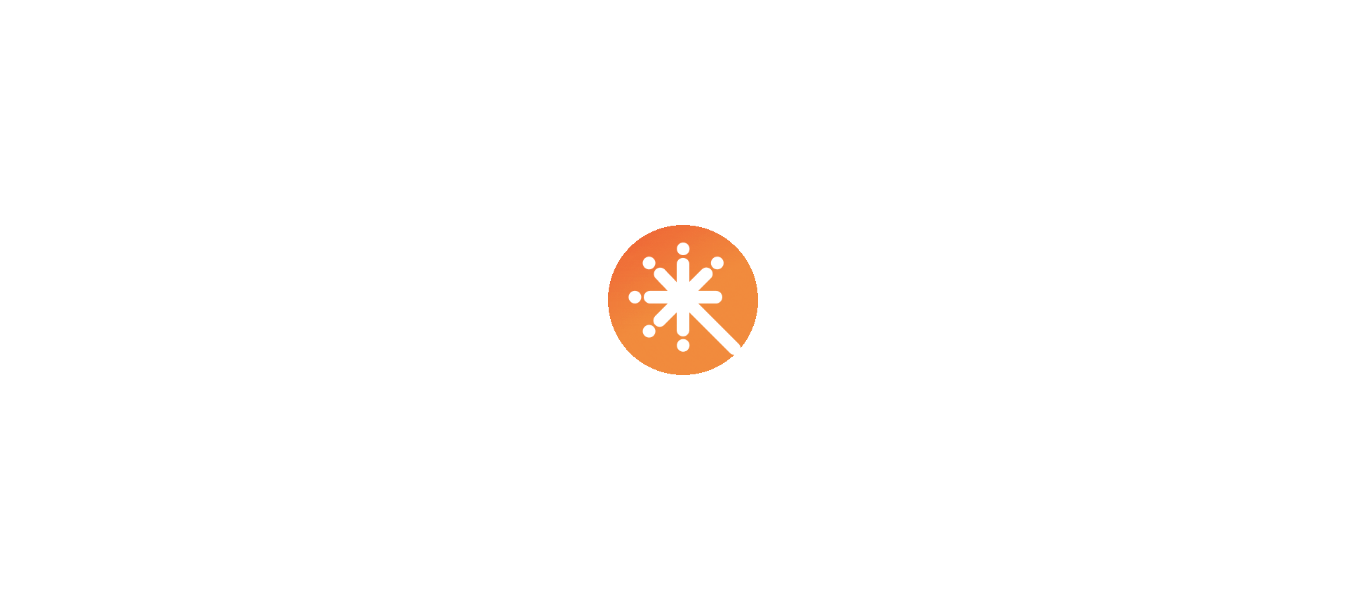 scroll, scrollTop: 0, scrollLeft: 0, axis: both 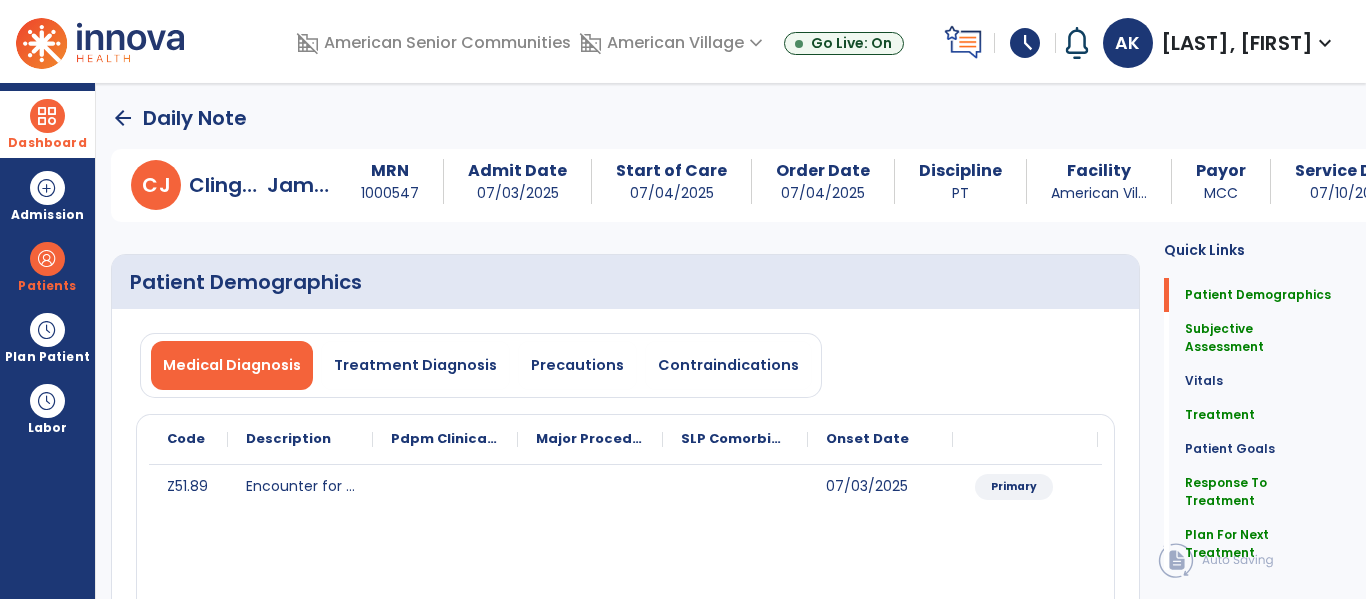 click on "Dashboard" at bounding box center [47, 124] 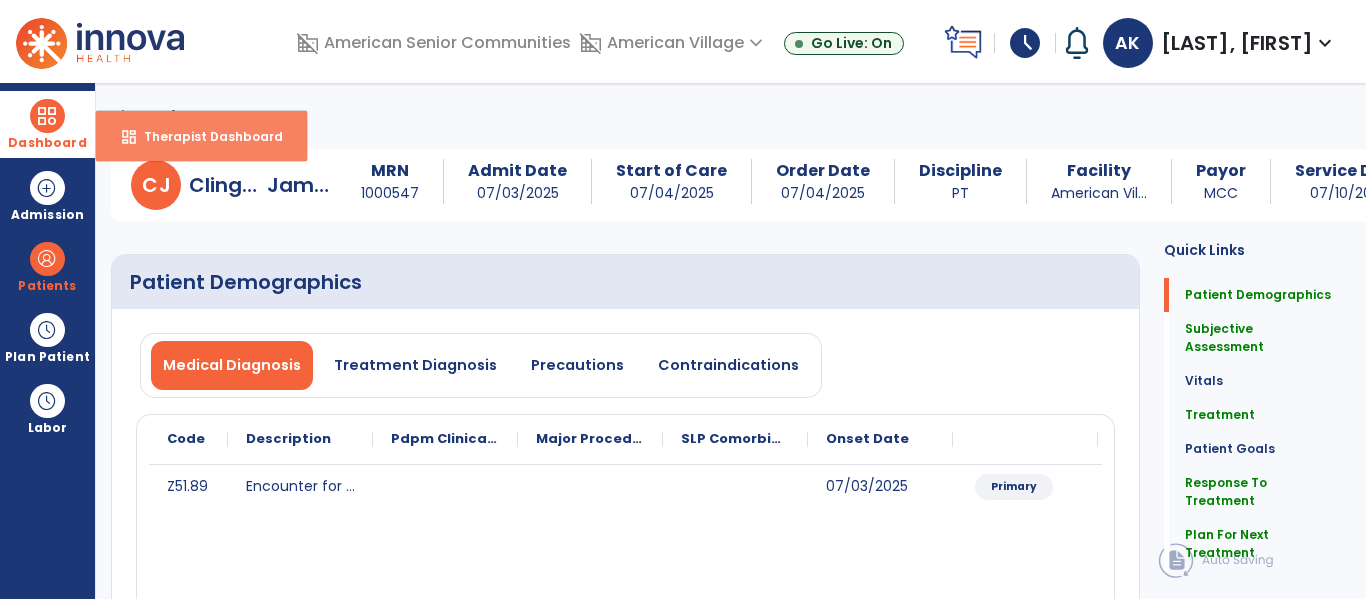 click on "dashboard  Therapist Dashboard" at bounding box center [201, 136] 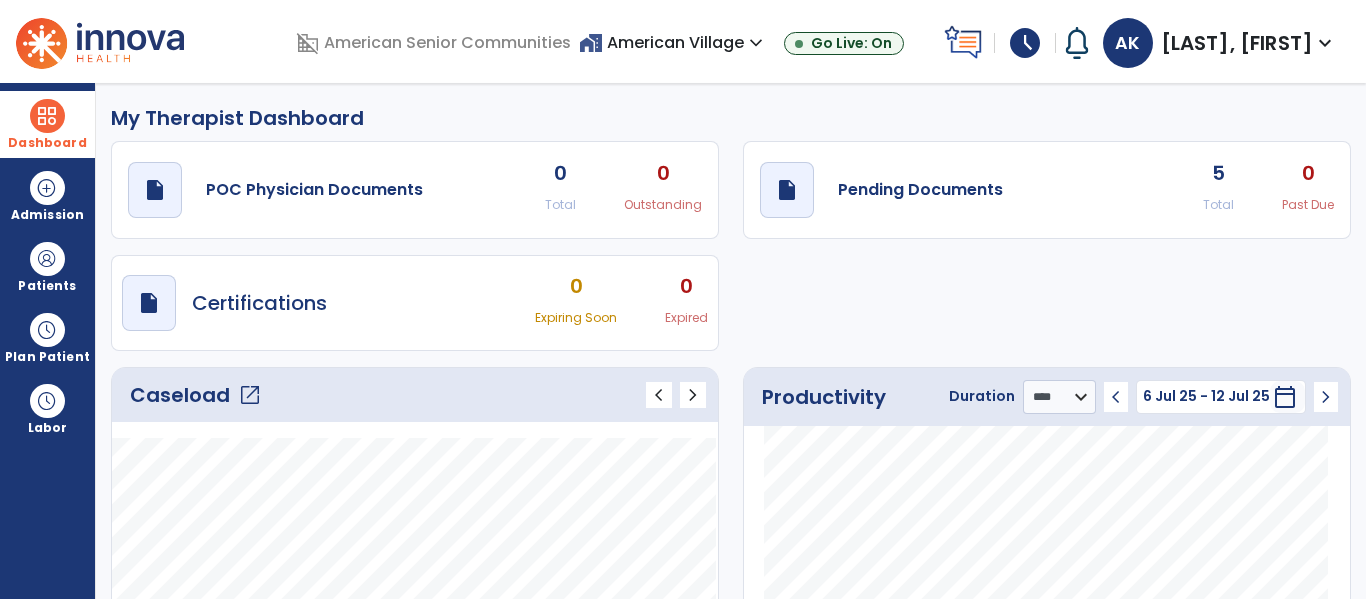 click on "open_in_new" 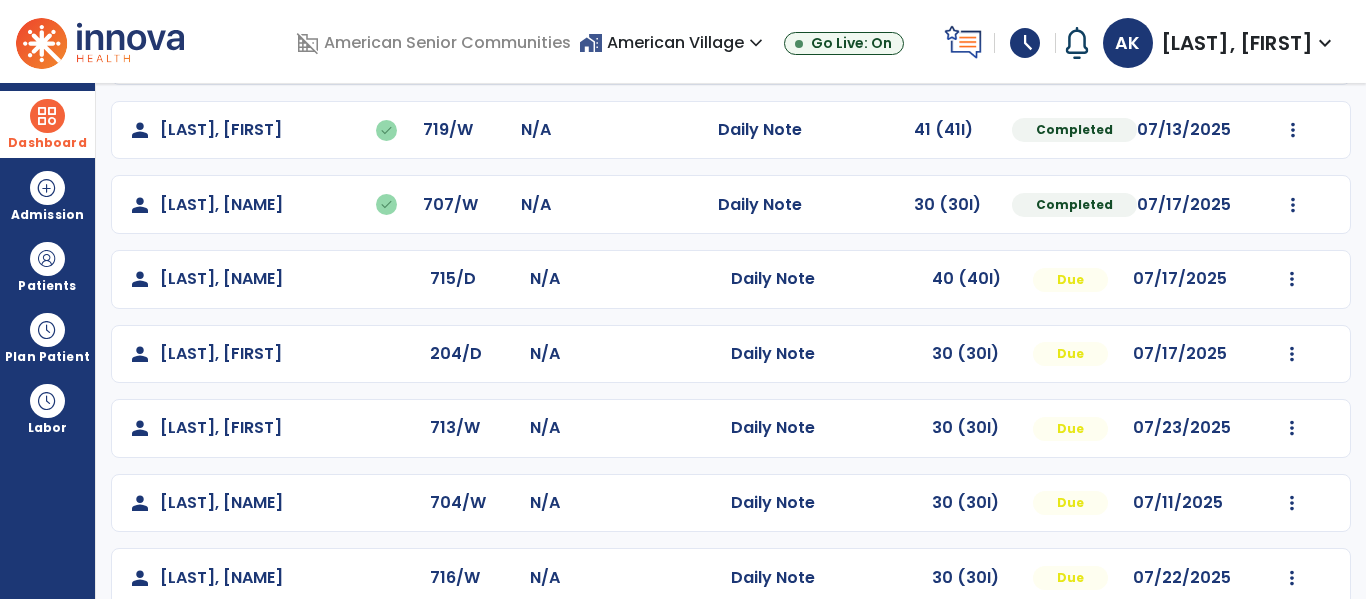 scroll, scrollTop: 413, scrollLeft: 0, axis: vertical 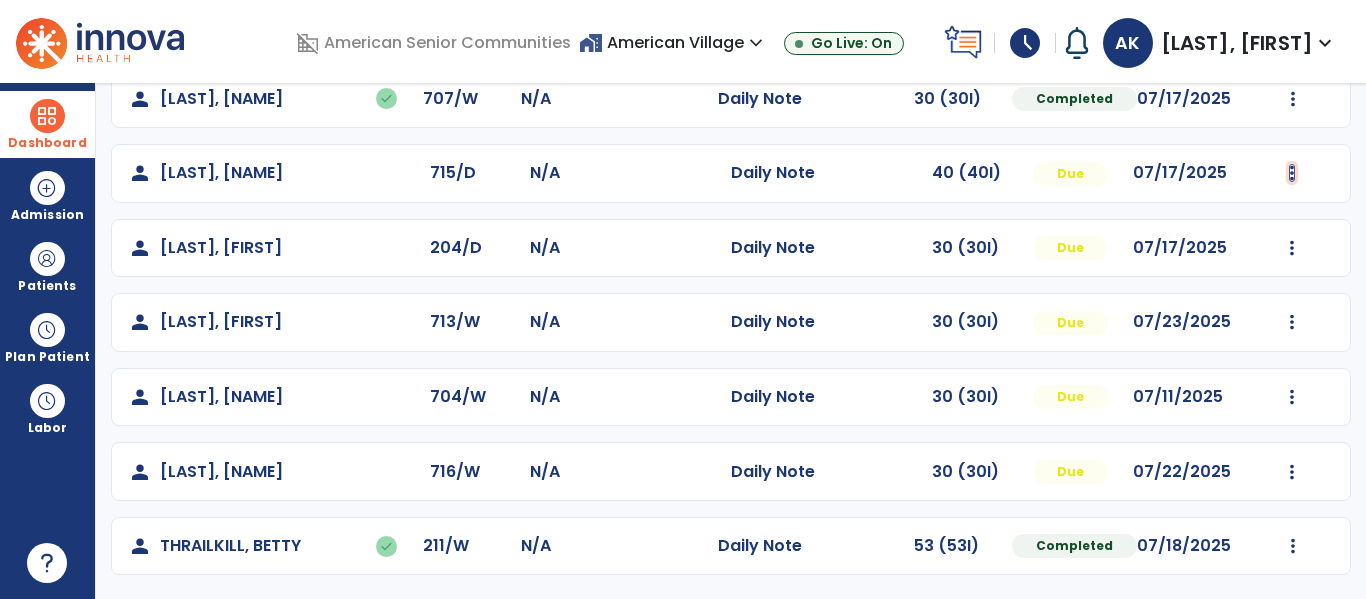 click at bounding box center [1293, -125] 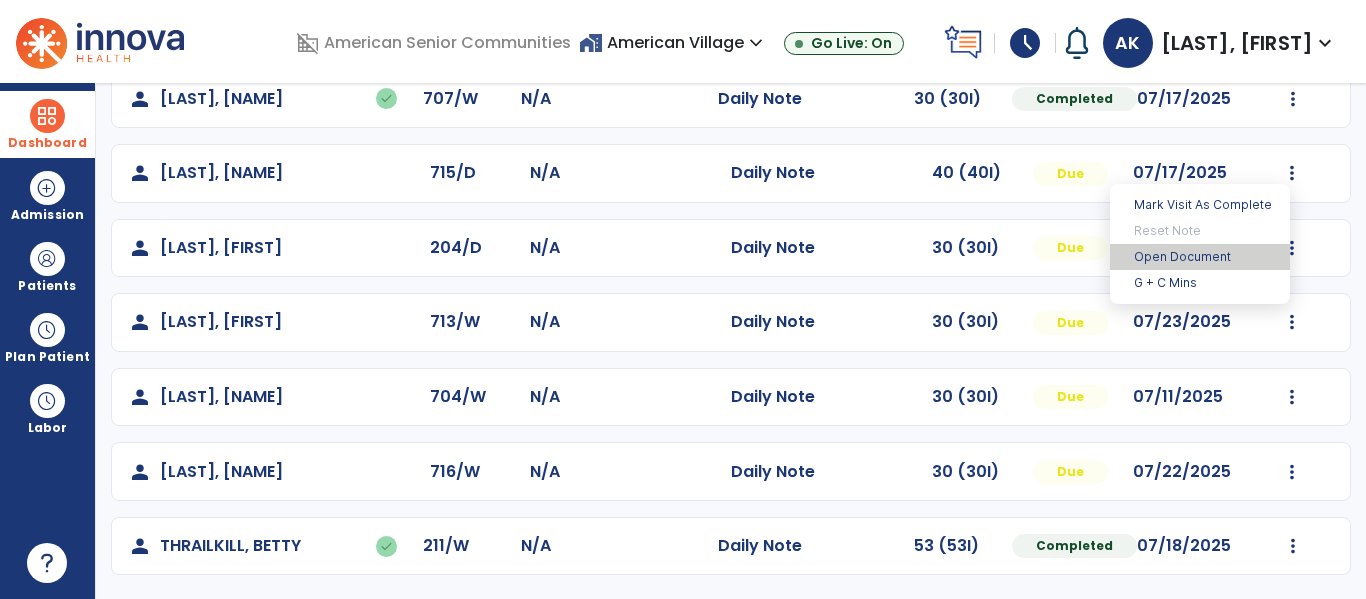 click on "Open Document" at bounding box center [1200, 257] 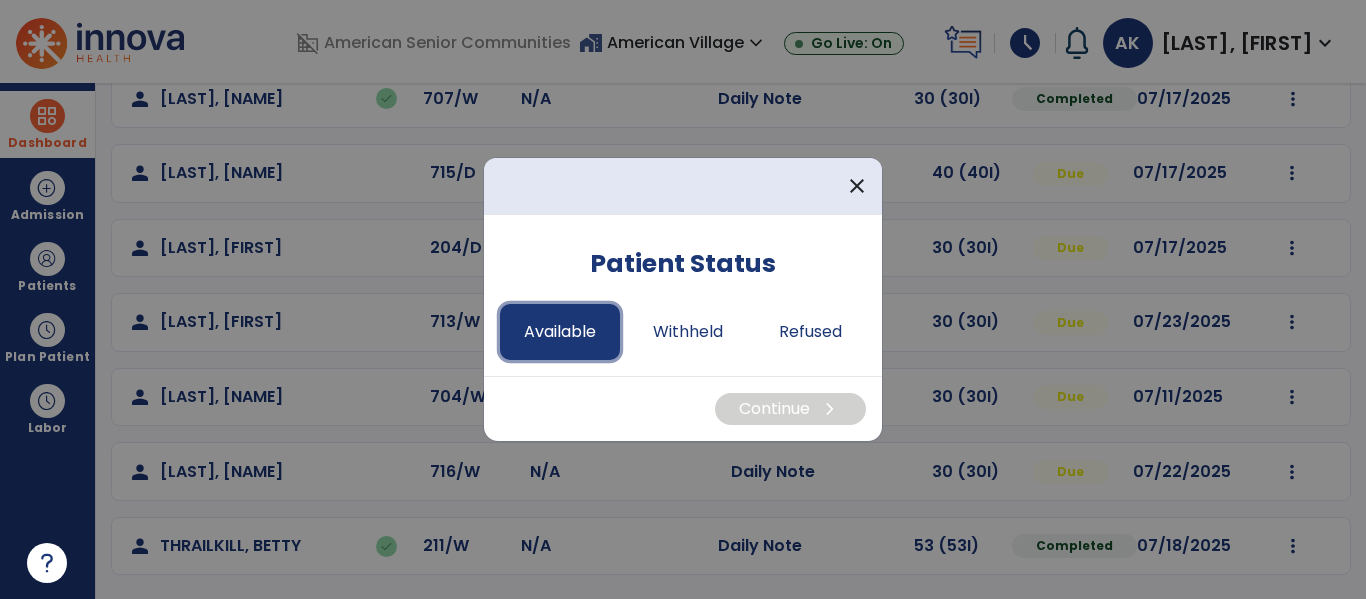 click on "Available" at bounding box center (560, 332) 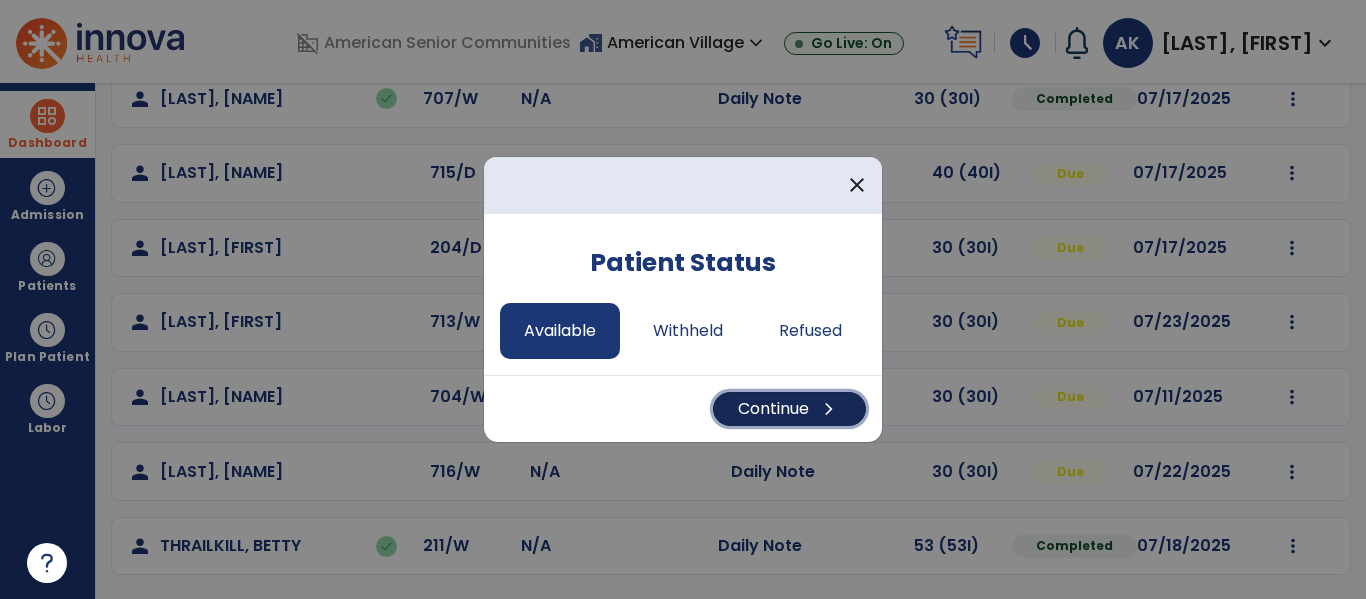 click on "Continue   chevron_right" at bounding box center [789, 409] 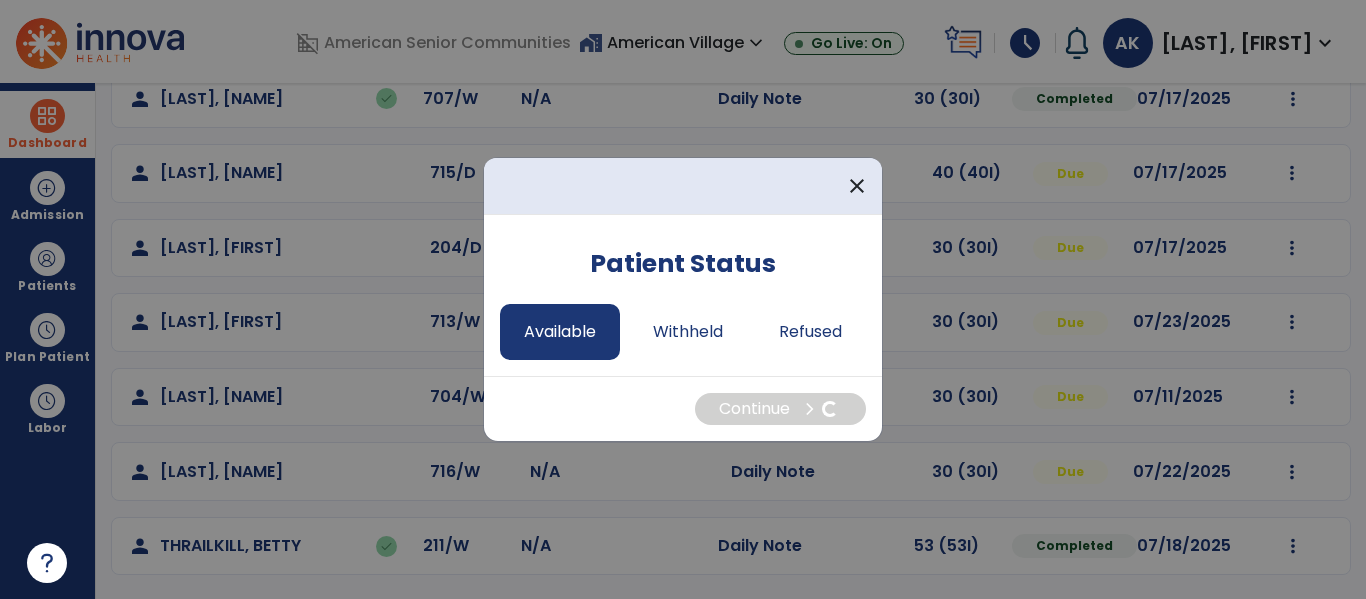select on "*" 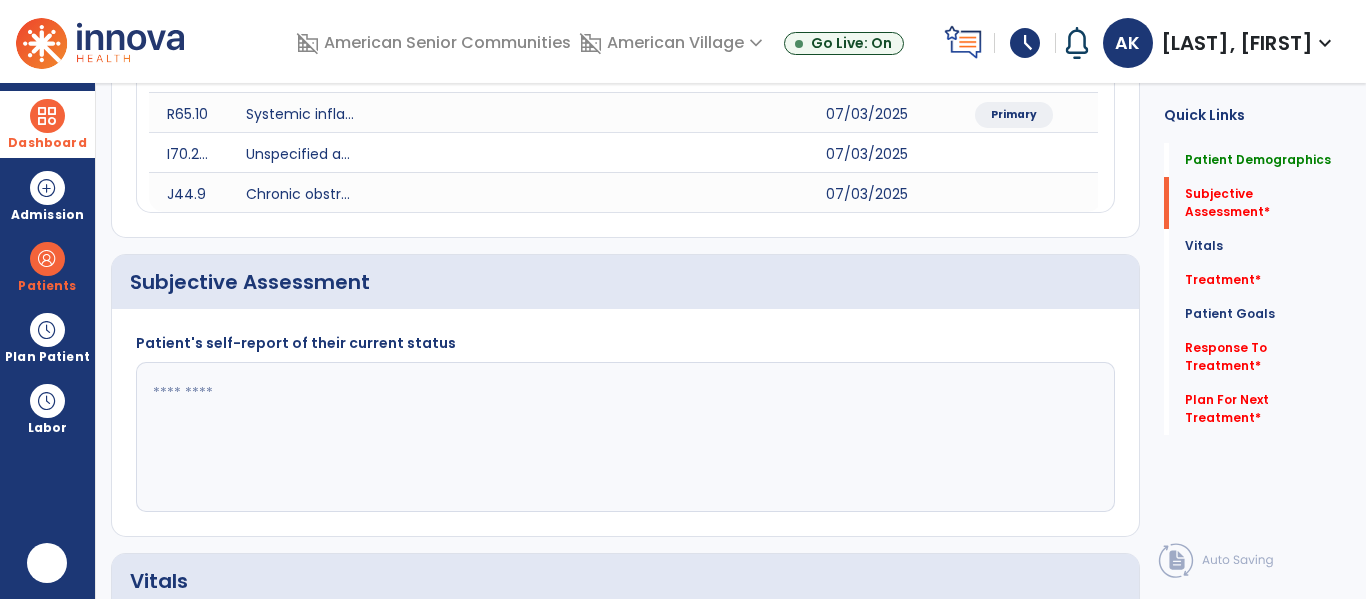 scroll, scrollTop: 0, scrollLeft: 0, axis: both 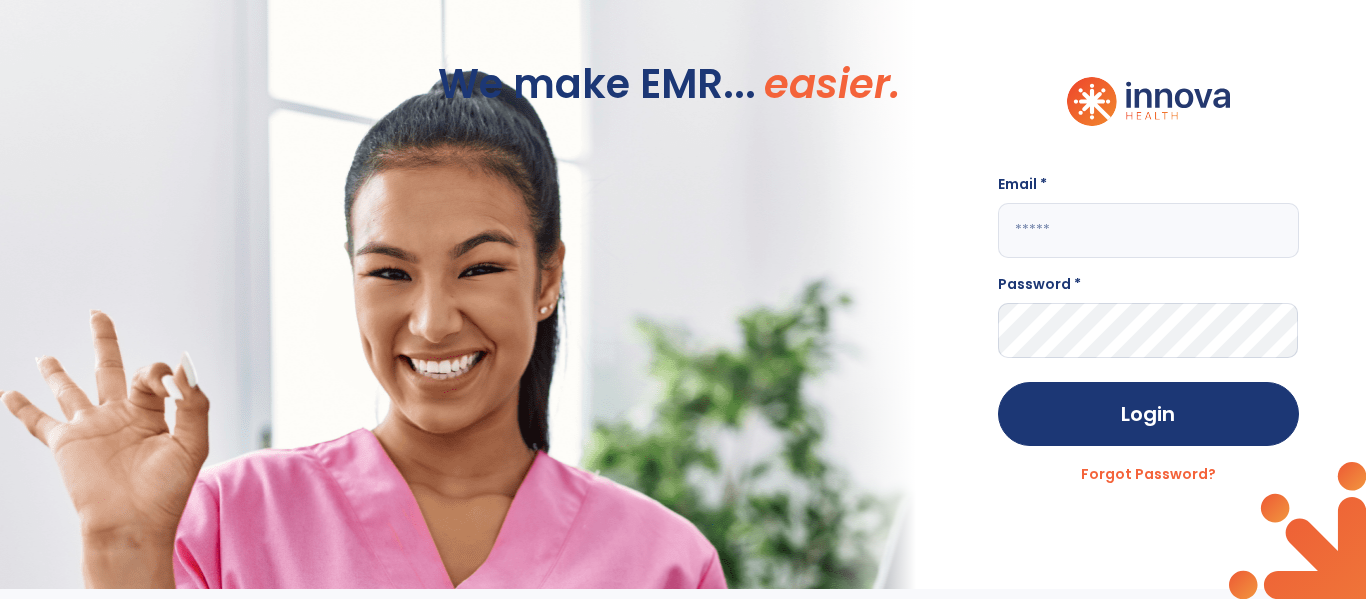 click 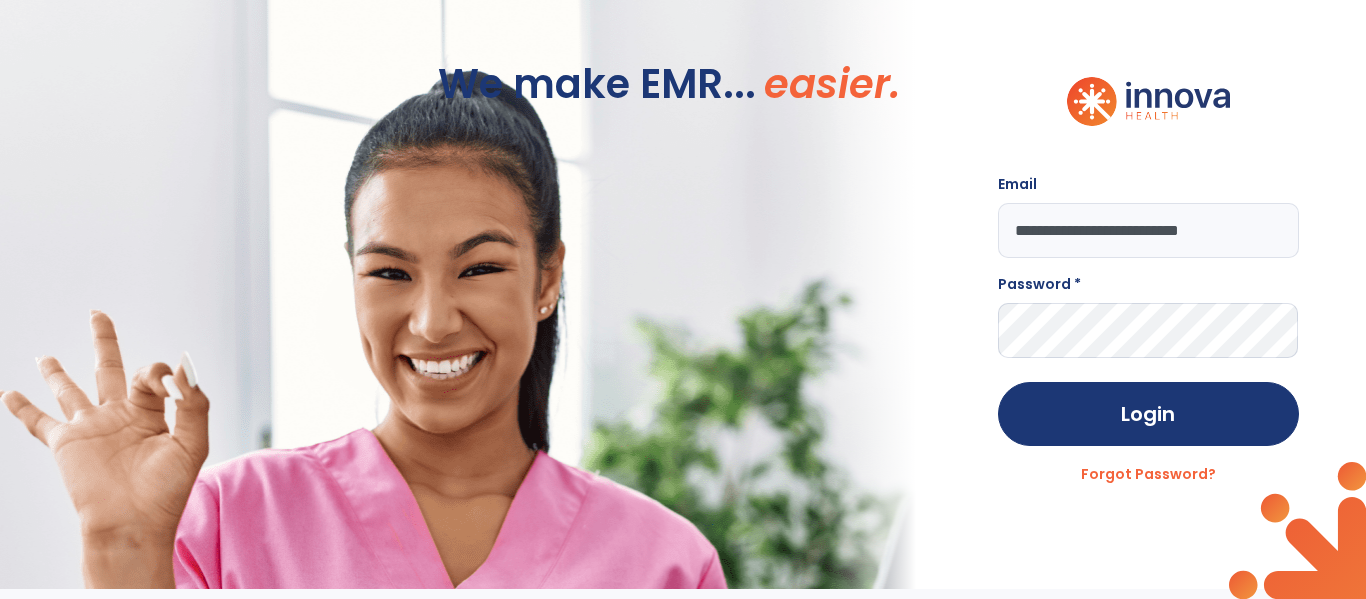 type on "**********" 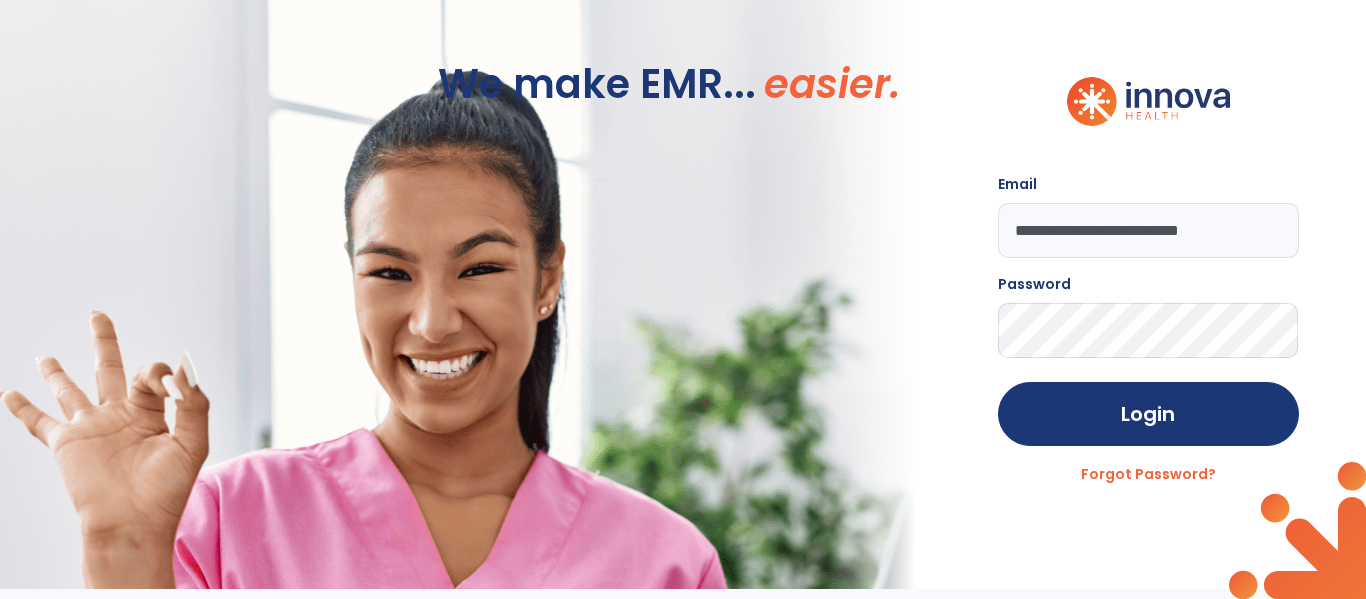 click on "Login" 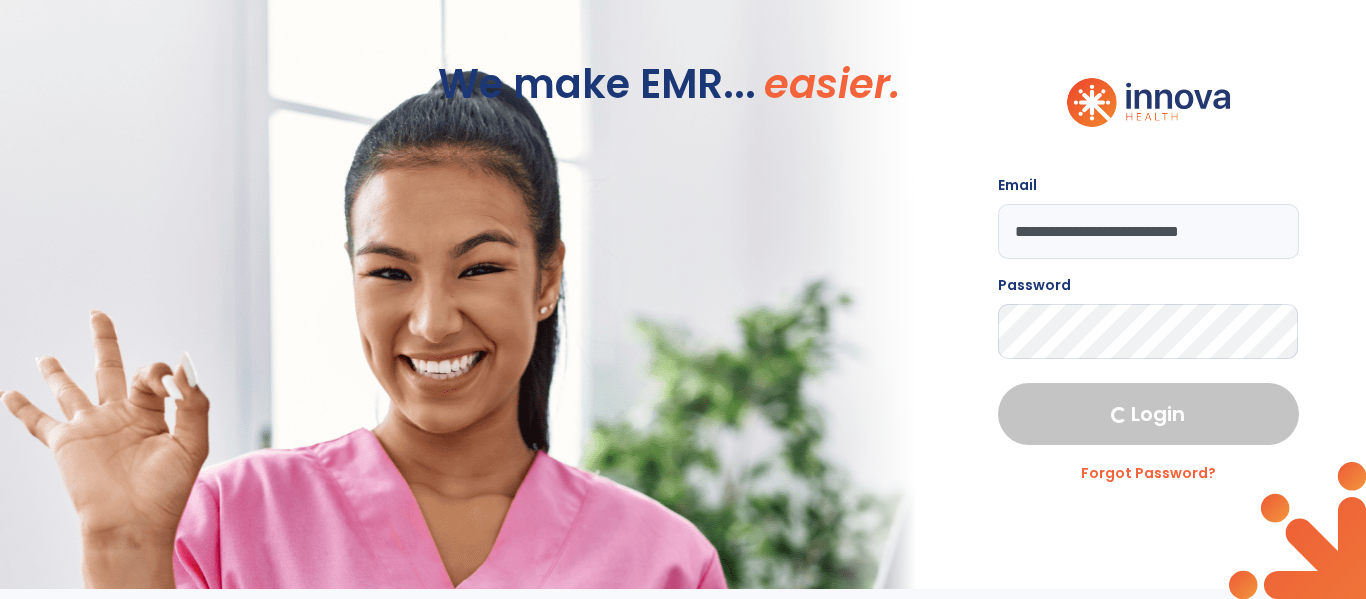 select on "****" 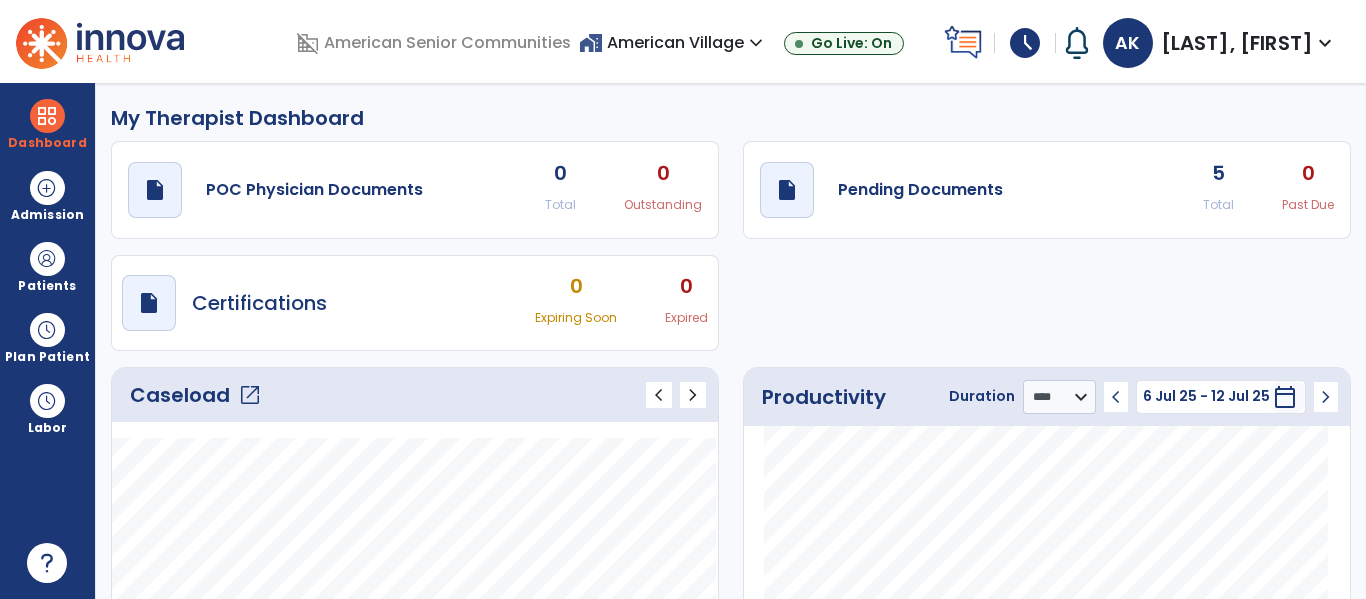 click on "open_in_new" 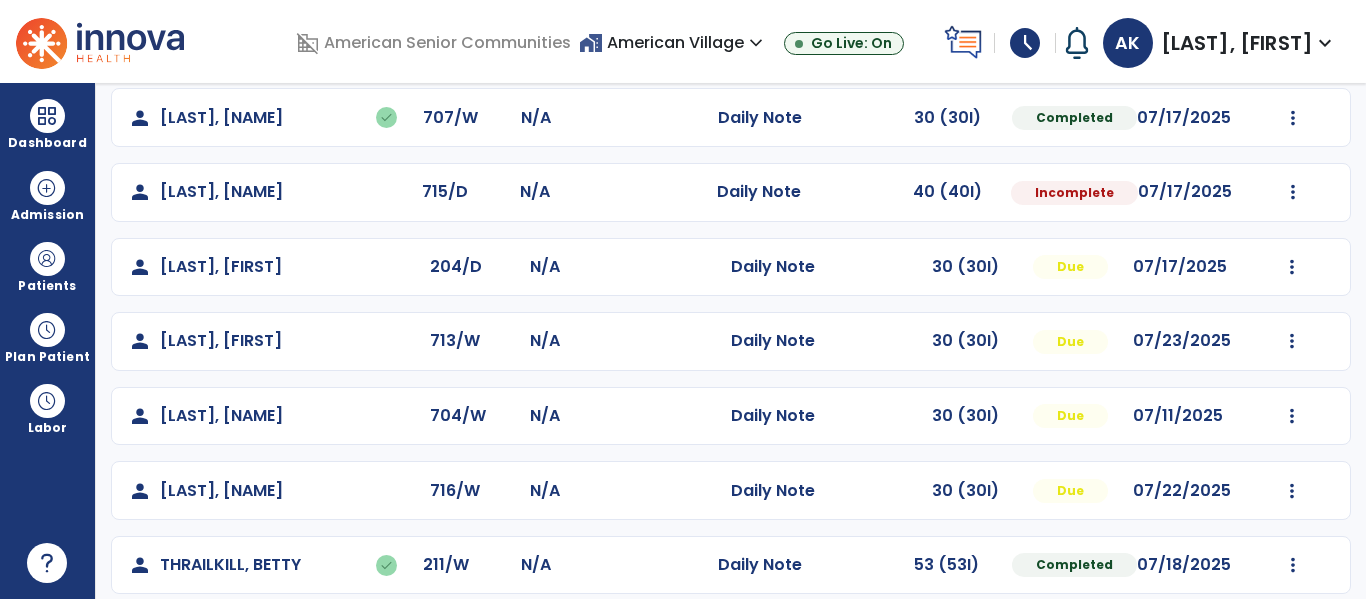 scroll, scrollTop: 413, scrollLeft: 0, axis: vertical 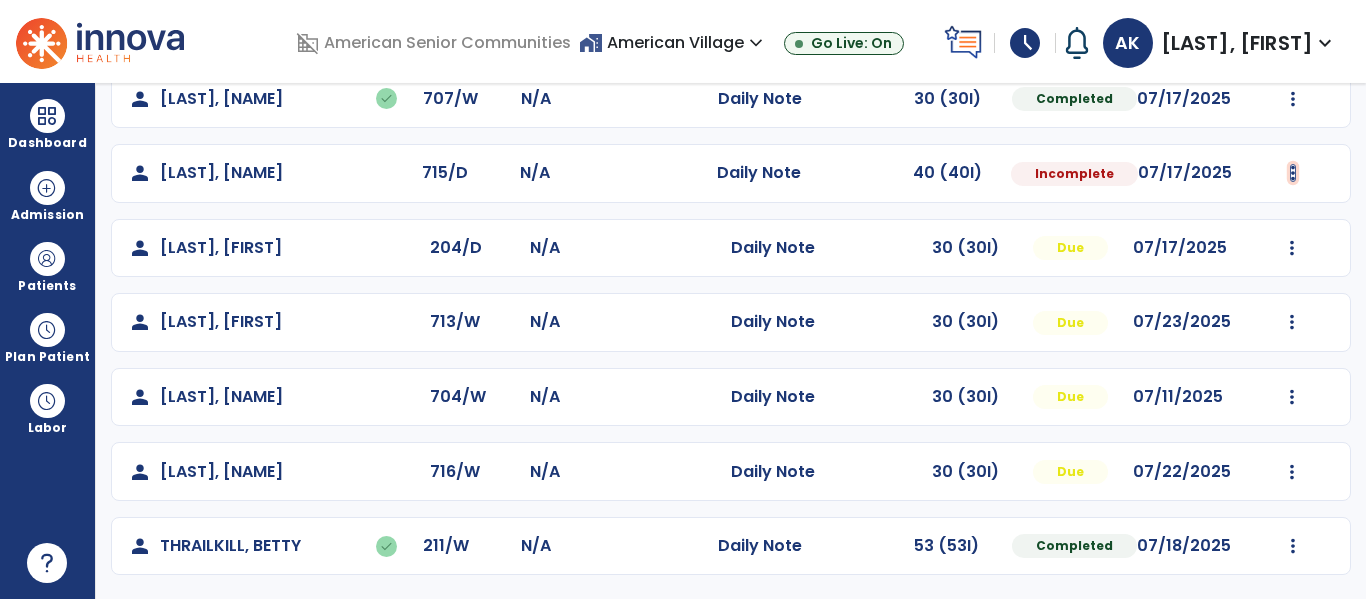 click at bounding box center (1293, -125) 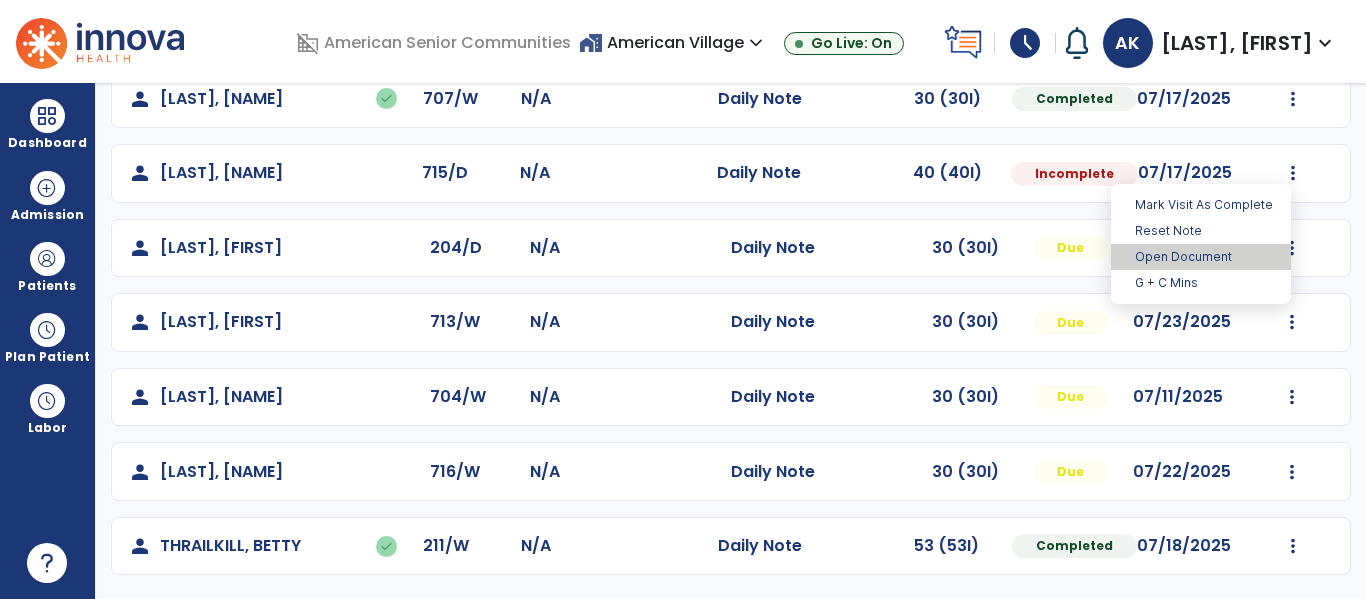 click on "Open Document" at bounding box center (1201, 257) 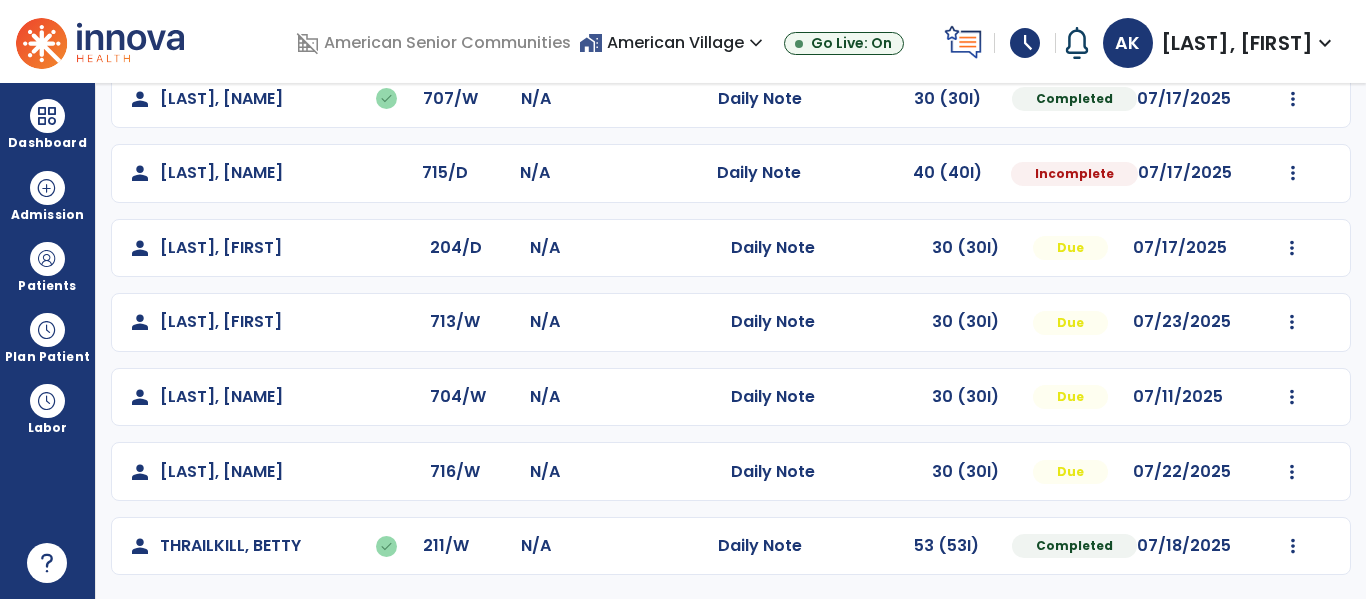 select on "*" 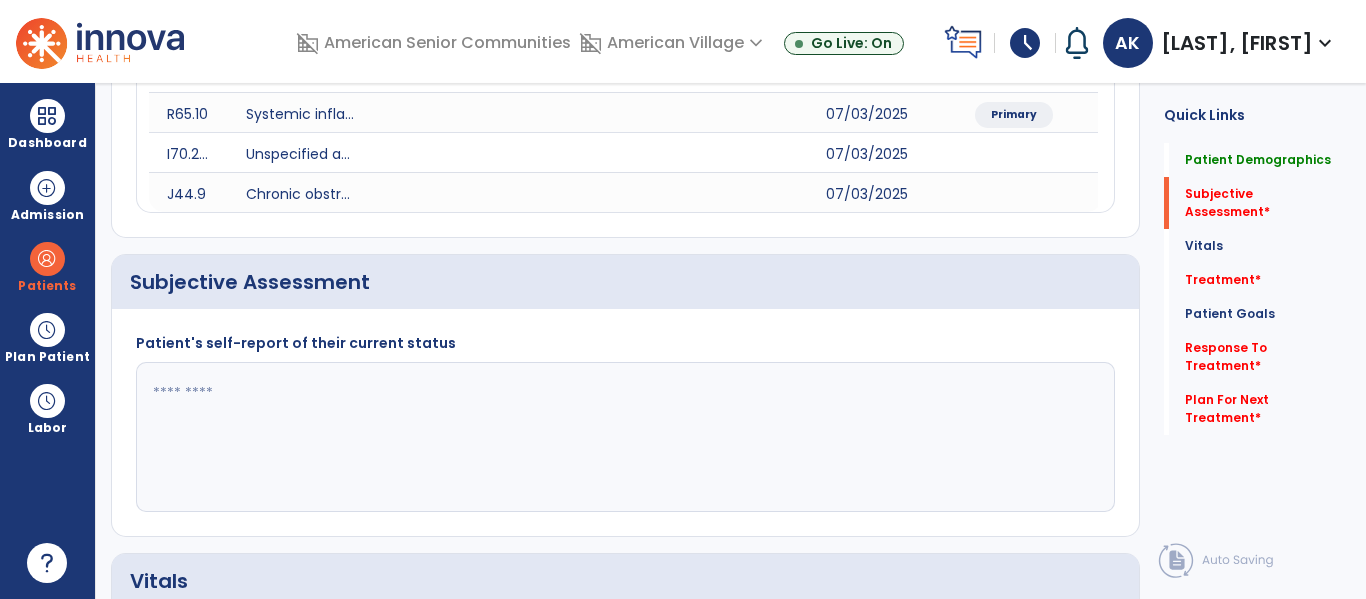 click 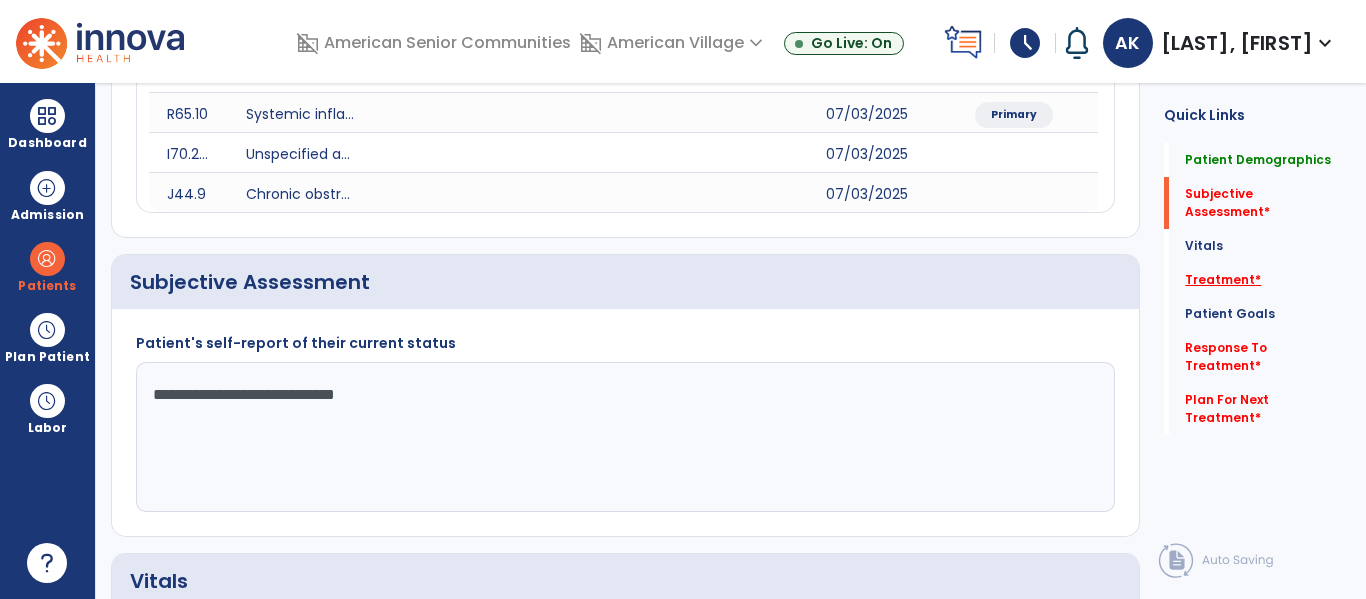 type on "**********" 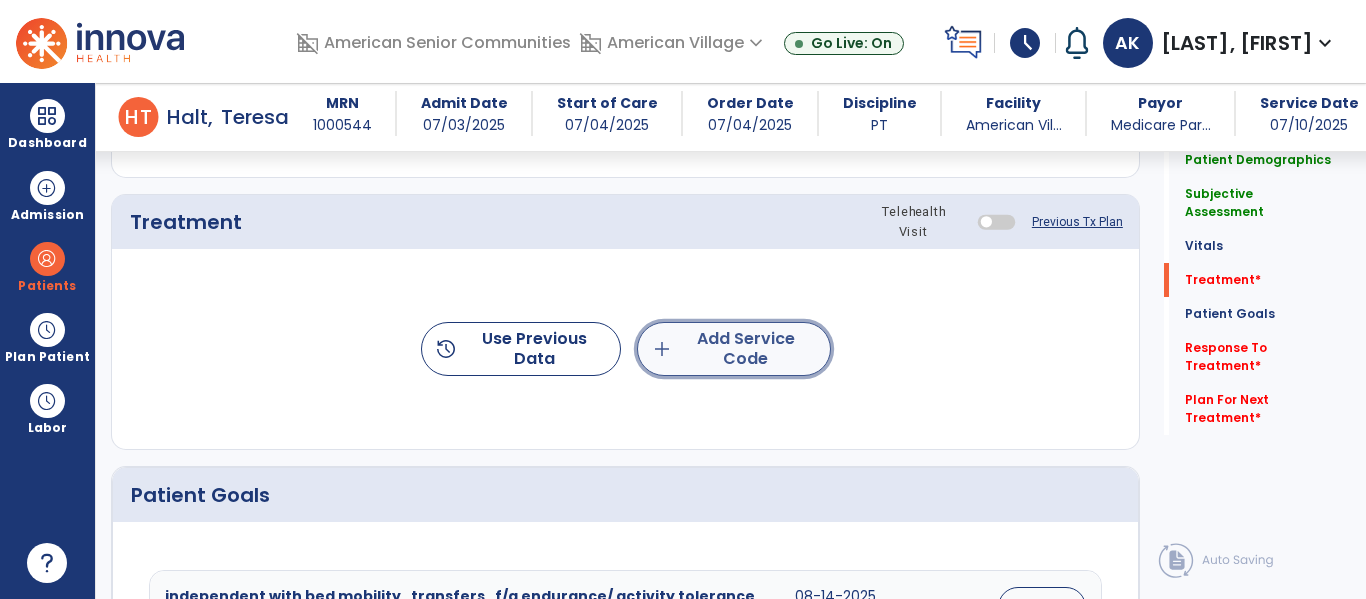 click on "add  Add Service Code" 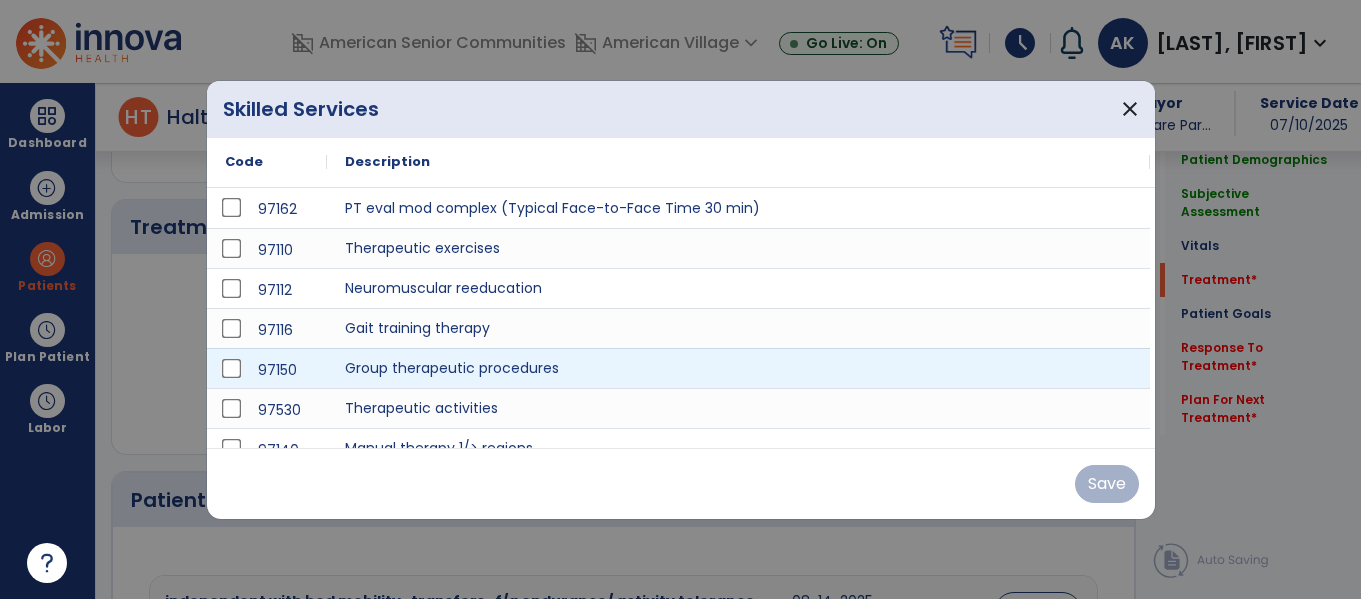 scroll, scrollTop: 1175, scrollLeft: 0, axis: vertical 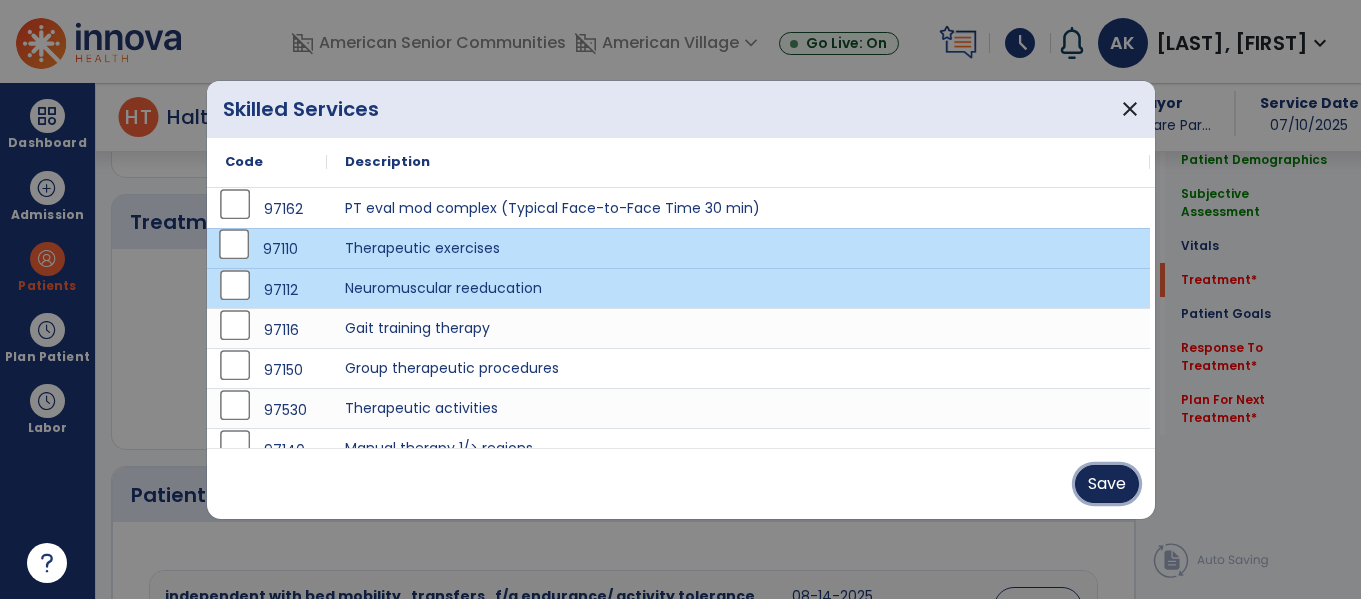 click on "Save" at bounding box center [1107, 484] 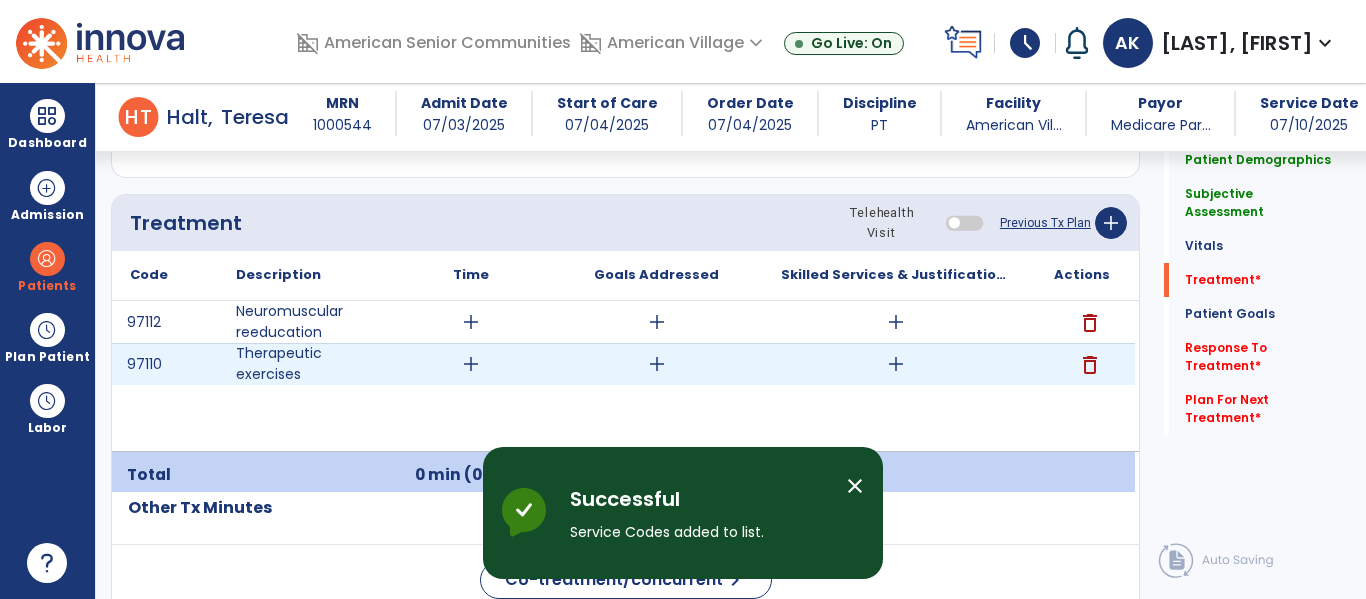 click on "add" at bounding box center [471, 364] 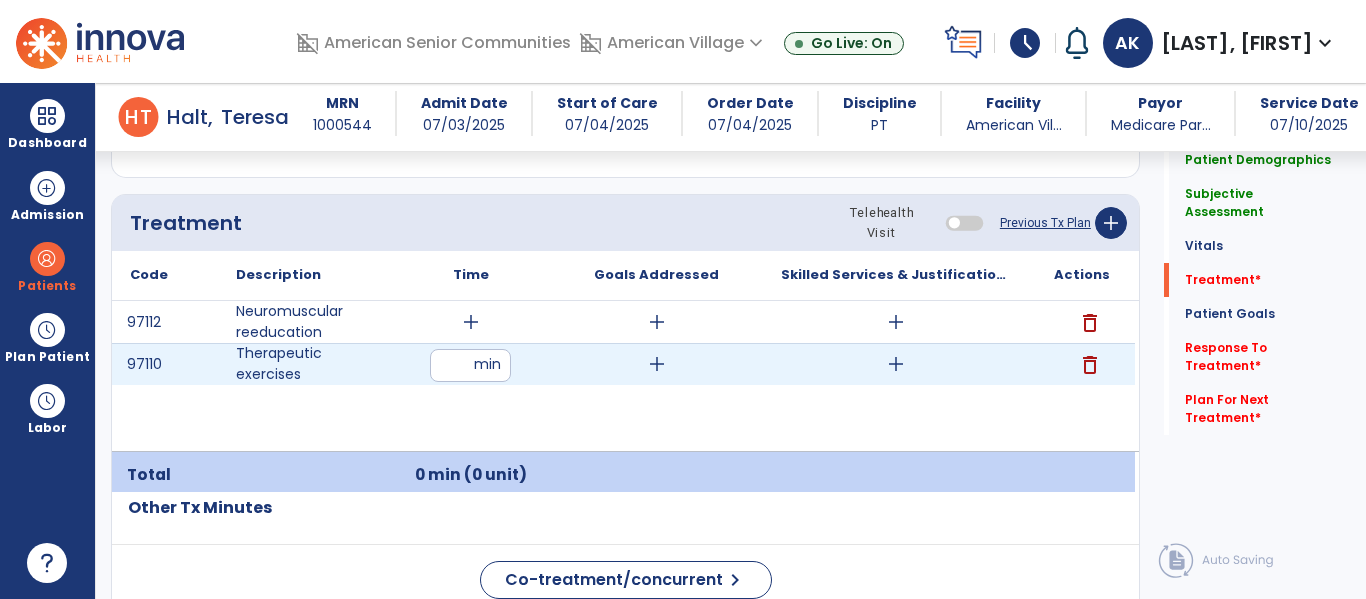 type on "**" 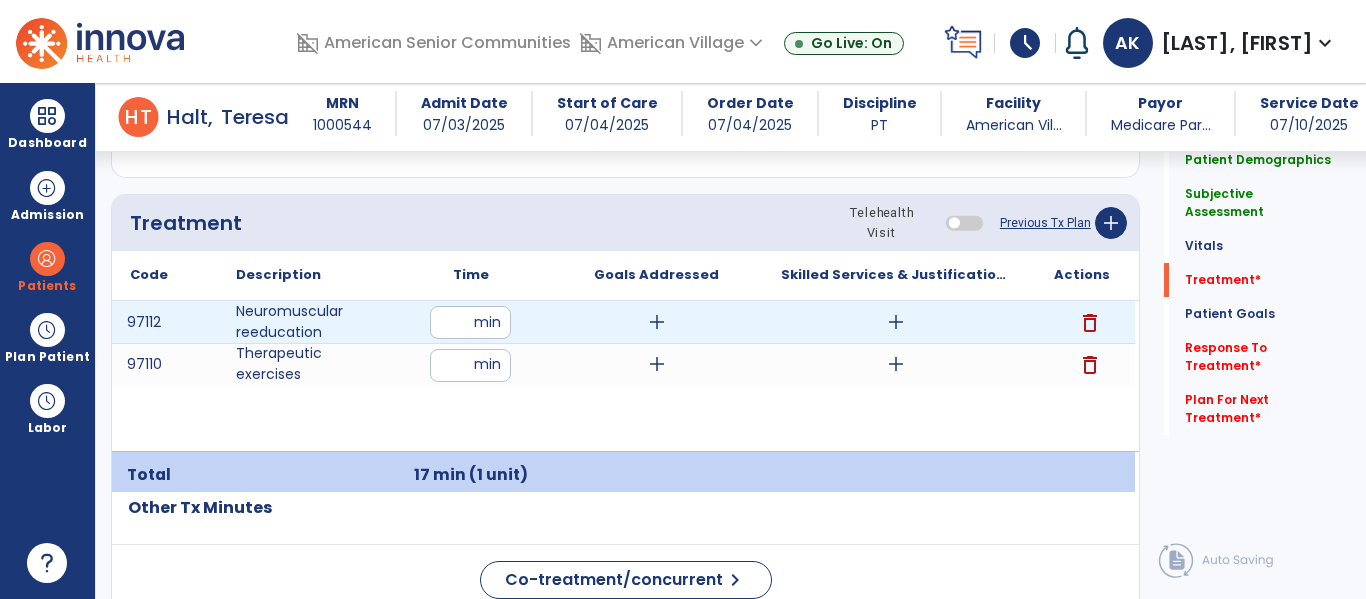 type on "**" 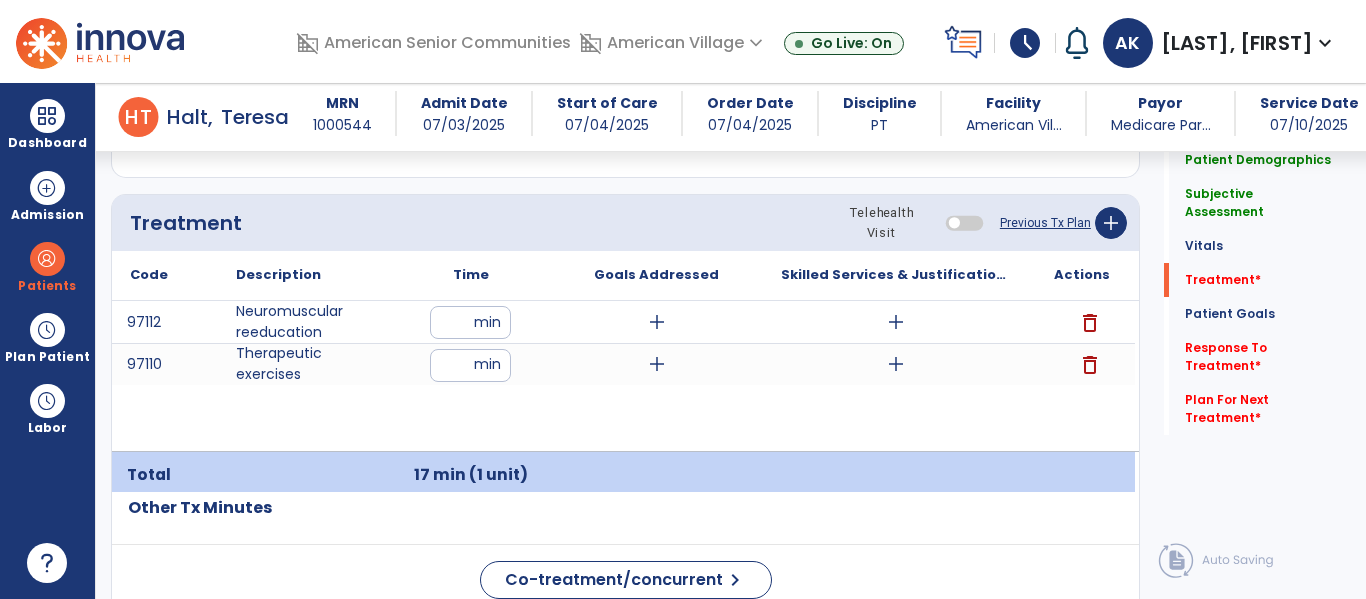 click on "97112  Neuromuscular reeducation  ** min add add delete 97110  Therapeutic exercises  ** min add add delete" at bounding box center (623, 376) 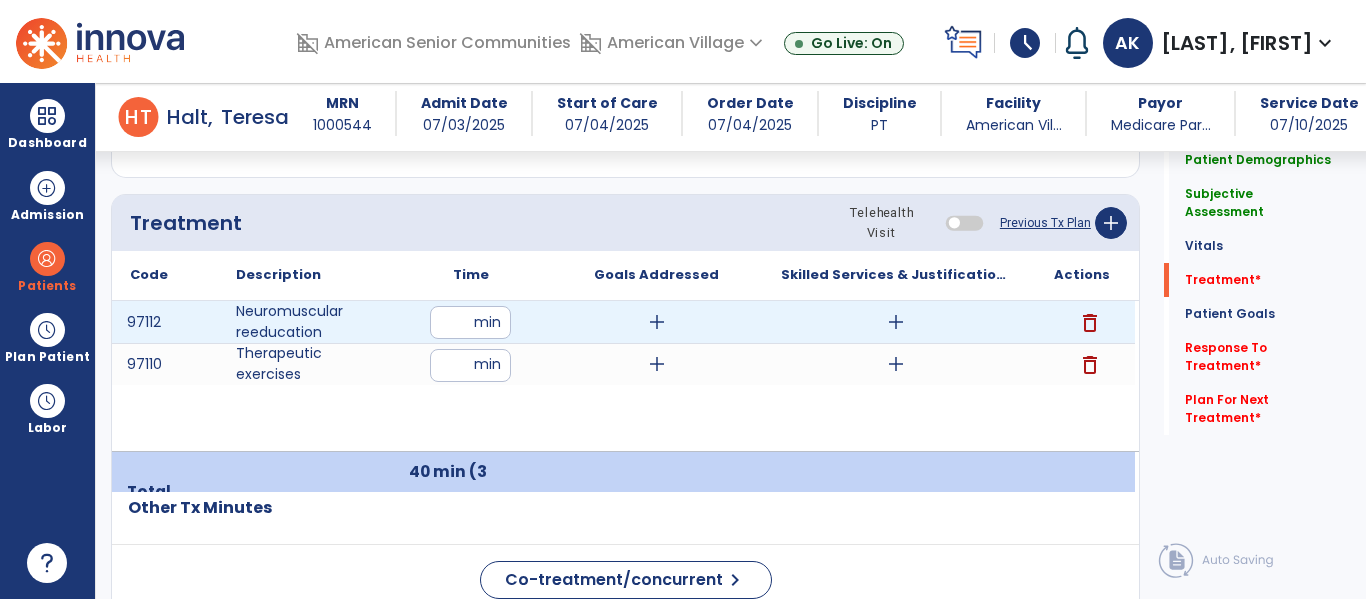 click on "add" at bounding box center (896, 322) 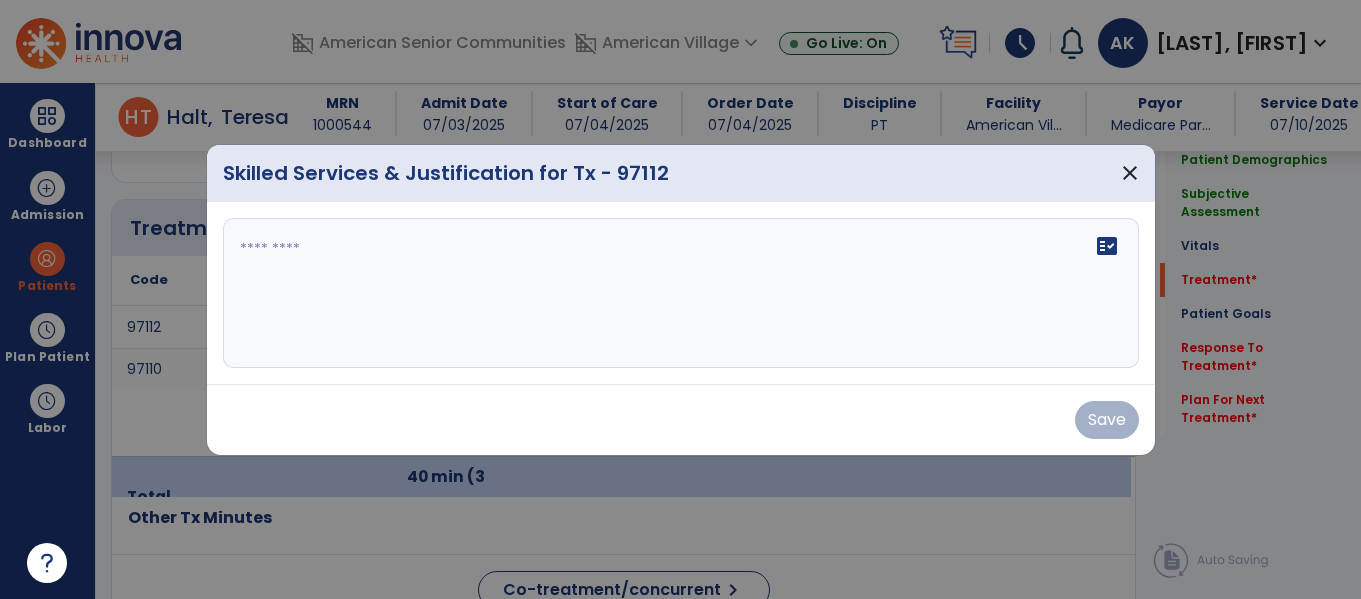 scroll, scrollTop: 1175, scrollLeft: 0, axis: vertical 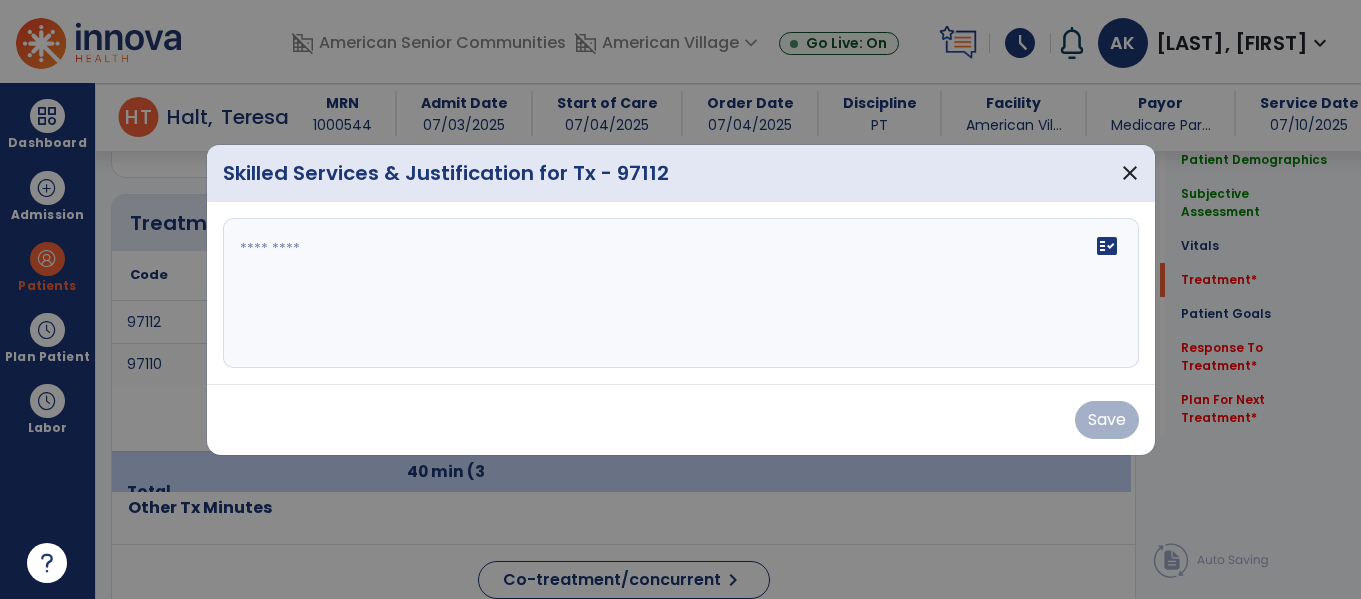 click on "fact_check" at bounding box center [681, 293] 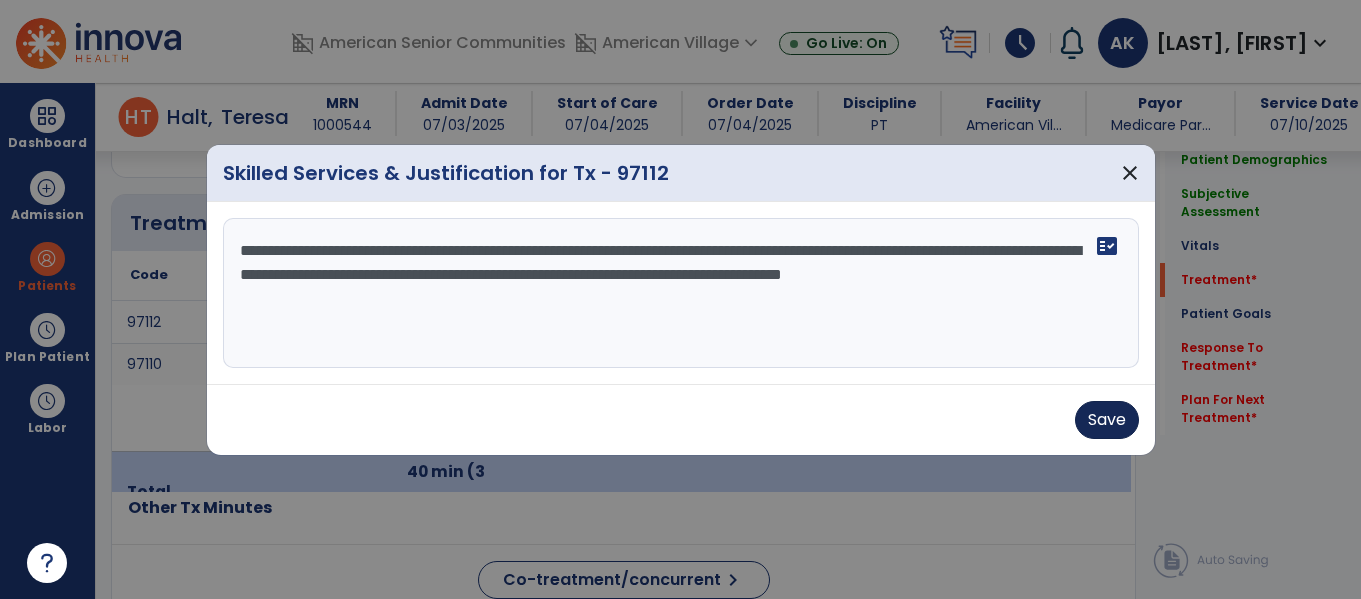 type on "**********" 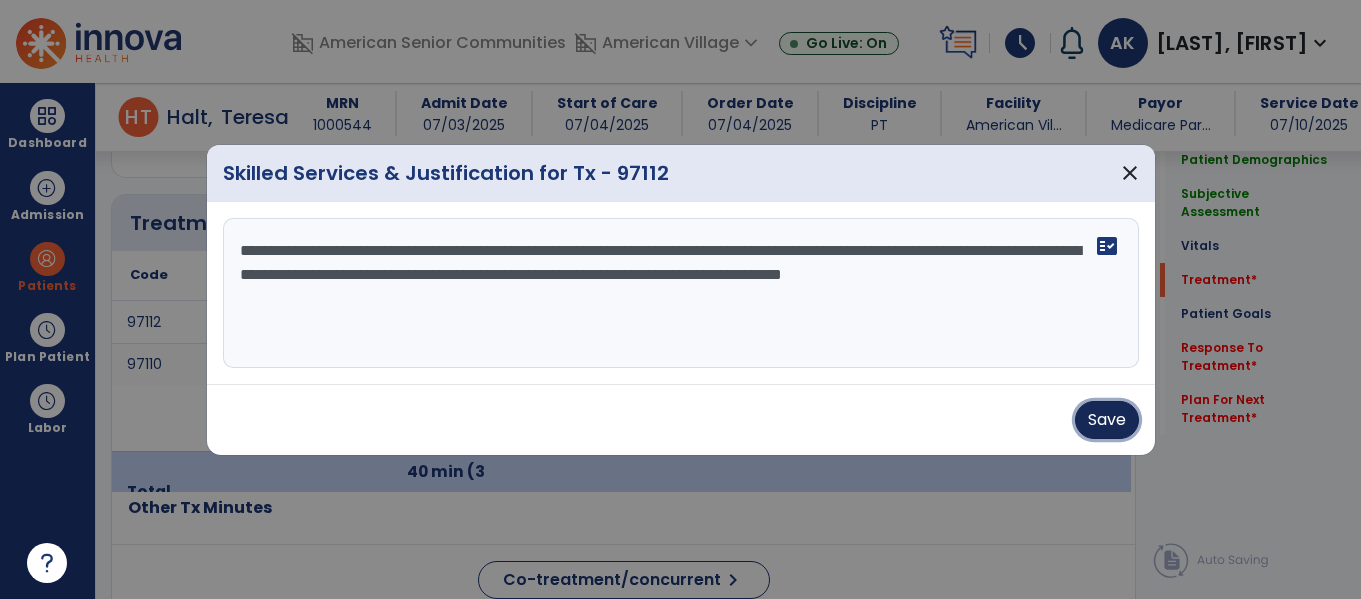 click on "Save" at bounding box center [1107, 420] 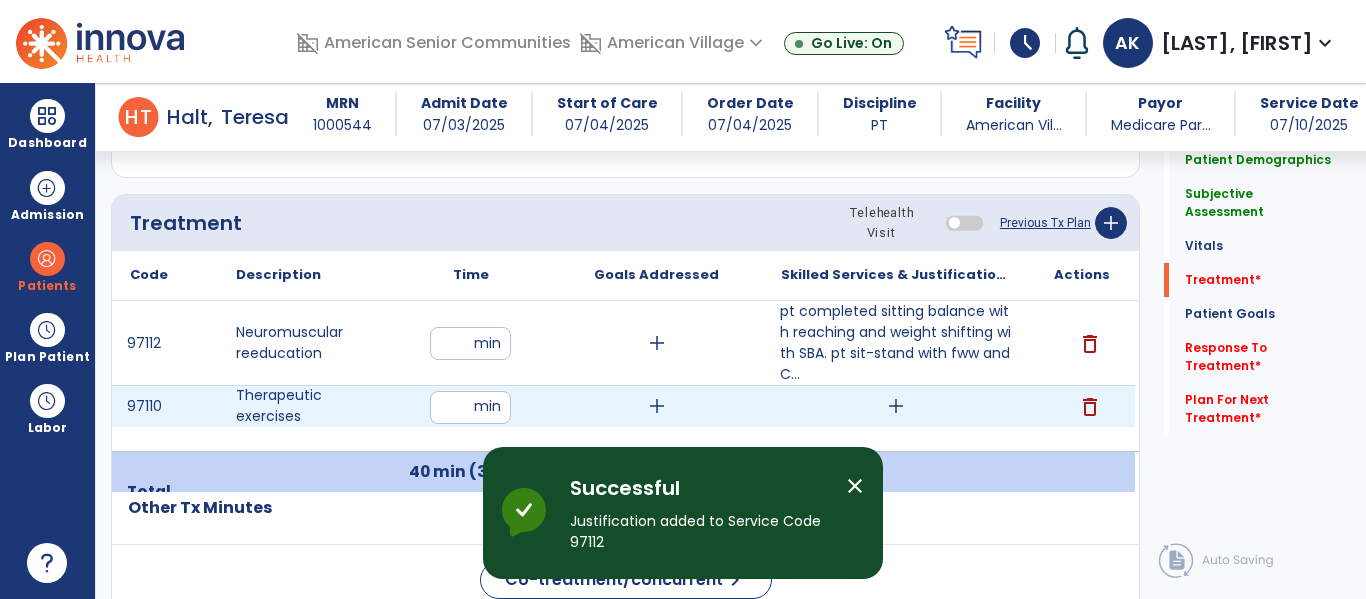 click on "add" at bounding box center [896, 406] 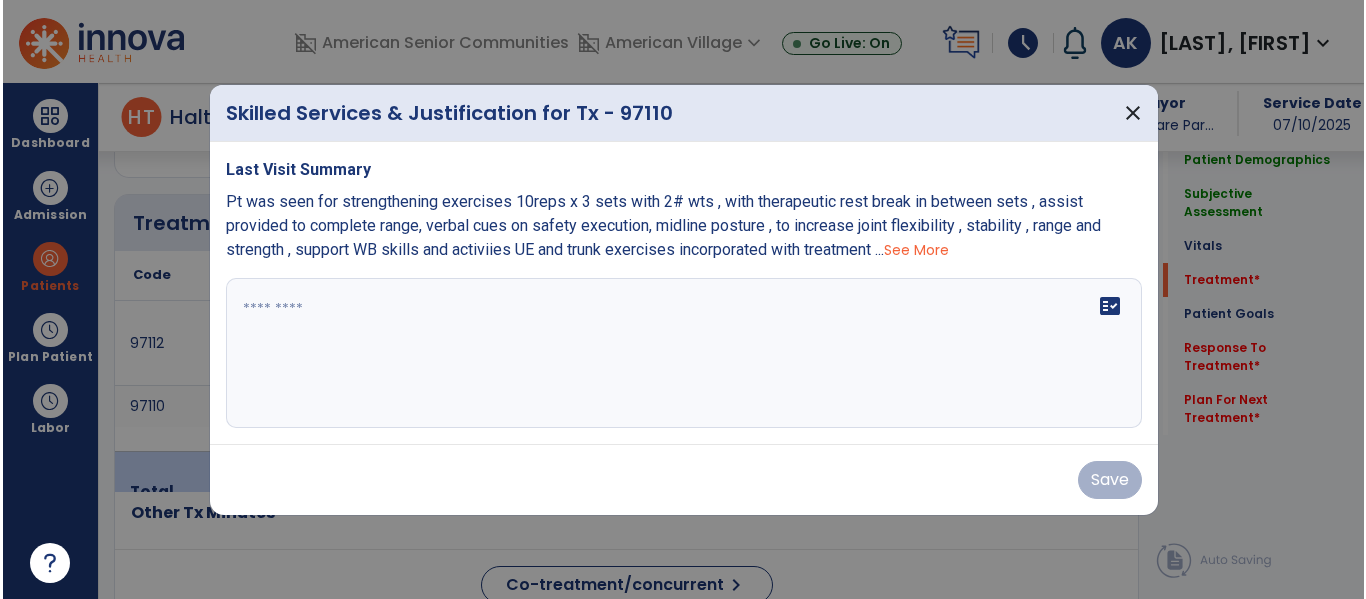 scroll, scrollTop: 1175, scrollLeft: 0, axis: vertical 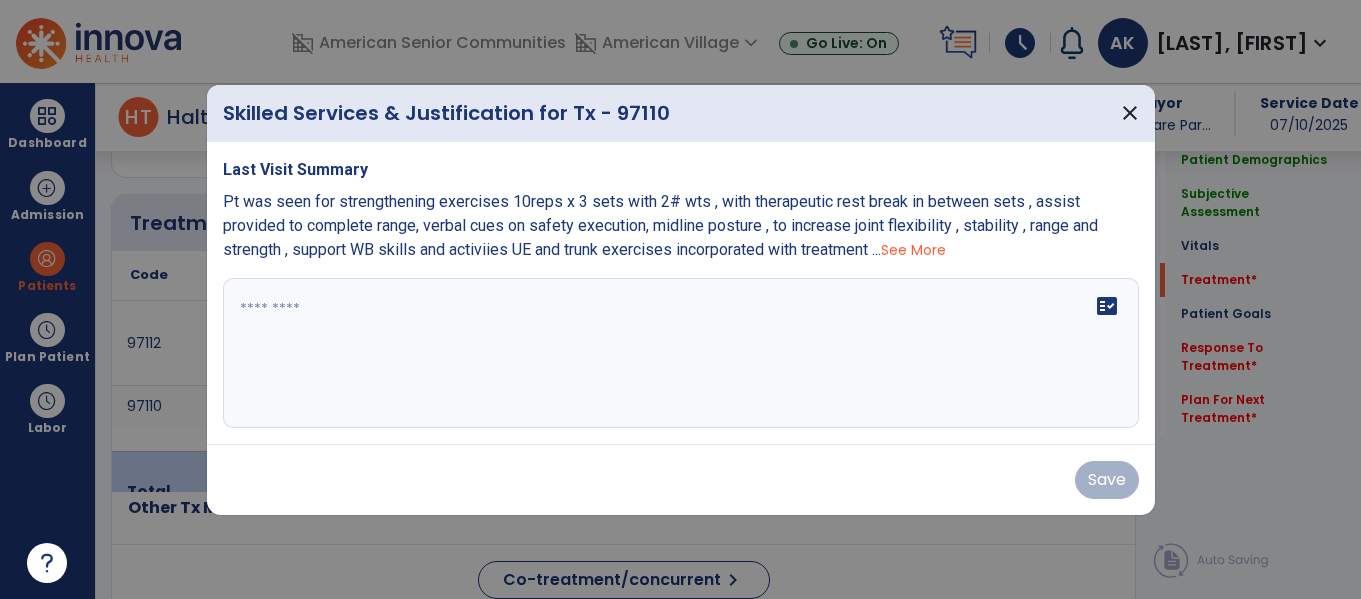 click at bounding box center [681, 353] 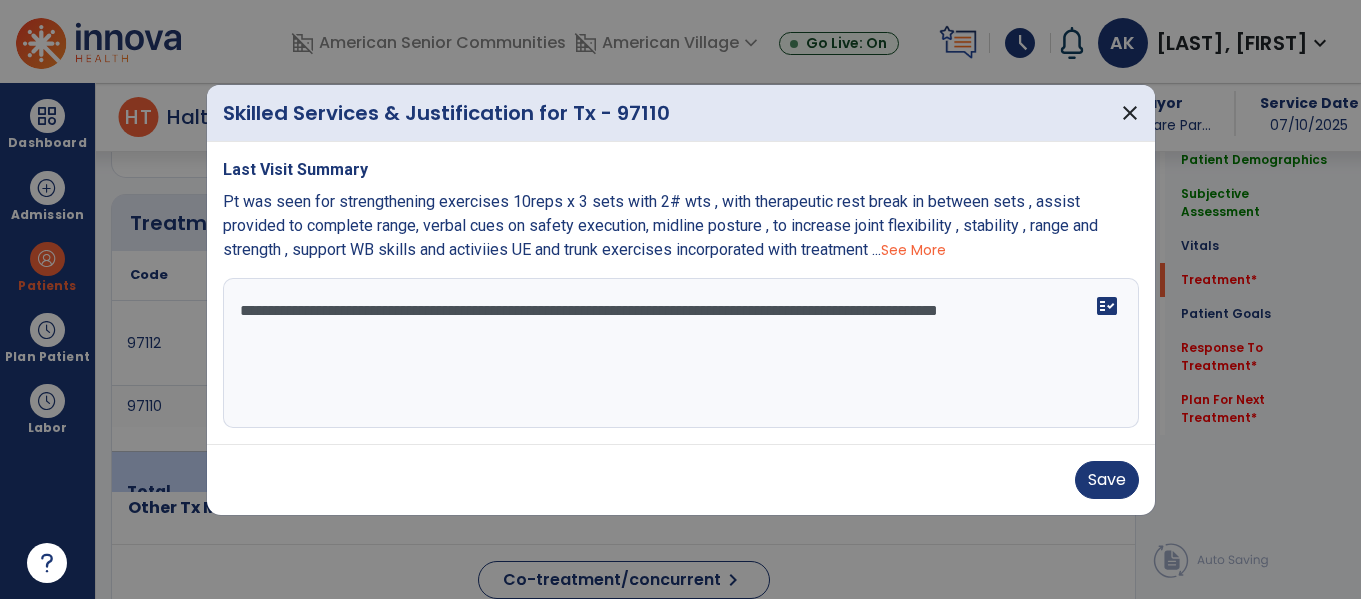 type on "**********" 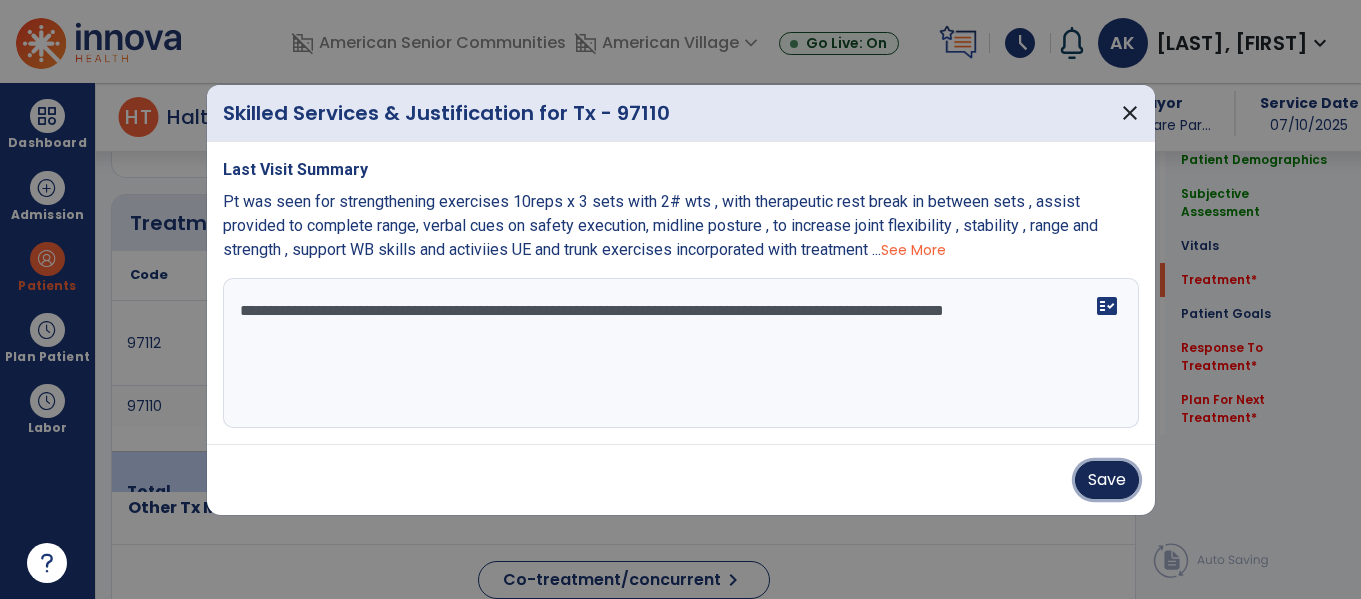 click on "Save" at bounding box center [1107, 480] 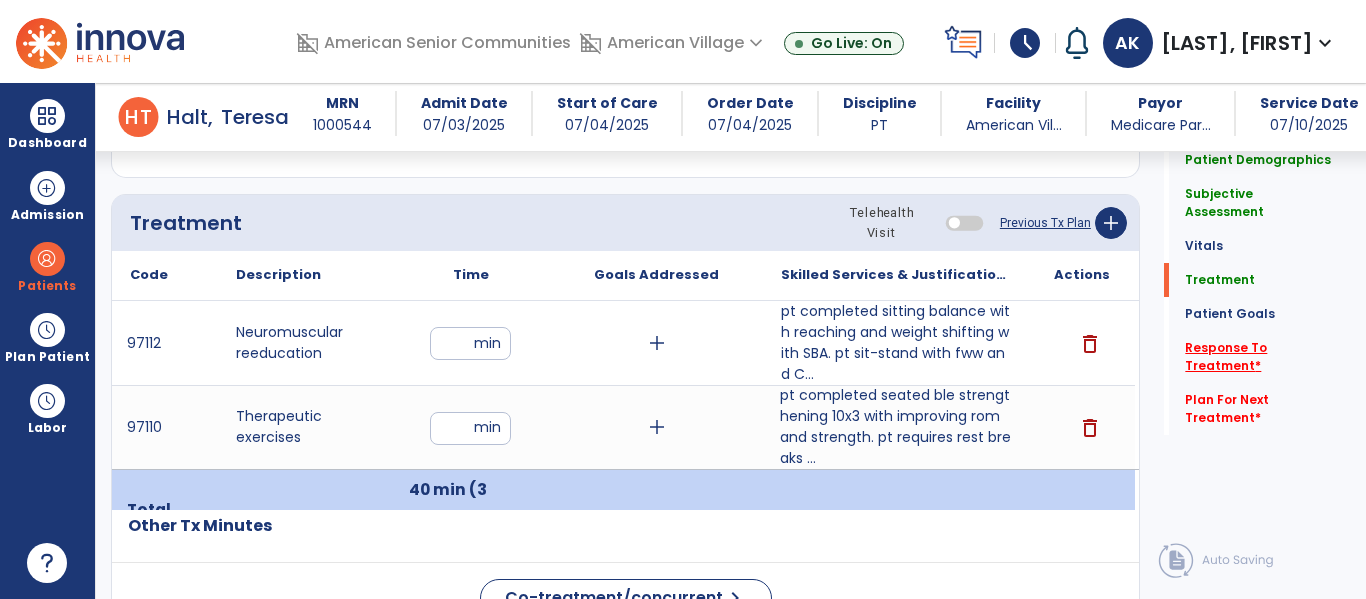click on "Response To Treatment   *" 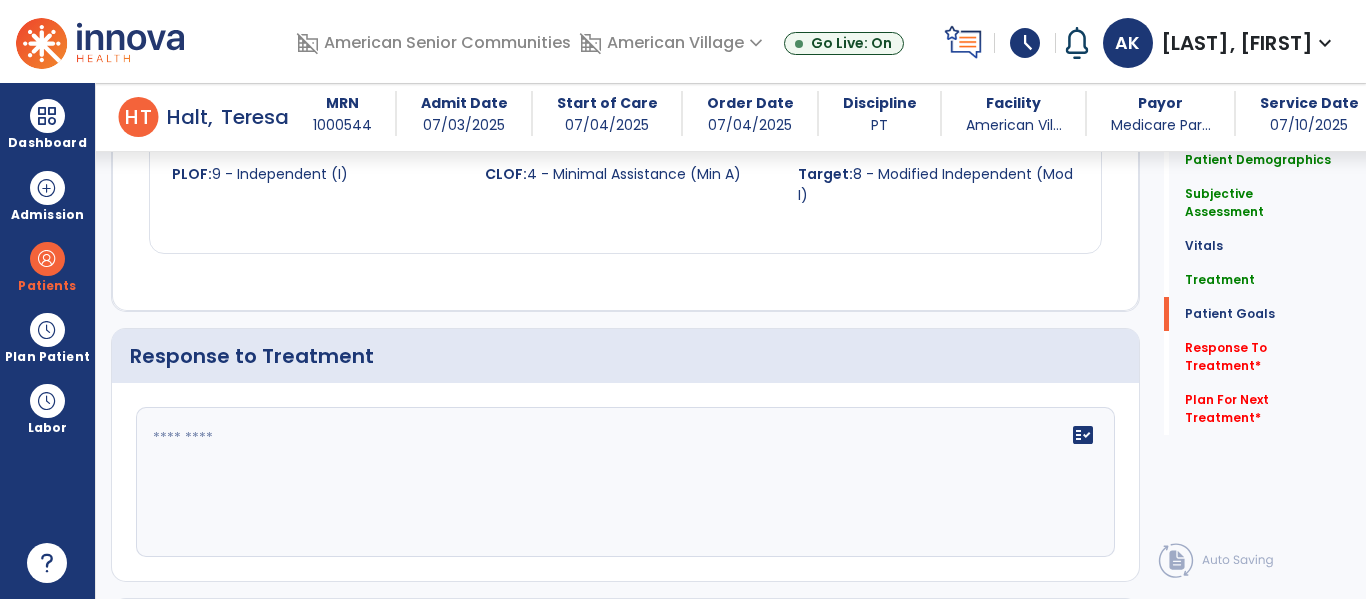 scroll, scrollTop: 2448, scrollLeft: 0, axis: vertical 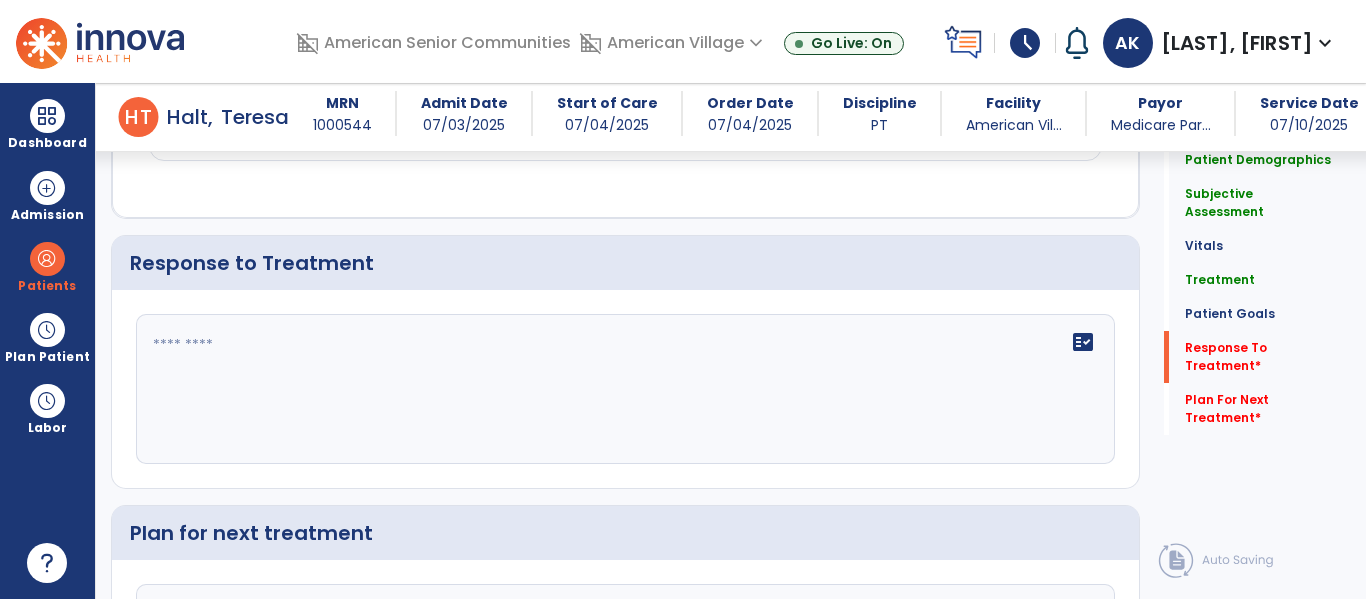 click on "fact_check" 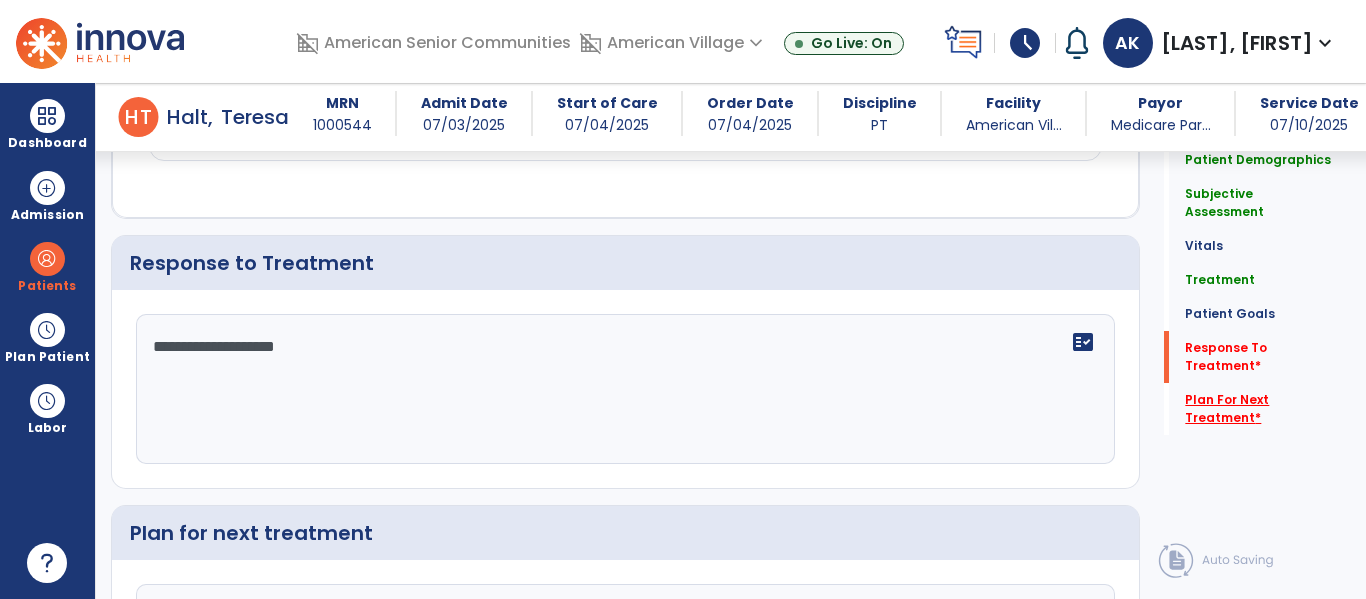 type on "**********" 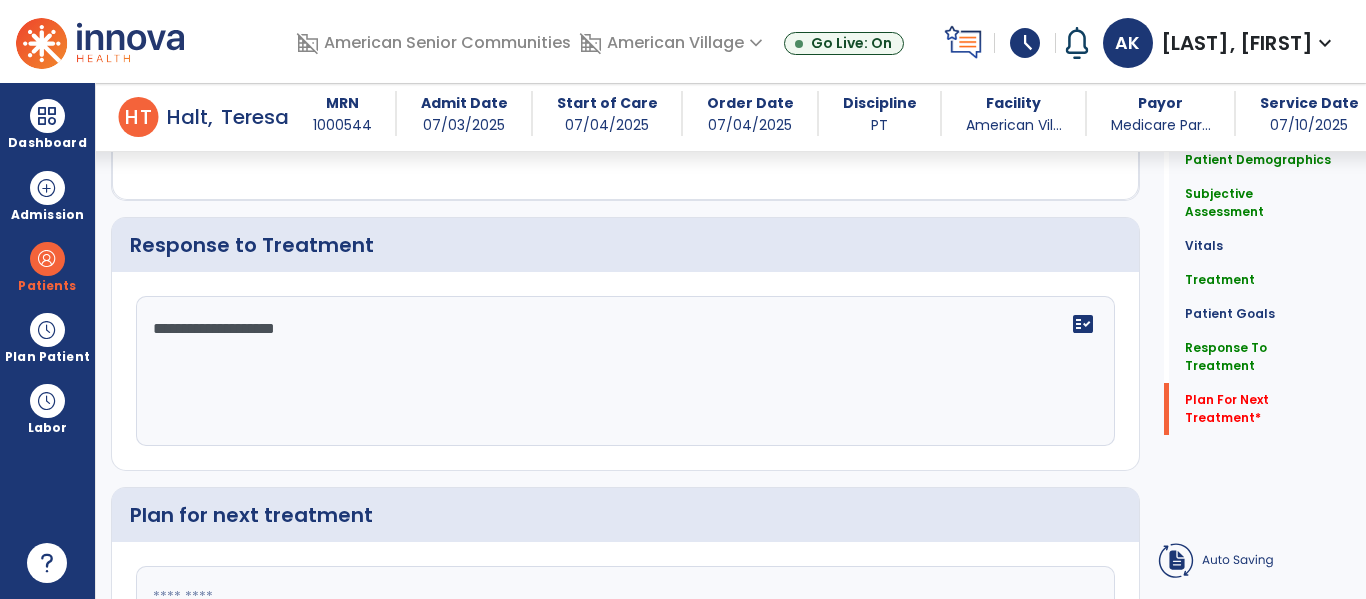 click 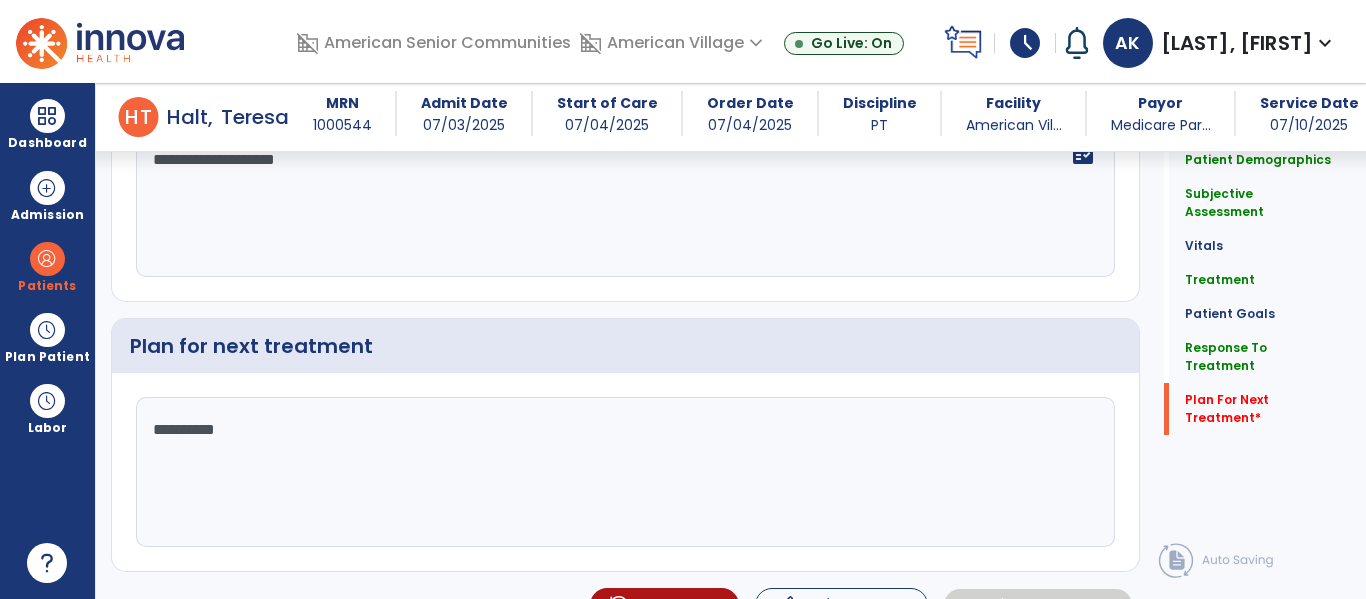 scroll, scrollTop: 2653, scrollLeft: 0, axis: vertical 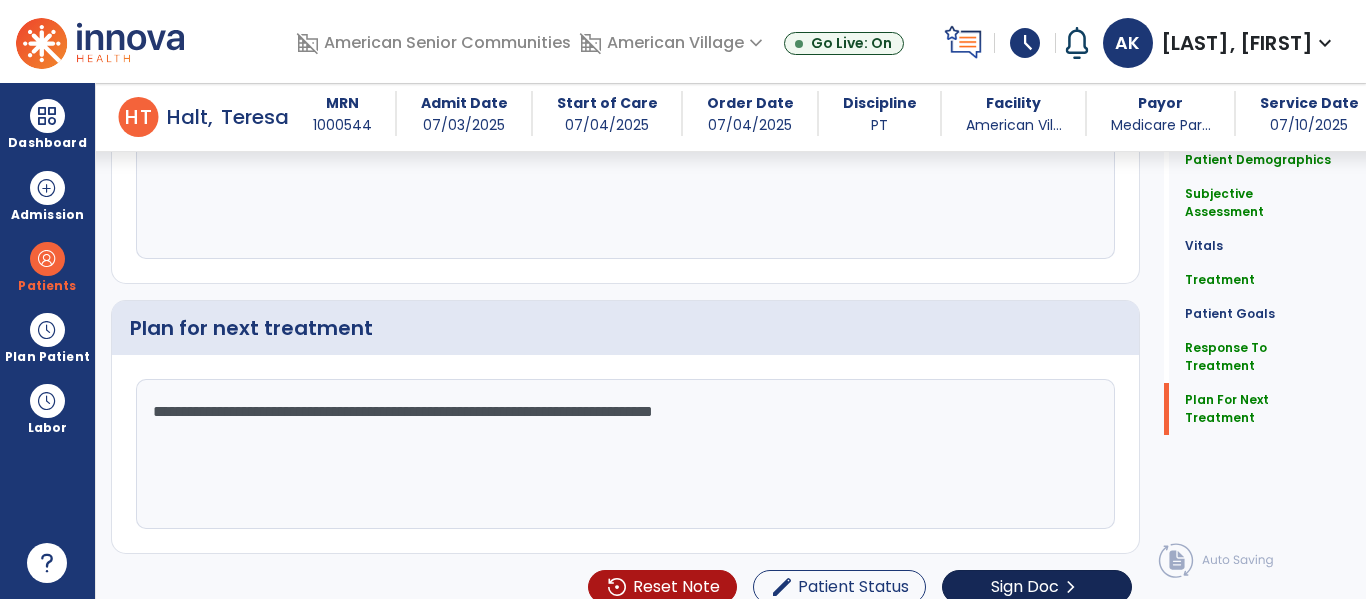 type on "**********" 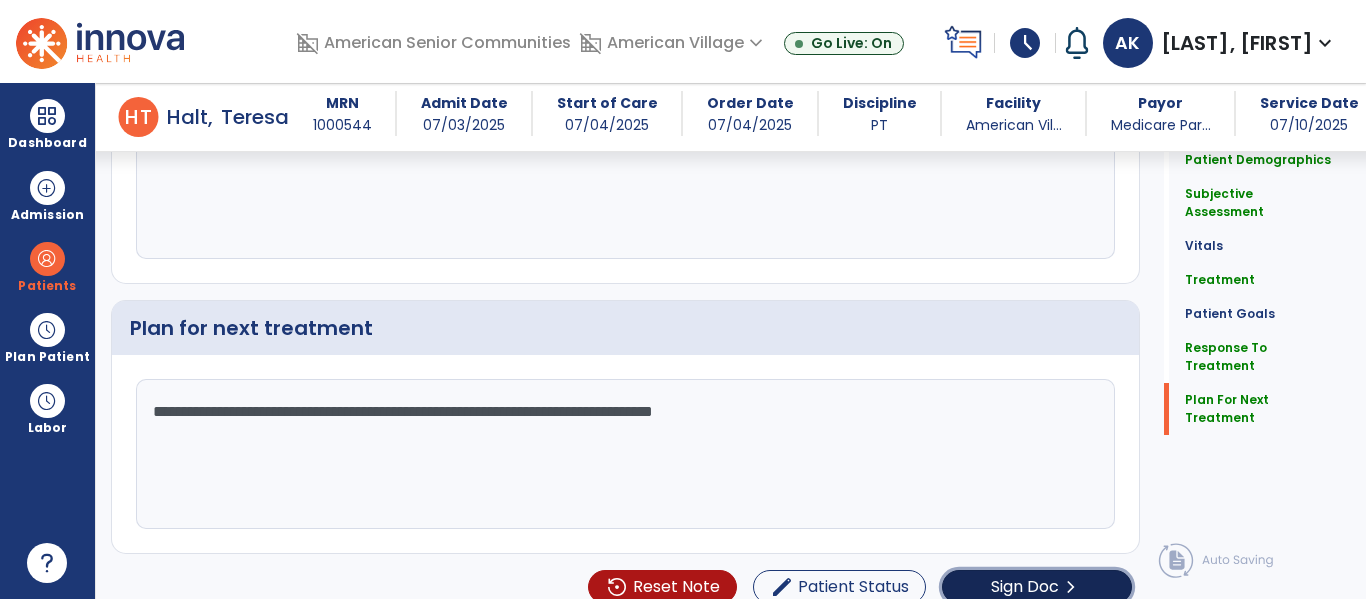 click on "Sign Doc" 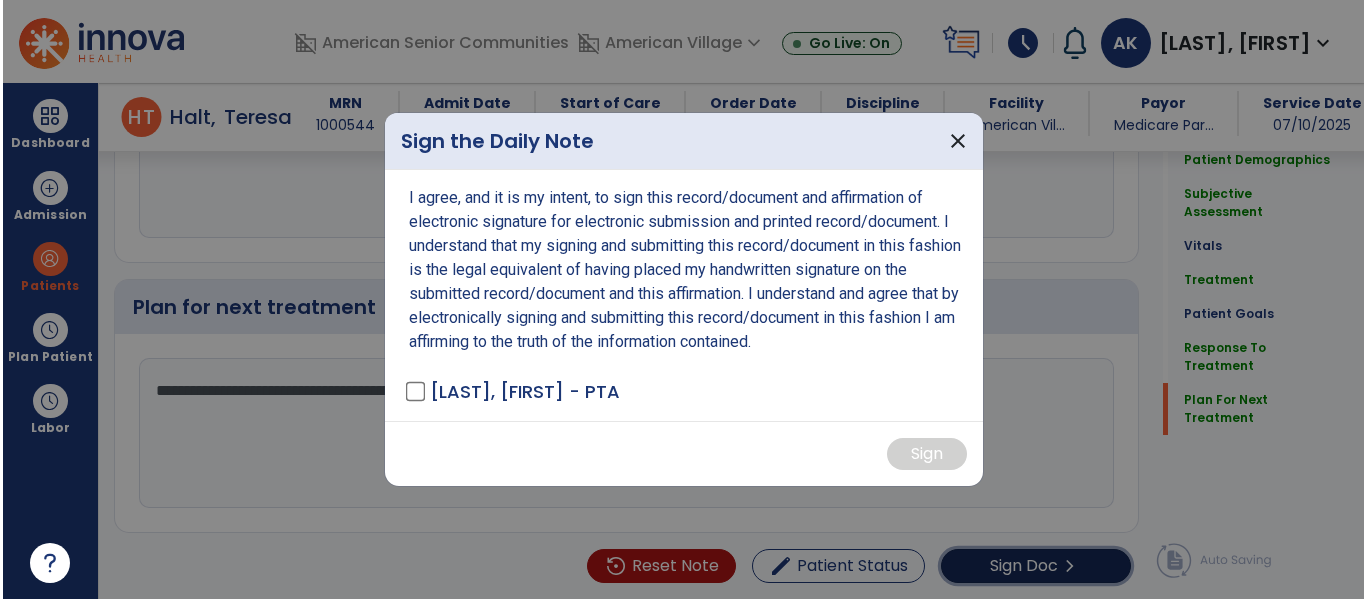 scroll, scrollTop: 2674, scrollLeft: 0, axis: vertical 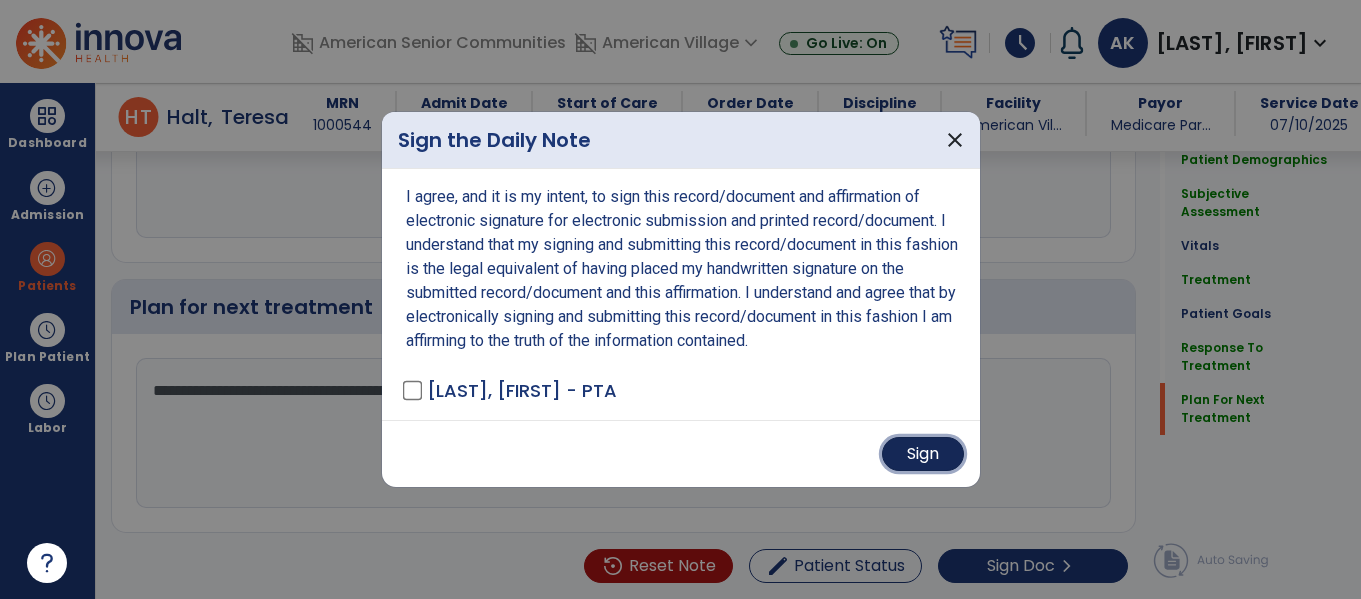 click on "Sign" at bounding box center (923, 454) 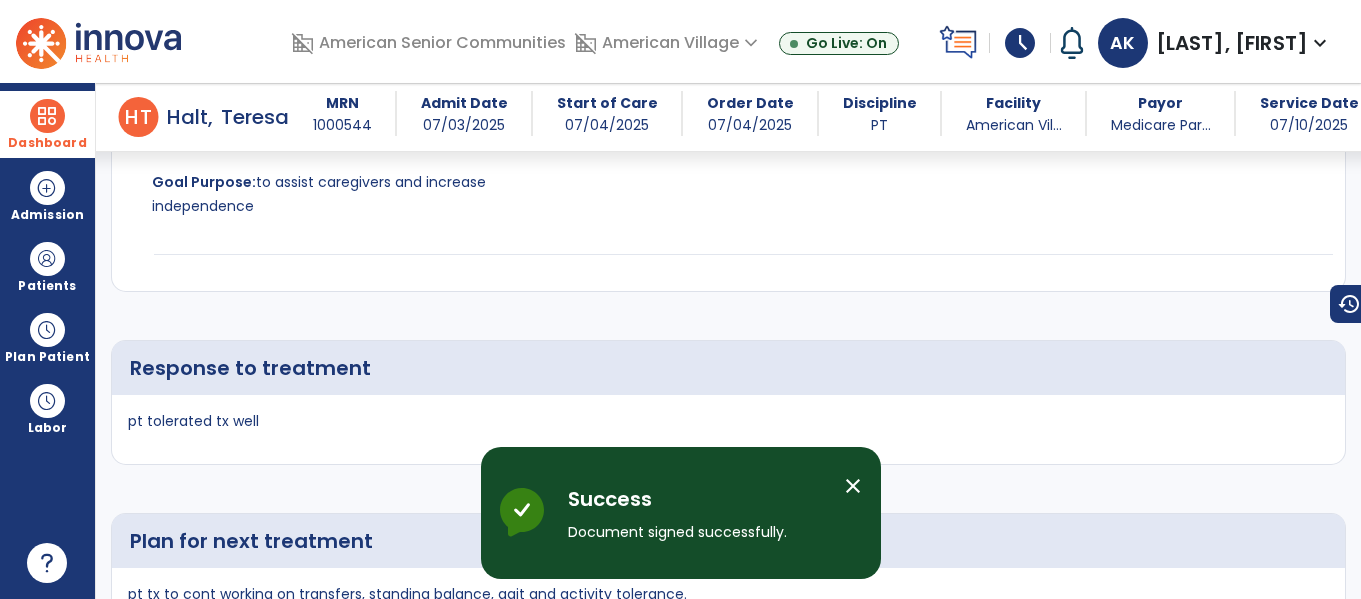 click at bounding box center (47, 116) 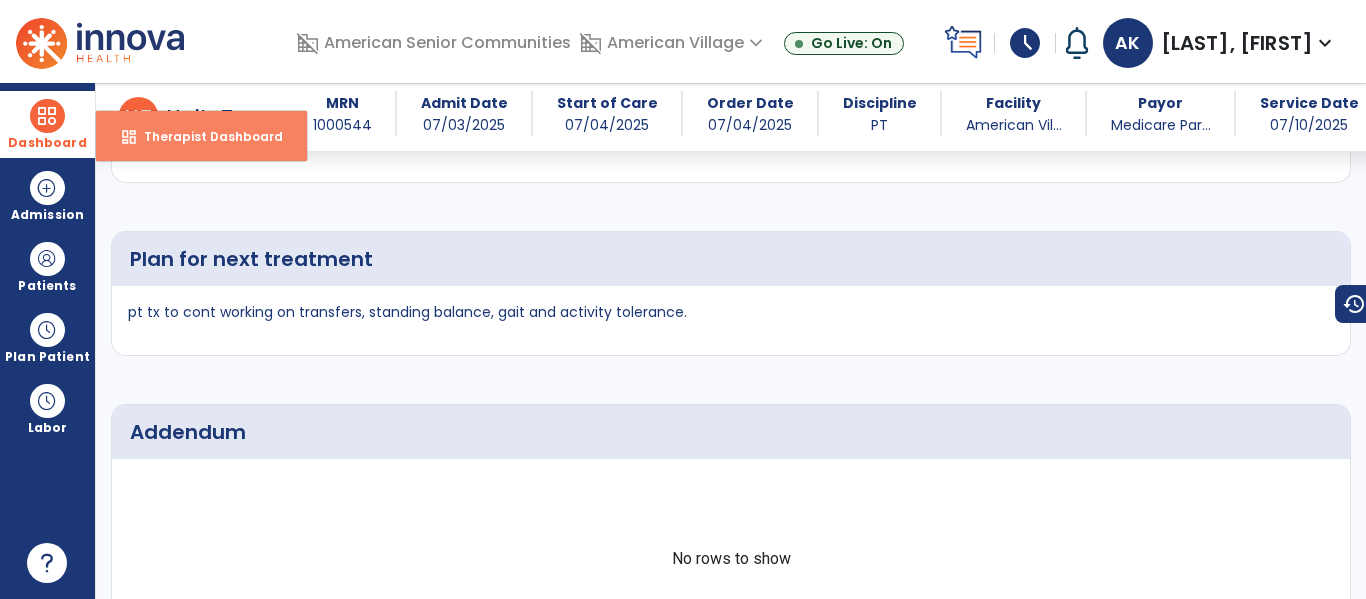 click on "Therapist Dashboard" at bounding box center [205, 136] 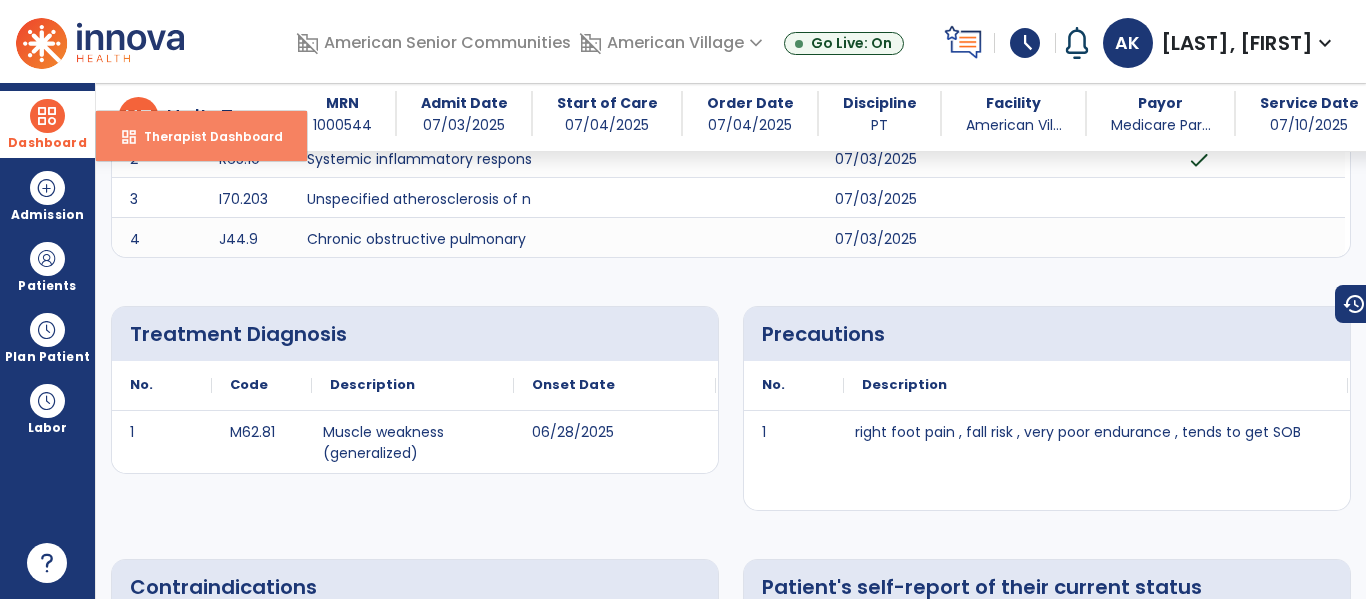 select on "****" 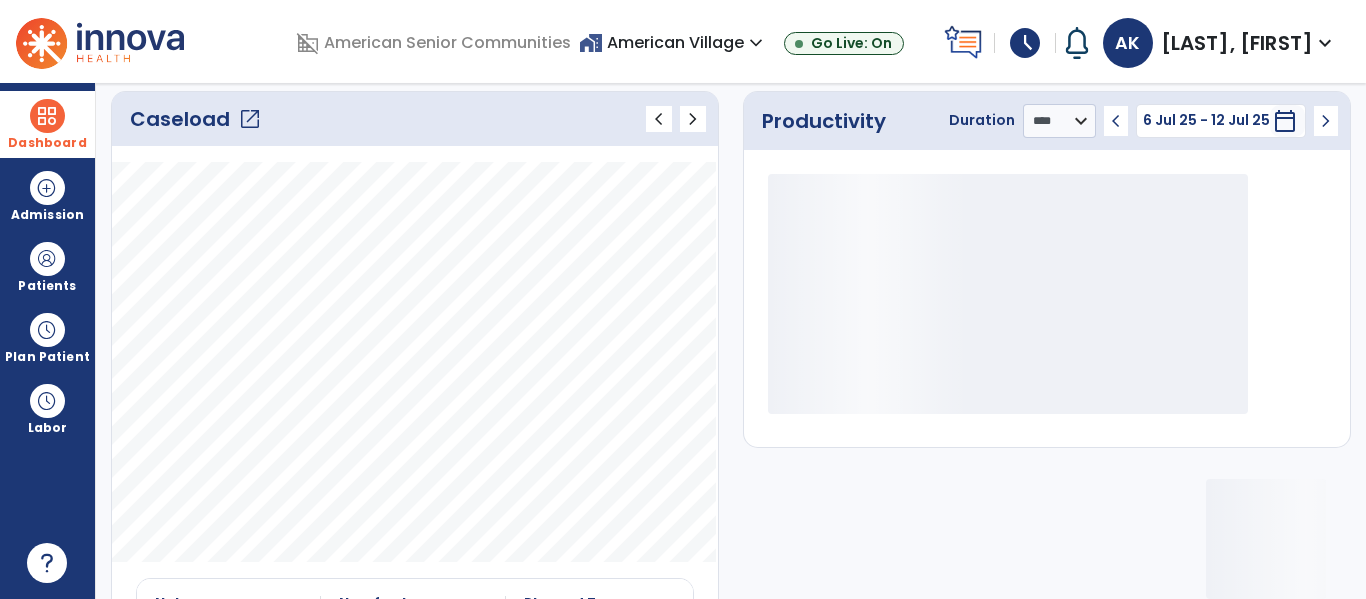 click on "open_in_new" 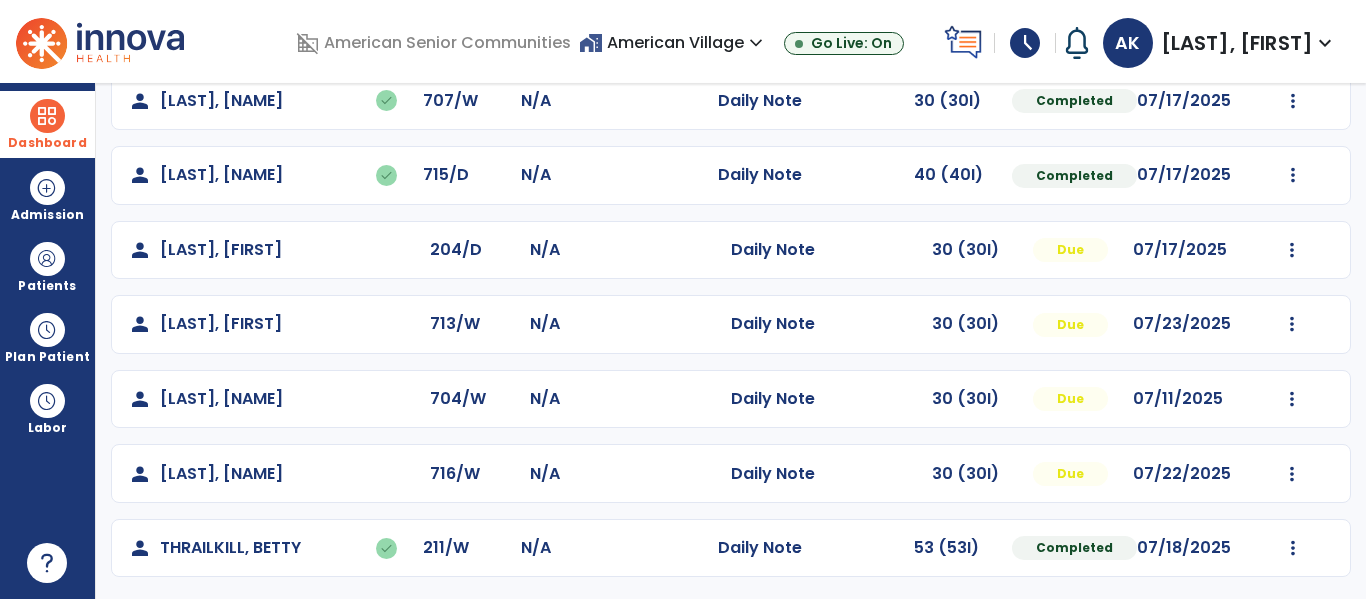 scroll, scrollTop: 413, scrollLeft: 0, axis: vertical 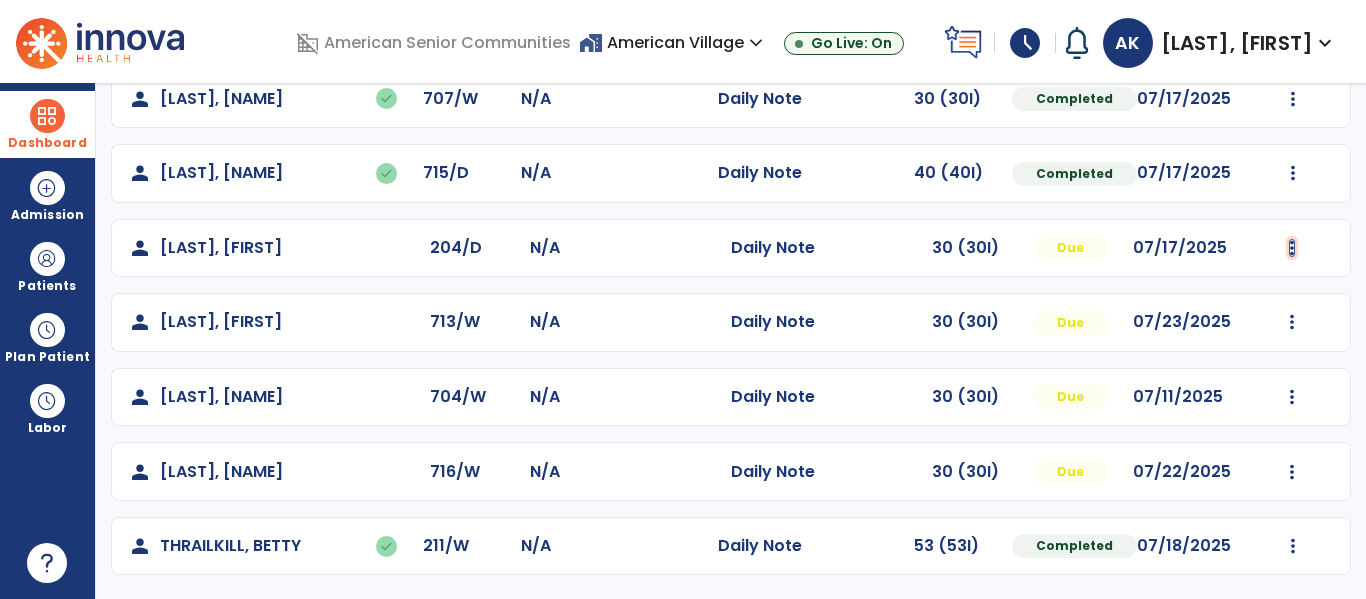 click at bounding box center [1293, -125] 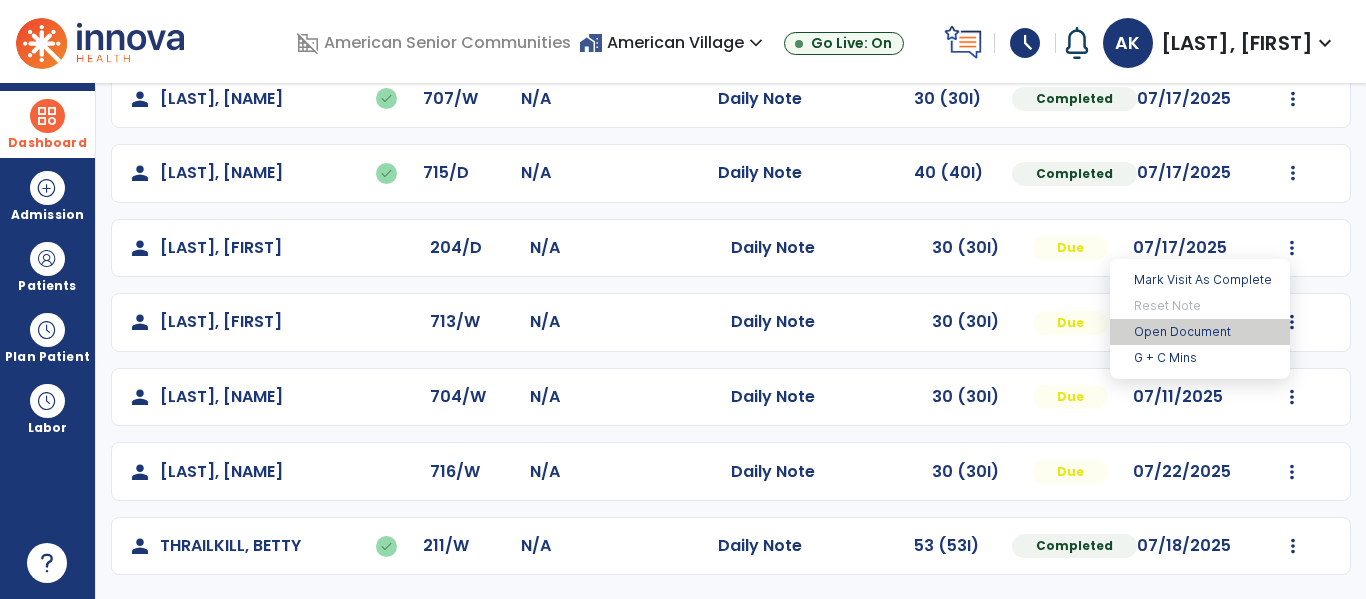 click on "Open Document" at bounding box center (1200, 332) 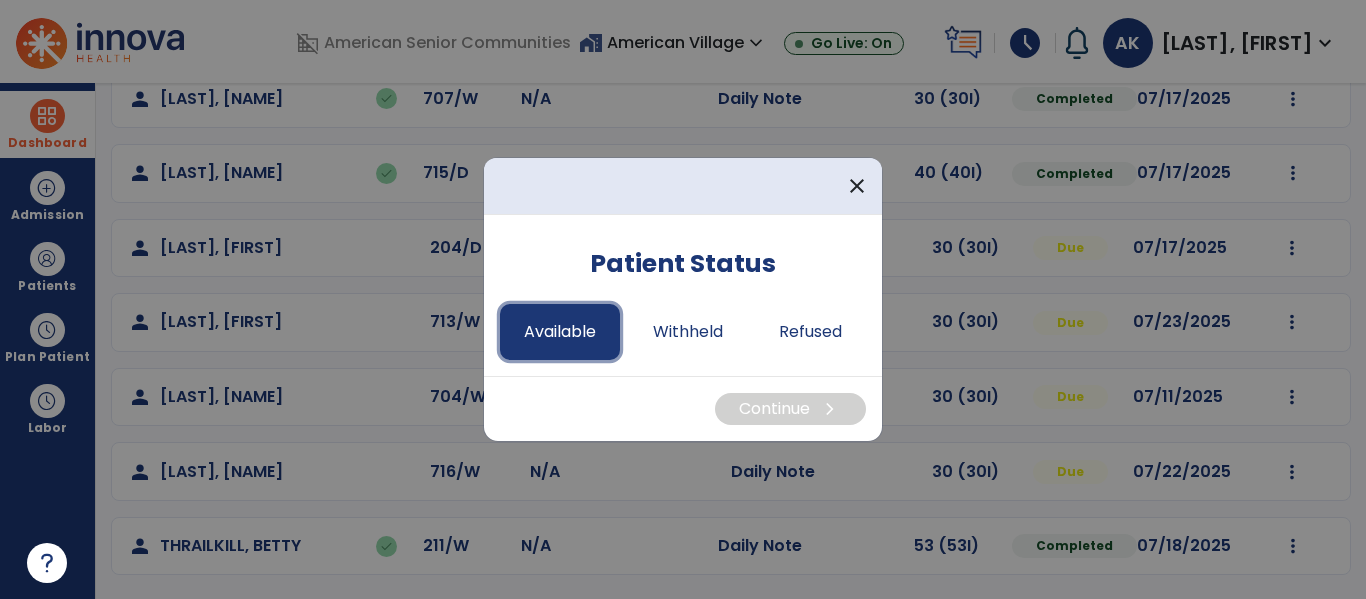 click on "Available" at bounding box center [560, 332] 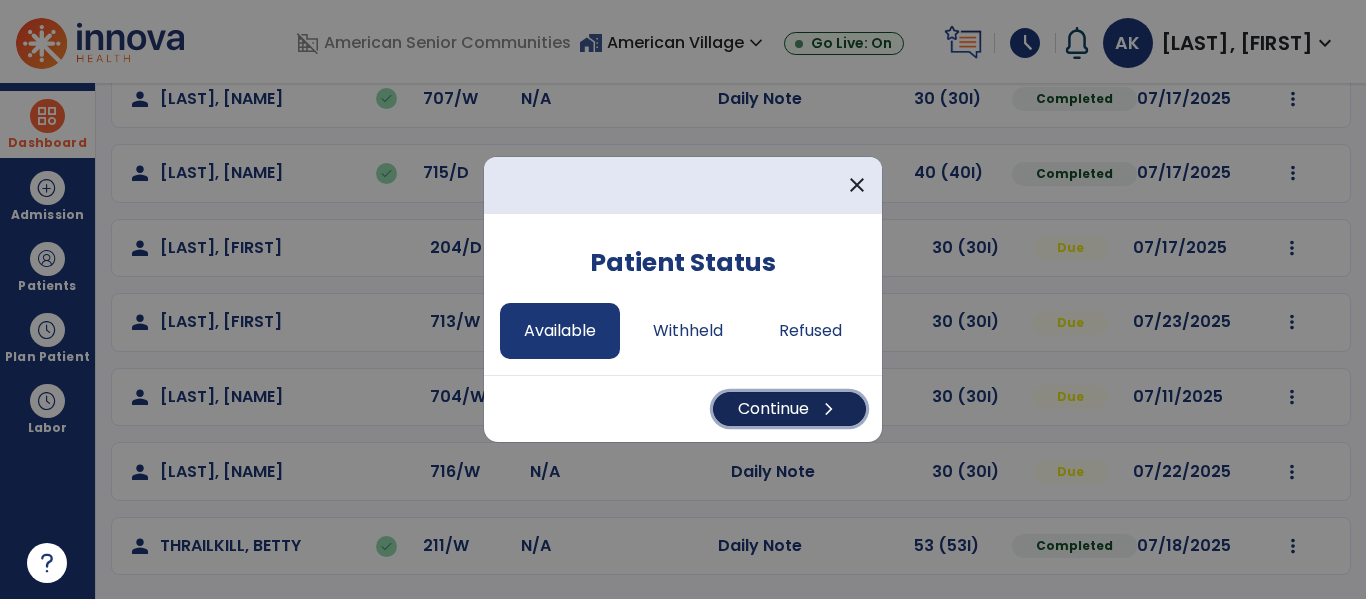 click on "Continue   chevron_right" at bounding box center [789, 409] 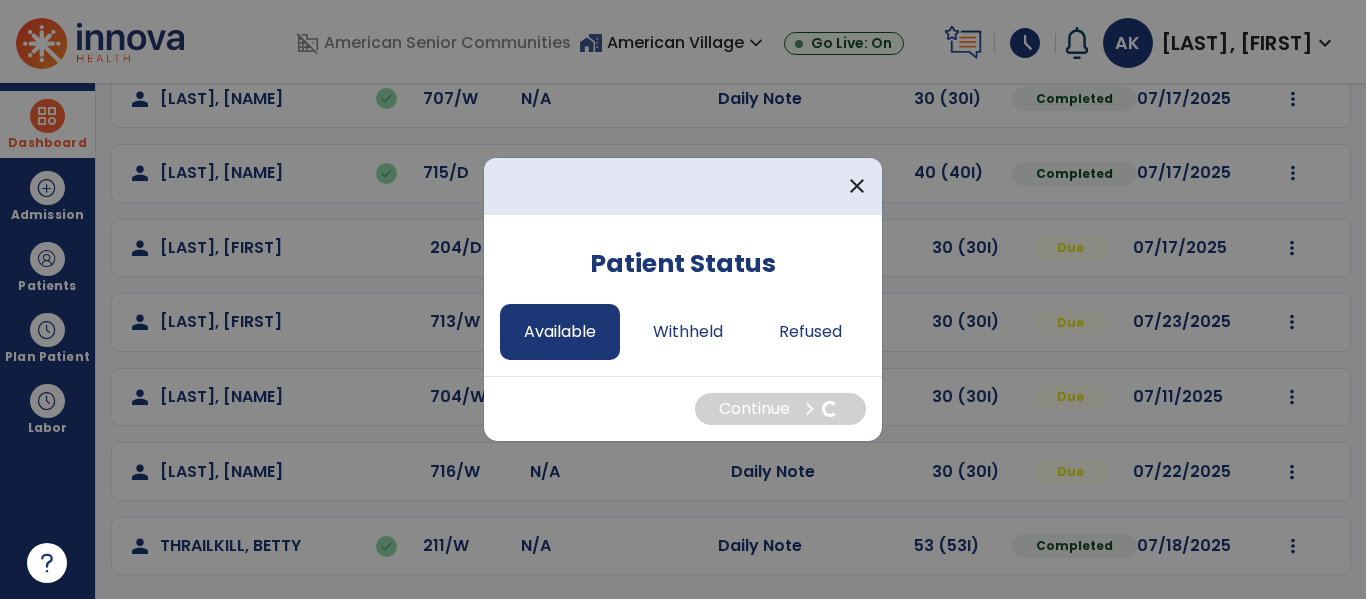 select on "*" 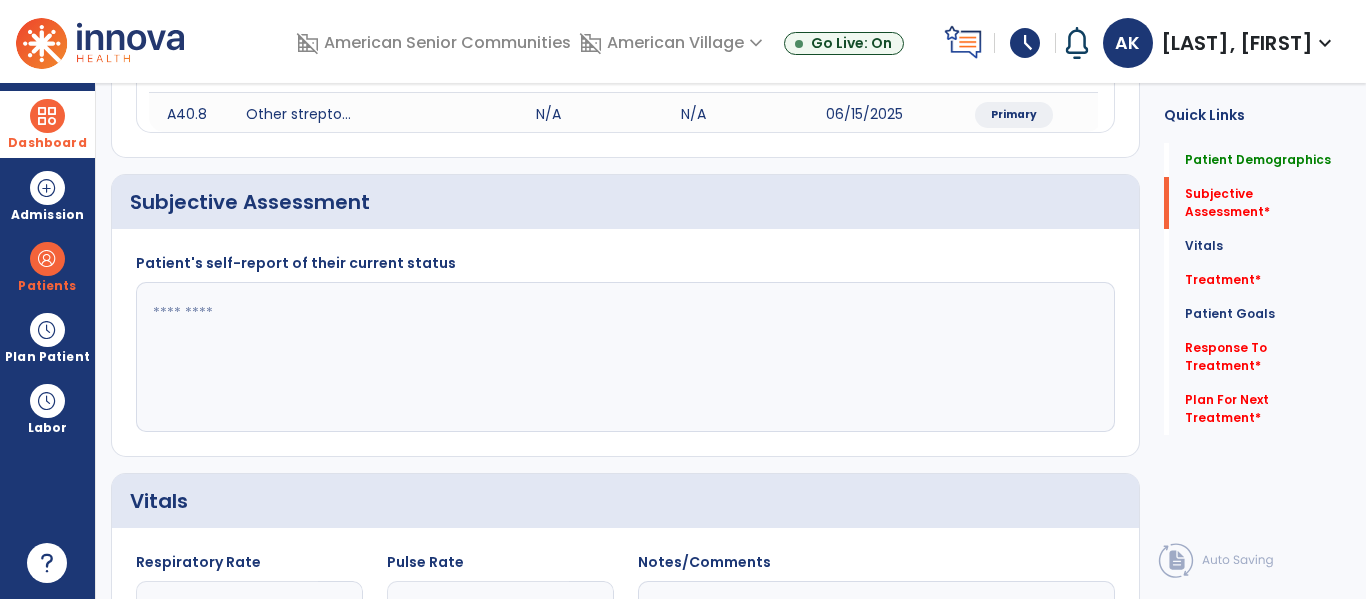 click 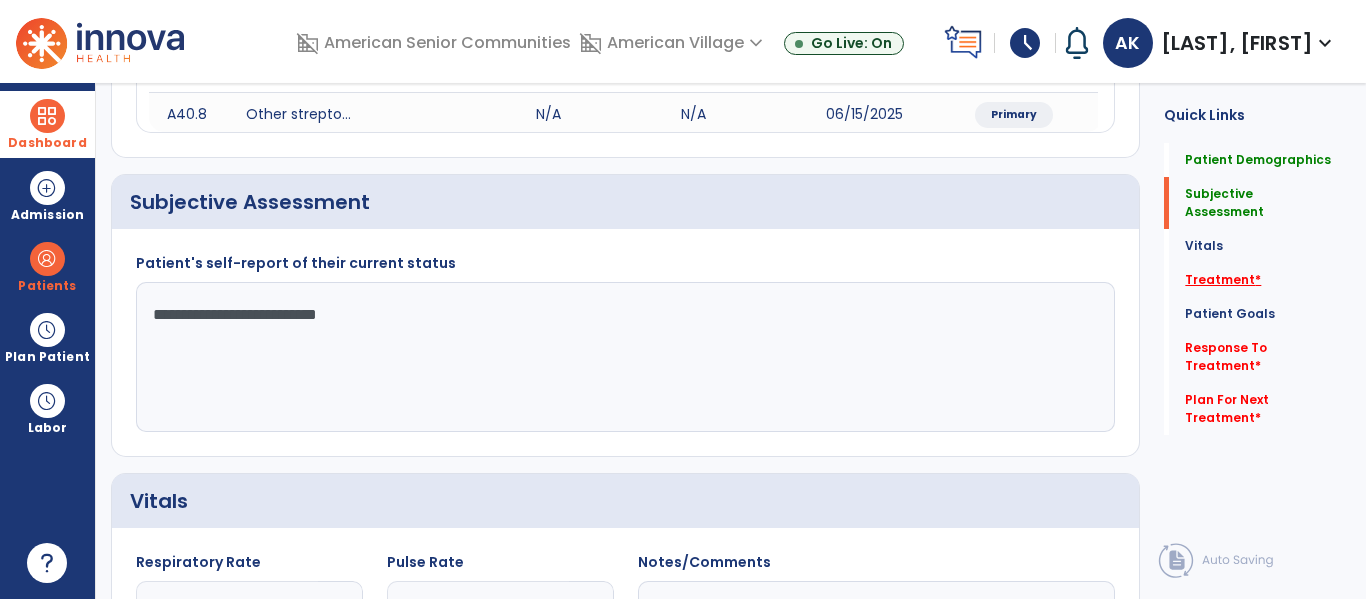 type on "**********" 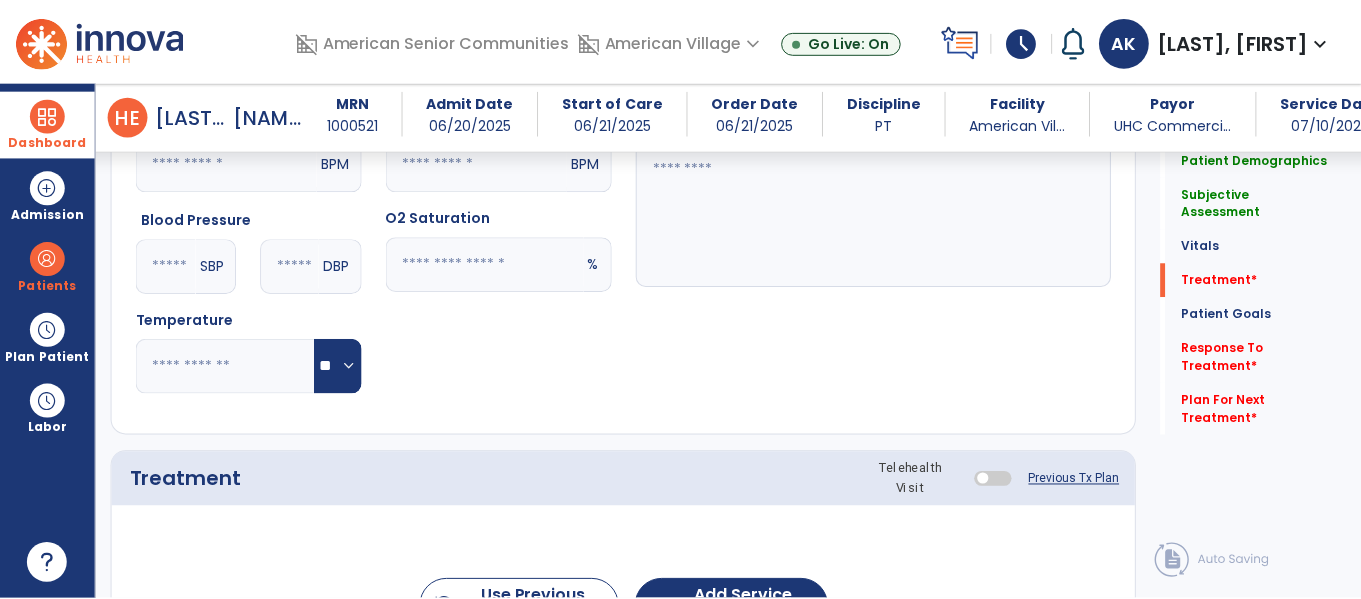 scroll, scrollTop: 1095, scrollLeft: 0, axis: vertical 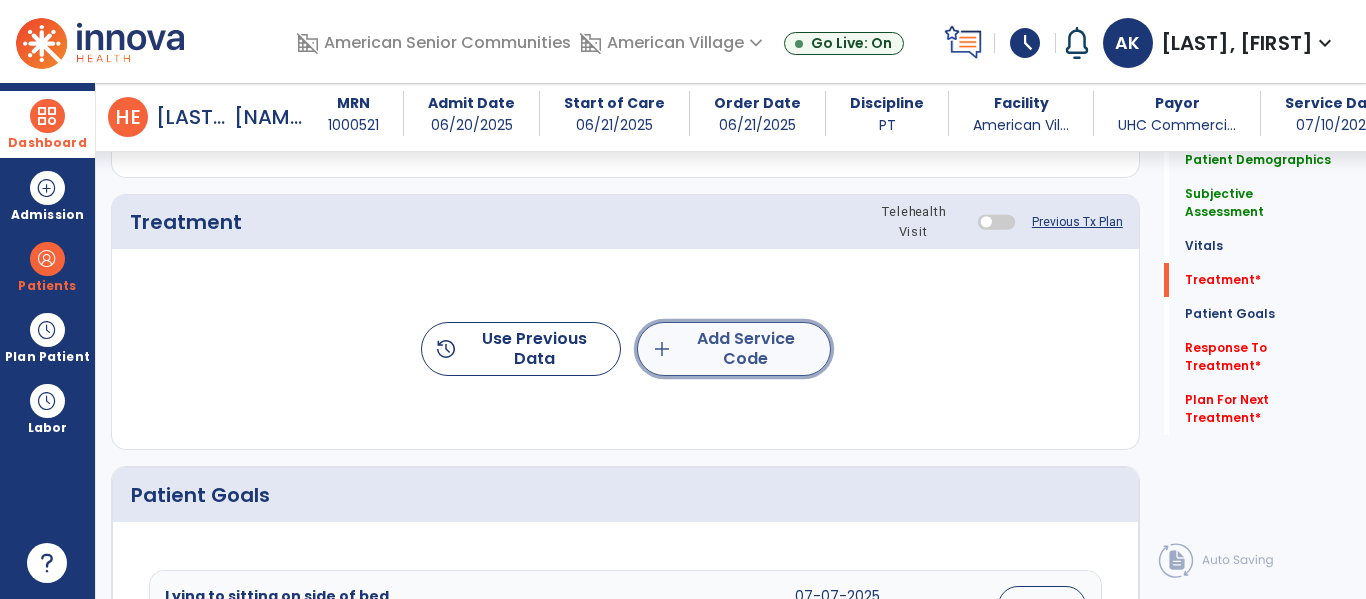 click on "add  Add Service Code" 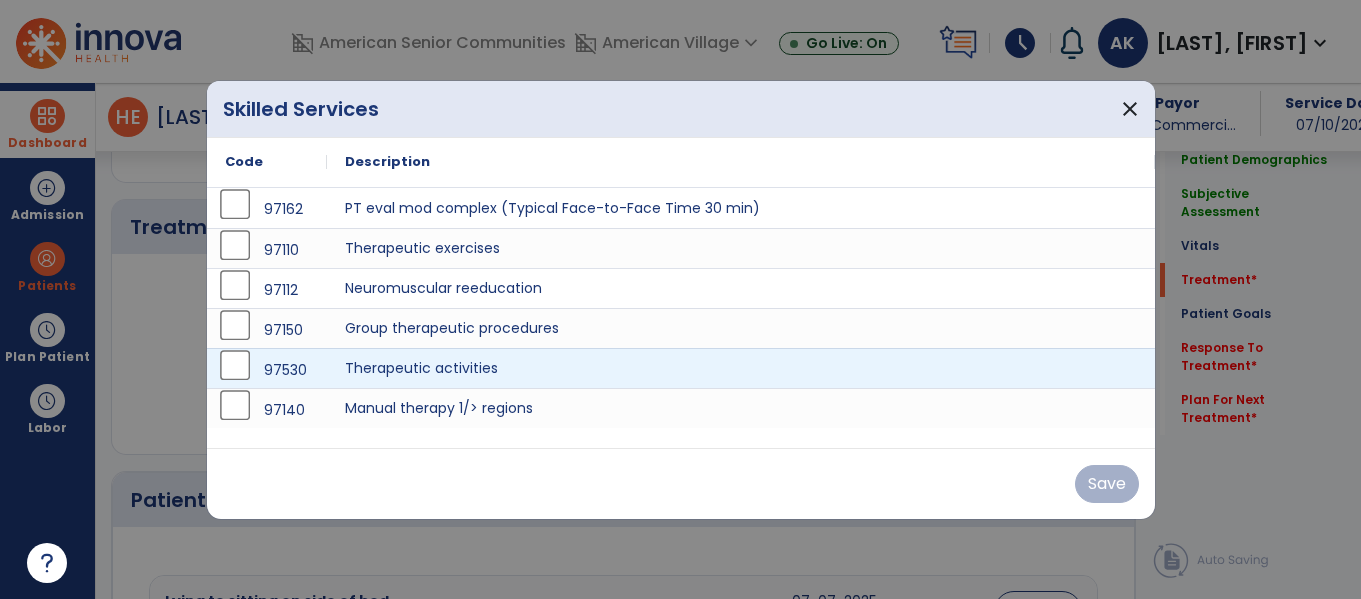 scroll, scrollTop: 1095, scrollLeft: 0, axis: vertical 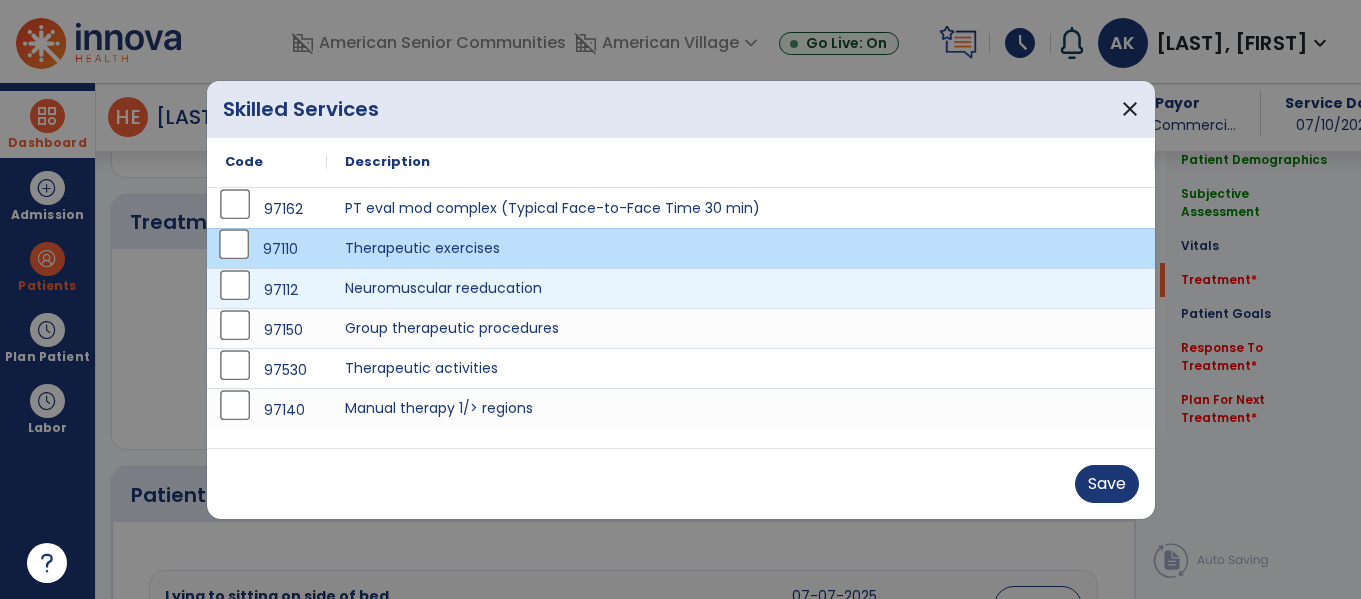 click on "97112" at bounding box center (267, 290) 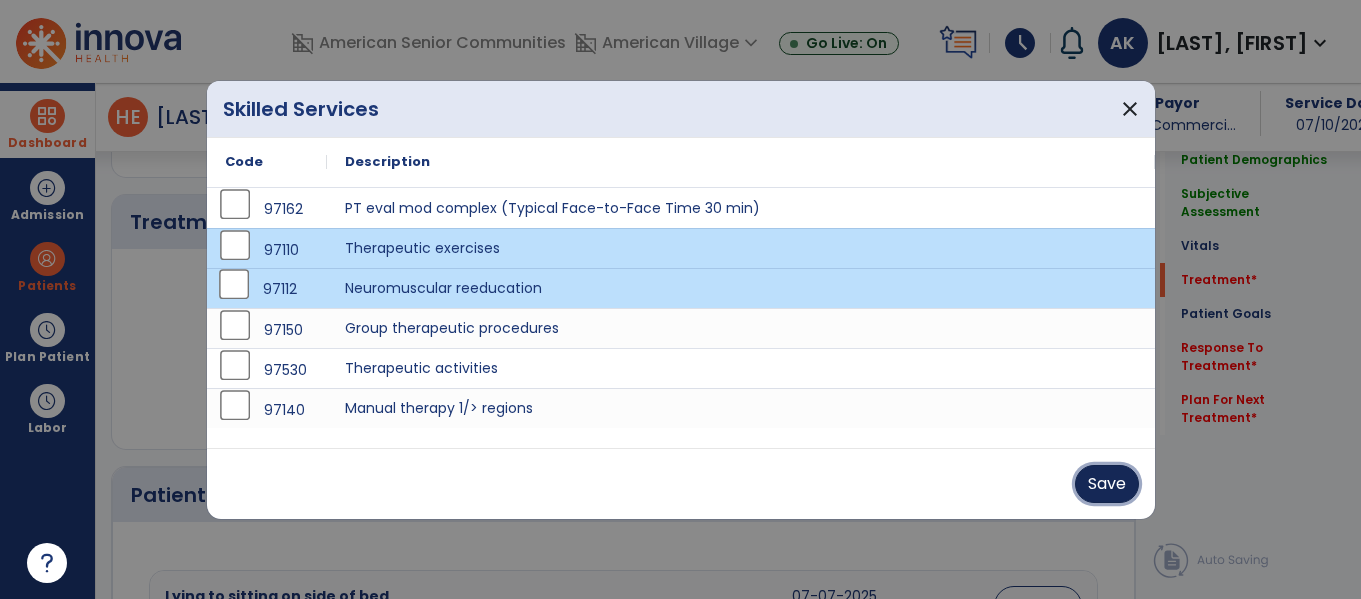 click on "Save" at bounding box center [1107, 484] 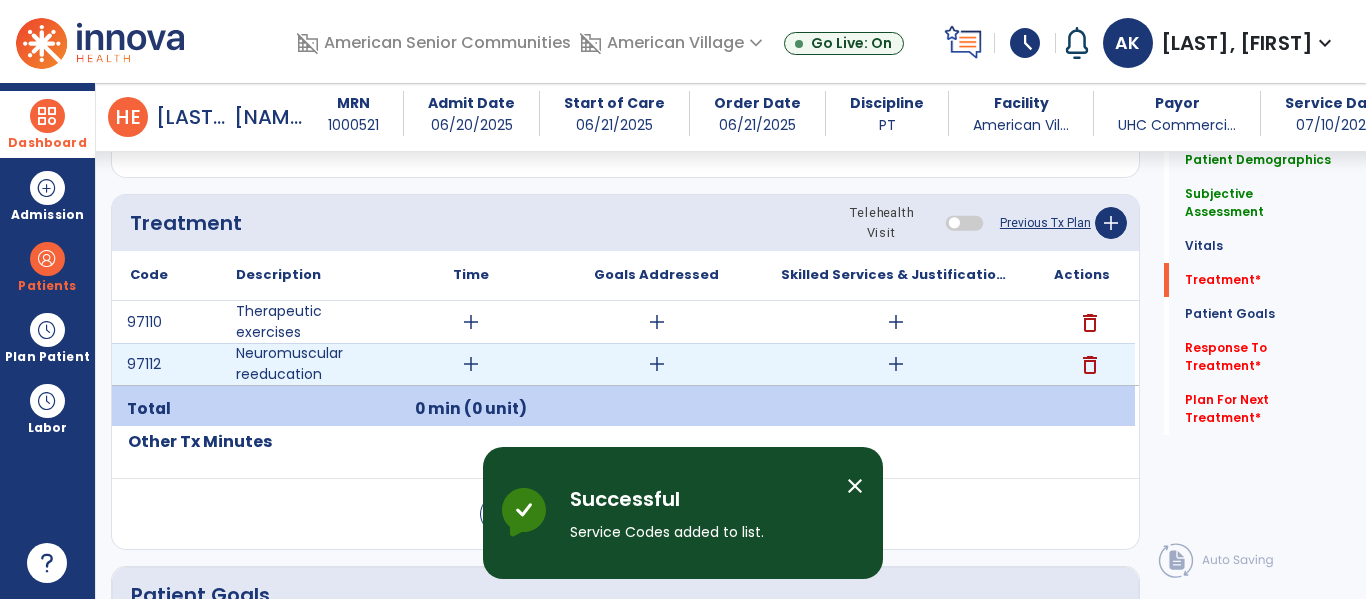 click on "add" at bounding box center (471, 364) 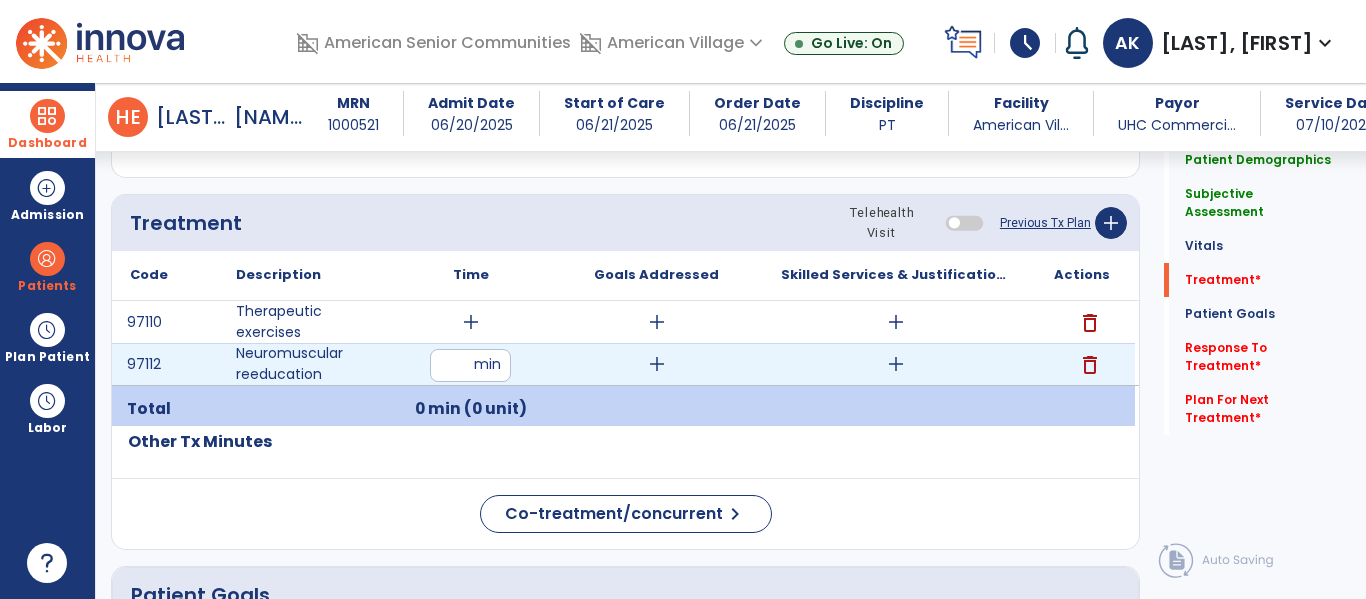 type on "**" 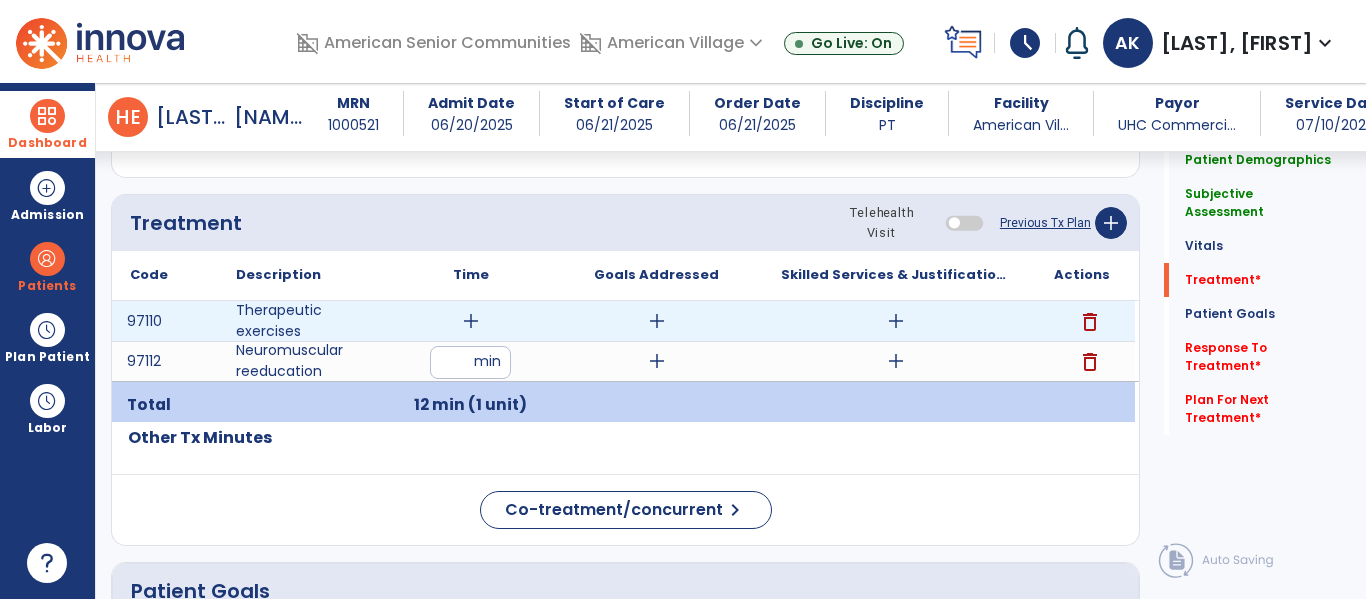 click on "add" at bounding box center (471, 321) 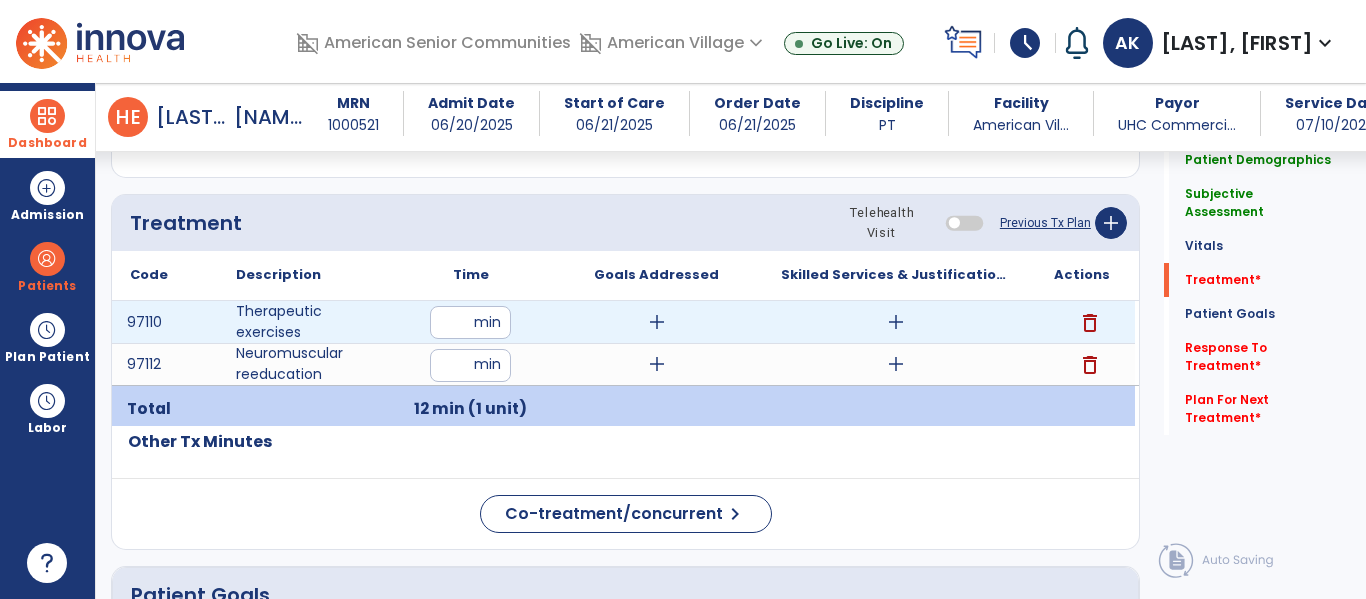 type on "**" 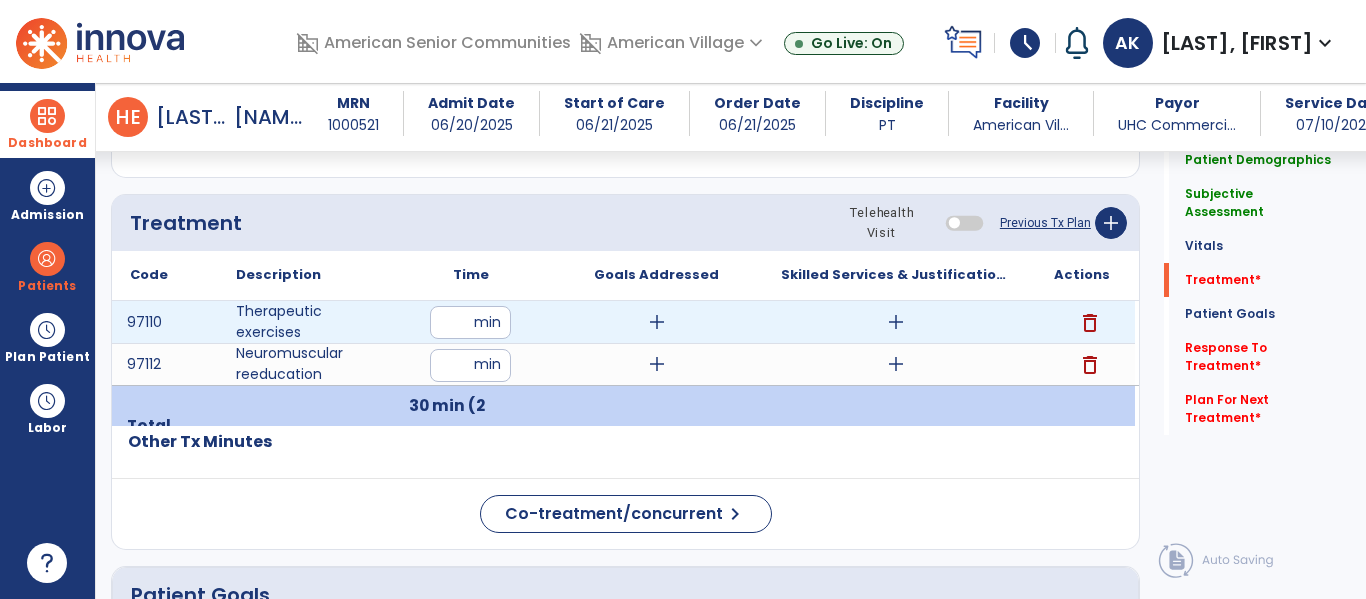 click on "add" at bounding box center (896, 322) 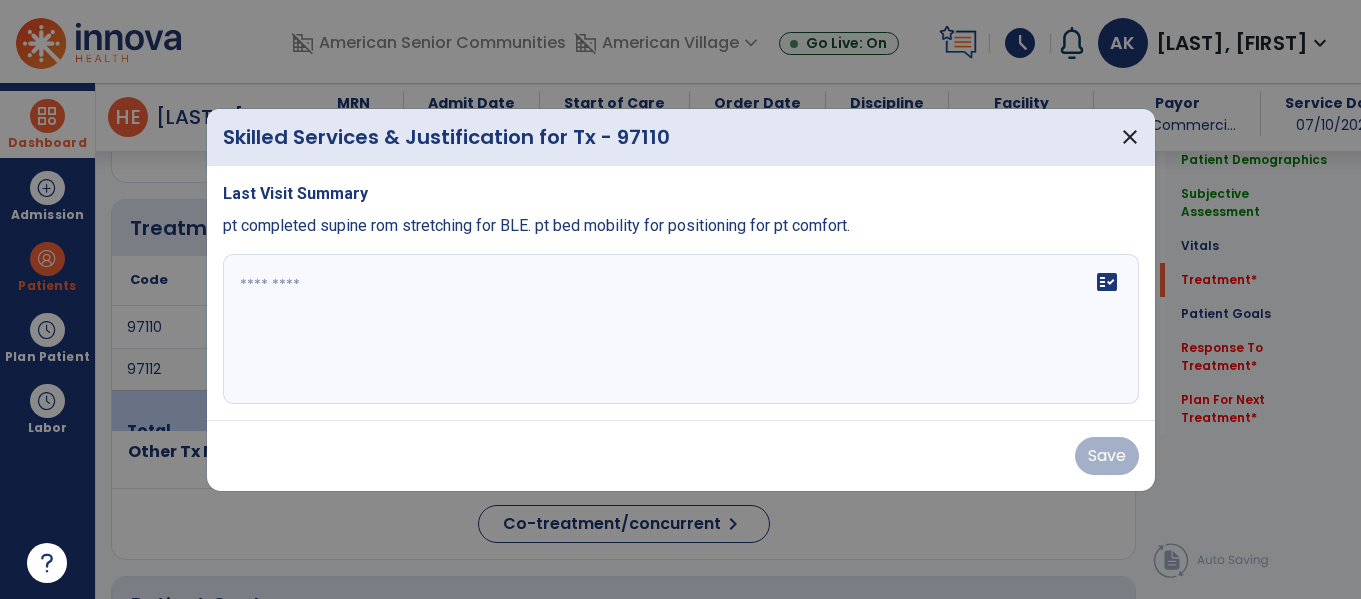 scroll, scrollTop: 1095, scrollLeft: 0, axis: vertical 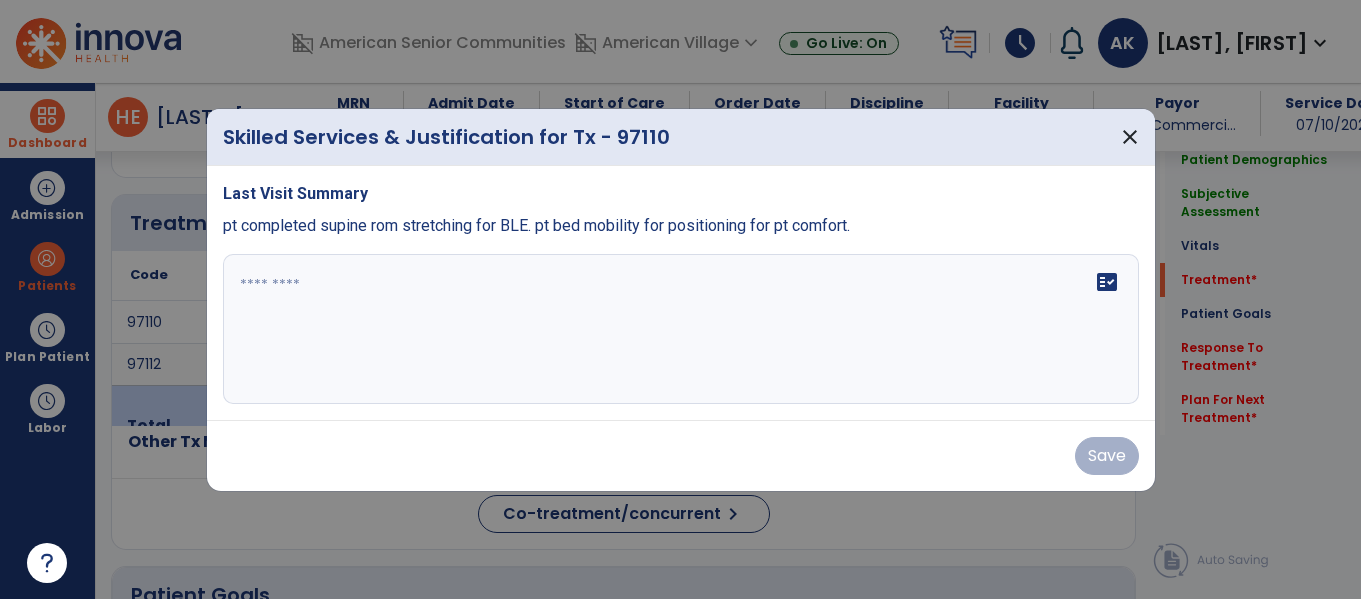 click on "fact_check" at bounding box center (681, 329) 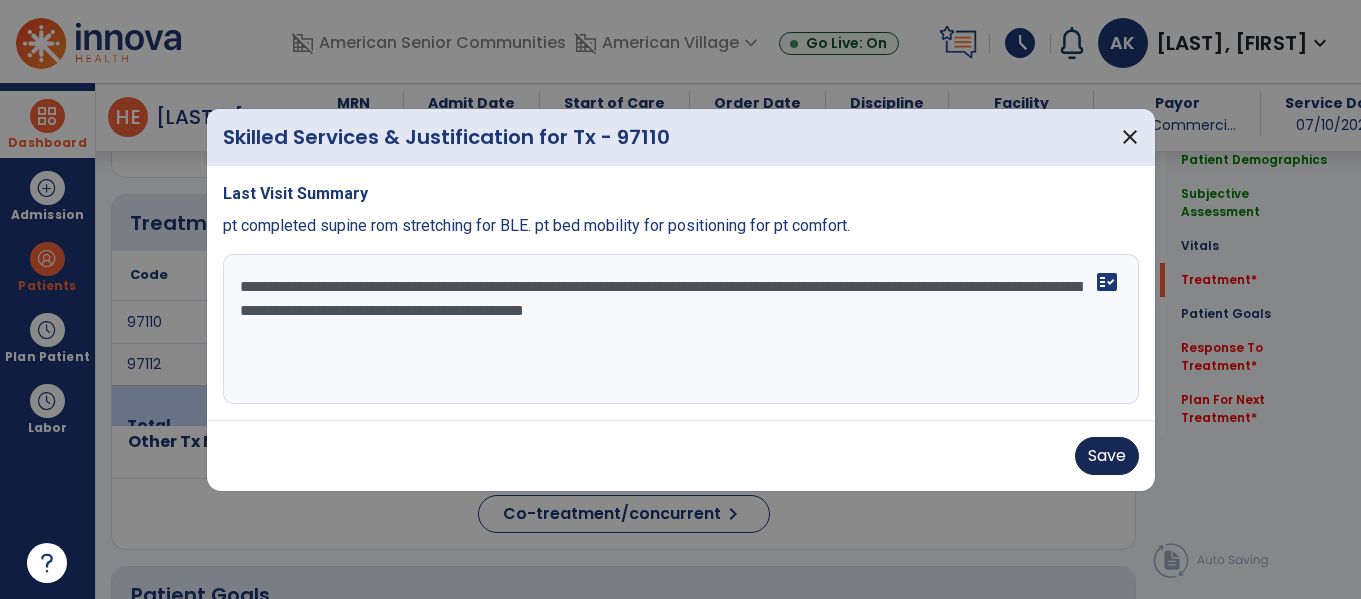 type on "**********" 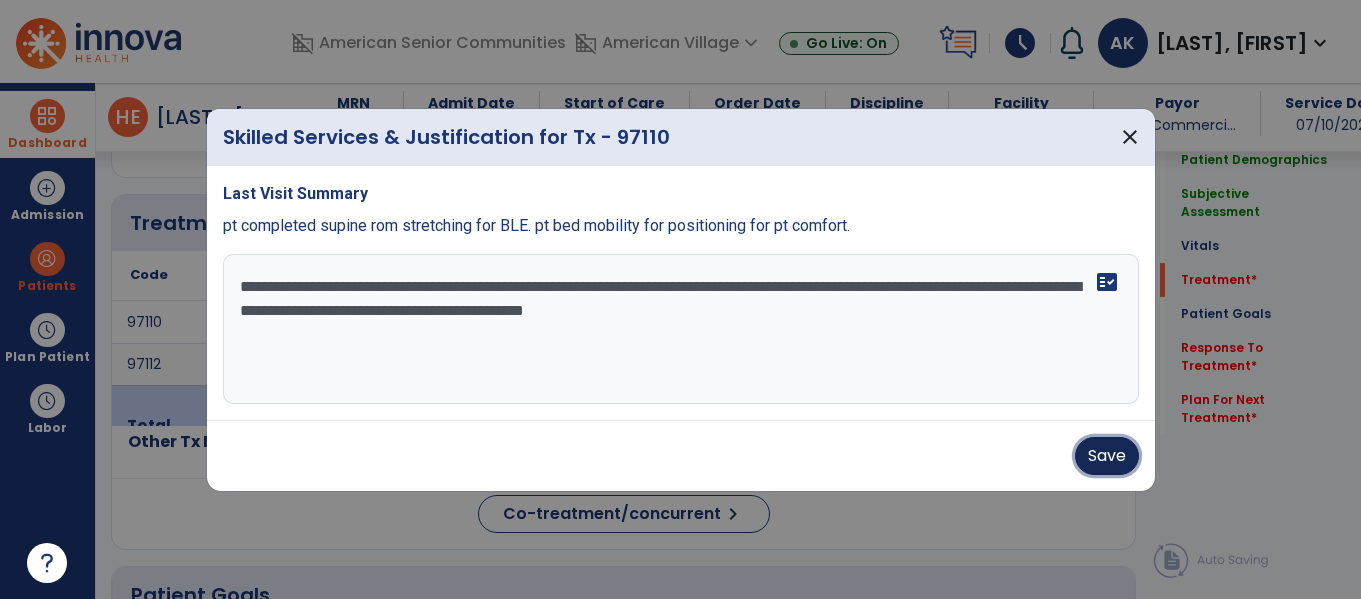 click on "Save" at bounding box center [1107, 456] 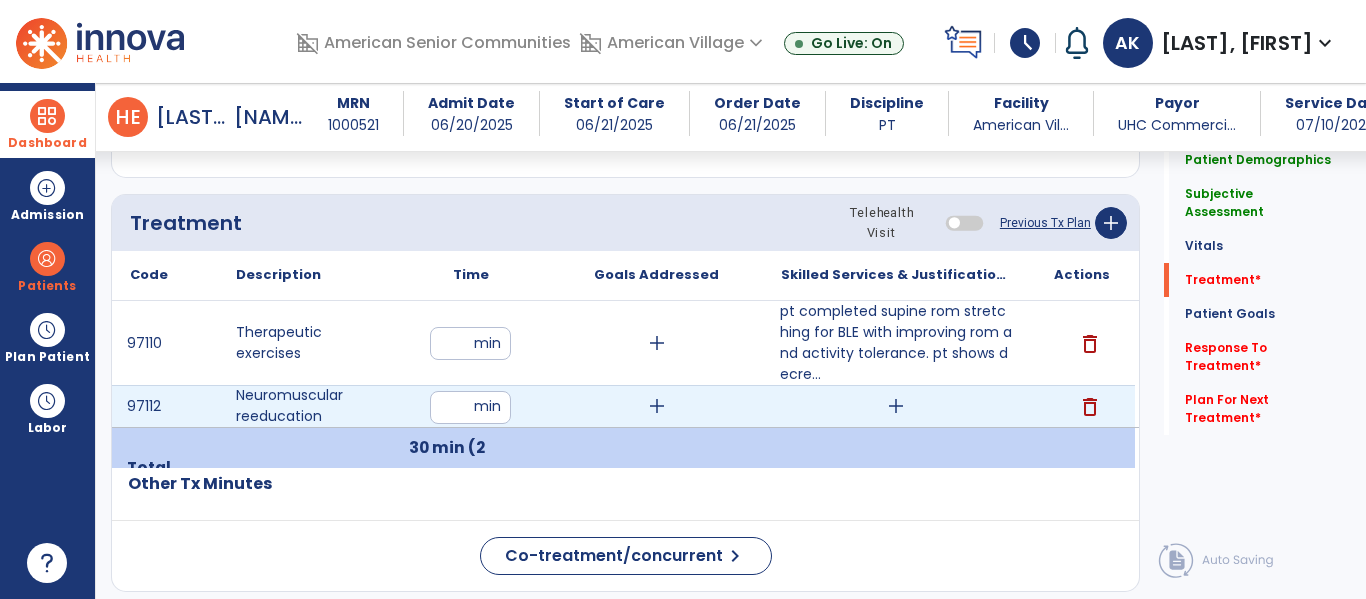 click on "add" at bounding box center (896, 406) 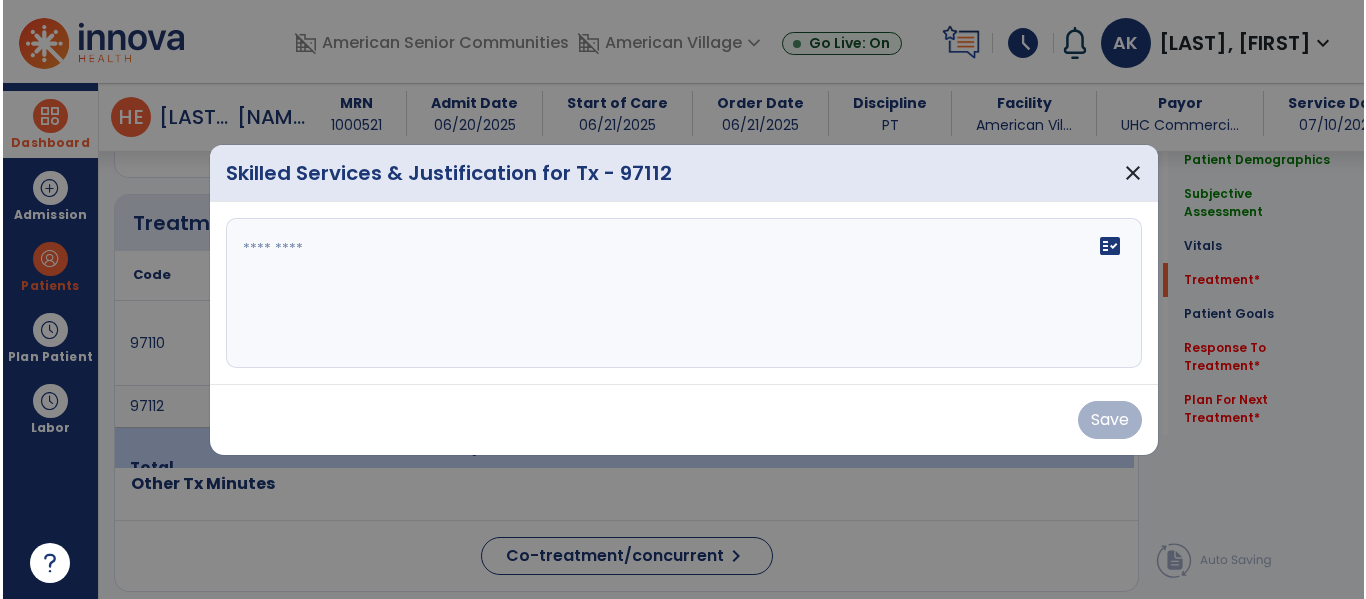 scroll, scrollTop: 1095, scrollLeft: 0, axis: vertical 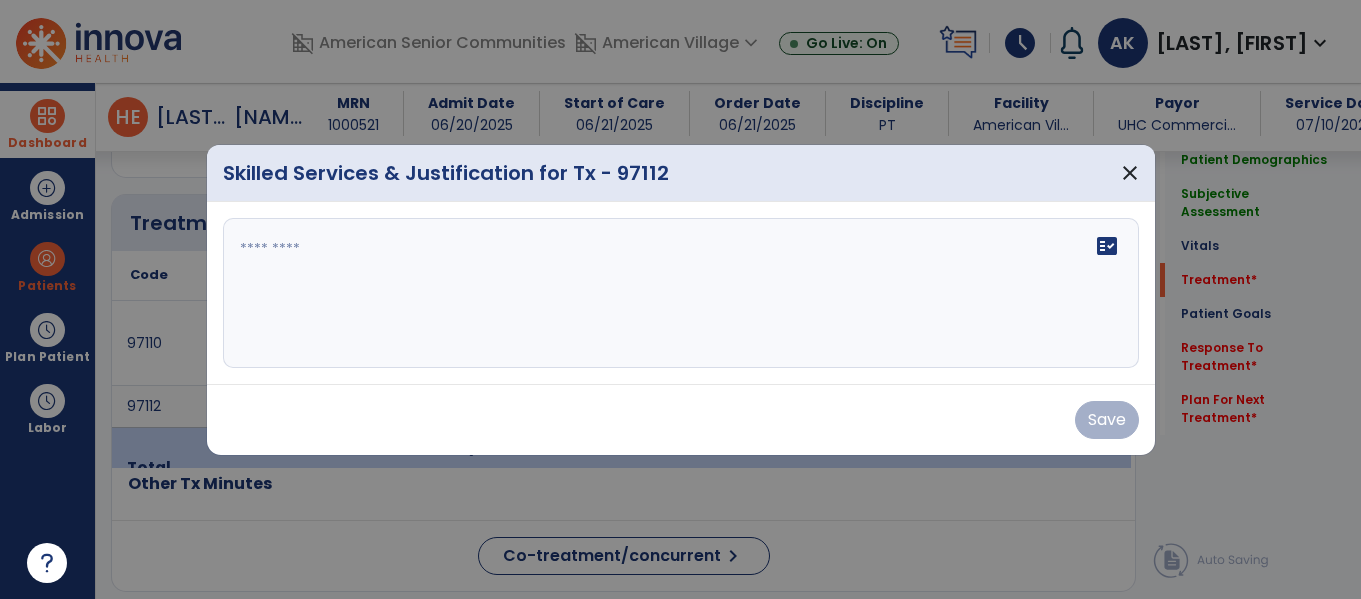 click on "fact_check" at bounding box center (681, 293) 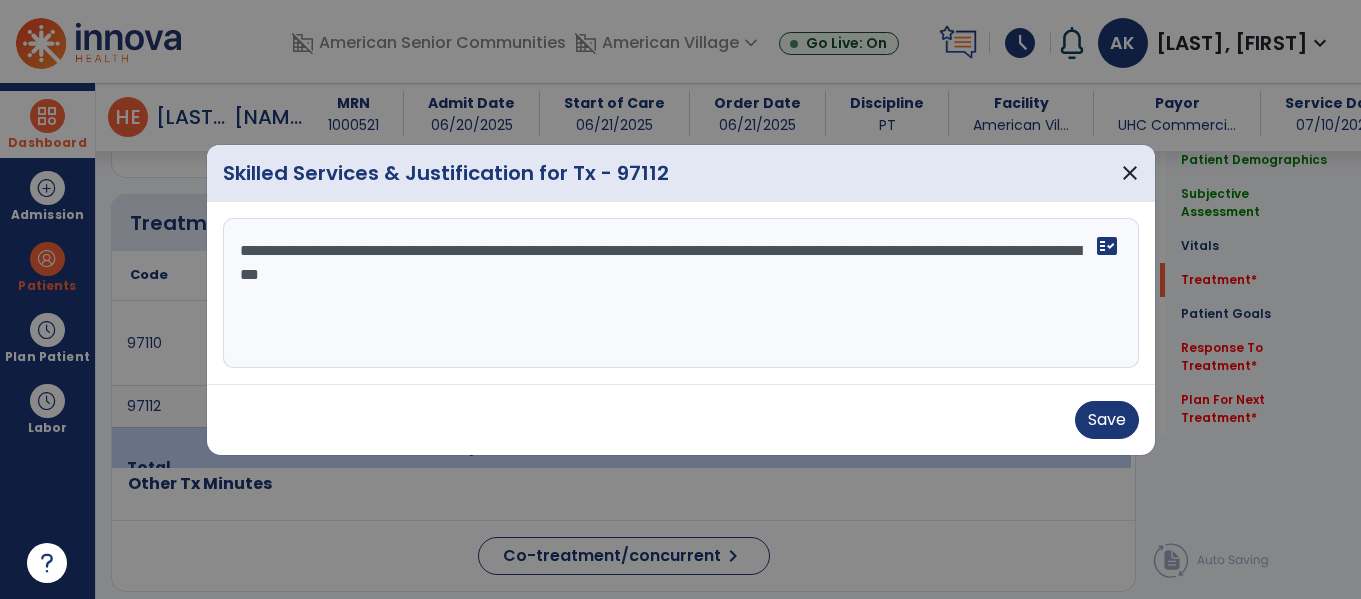 type on "**********" 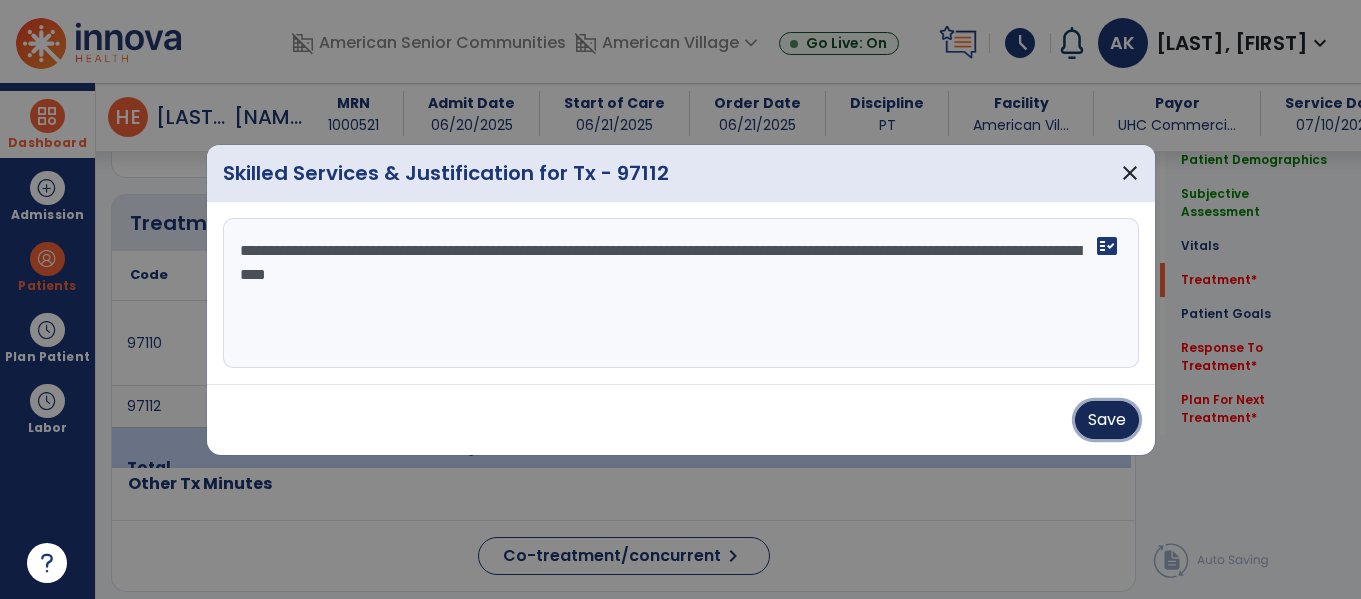 click on "Save" at bounding box center [1107, 420] 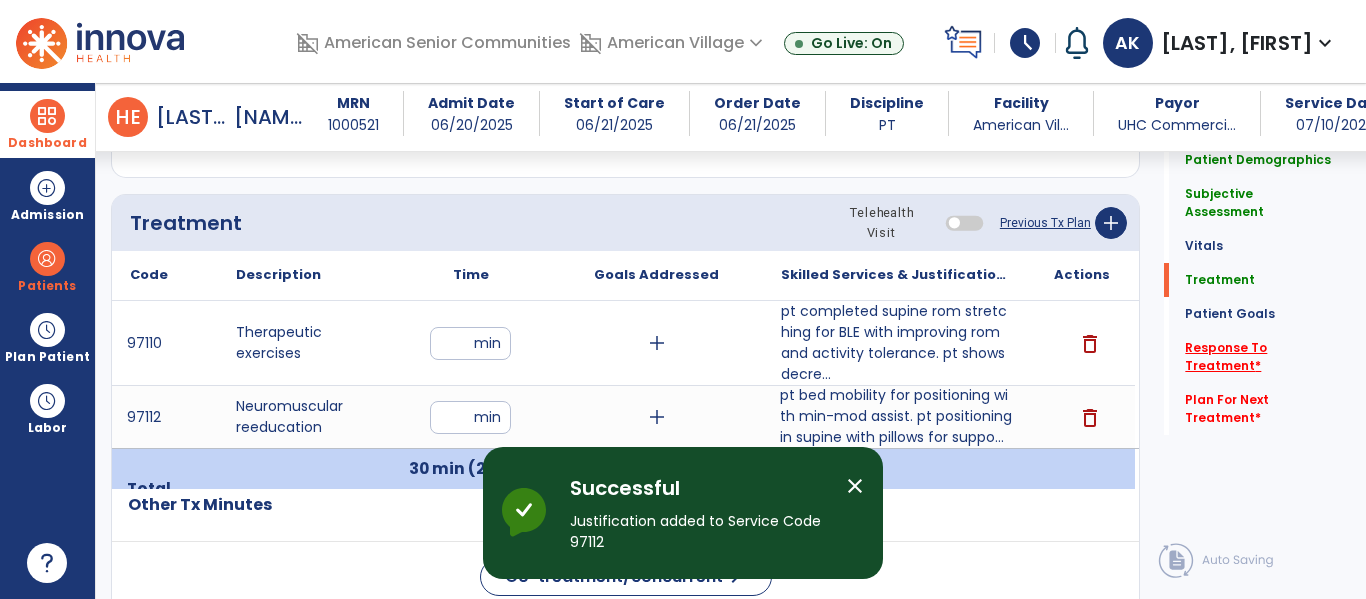click on "Response To Treatment   *" 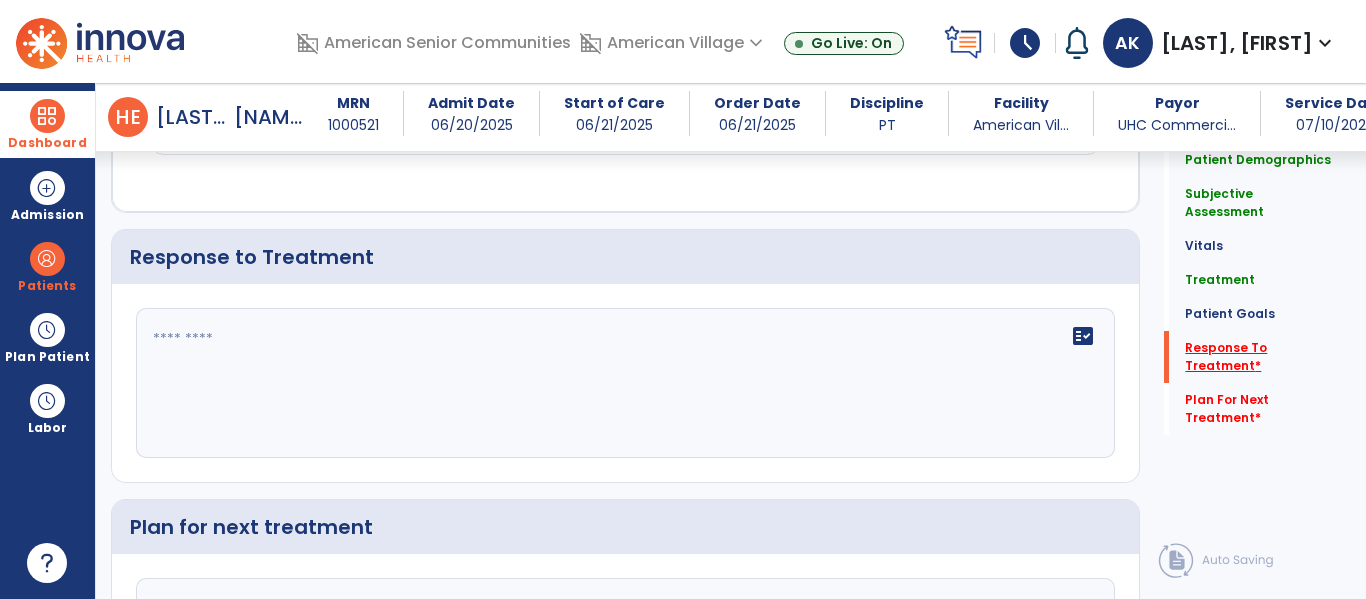 scroll, scrollTop: 2097, scrollLeft: 0, axis: vertical 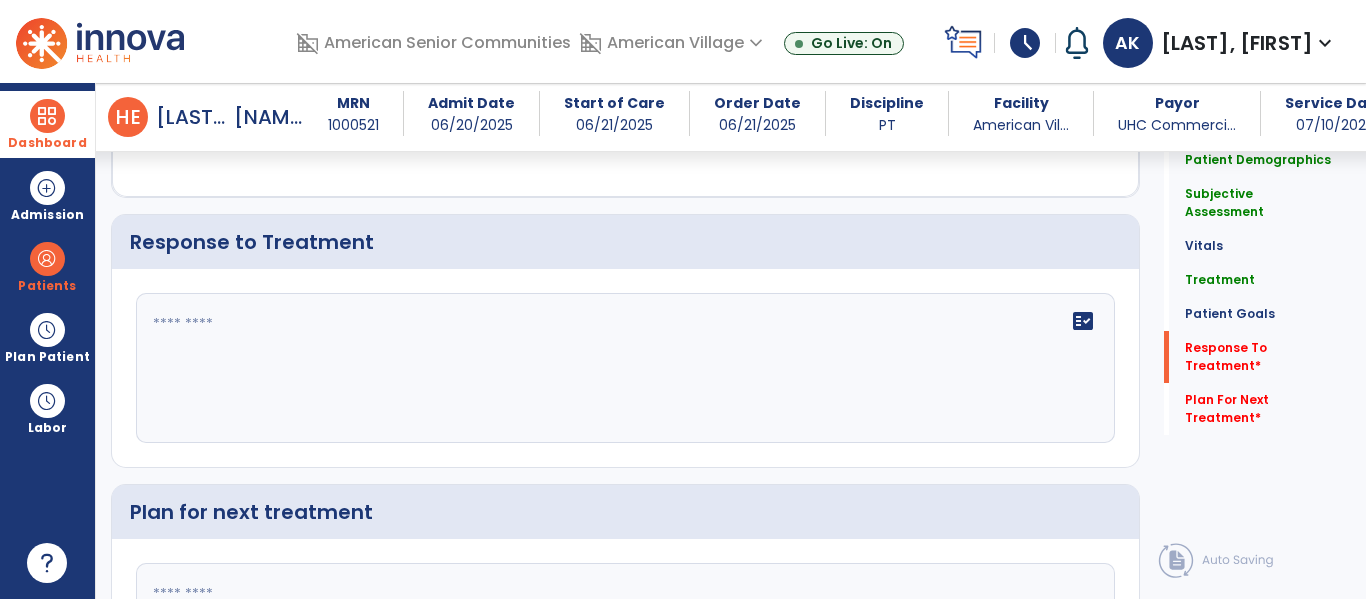 click on "fact_check" 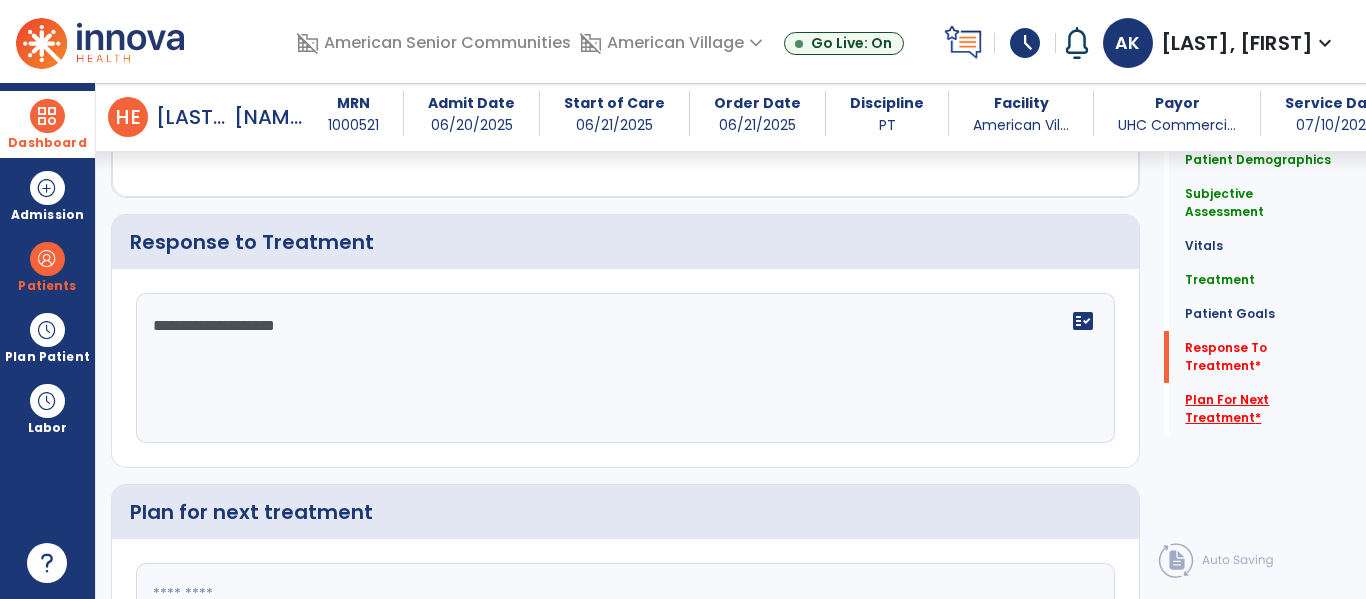 type on "**********" 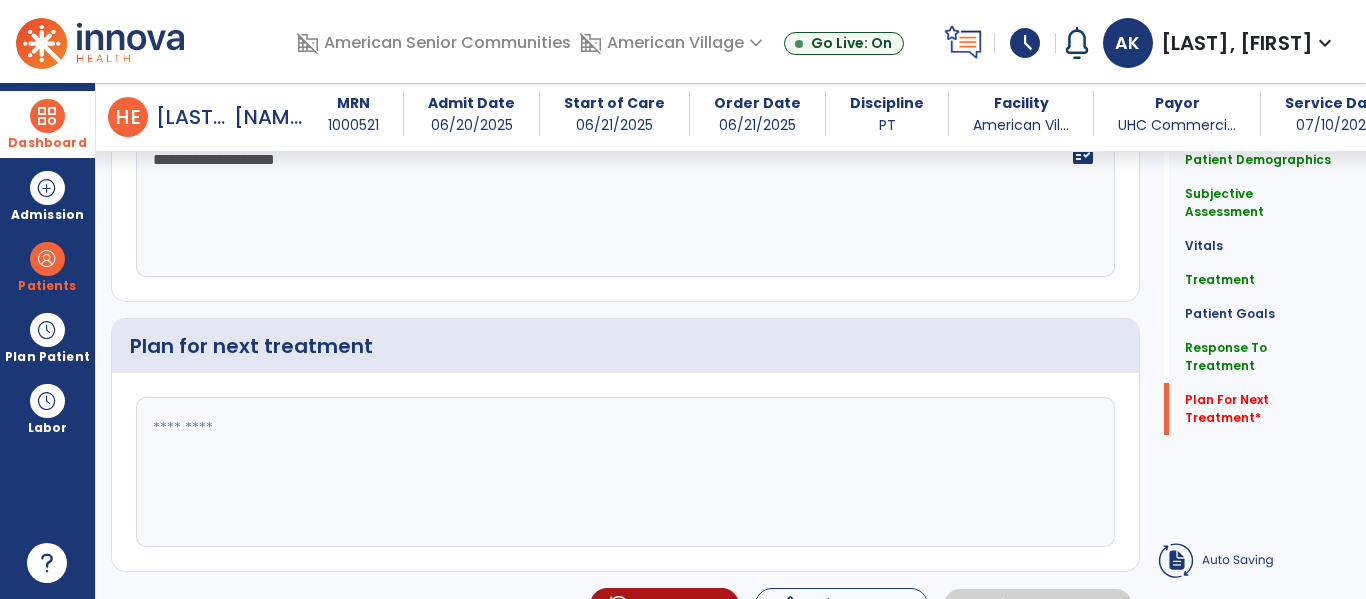 click 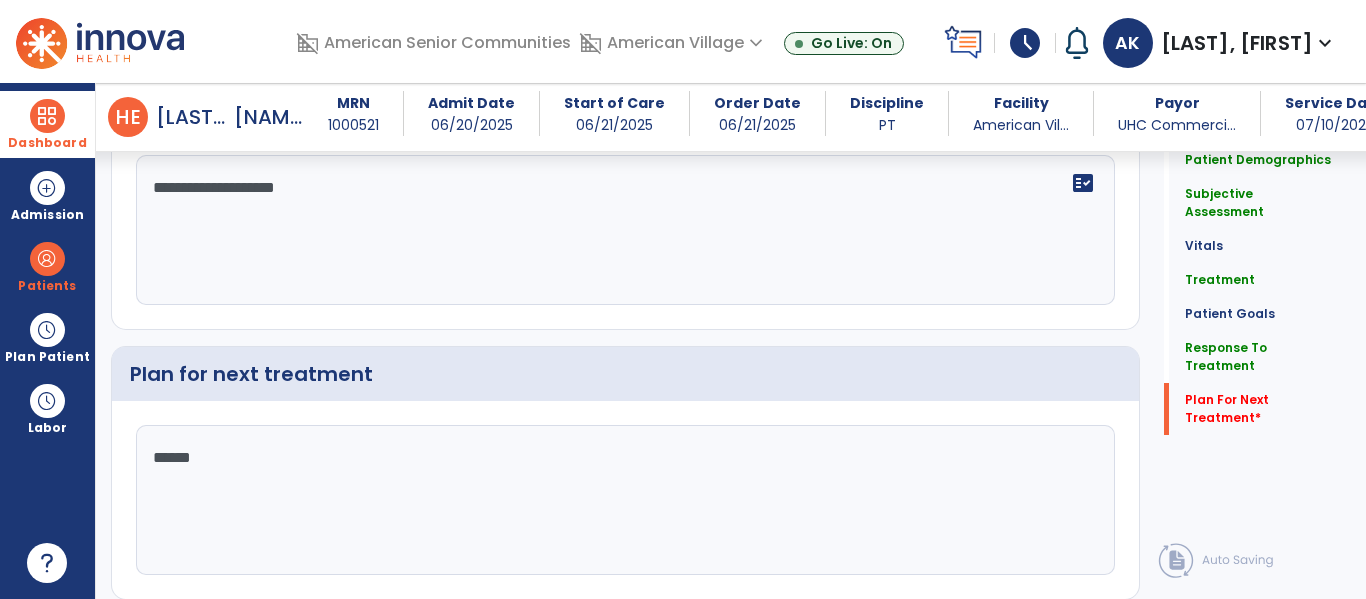 scroll, scrollTop: 2302, scrollLeft: 0, axis: vertical 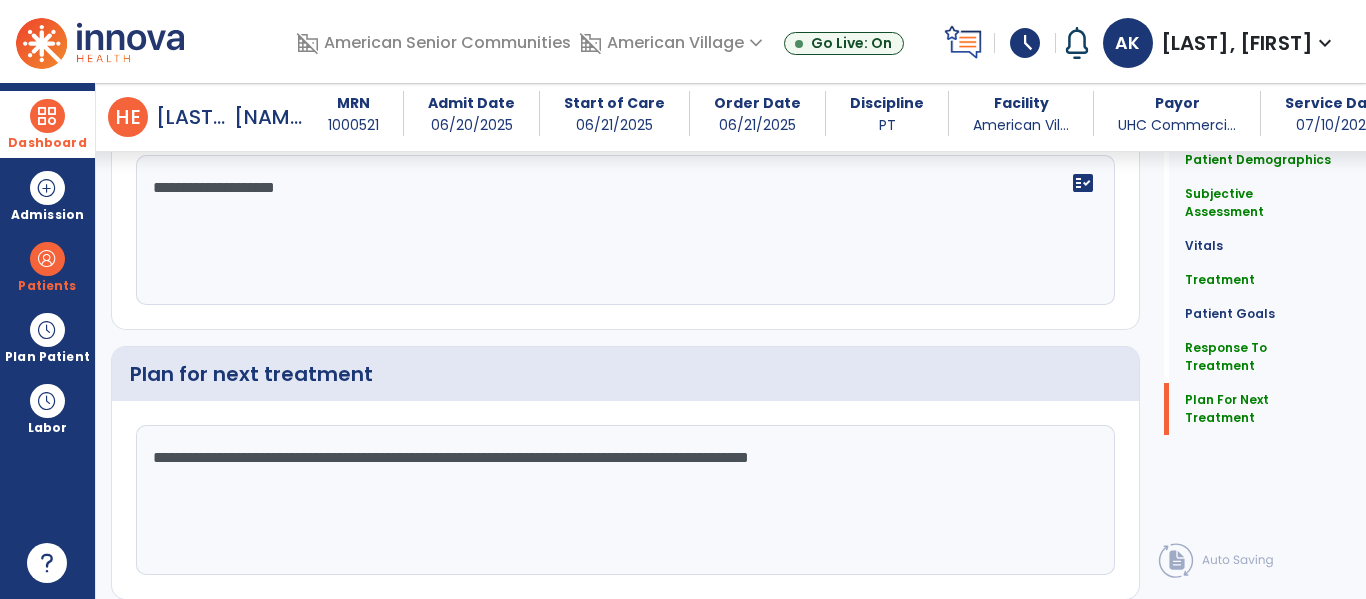 type on "**********" 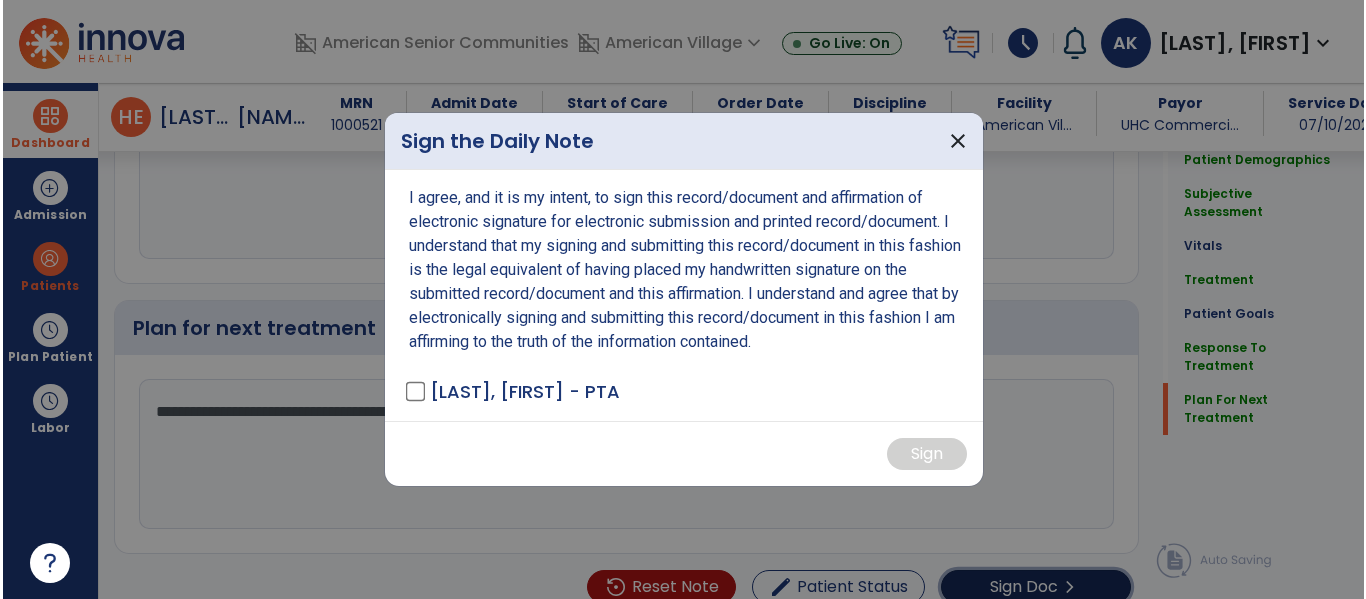 scroll, scrollTop: 2323, scrollLeft: 0, axis: vertical 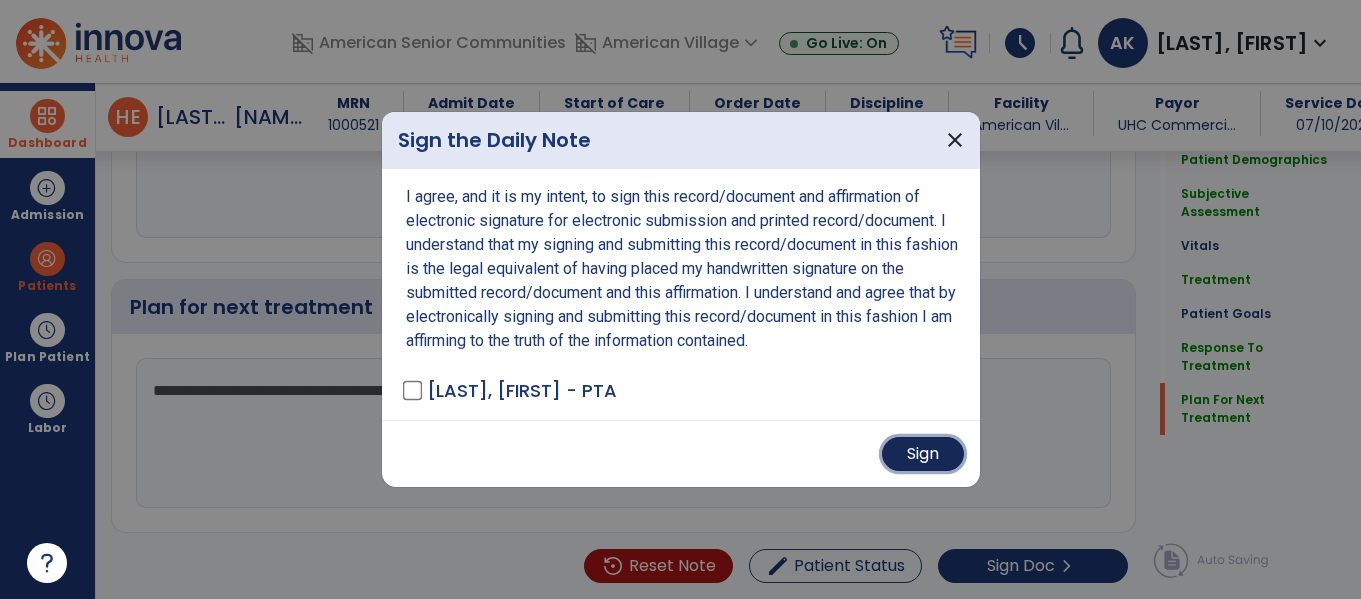 click on "Sign" at bounding box center [923, 454] 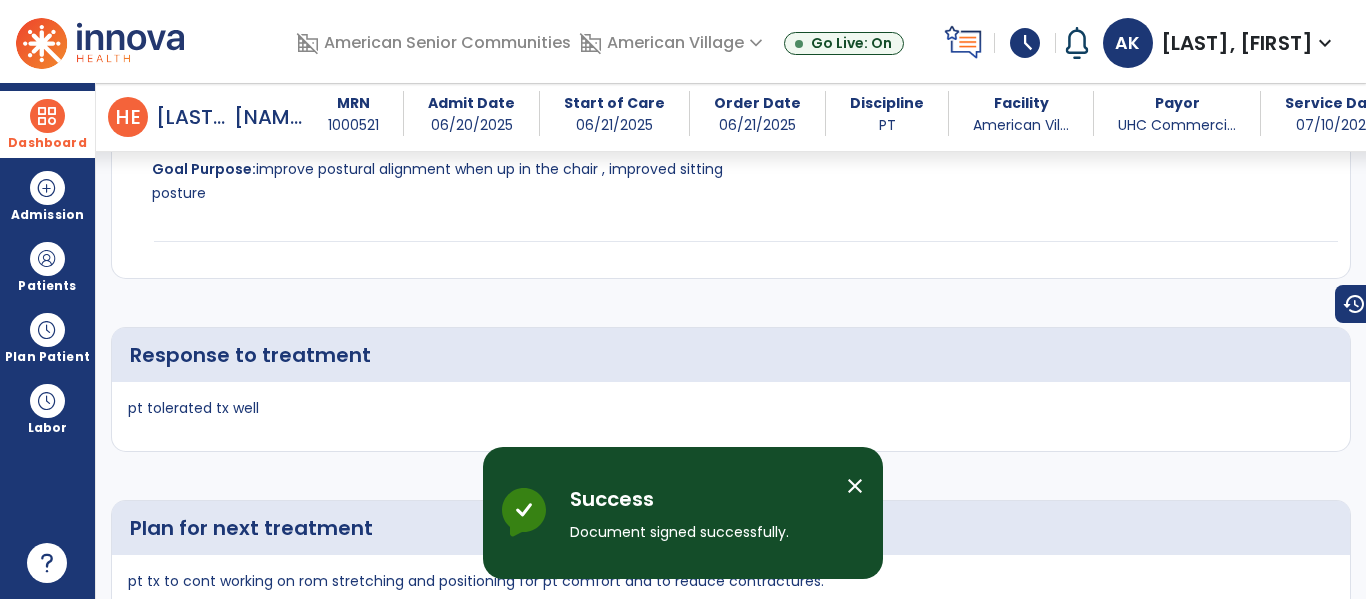 click on "Dashboard" at bounding box center (47, 143) 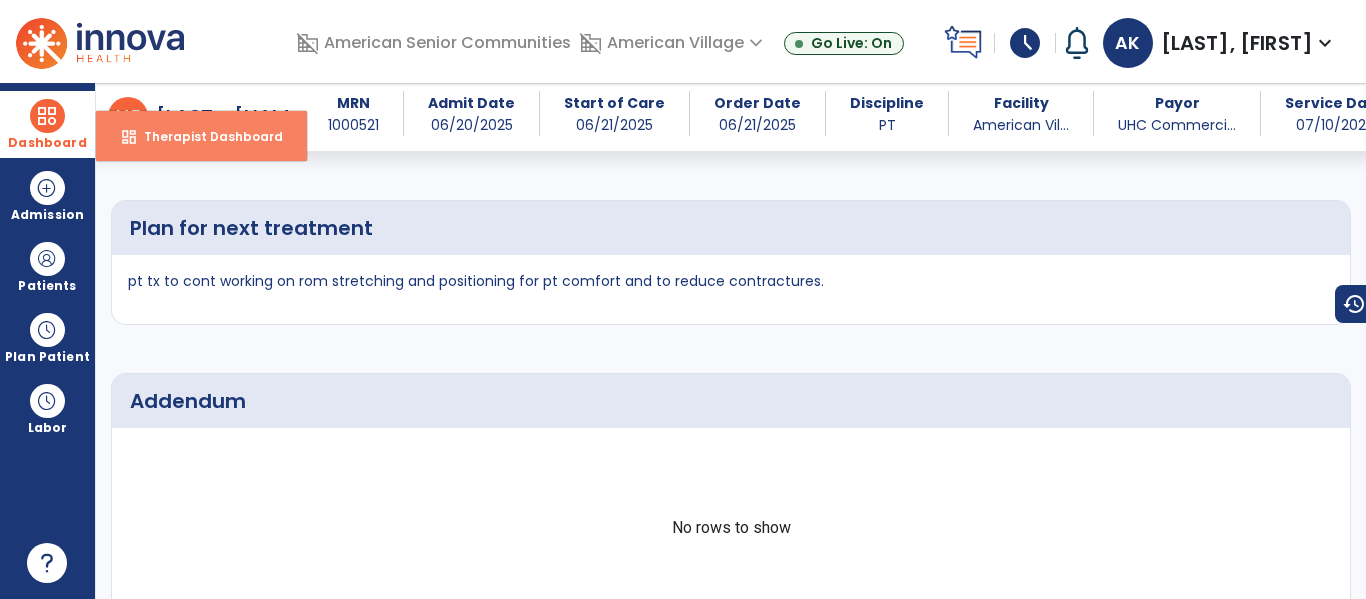 click on "Therapist Dashboard" at bounding box center (205, 136) 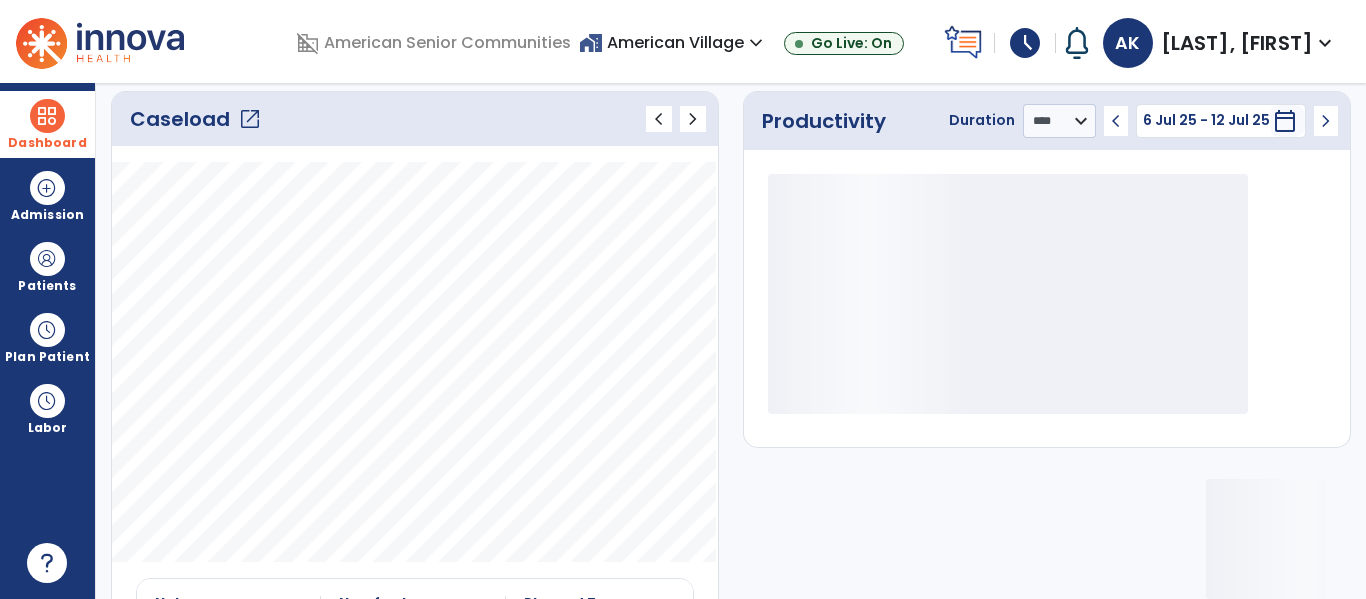 click on "open_in_new" 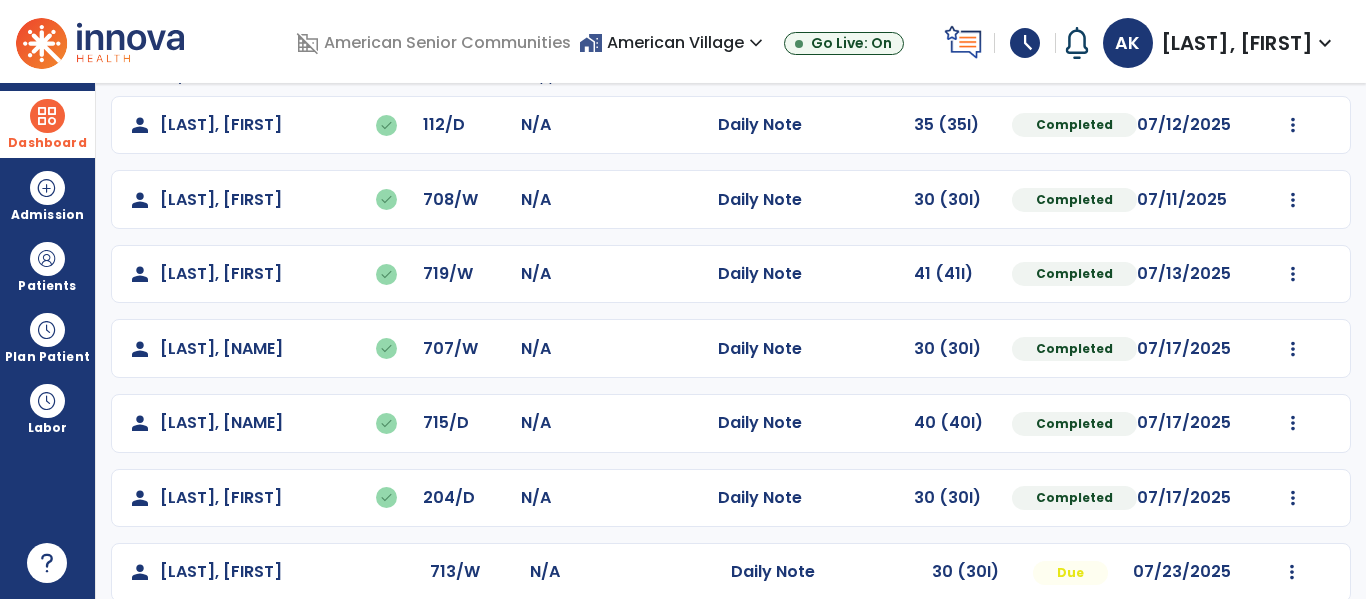 scroll, scrollTop: 413, scrollLeft: 0, axis: vertical 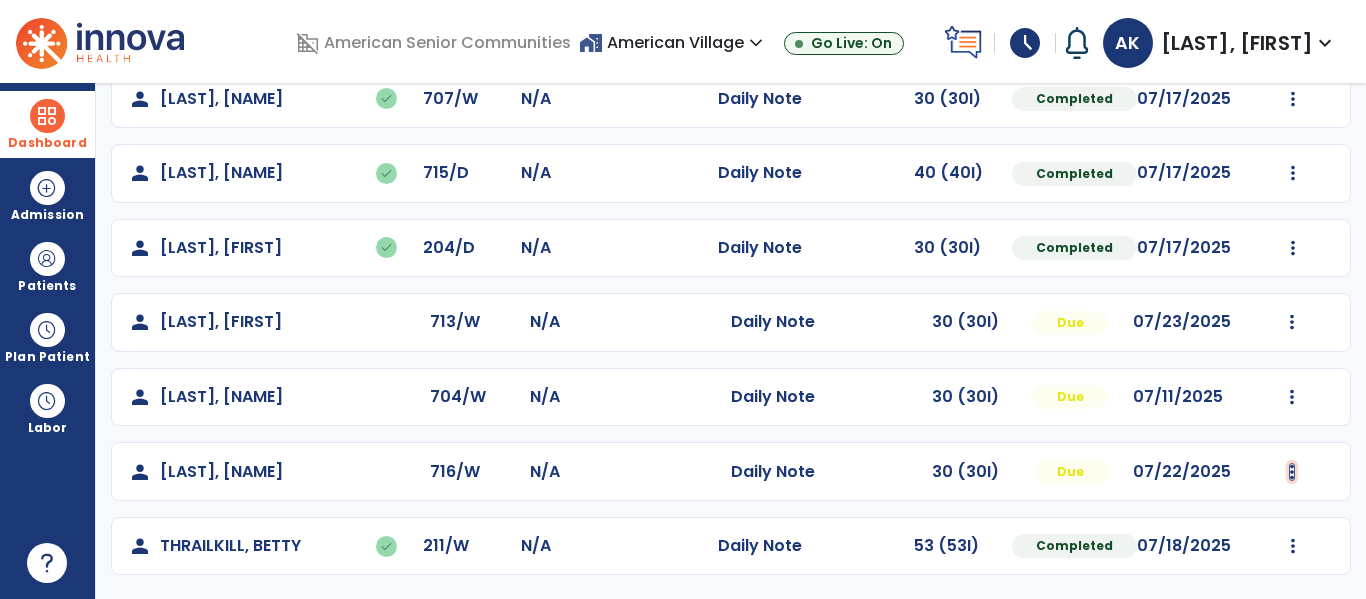 click at bounding box center (1293, -125) 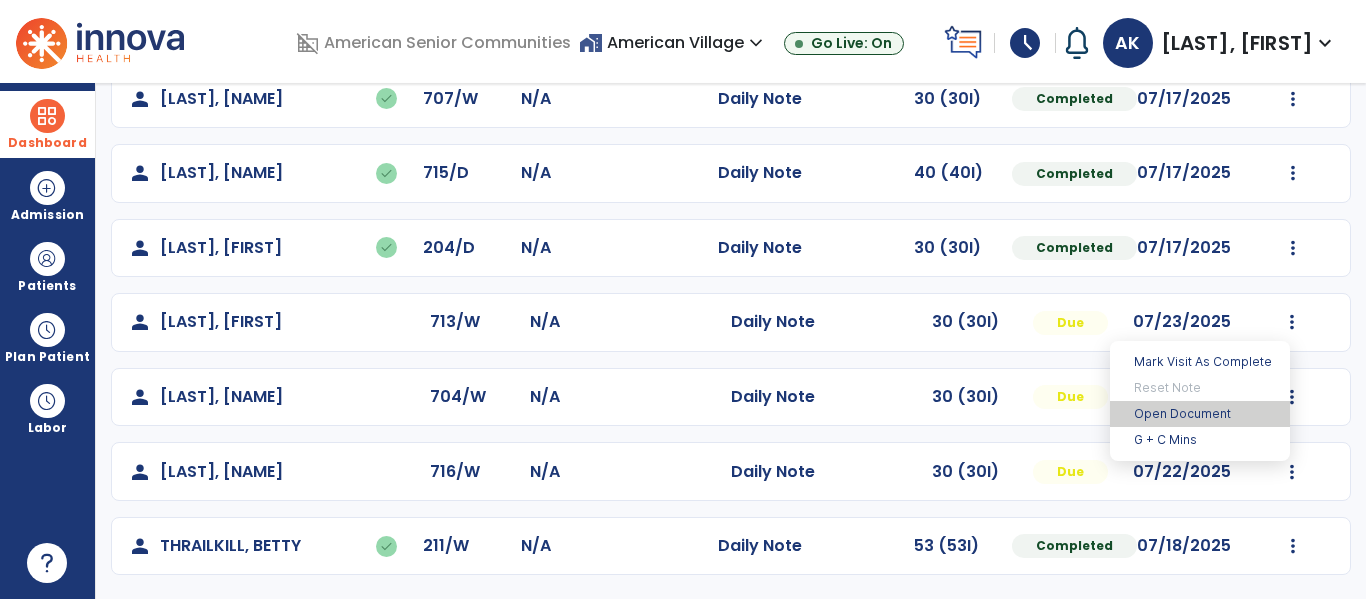 click on "Open Document" at bounding box center [1200, 414] 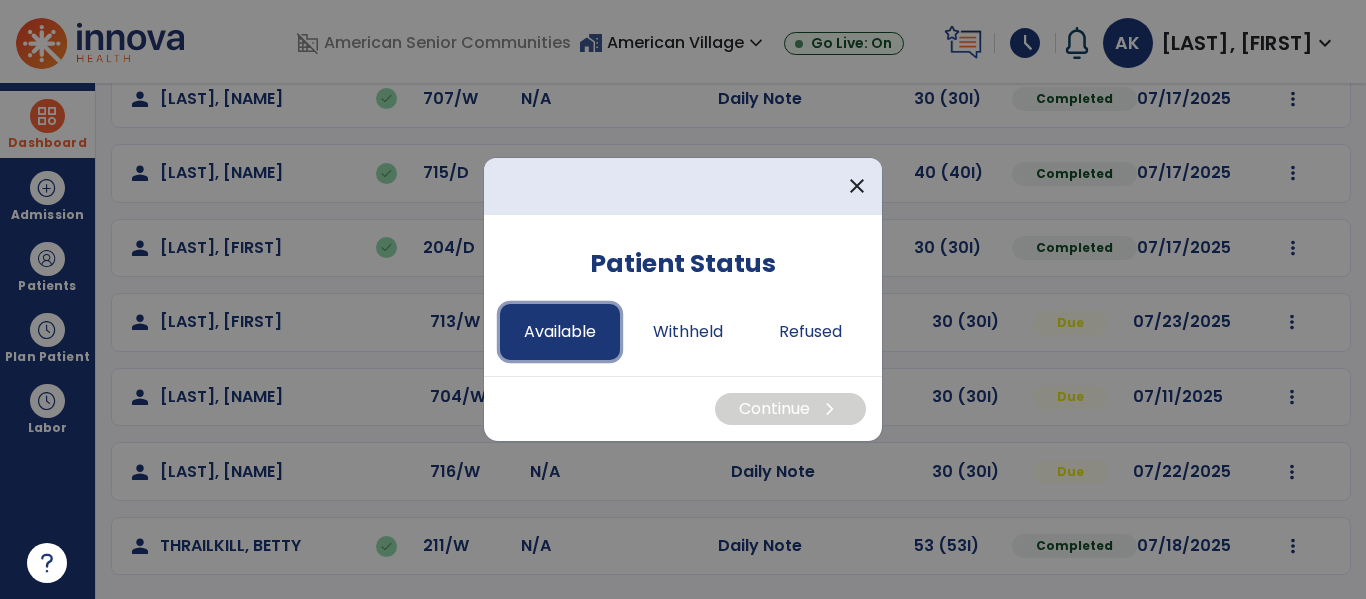 click on "Available" at bounding box center [560, 332] 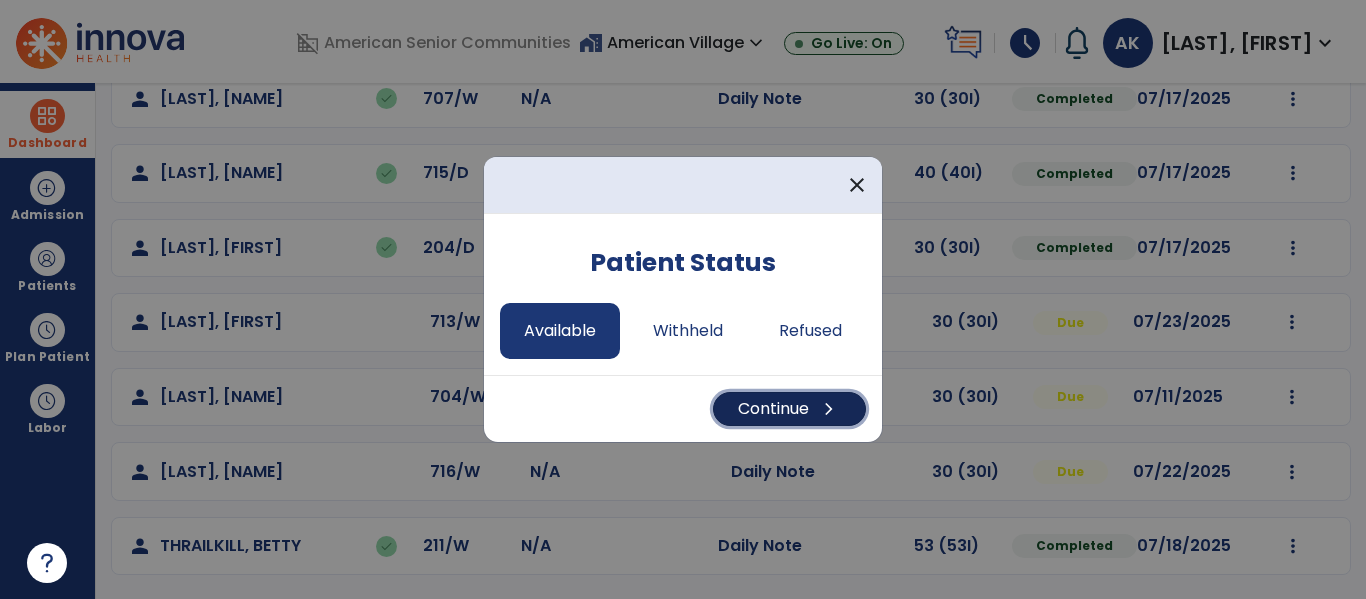 click on "Continue   chevron_right" at bounding box center [789, 409] 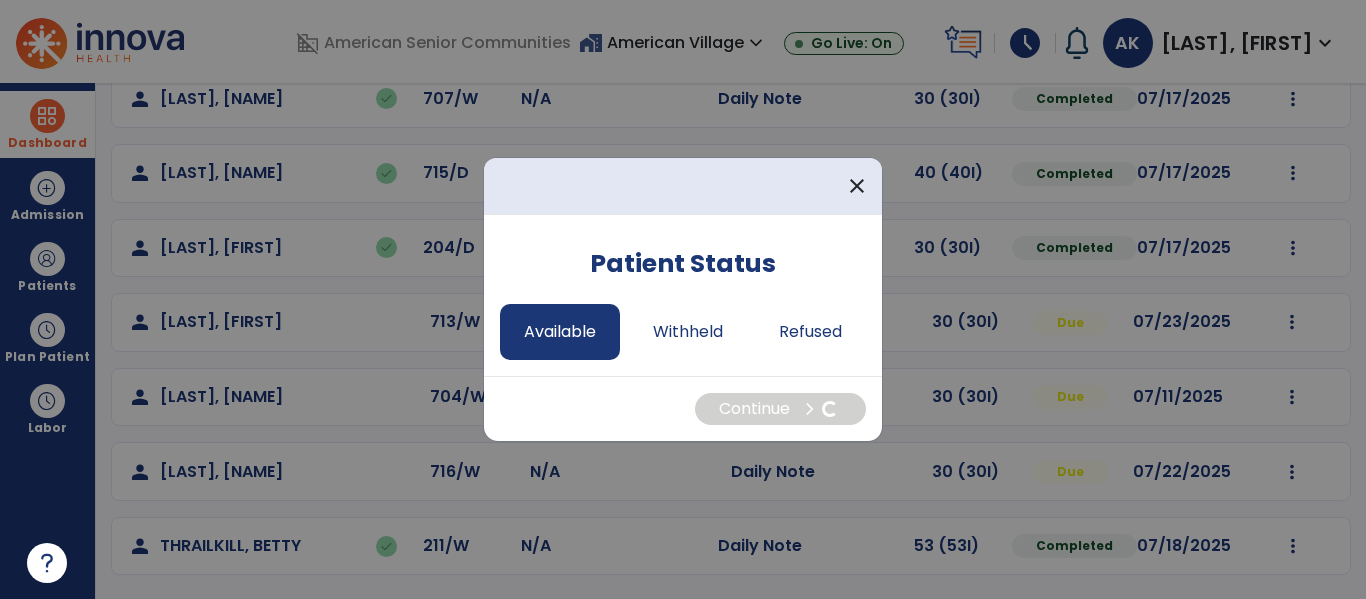 select on "*" 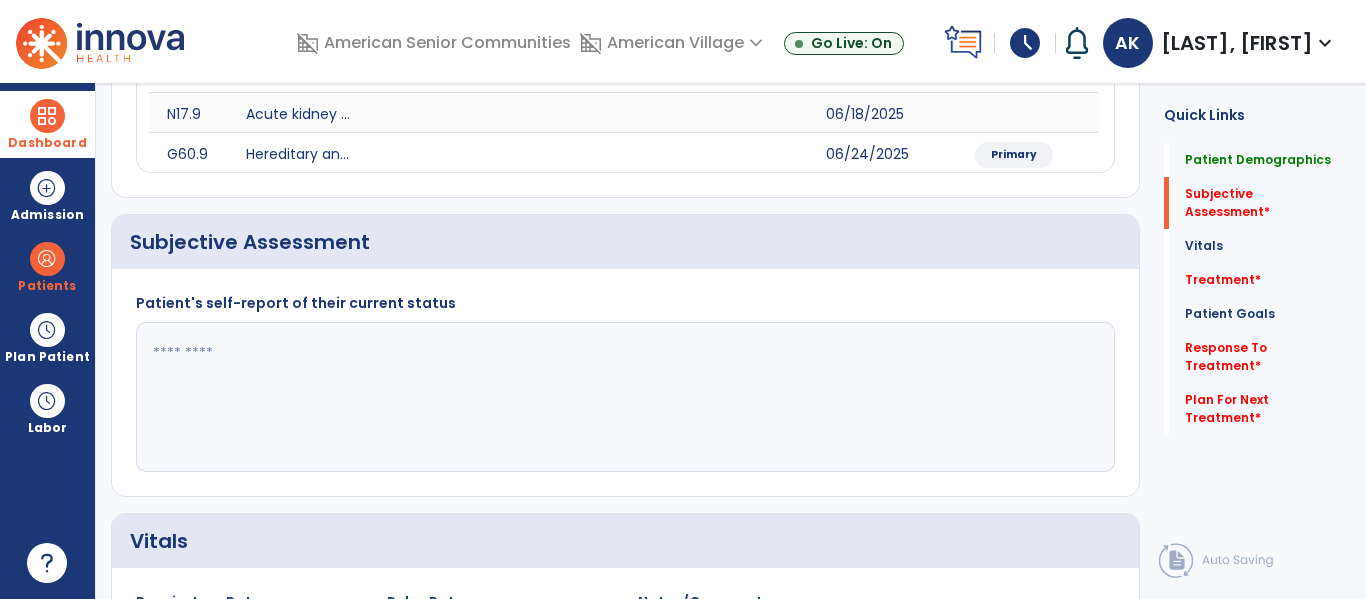 click 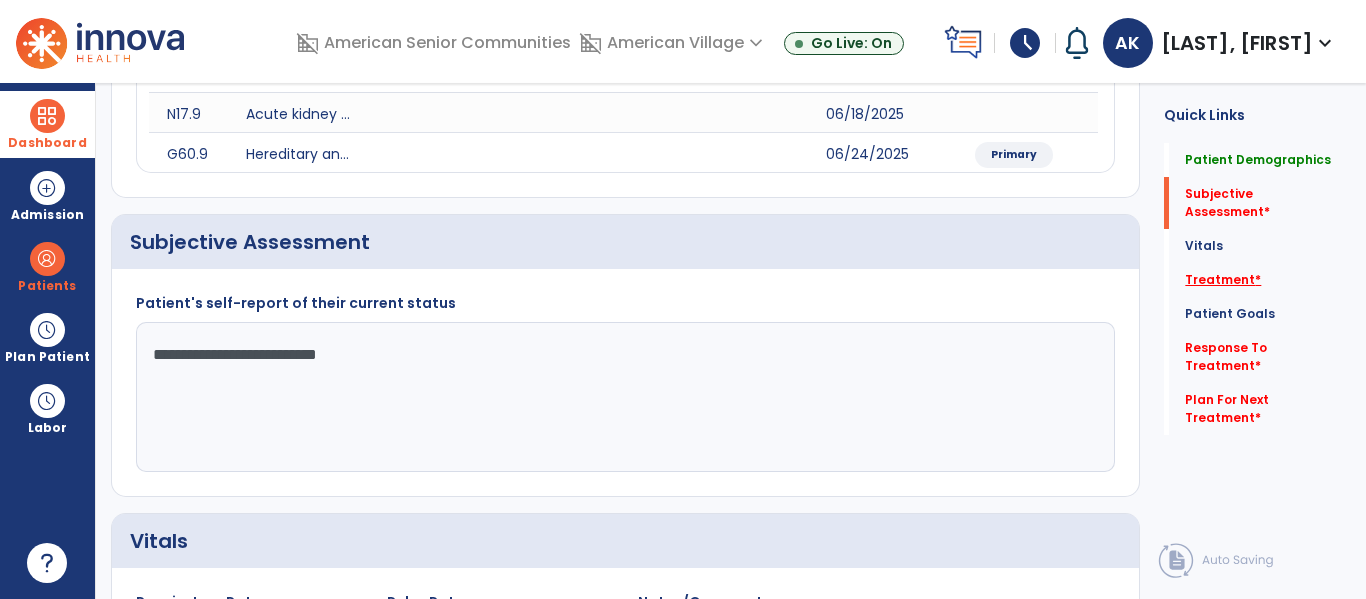 type on "**********" 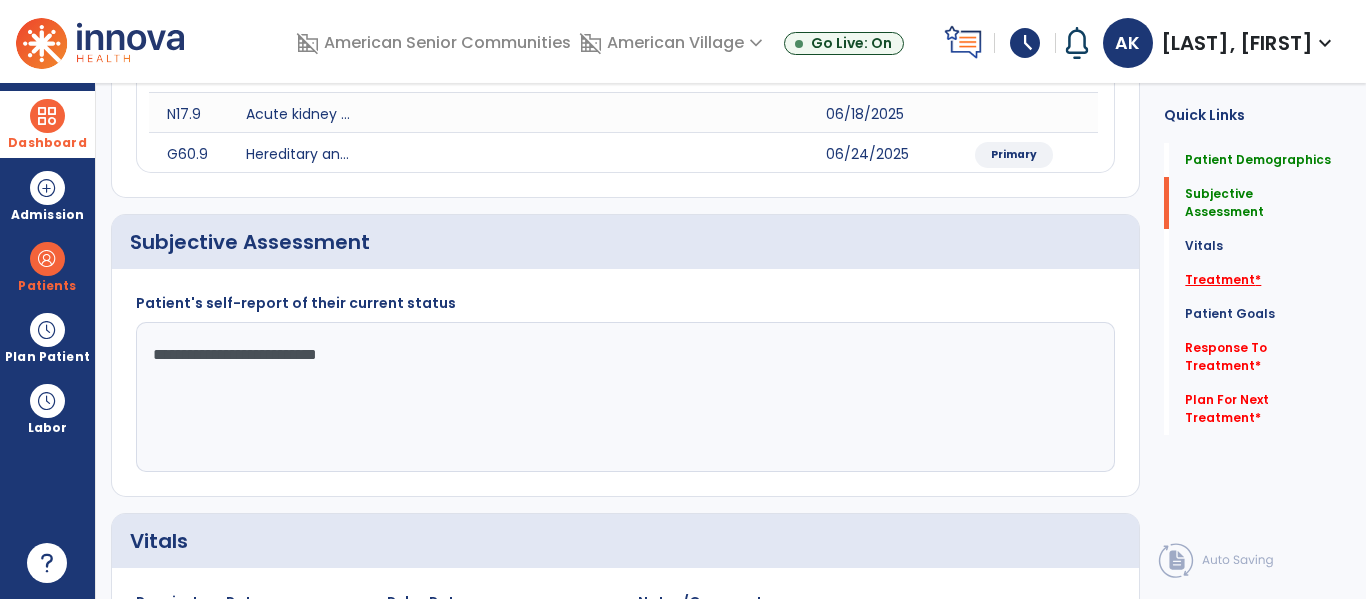 click on "Treatment   *" 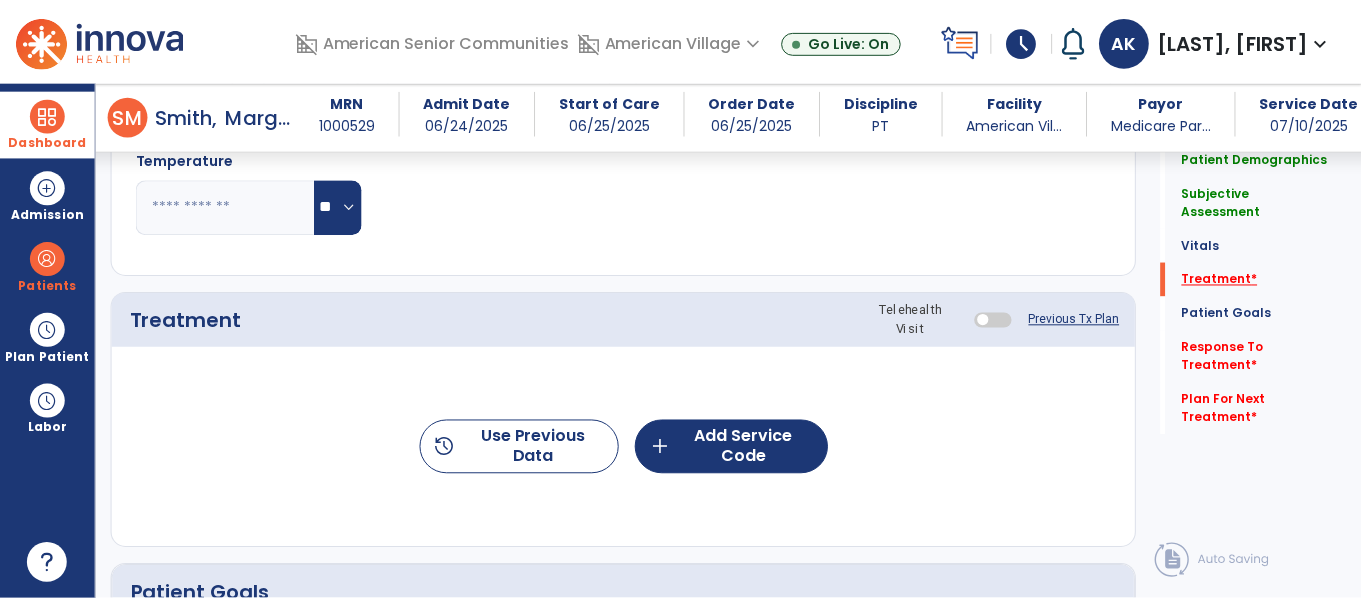 scroll, scrollTop: 1135, scrollLeft: 0, axis: vertical 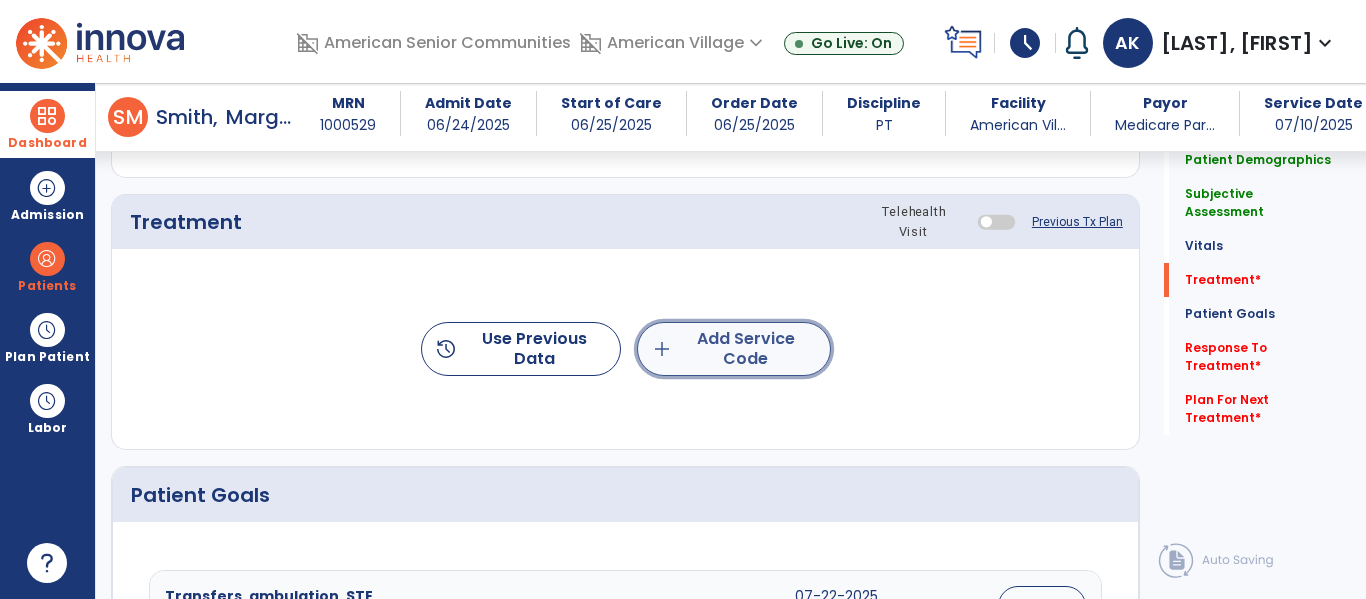 click on "add  Add Service Code" 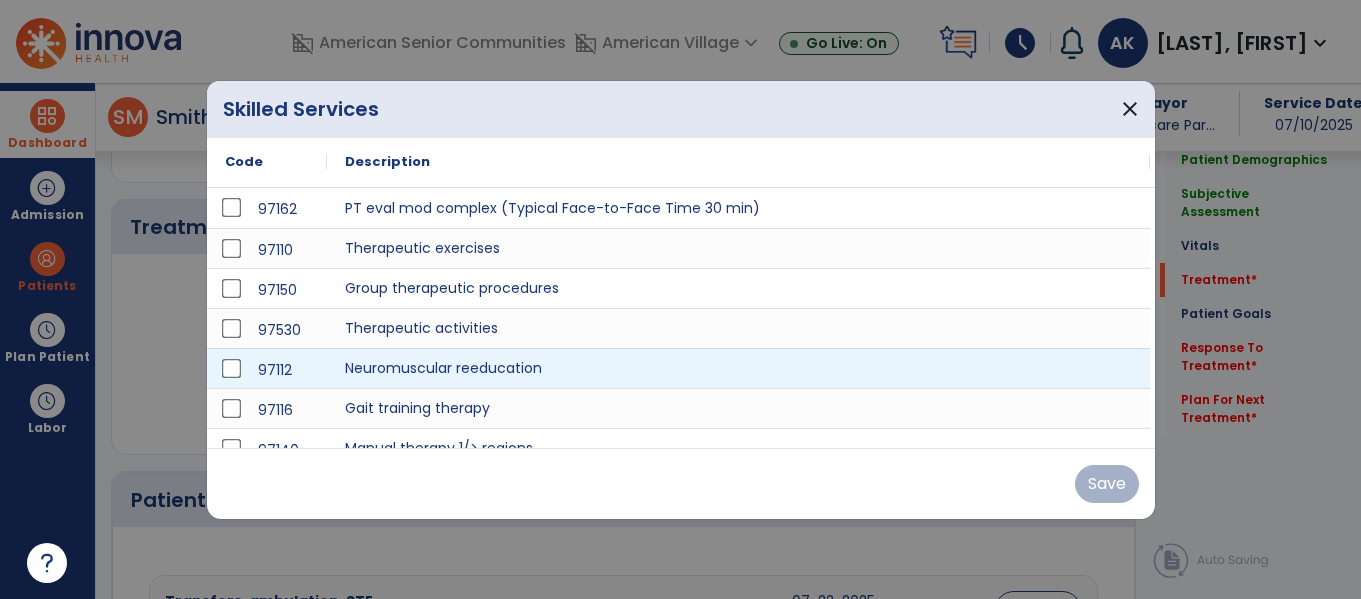 scroll, scrollTop: 1135, scrollLeft: 0, axis: vertical 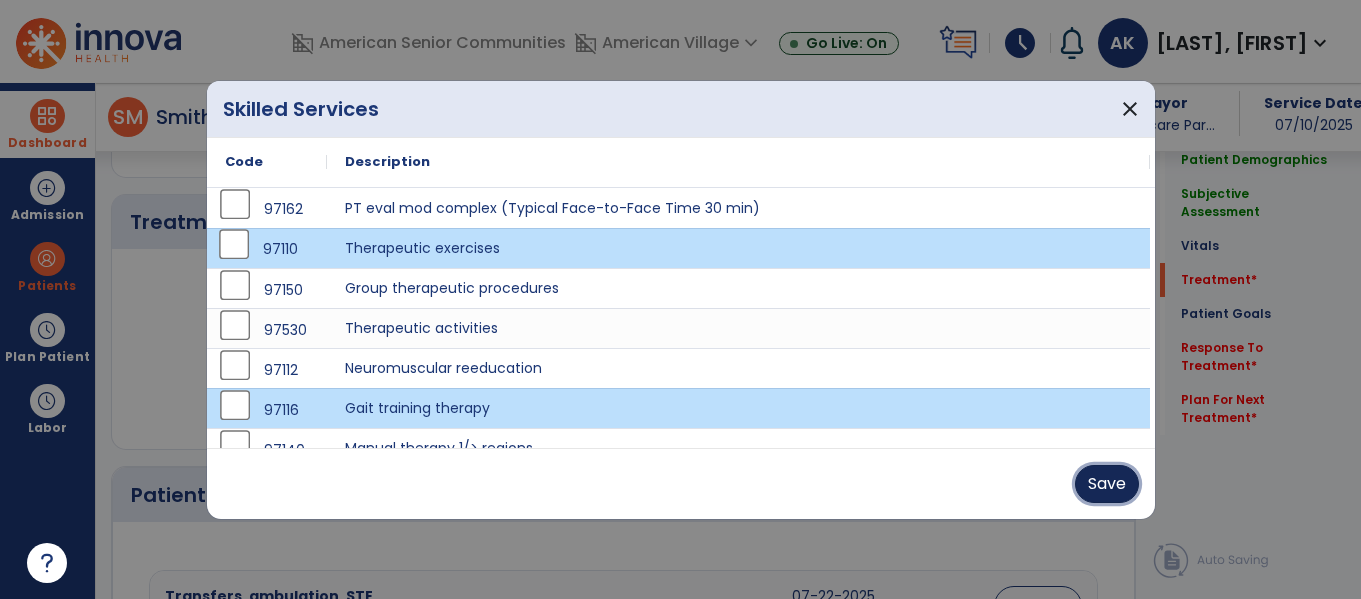 click on "Save" at bounding box center [1107, 484] 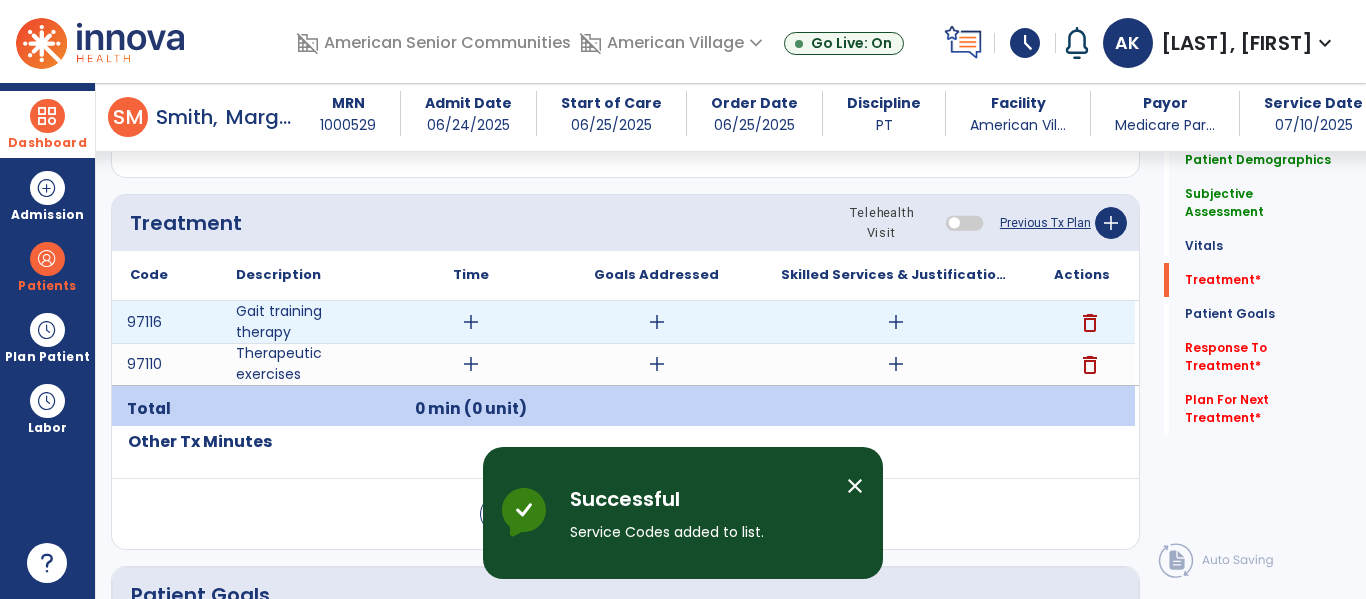 click on "add" at bounding box center [471, 322] 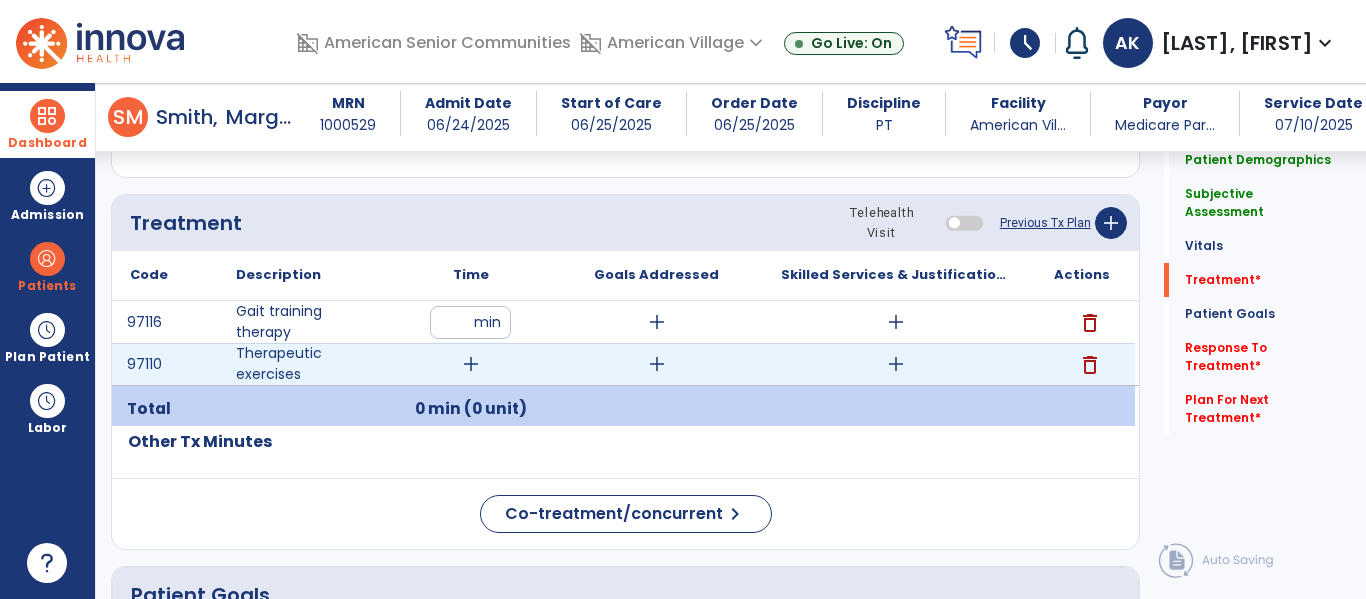 type on "**" 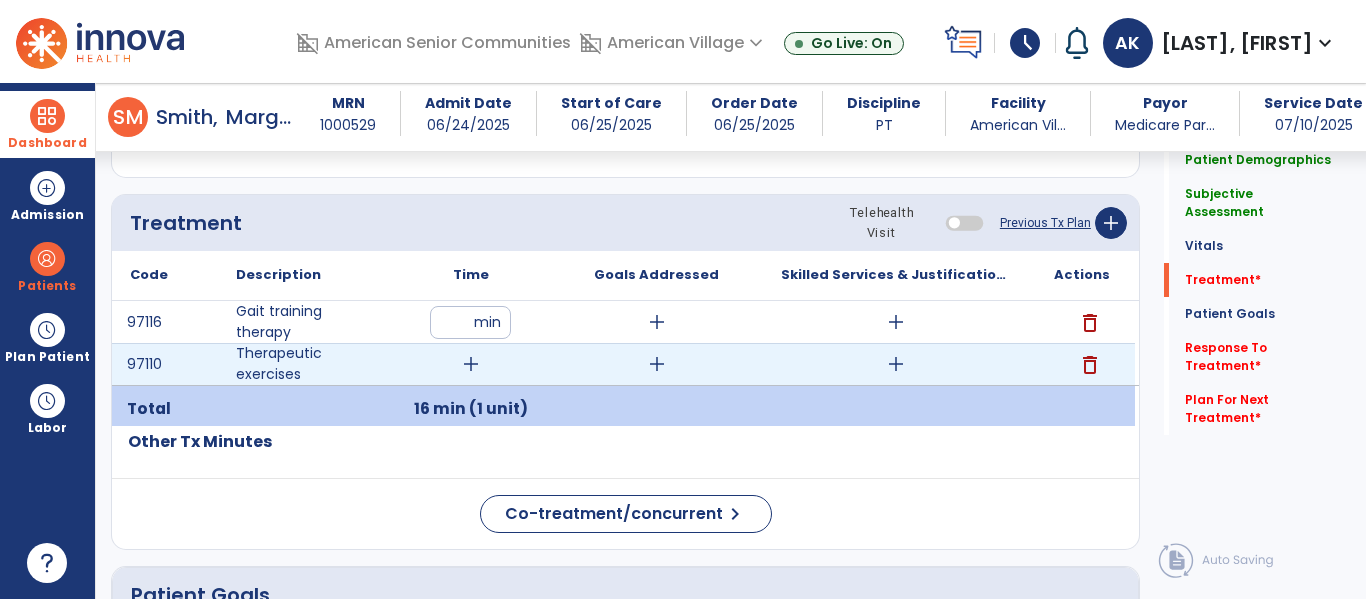 click on "add" at bounding box center [471, 364] 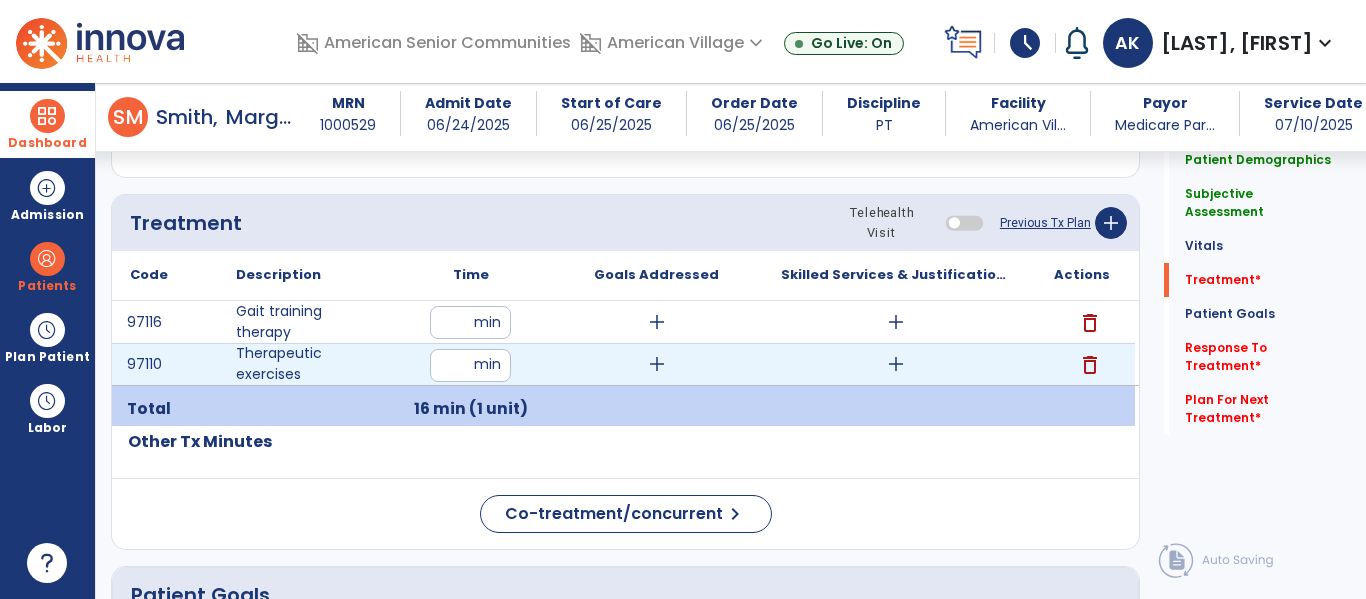 type on "**" 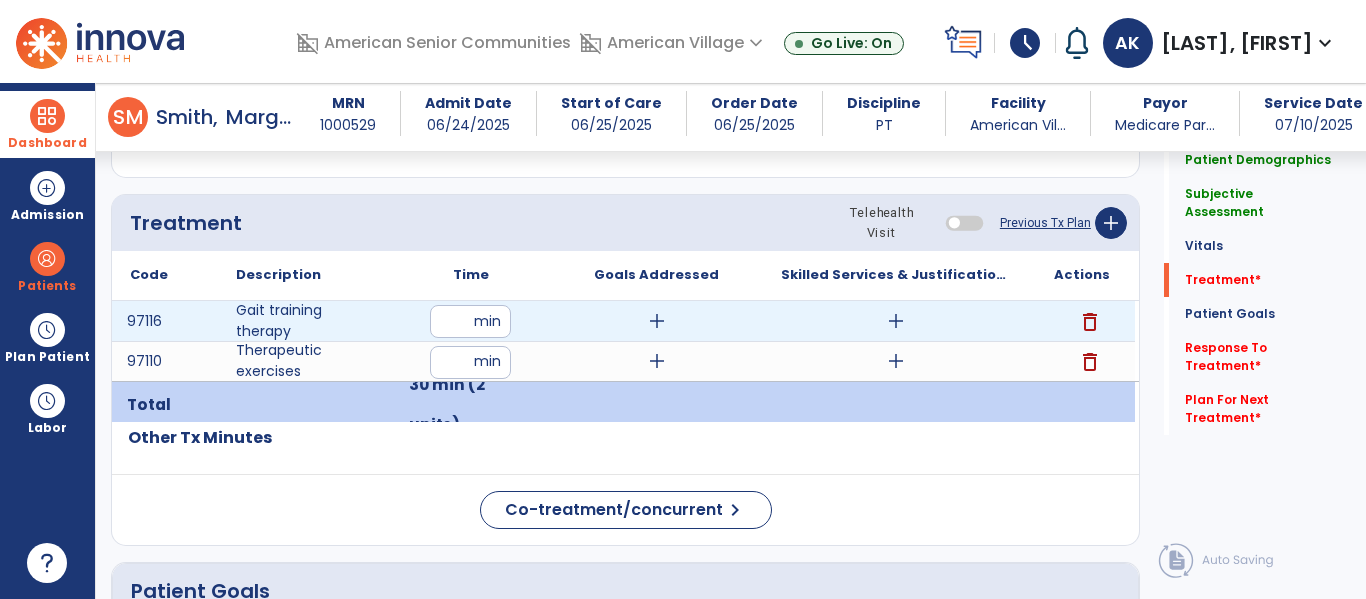 click on "add" at bounding box center (896, 321) 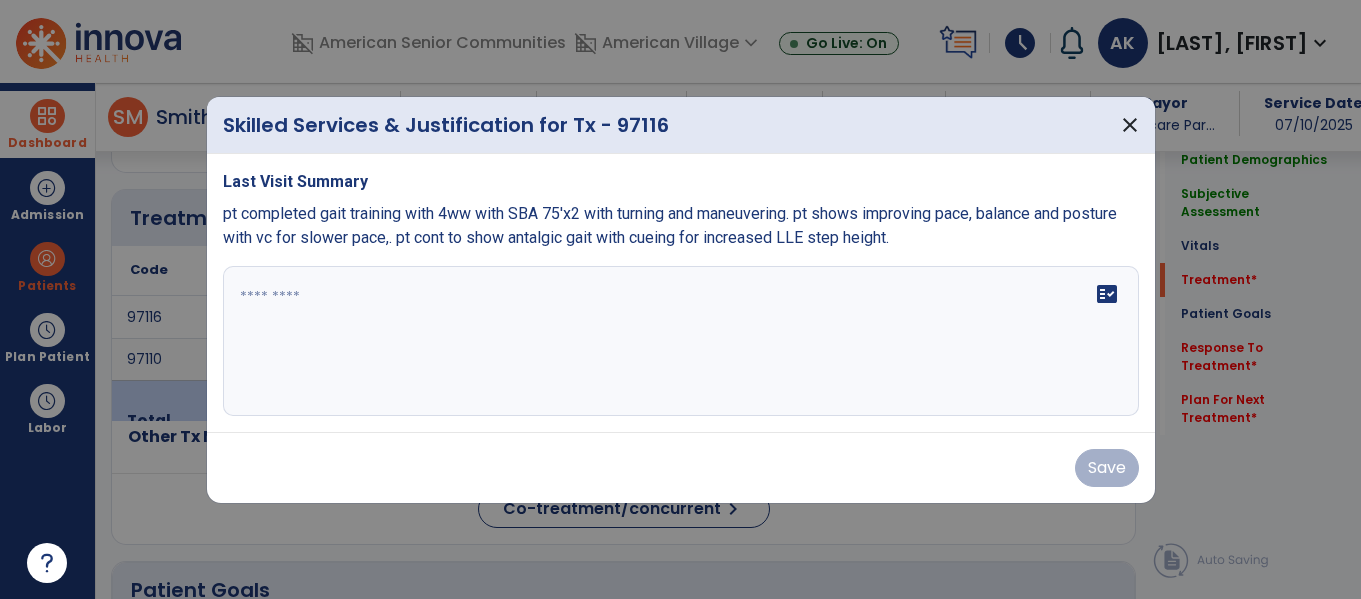 click on "fact_check" at bounding box center (681, 341) 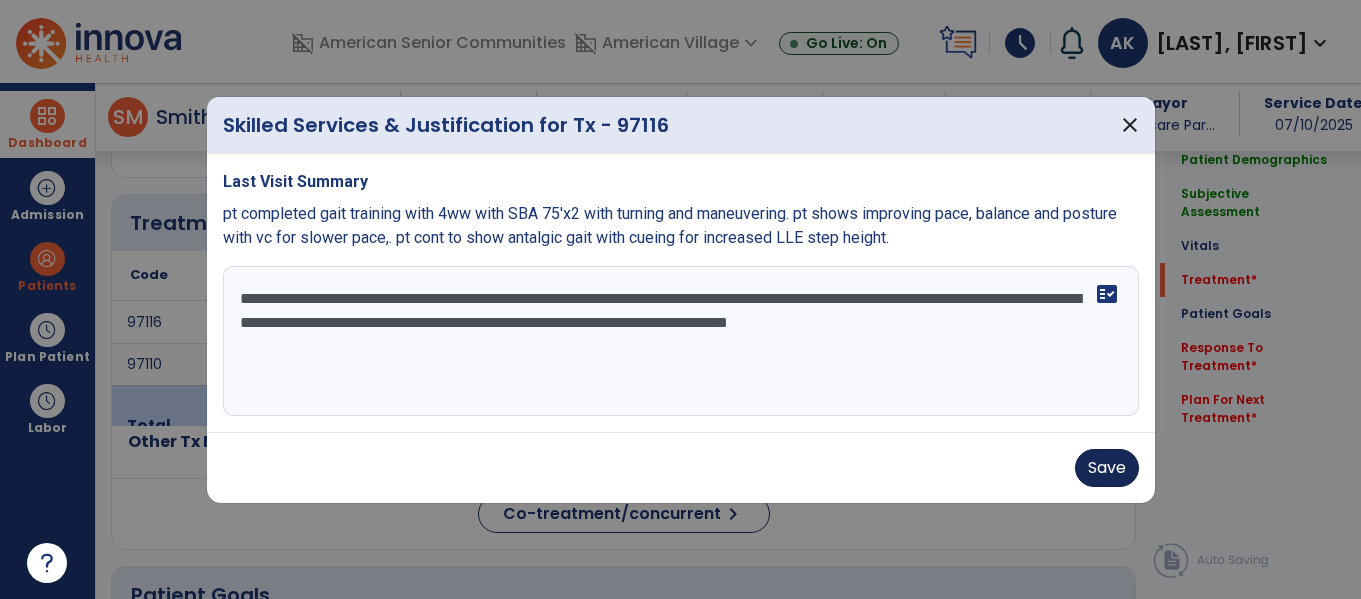 type on "**********" 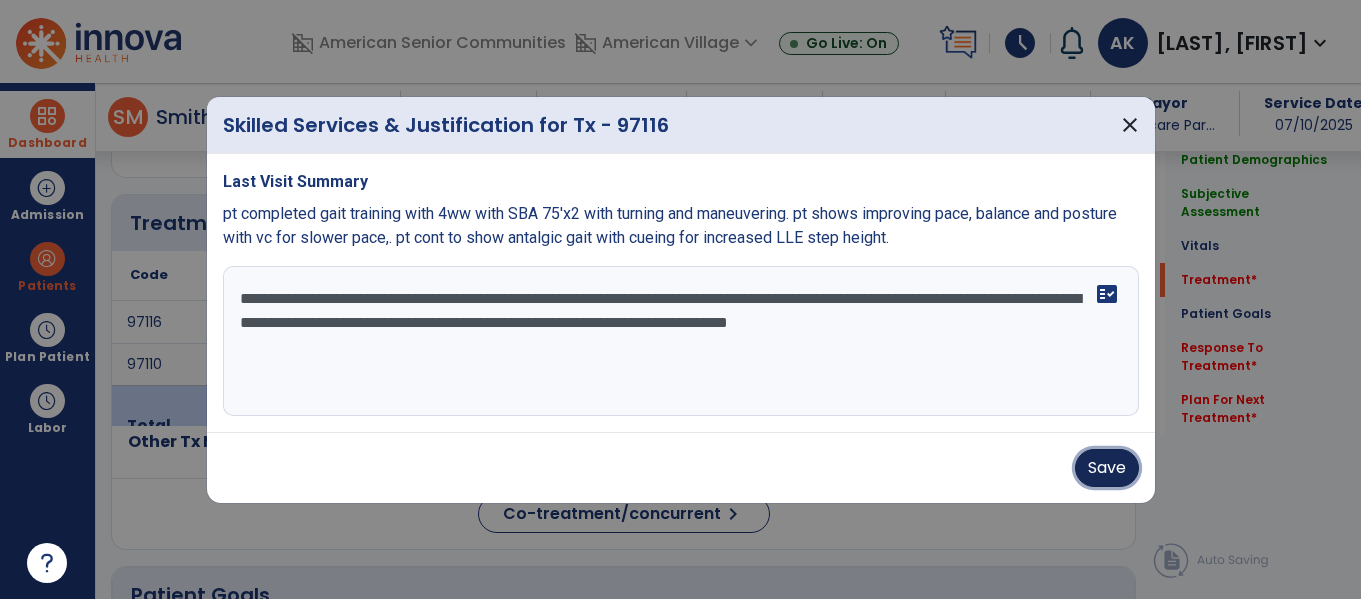 click on "Save" at bounding box center [1107, 468] 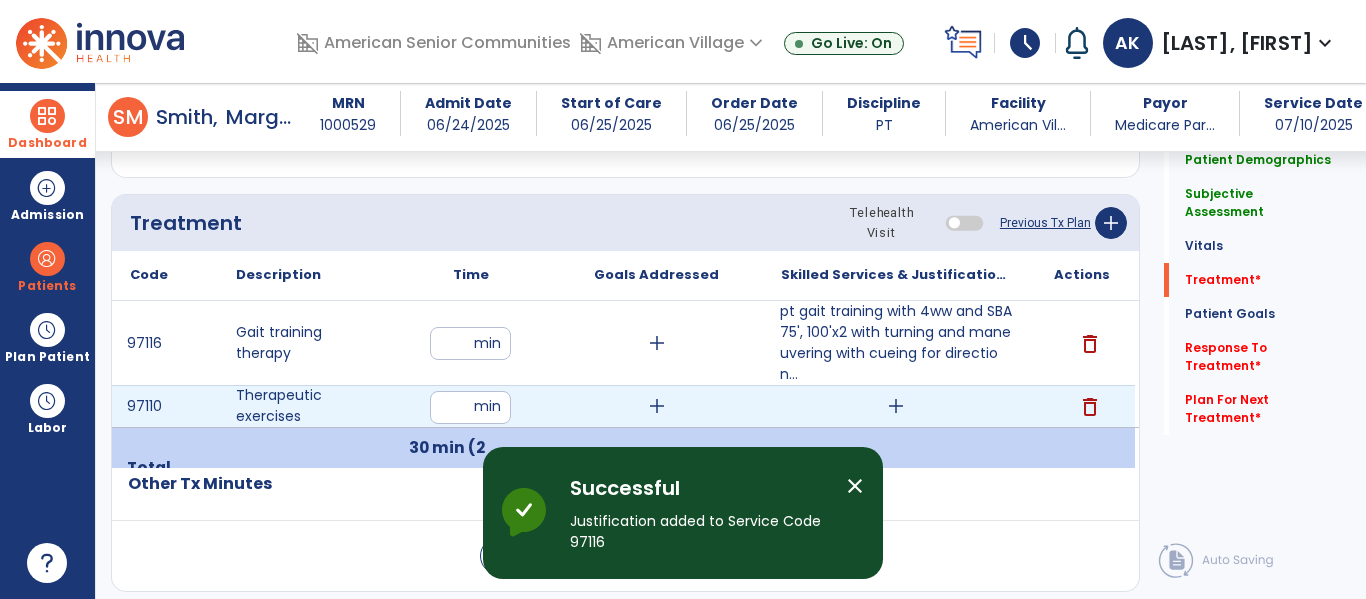 click on "add" at bounding box center (896, 406) 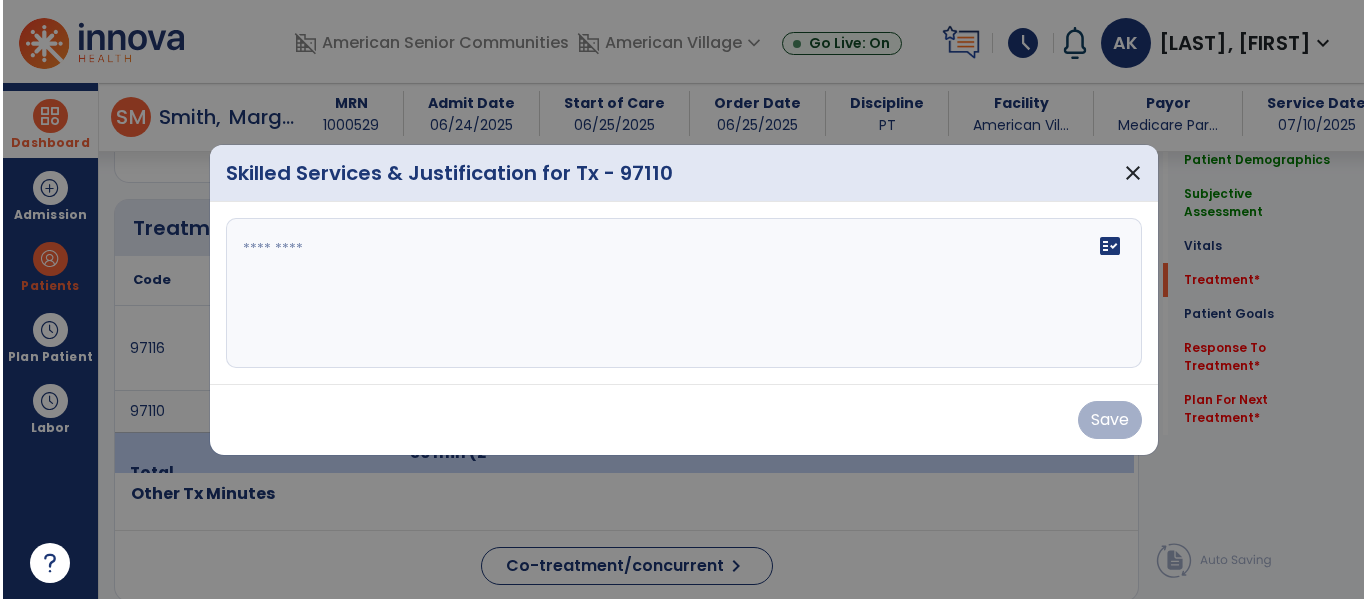scroll, scrollTop: 1135, scrollLeft: 0, axis: vertical 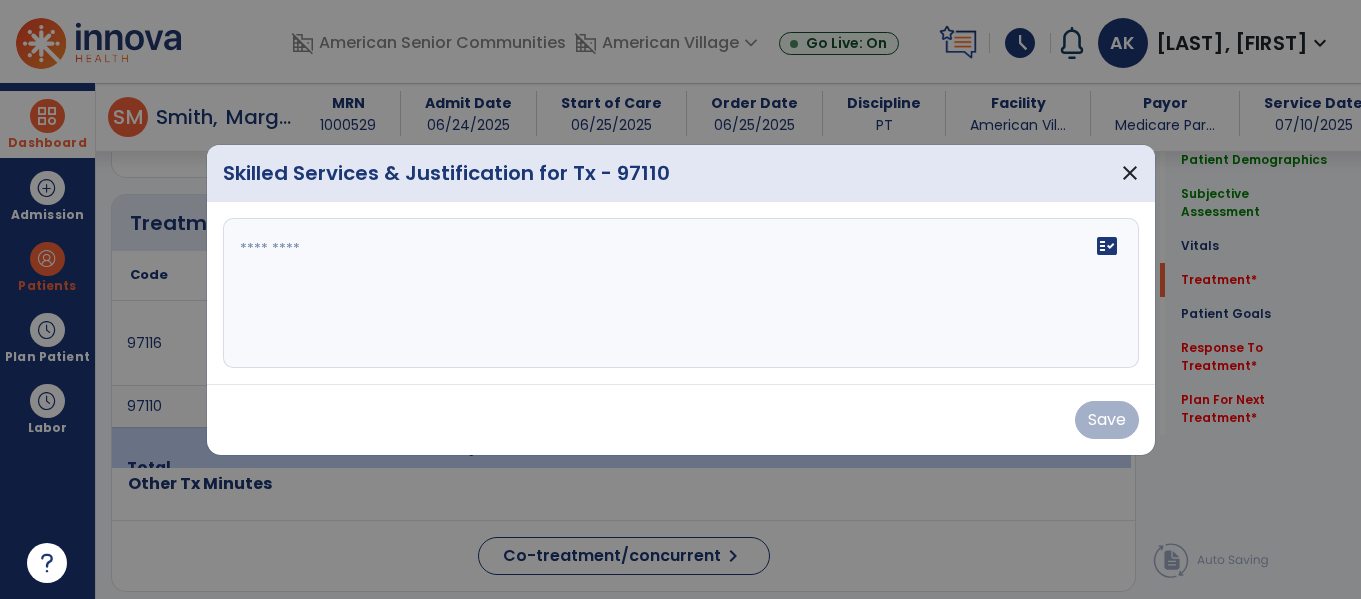 click on "fact_check" at bounding box center (681, 293) 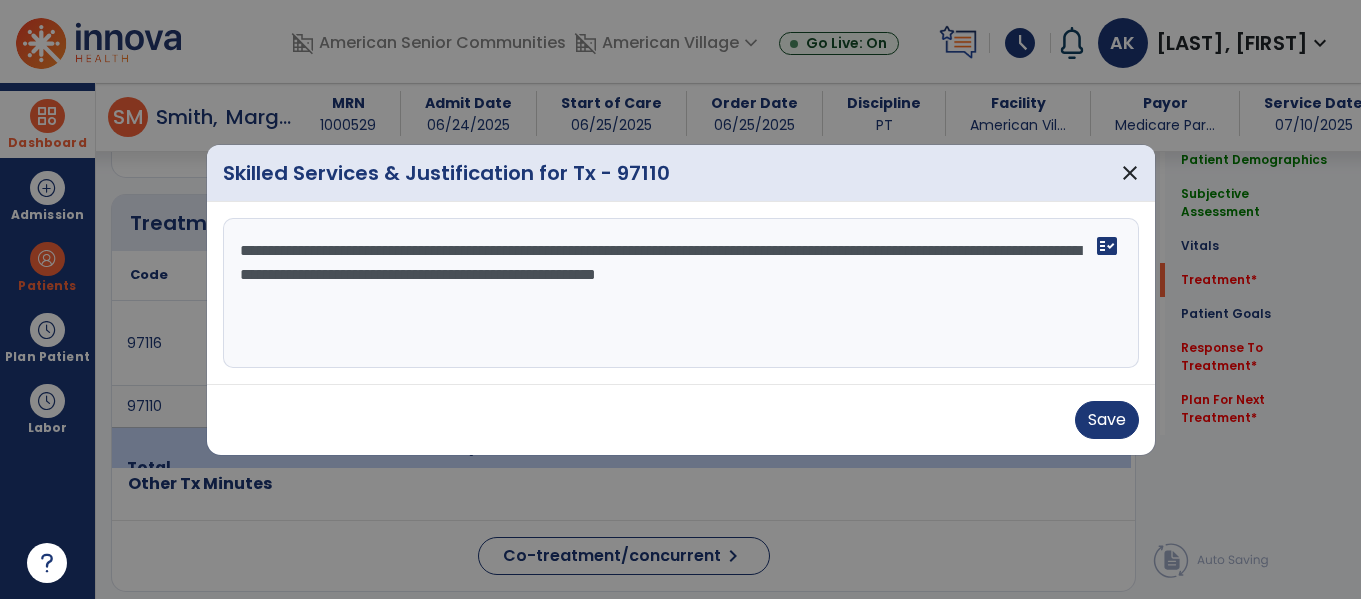 type on "**********" 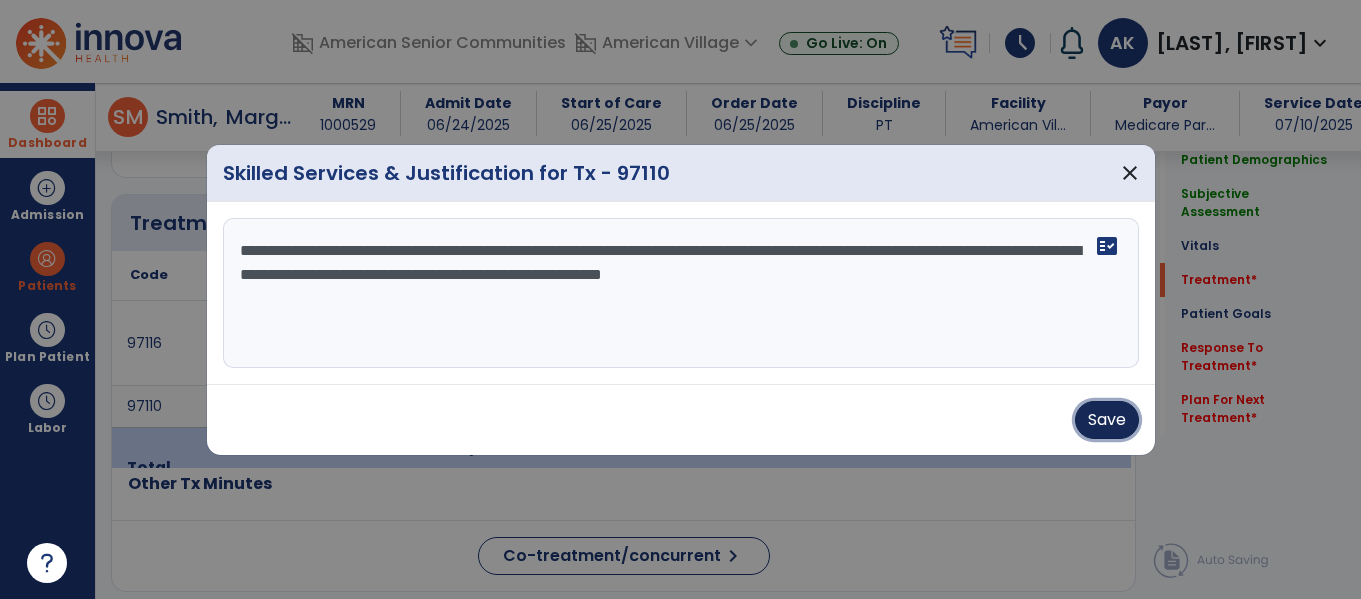 click on "Save" at bounding box center (1107, 420) 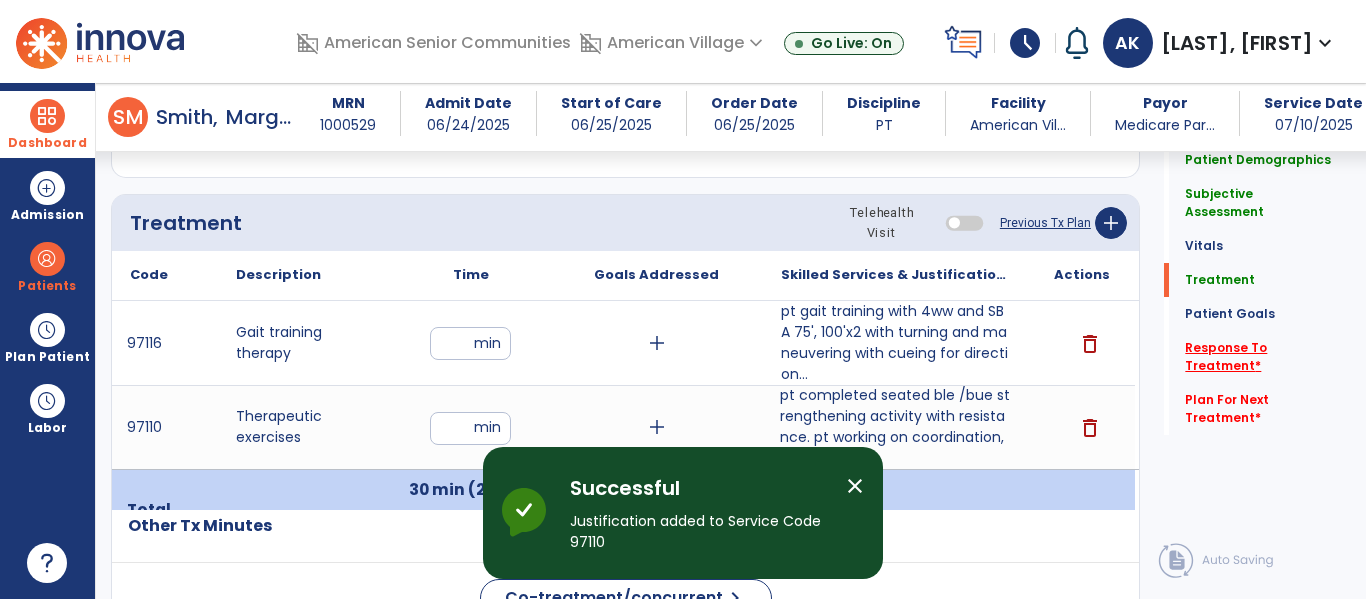 click on "Response To Treatment   *" 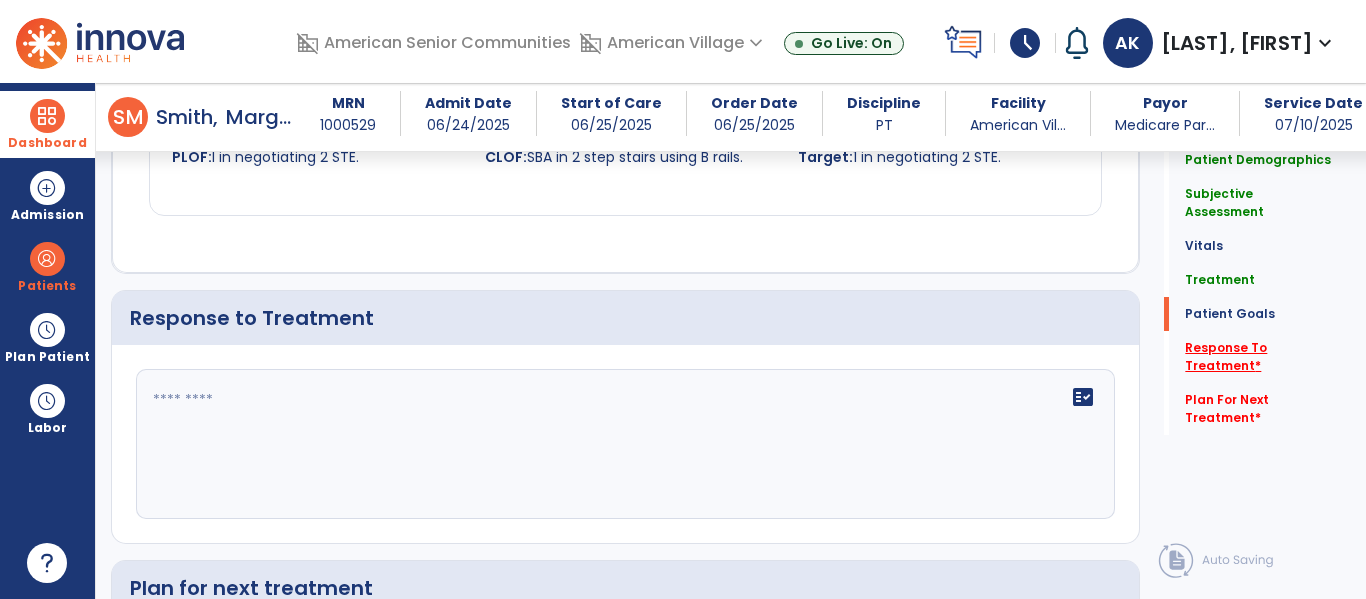 scroll, scrollTop: 2366, scrollLeft: 0, axis: vertical 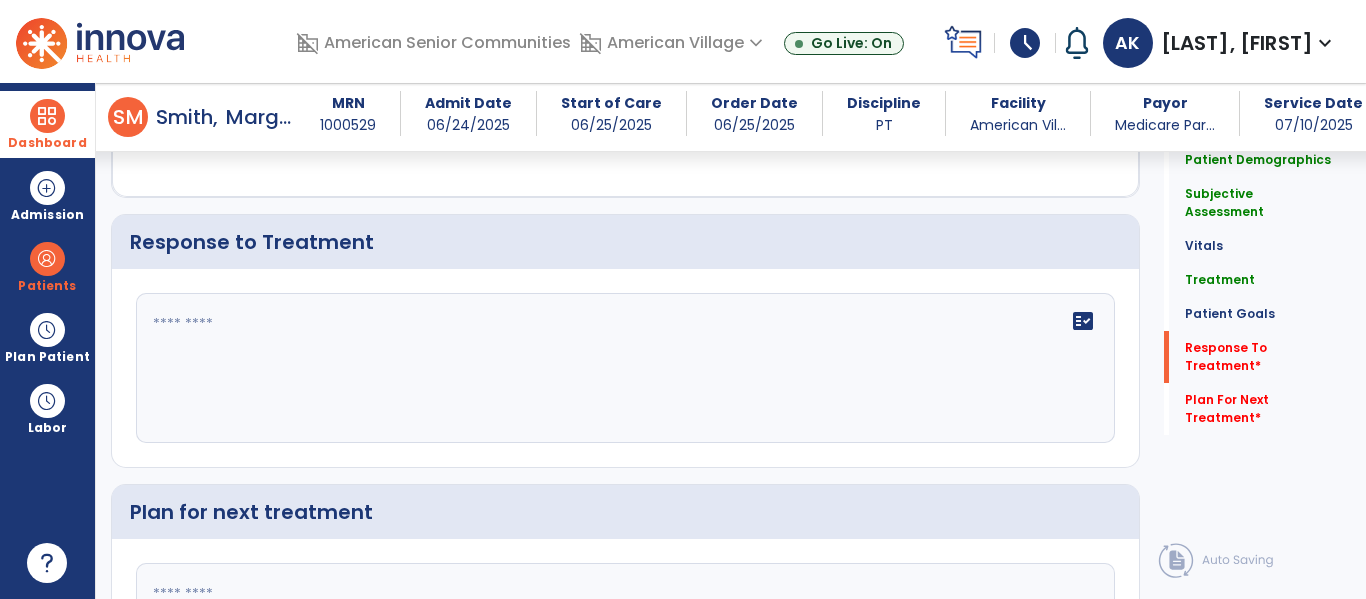 click on "fact_check" 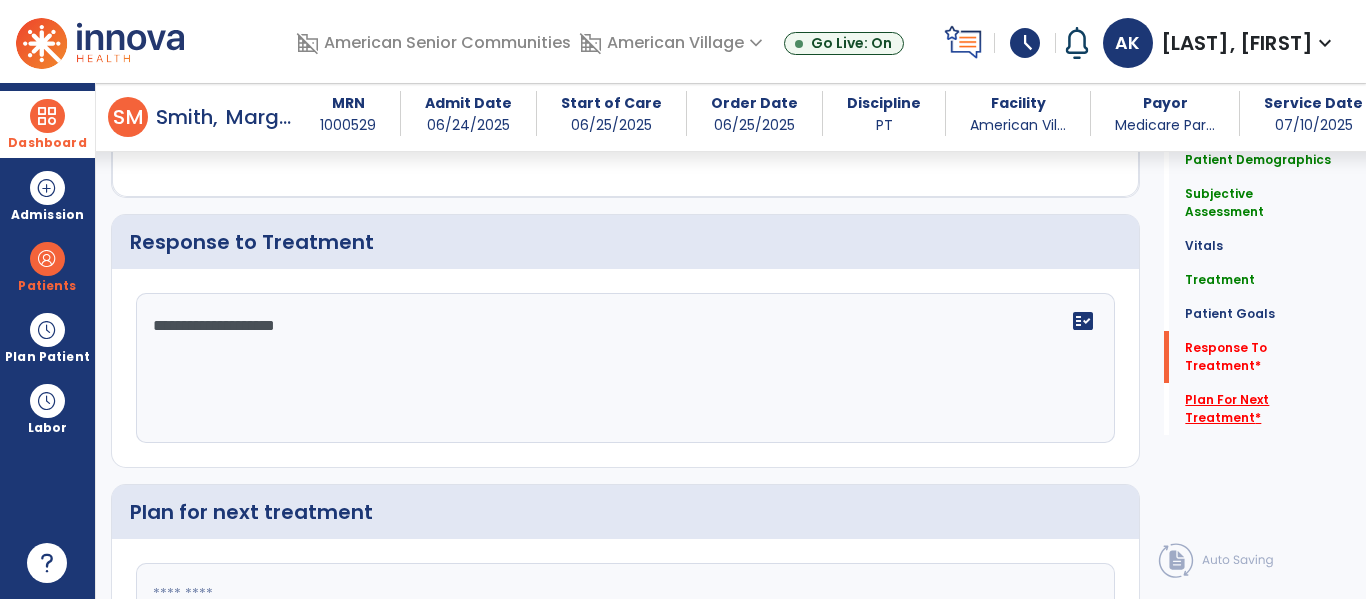 type on "**********" 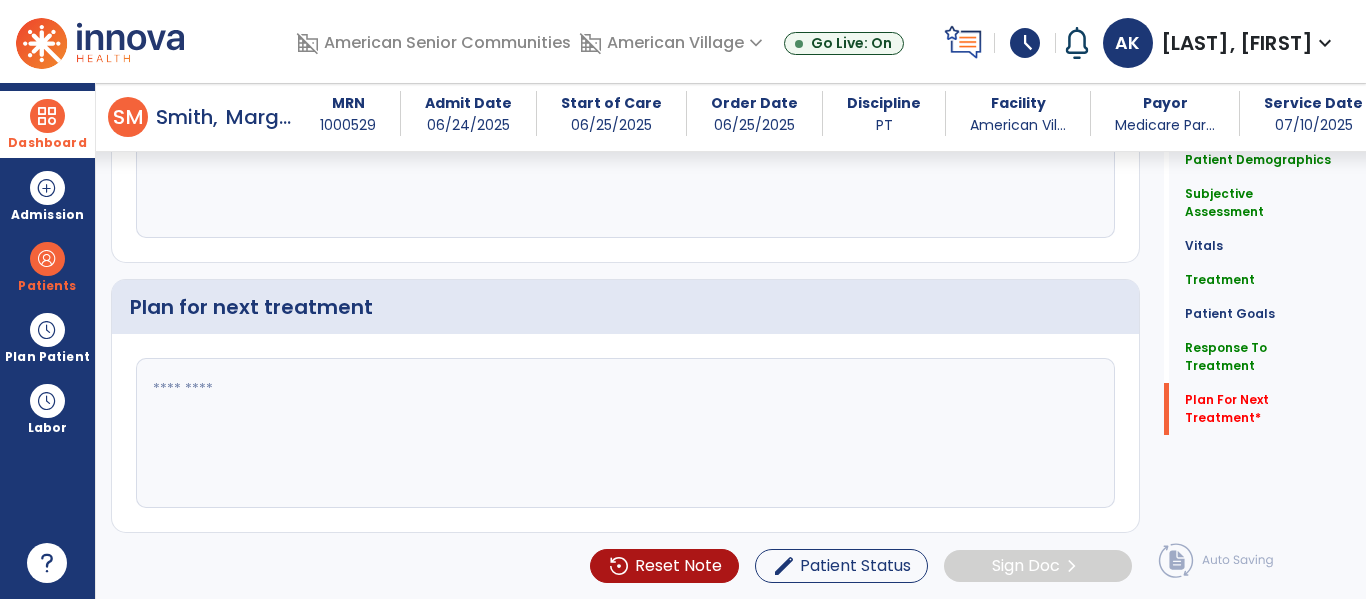 click 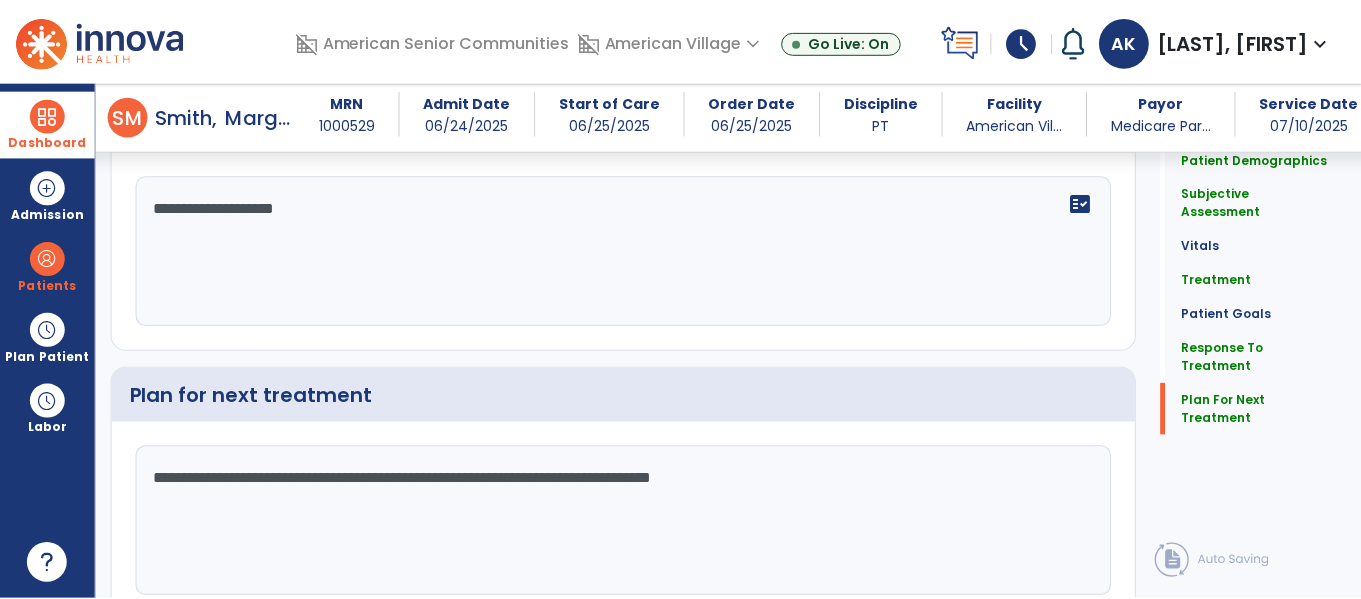 scroll, scrollTop: 2571, scrollLeft: 0, axis: vertical 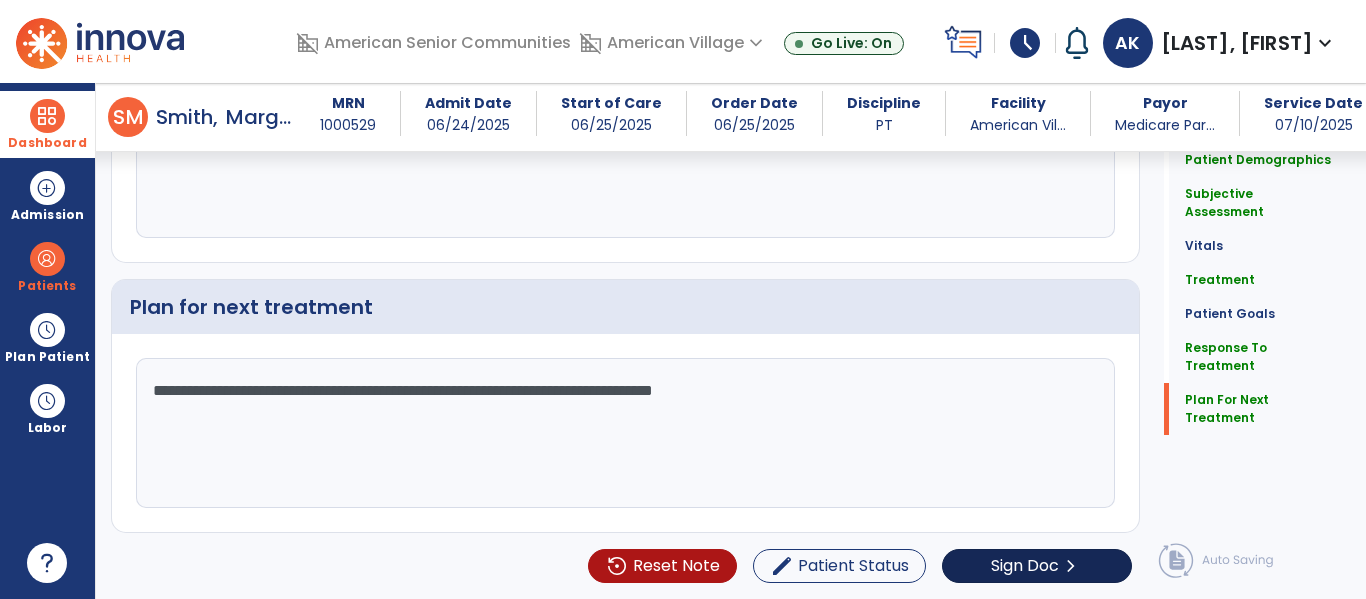 type on "**********" 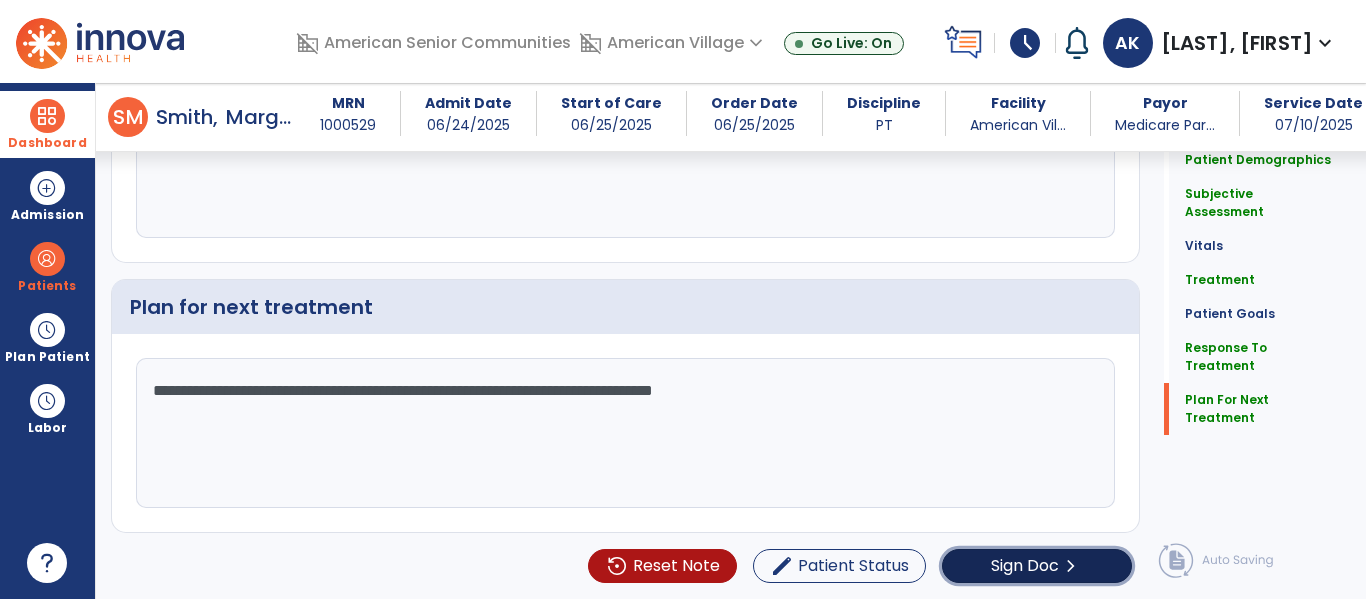 click on "Sign Doc" 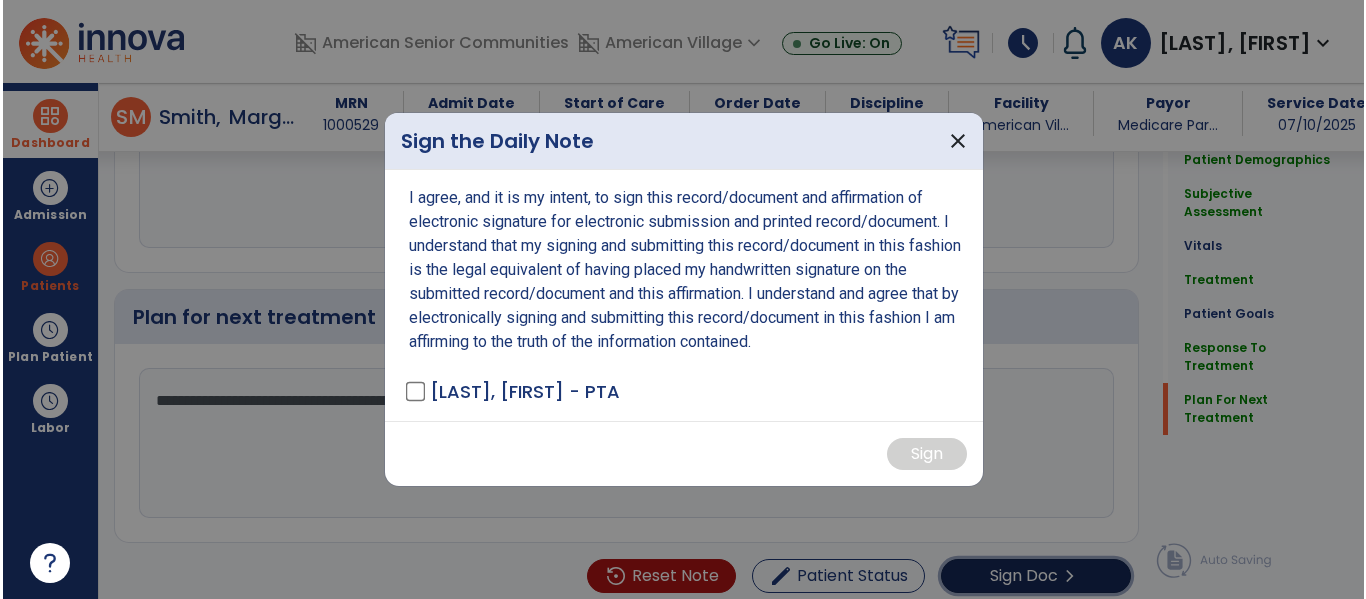 scroll, scrollTop: 2571, scrollLeft: 0, axis: vertical 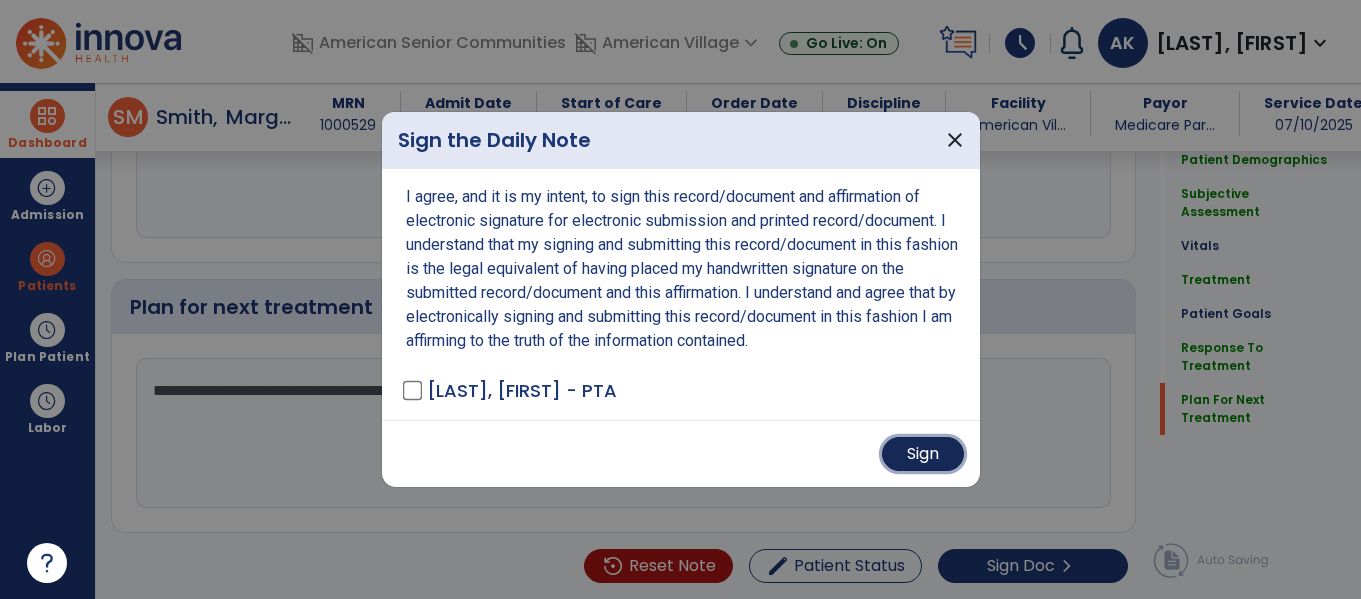 click on "Sign" at bounding box center [923, 454] 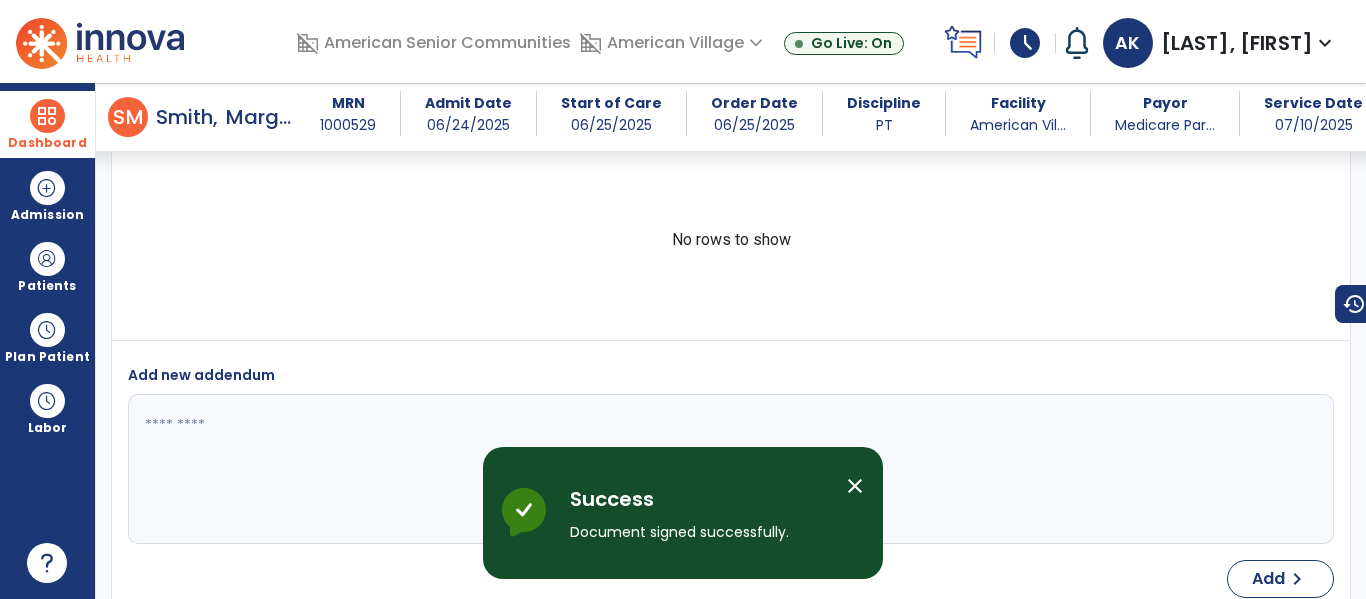 scroll, scrollTop: 3755, scrollLeft: 0, axis: vertical 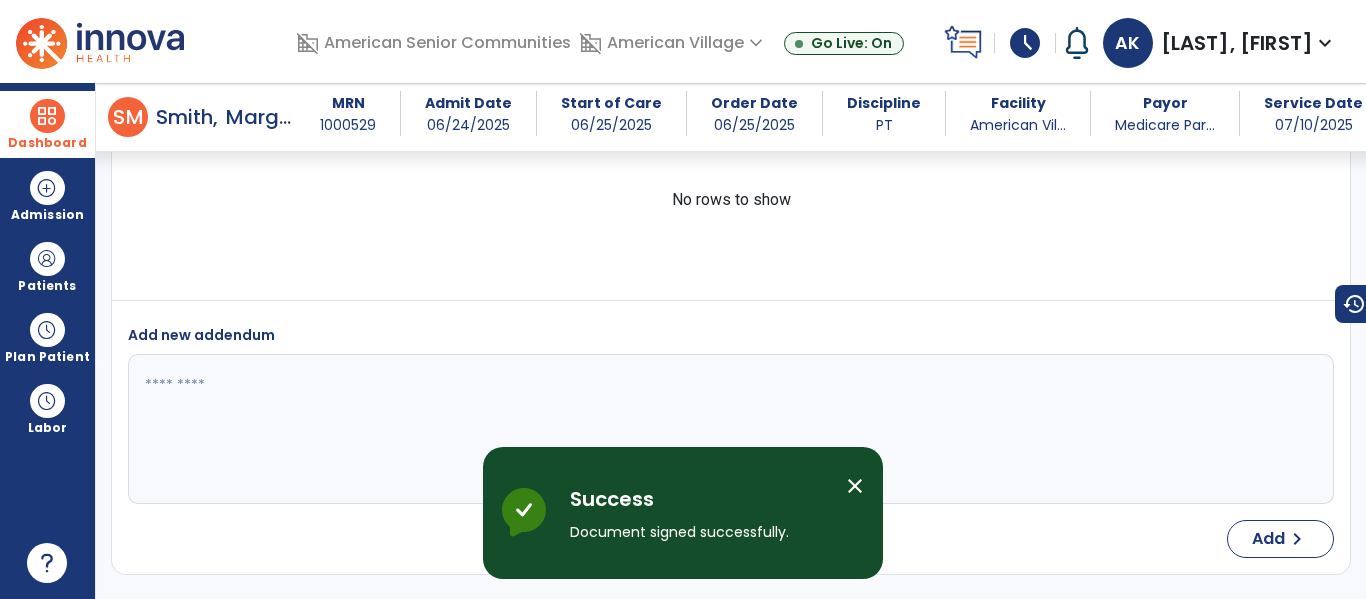 click on "Dashboard" at bounding box center (47, 124) 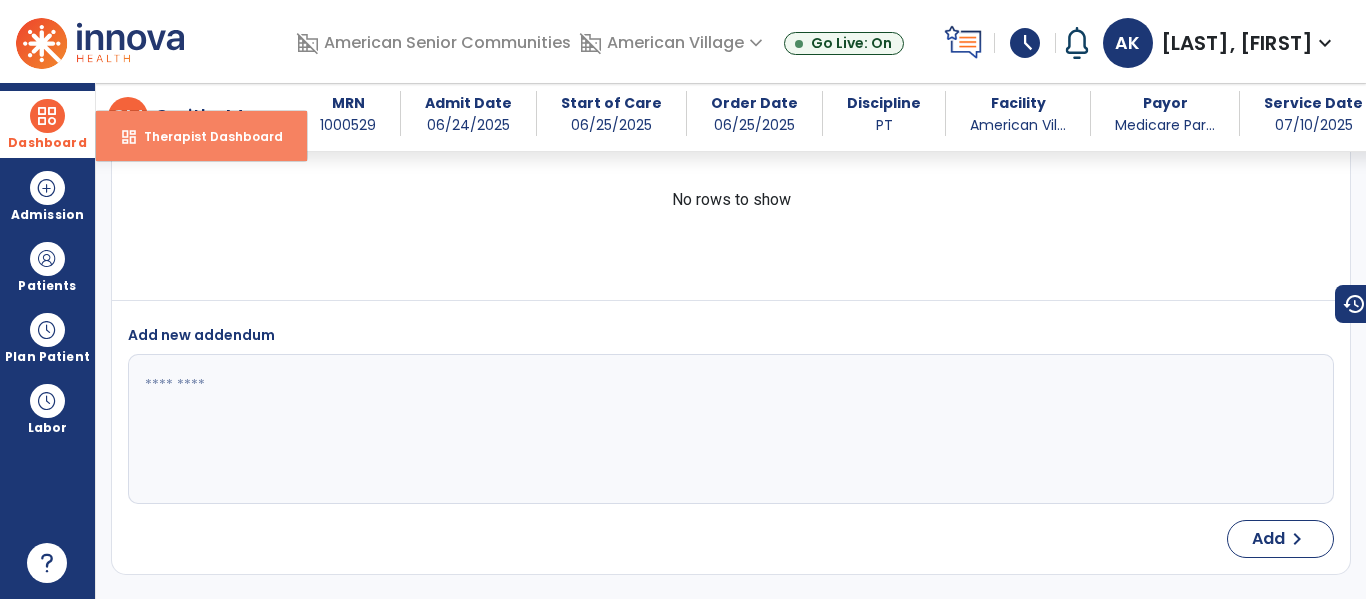 click on "dashboard  Therapist Dashboard" at bounding box center [201, 136] 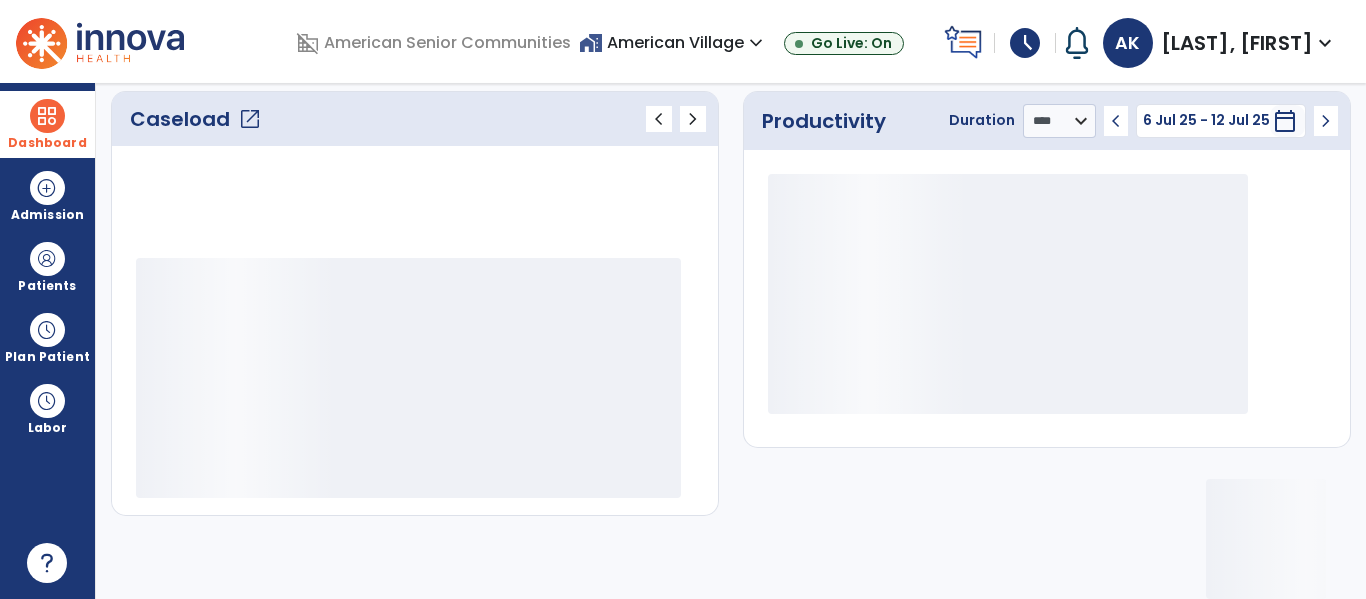 scroll, scrollTop: 276, scrollLeft: 0, axis: vertical 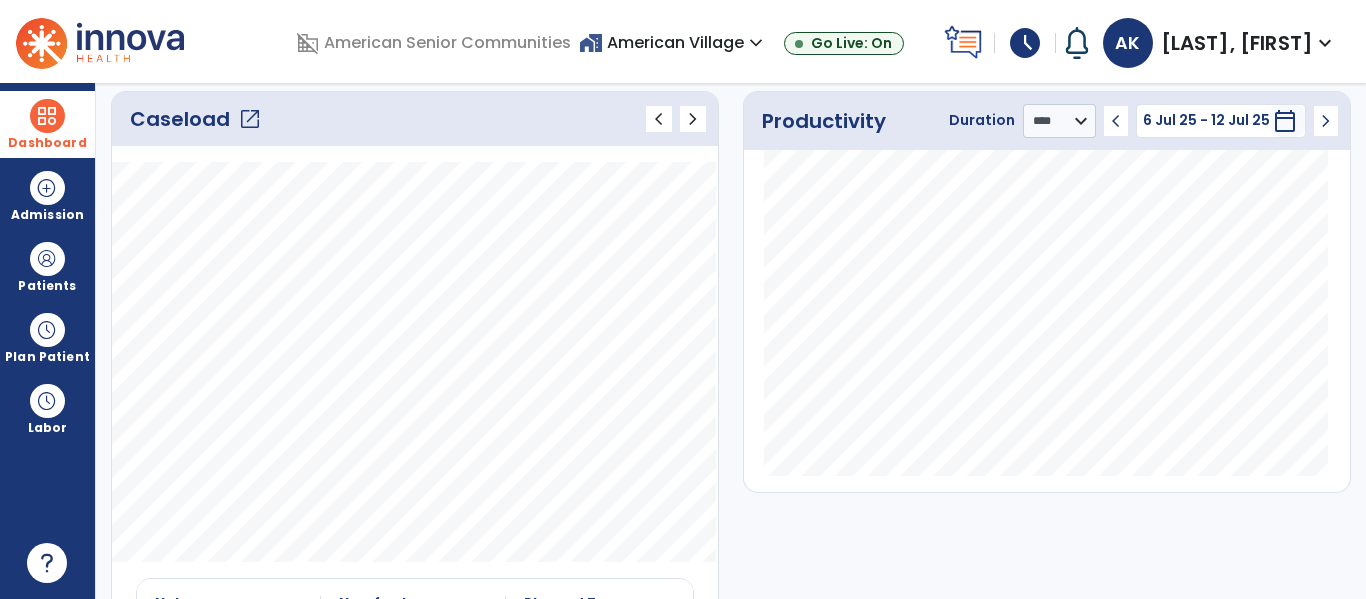 click on "open_in_new" 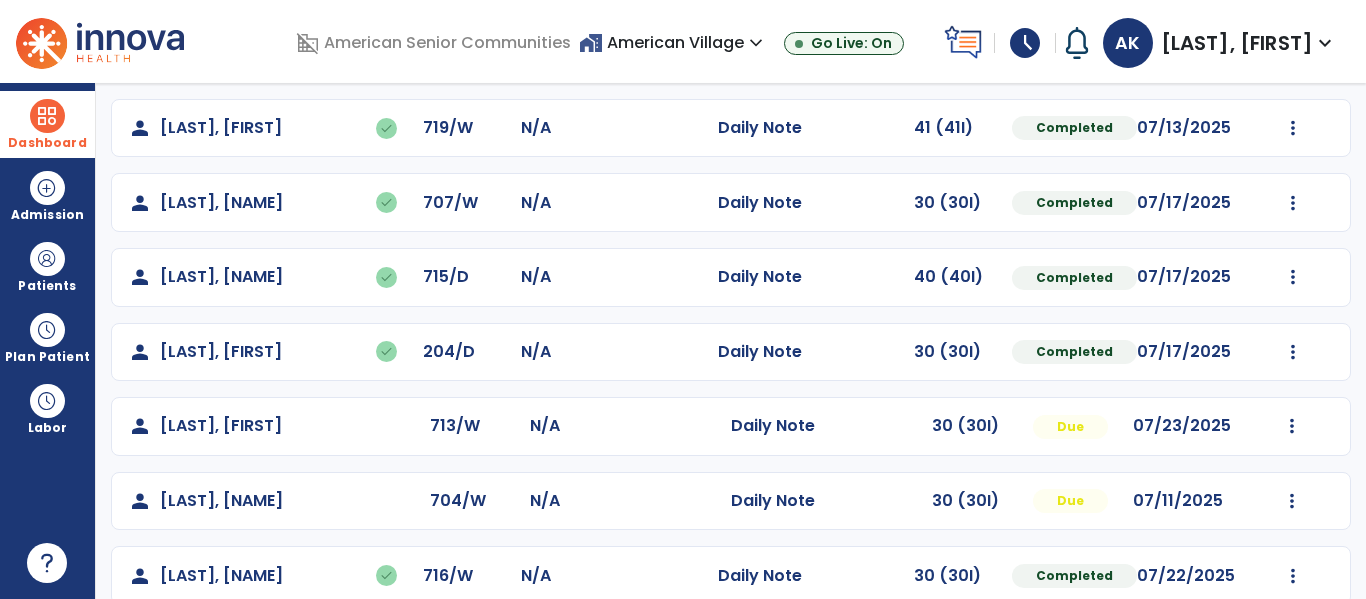 scroll, scrollTop: 413, scrollLeft: 0, axis: vertical 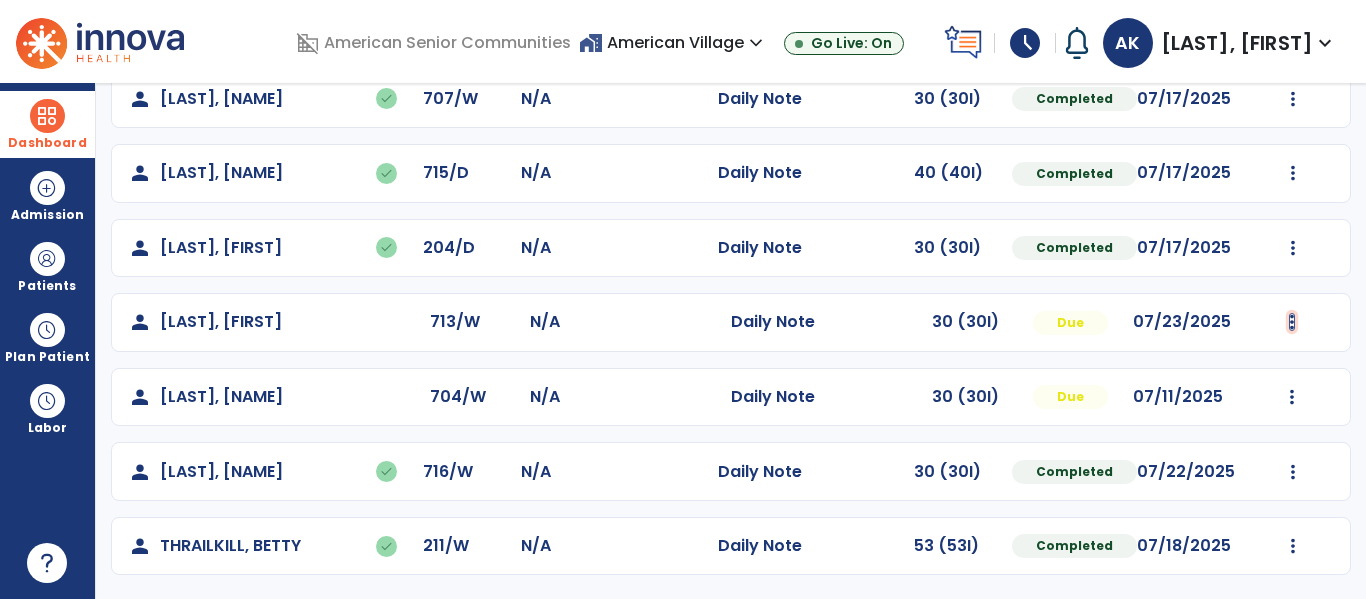 click at bounding box center (1293, -125) 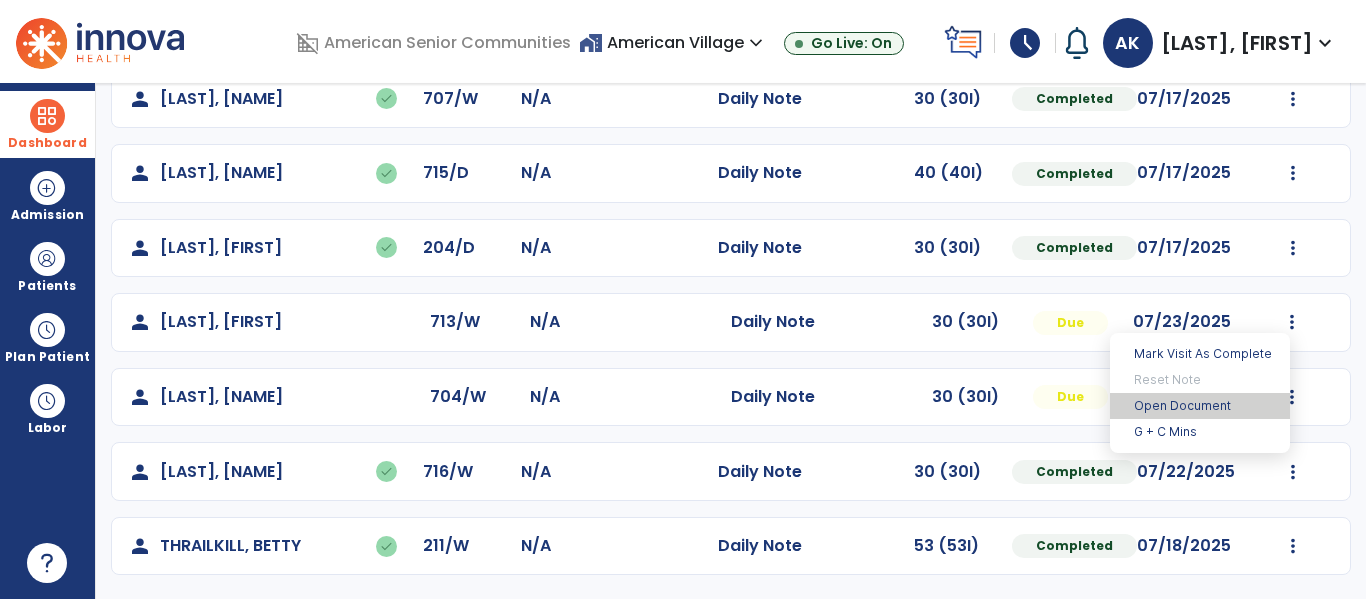 click on "Open Document" at bounding box center [1200, 406] 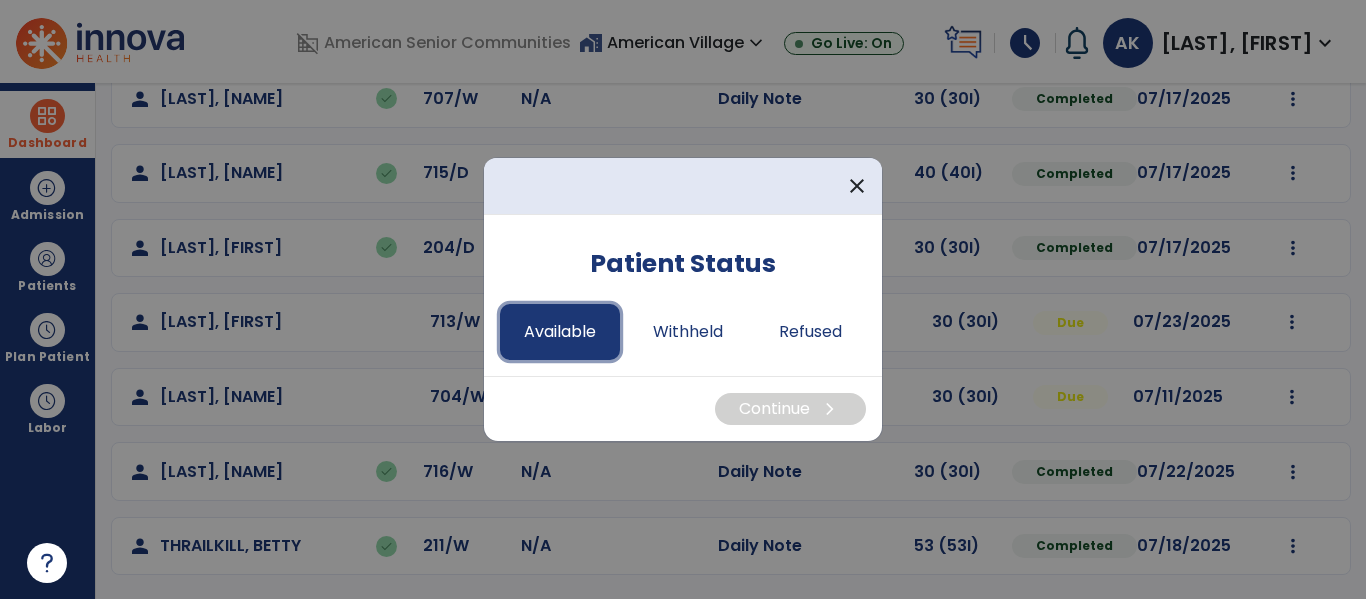 click on "Available" at bounding box center [560, 332] 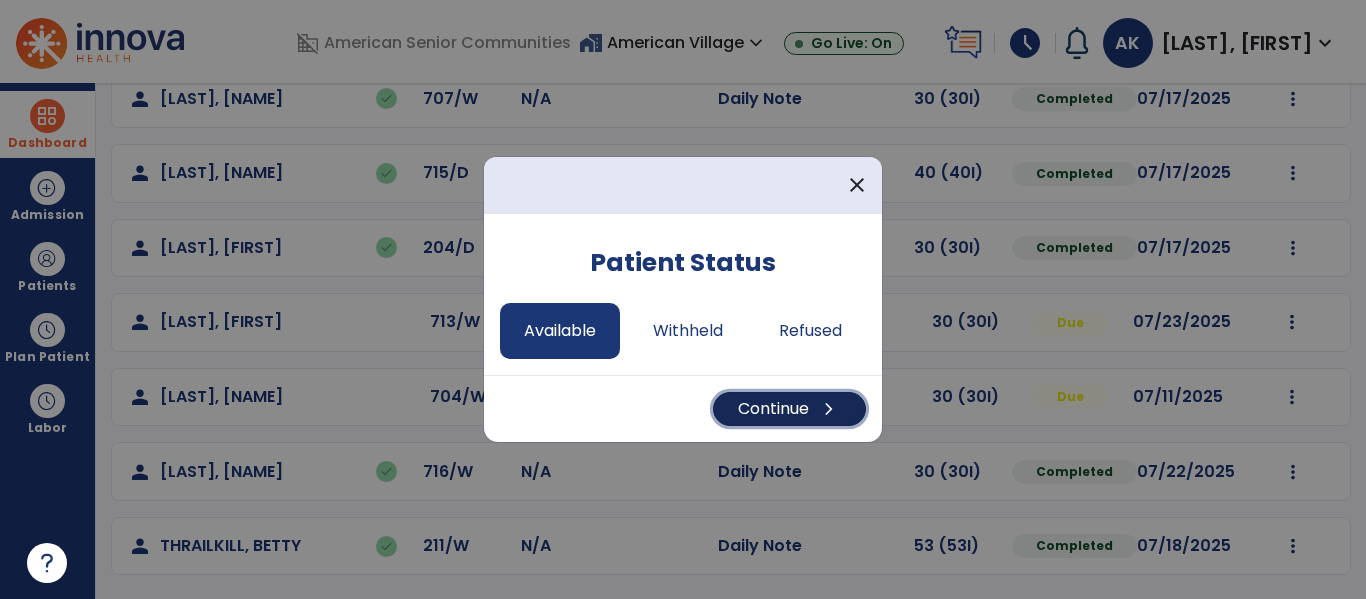 click on "Continue   chevron_right" at bounding box center (789, 409) 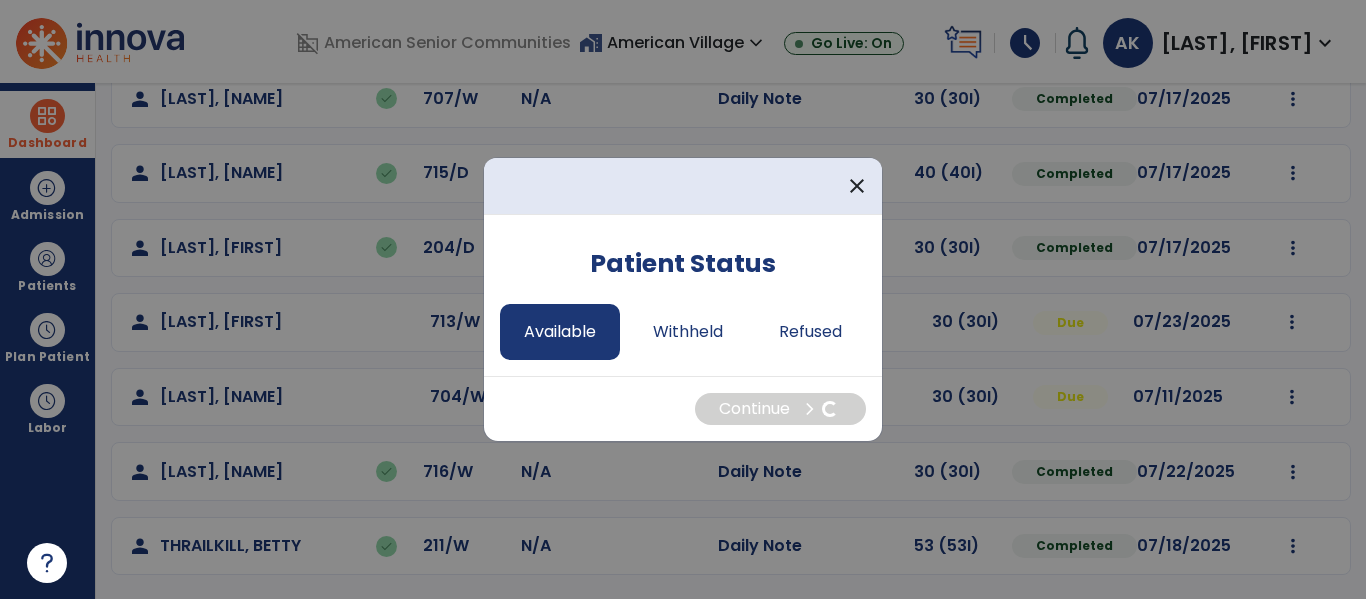 select on "*" 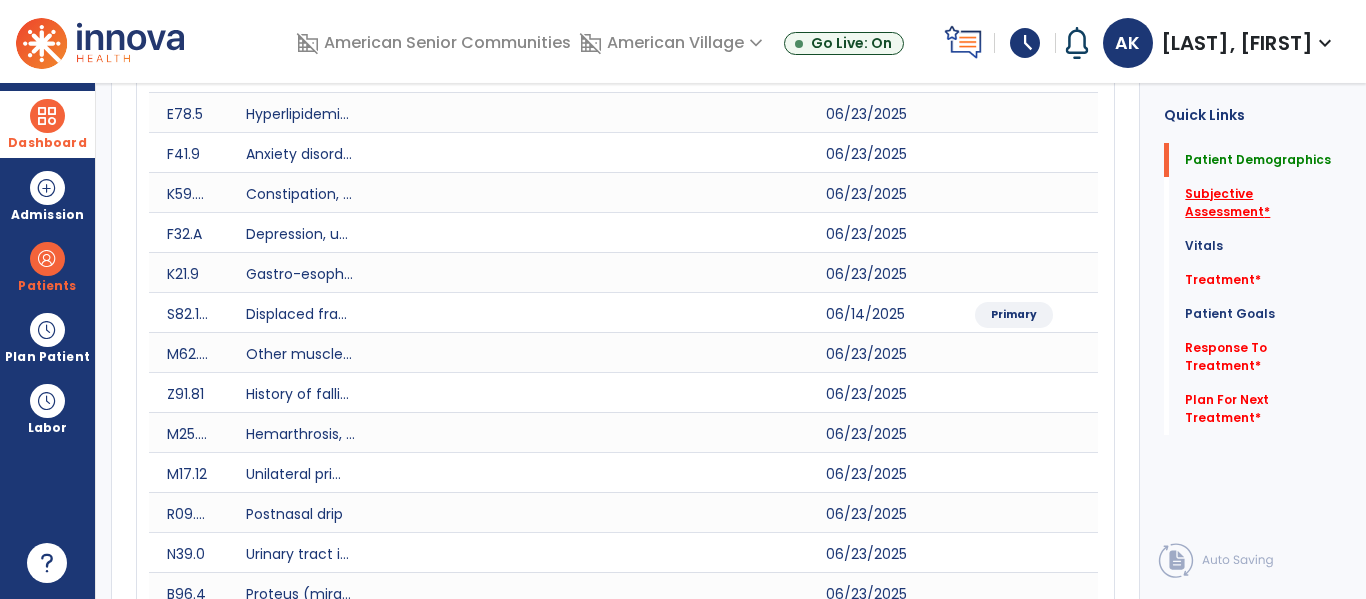 click on "Subjective Assessment   *" 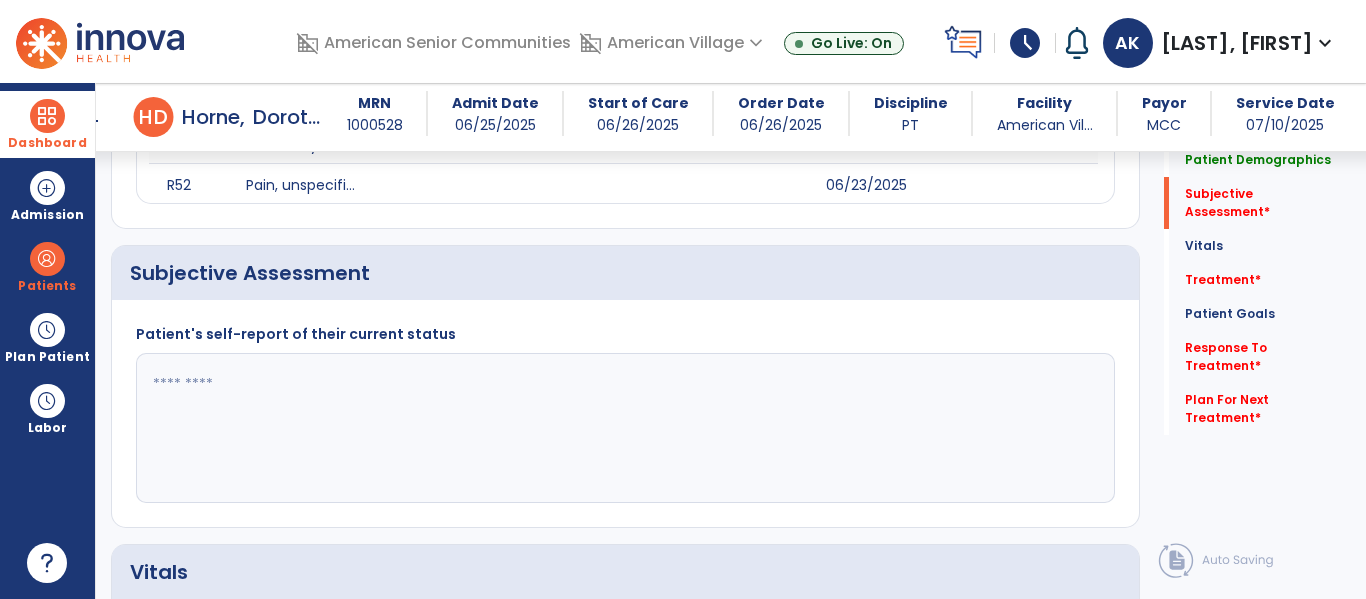 scroll, scrollTop: 1227, scrollLeft: 0, axis: vertical 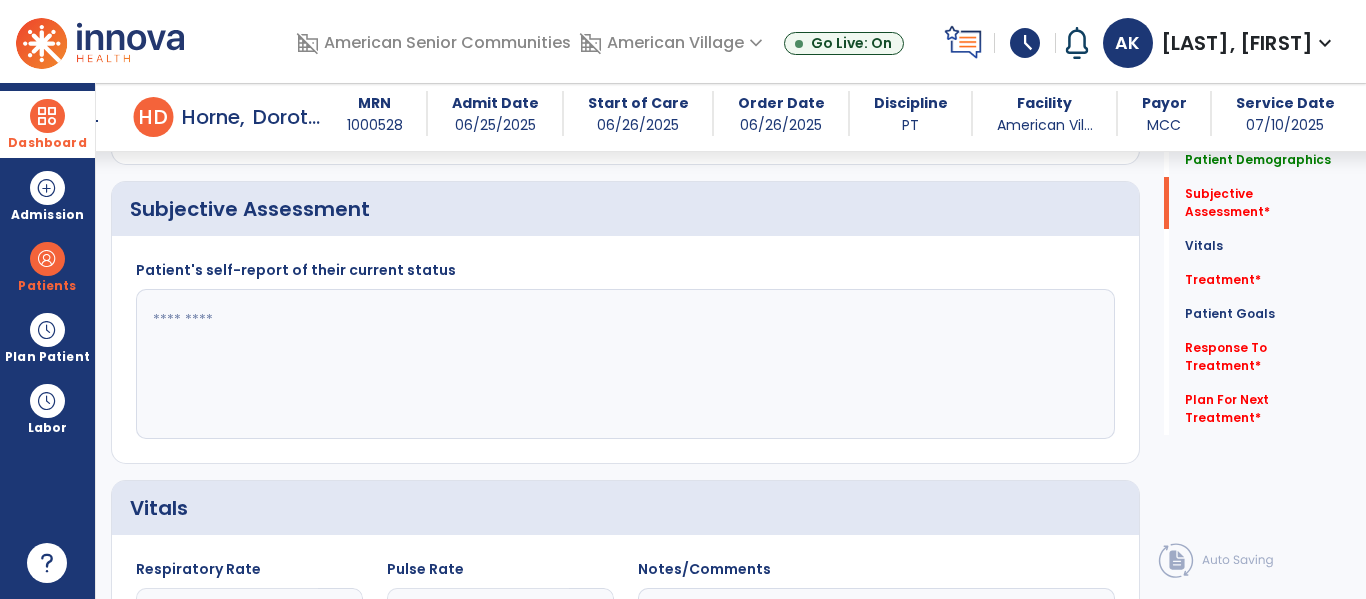 click 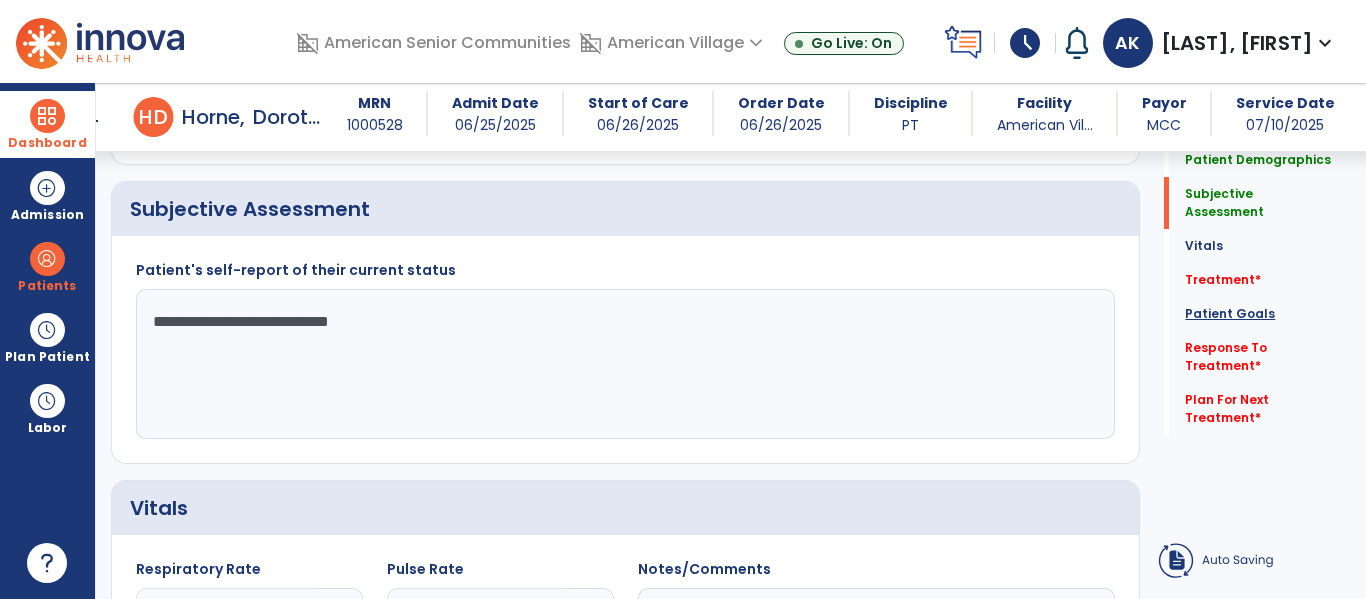 type on "**********" 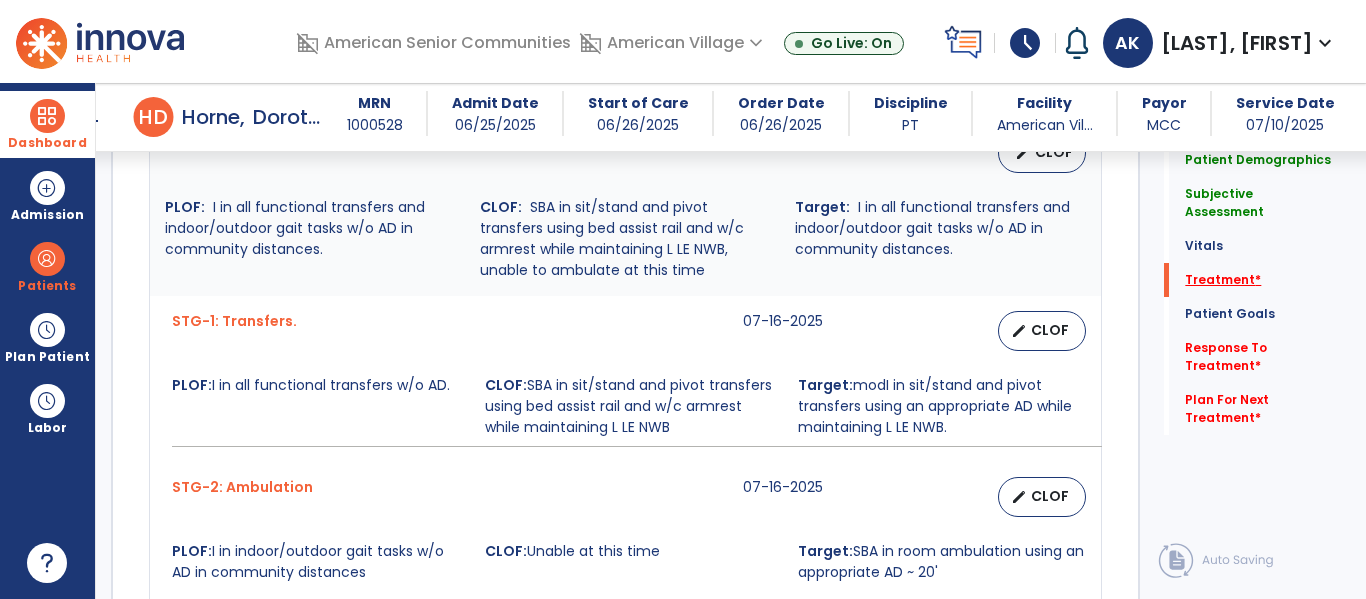 click on "Treatment   *" 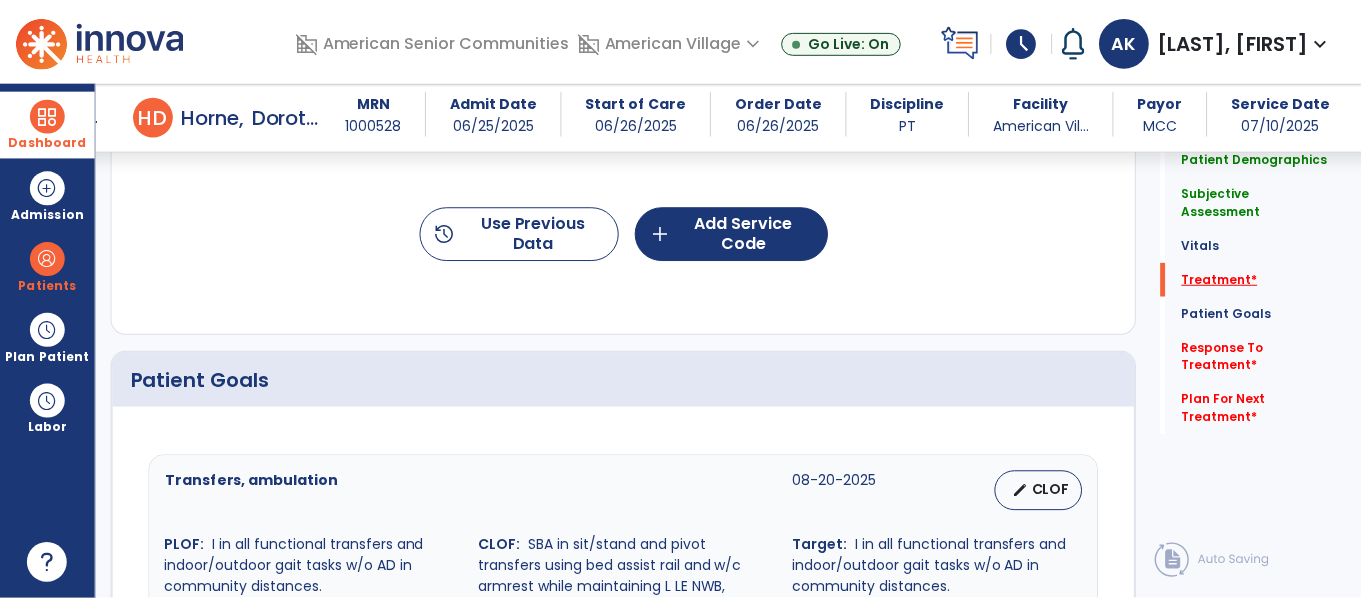 scroll, scrollTop: 1916, scrollLeft: 0, axis: vertical 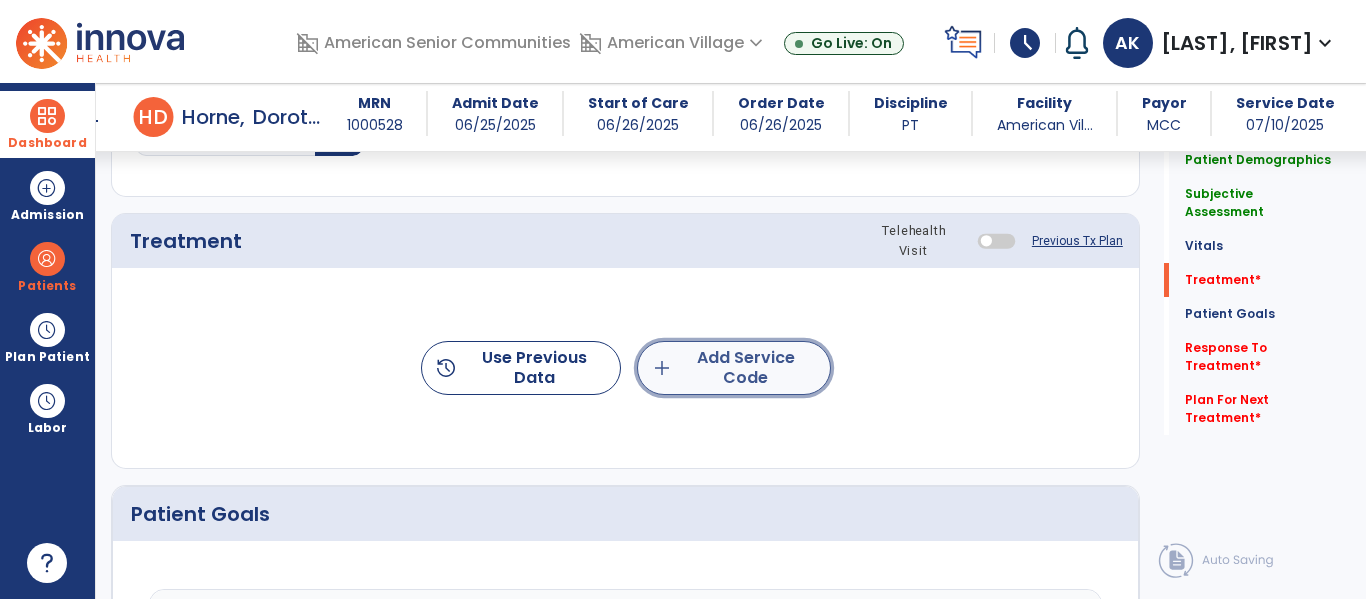 click on "add  Add Service Code" 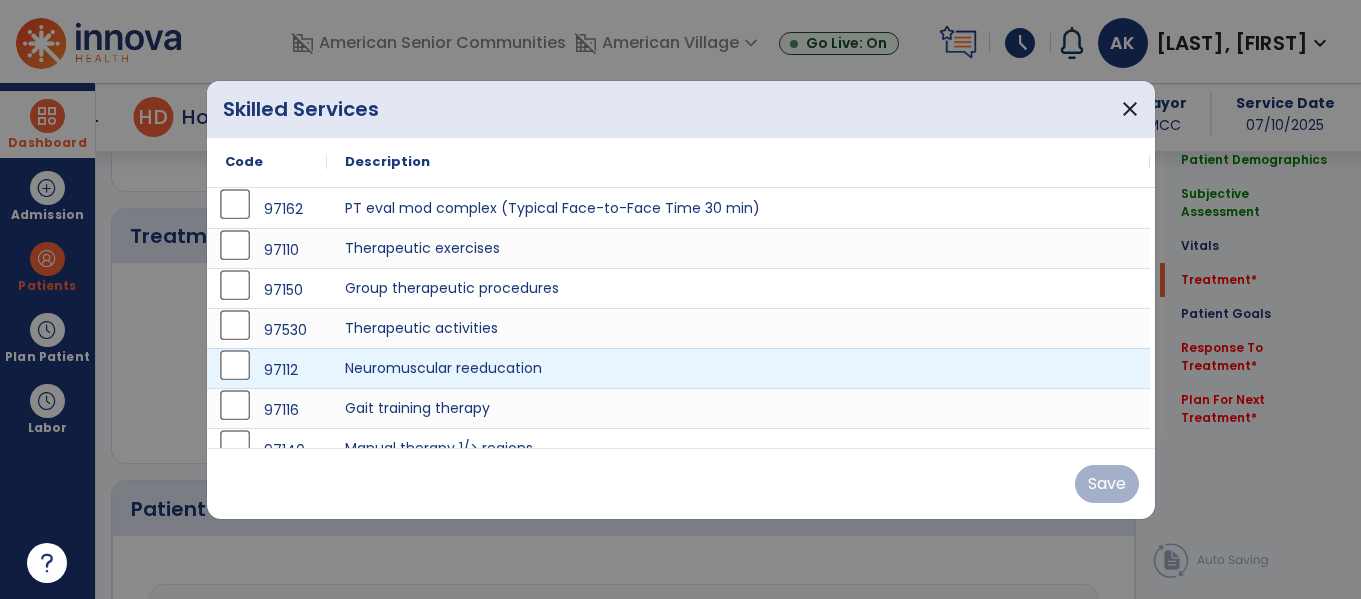 scroll, scrollTop: 1916, scrollLeft: 0, axis: vertical 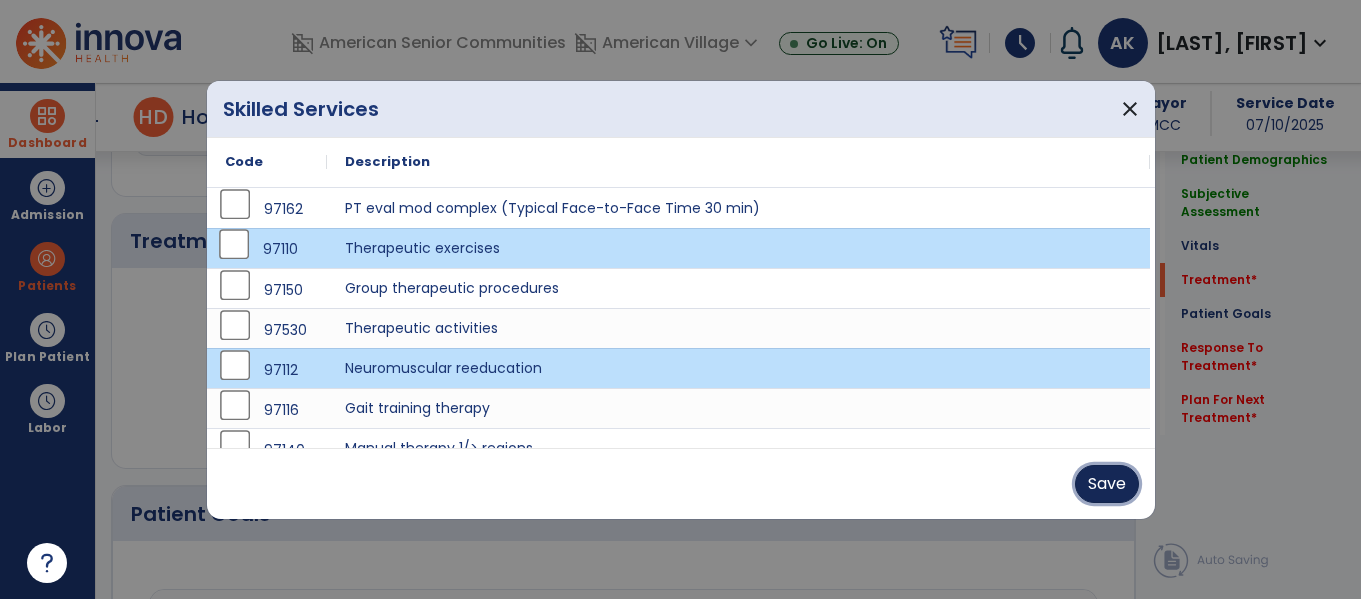 click on "Save" at bounding box center (1107, 484) 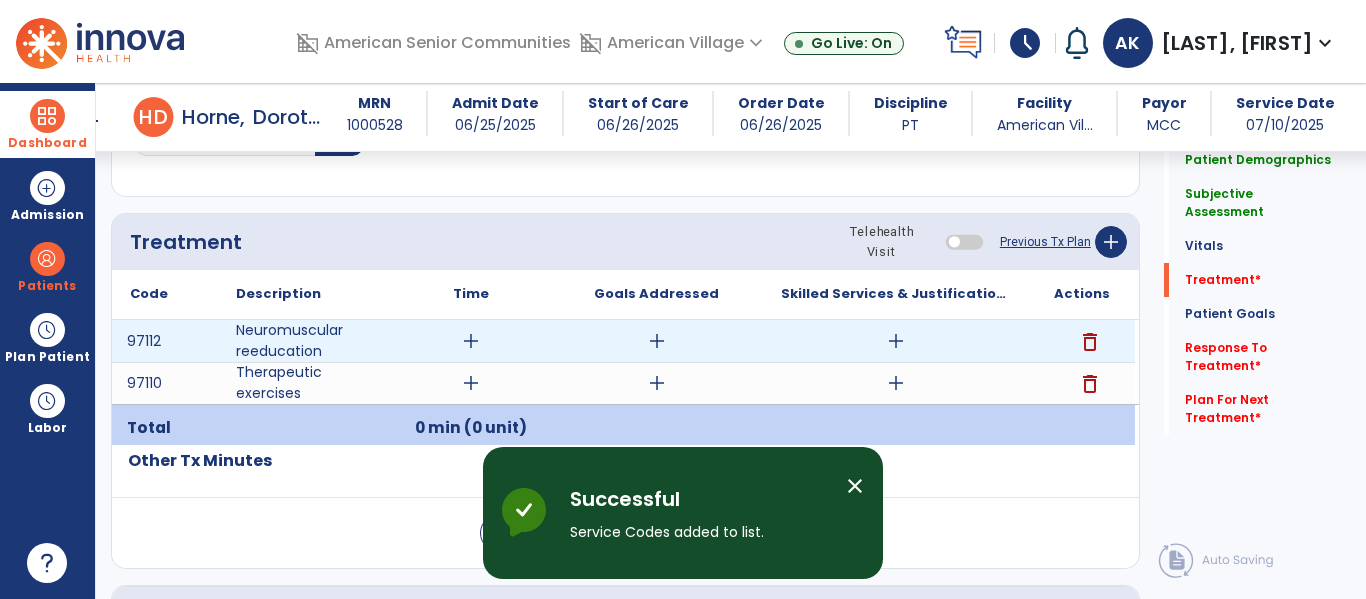 click on "add" at bounding box center [471, 341] 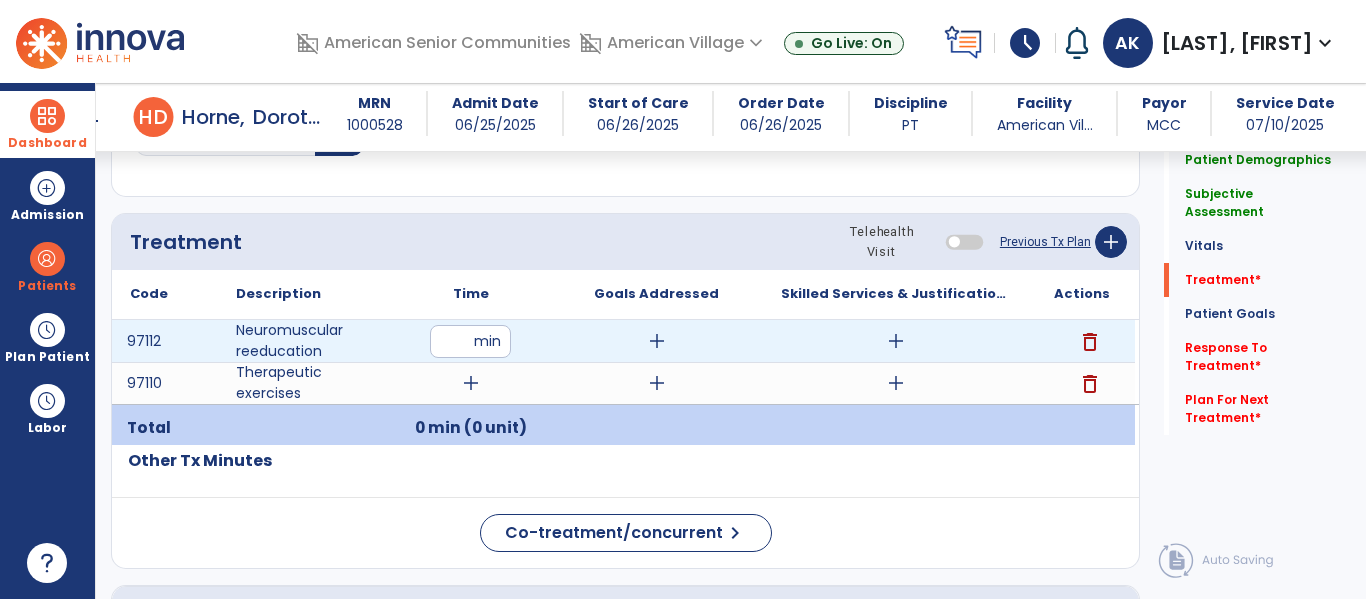 type on "**" 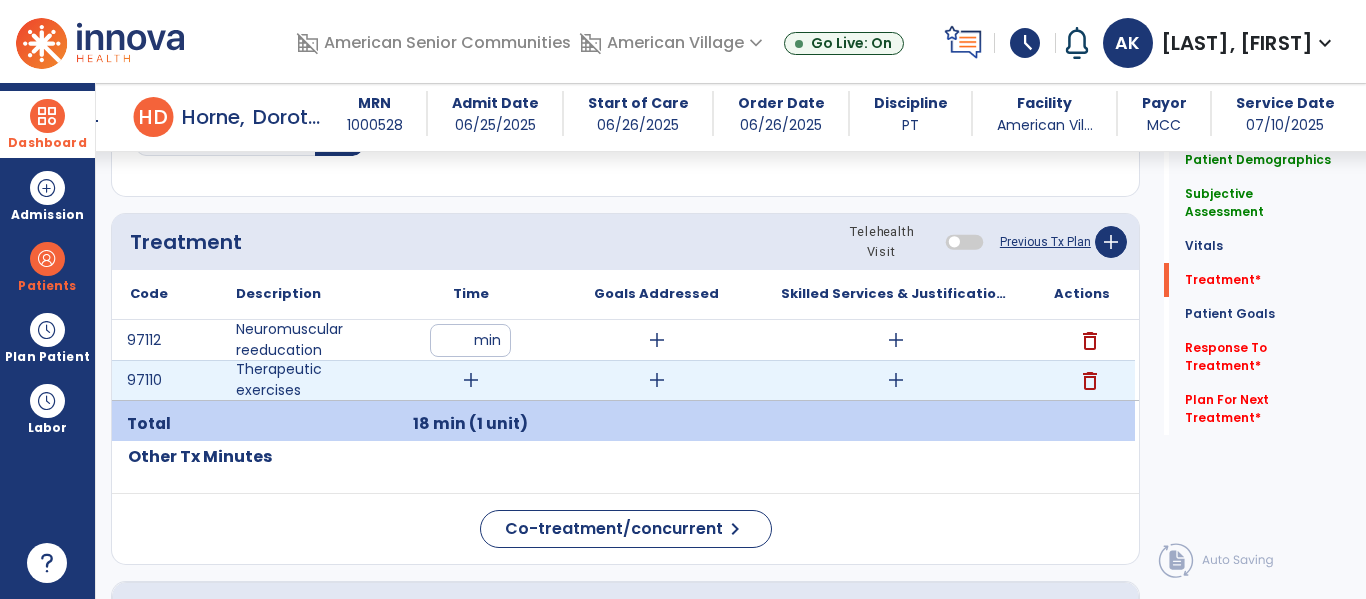 click on "add" at bounding box center [471, 380] 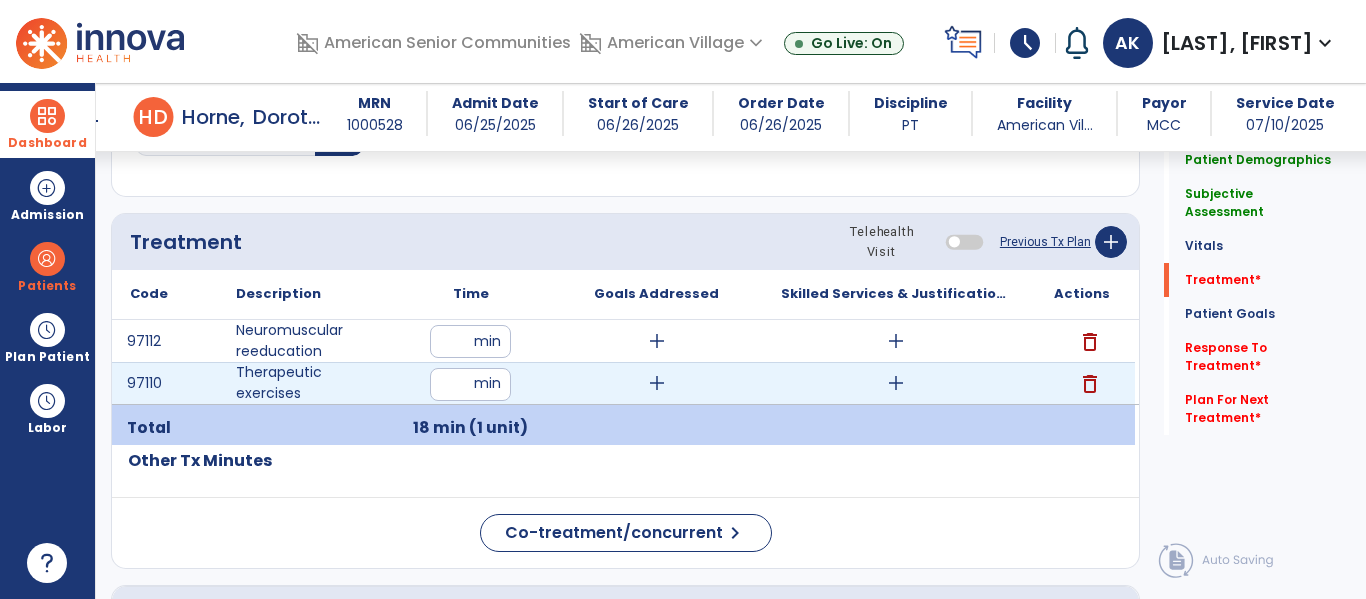 type on "**" 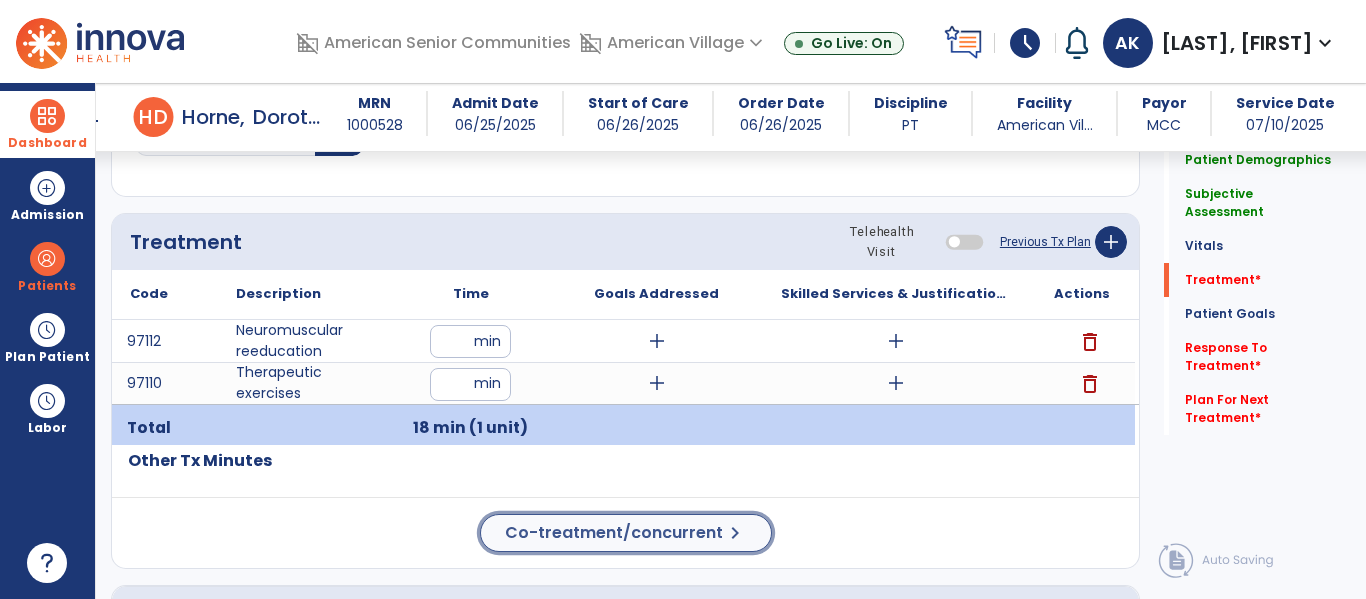 click on "Co-treatment/concurrent" 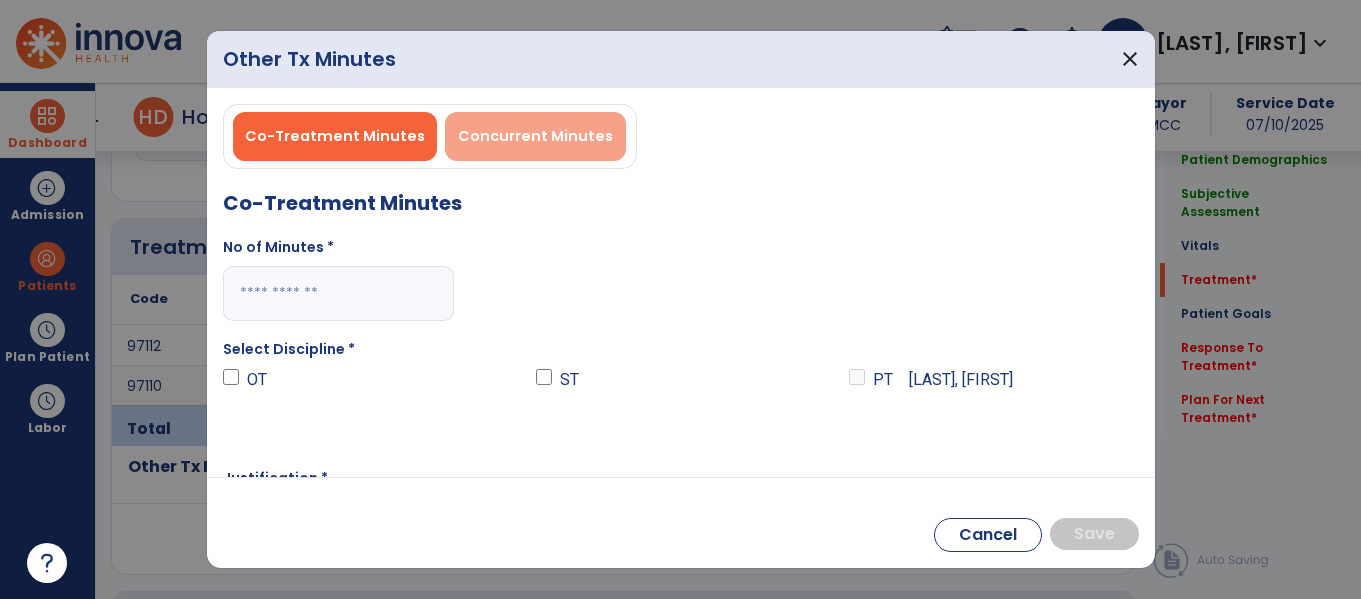scroll, scrollTop: 1916, scrollLeft: 0, axis: vertical 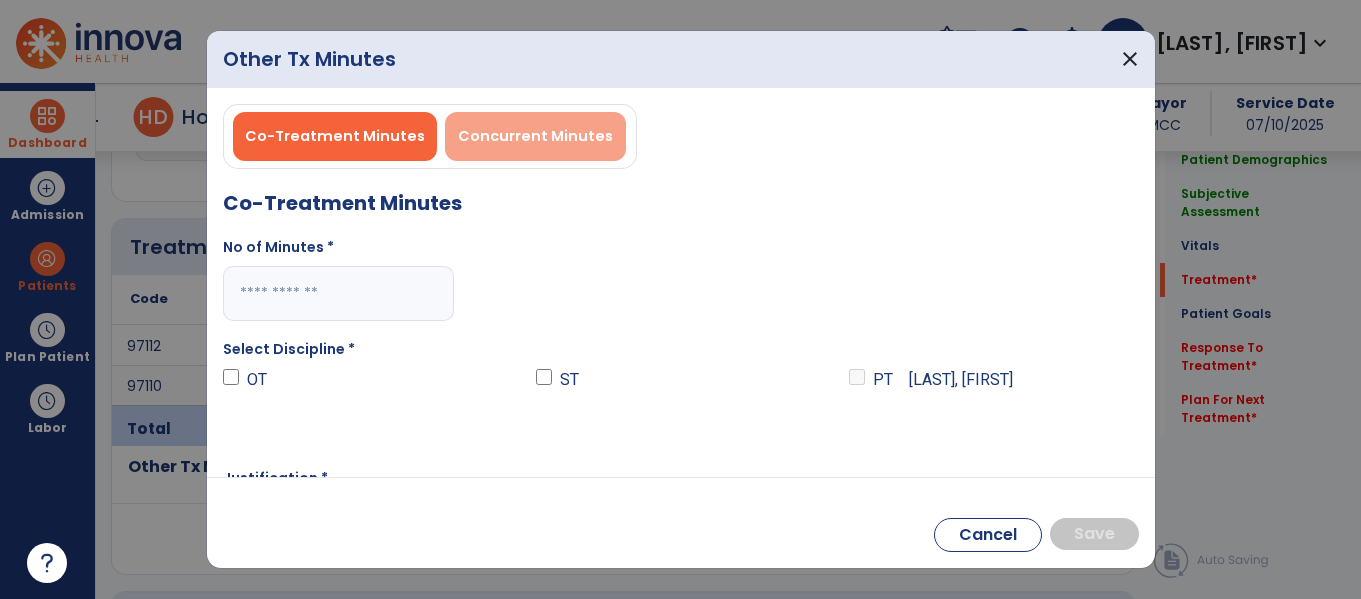 click on "Concurrent Minutes" at bounding box center [535, 136] 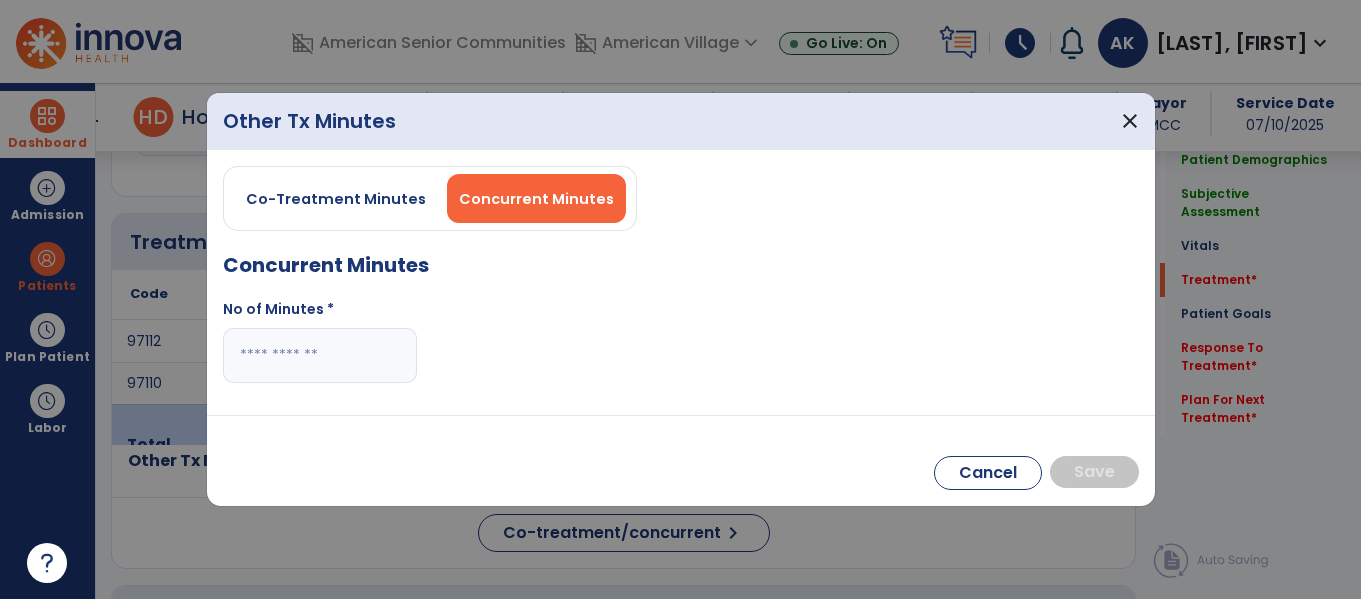 click at bounding box center (320, 355) 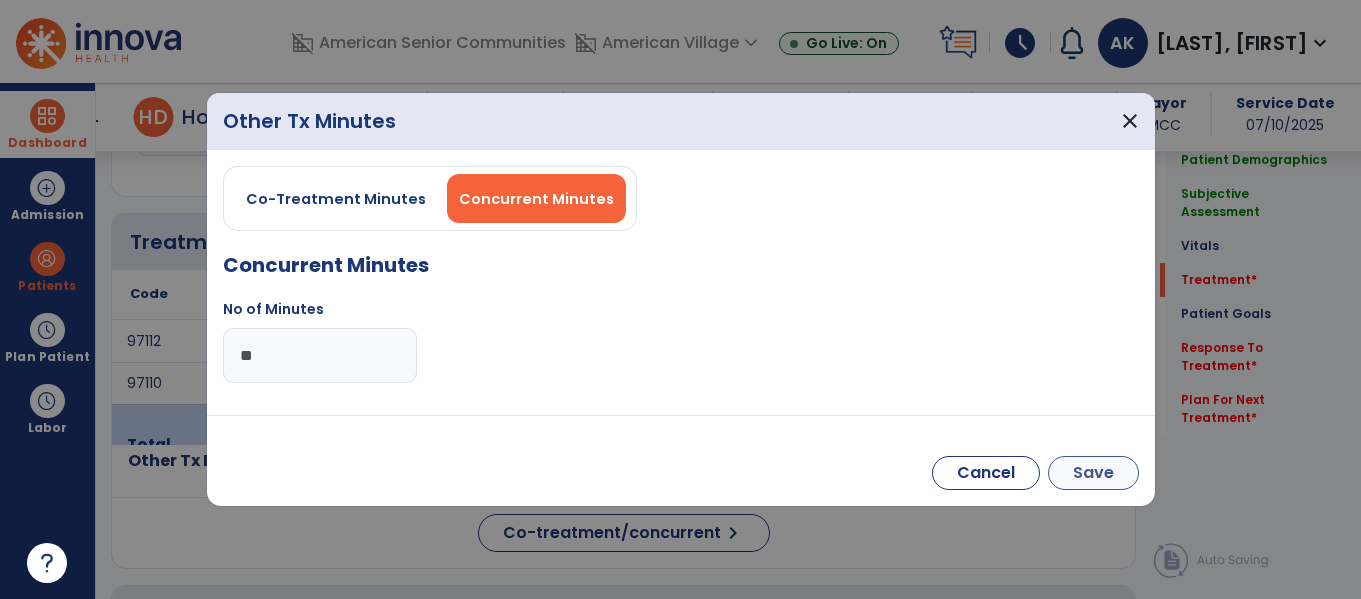 type on "**" 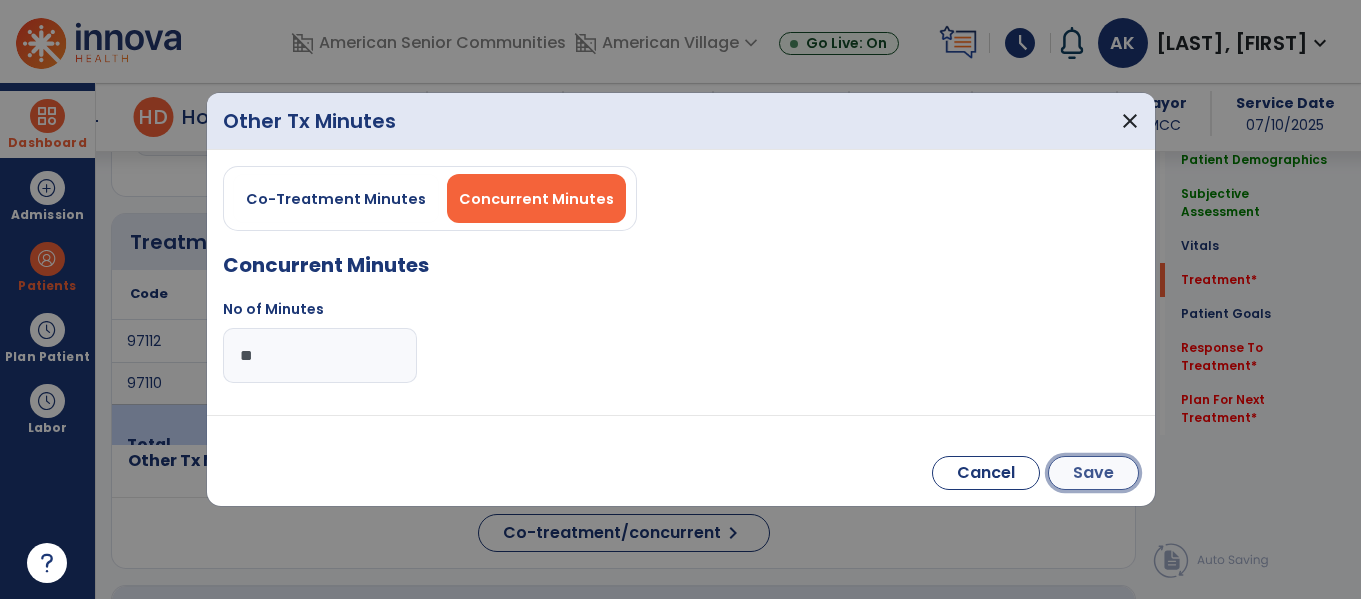 click on "Save" at bounding box center [1093, 473] 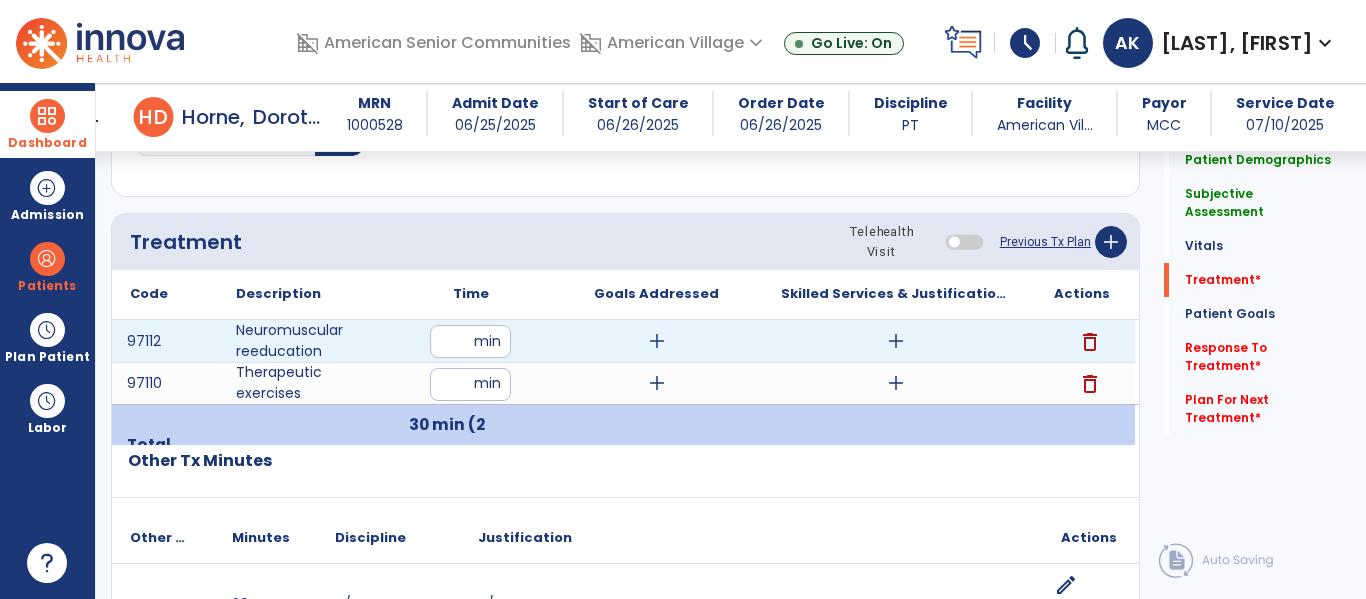 click on "add" at bounding box center (896, 341) 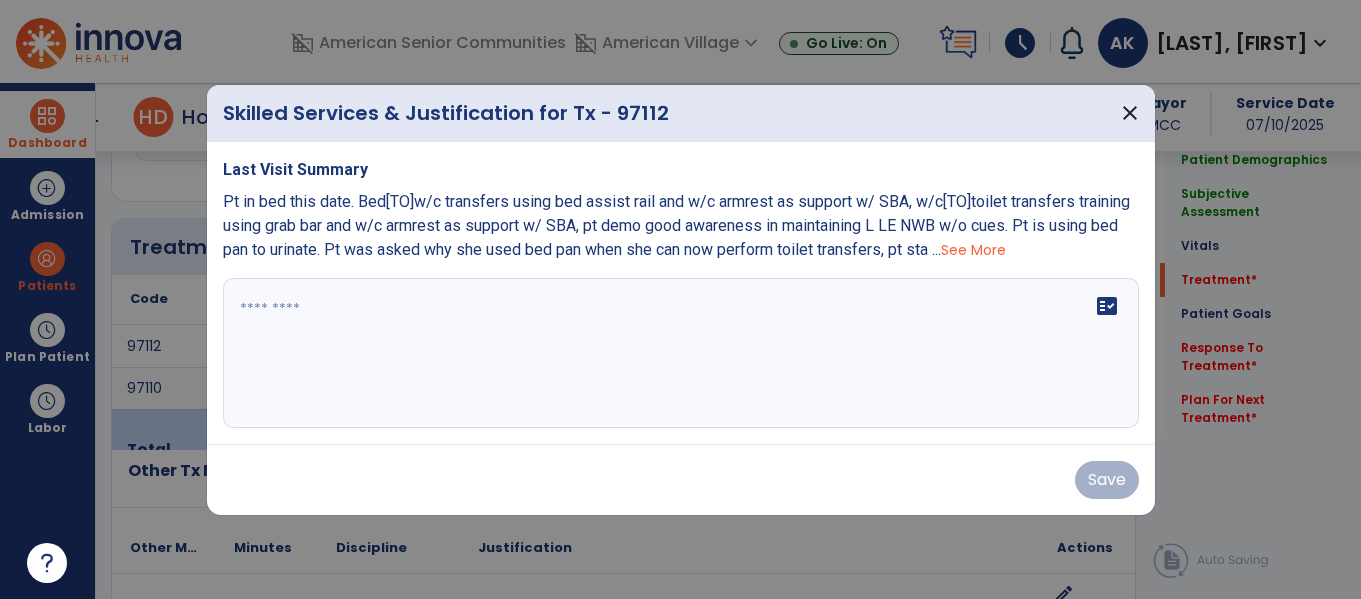 scroll, scrollTop: 1916, scrollLeft: 0, axis: vertical 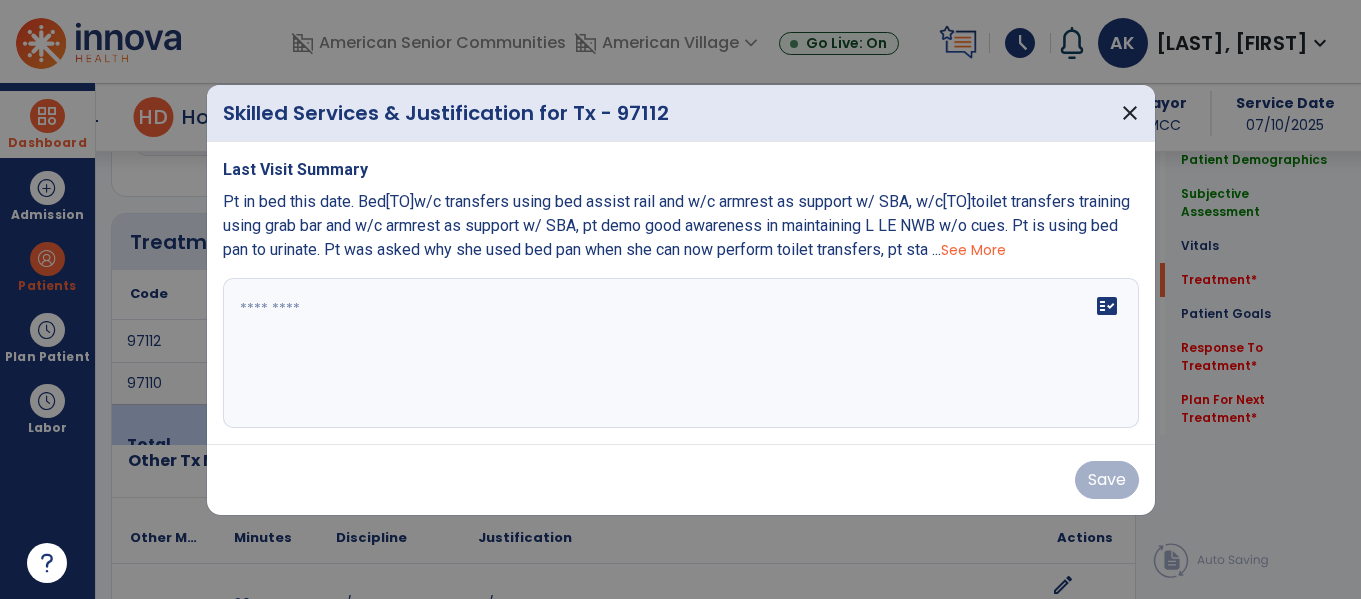 click on "fact_check" at bounding box center [681, 353] 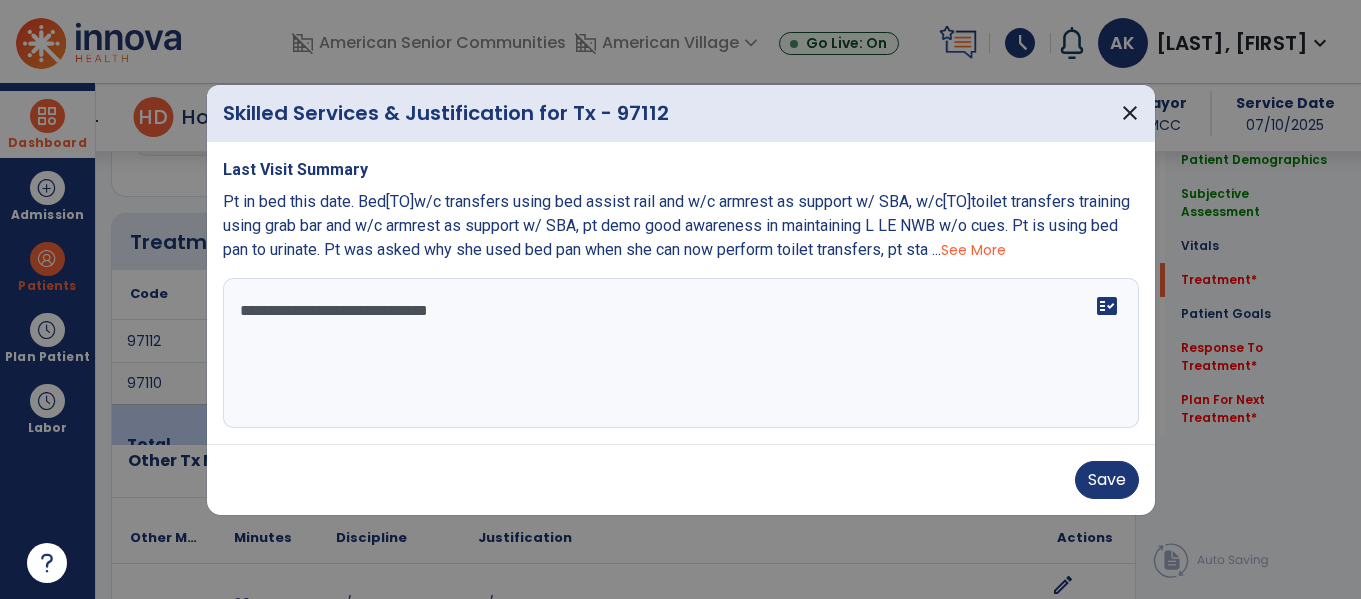 click on "**********" at bounding box center (681, 353) 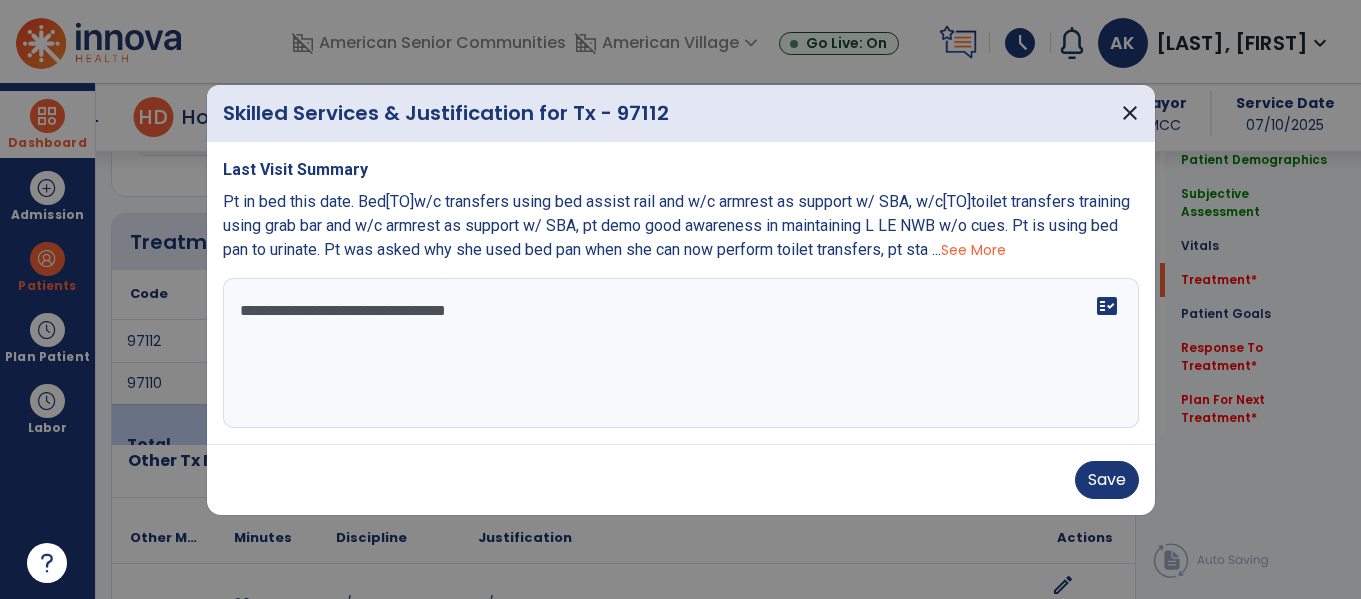 click on "**********" at bounding box center (681, 353) 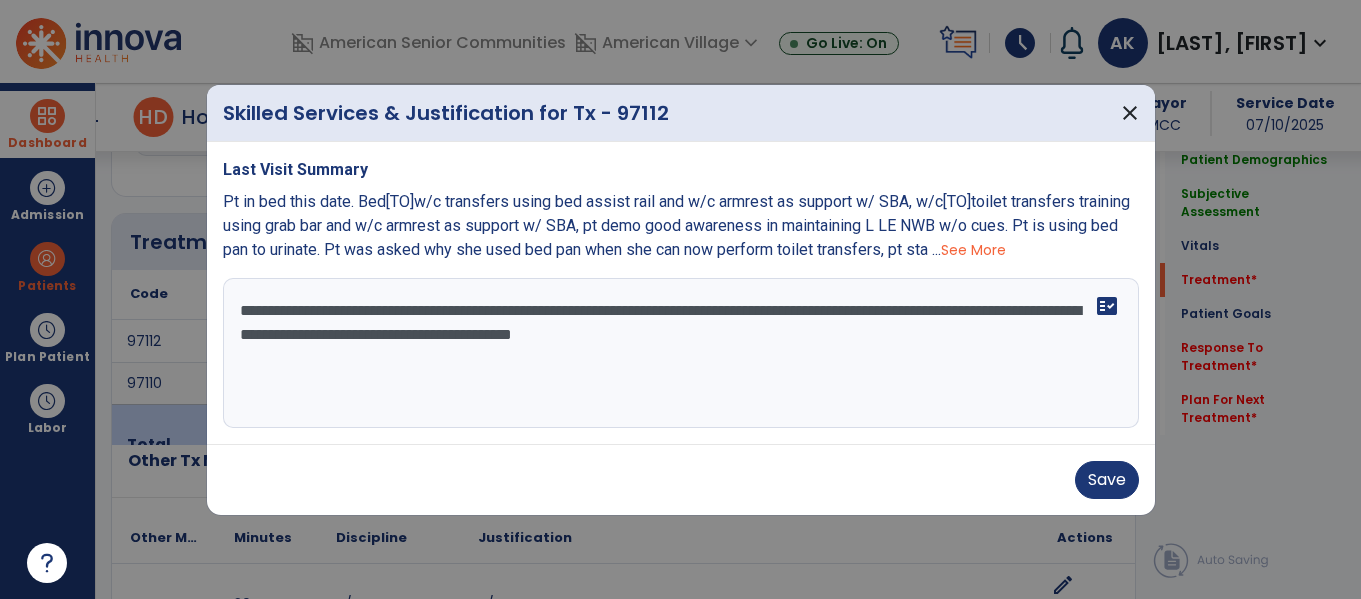 click on "**********" at bounding box center [681, 353] 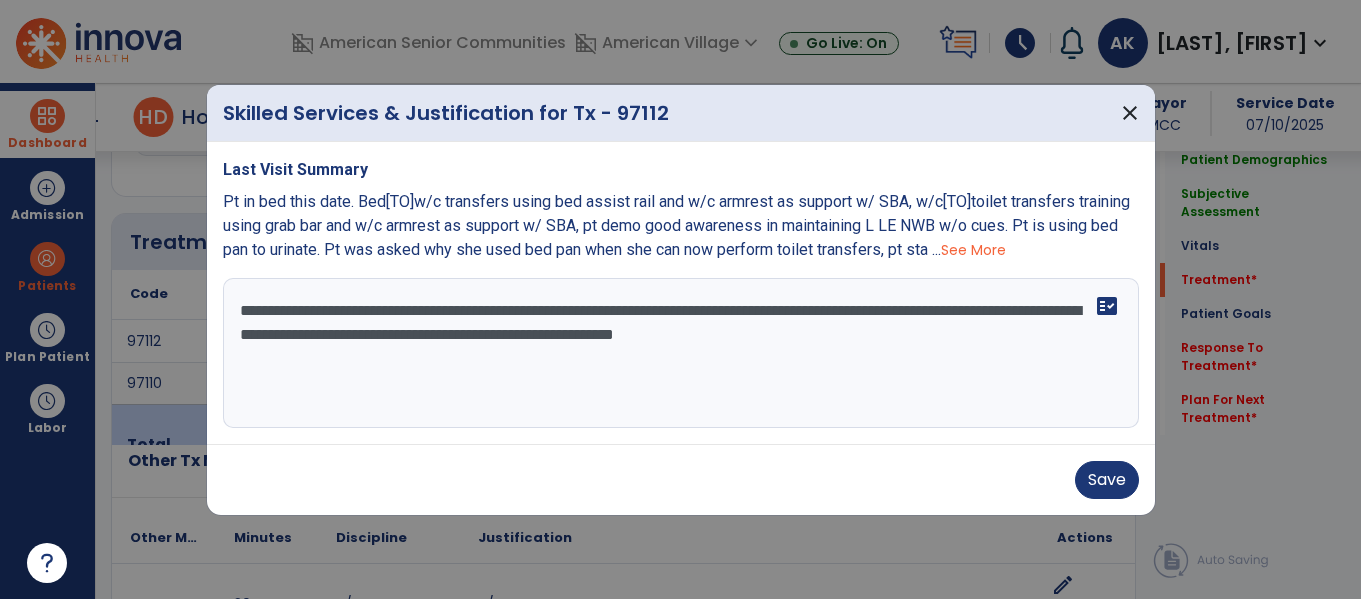 click on "**********" at bounding box center (681, 353) 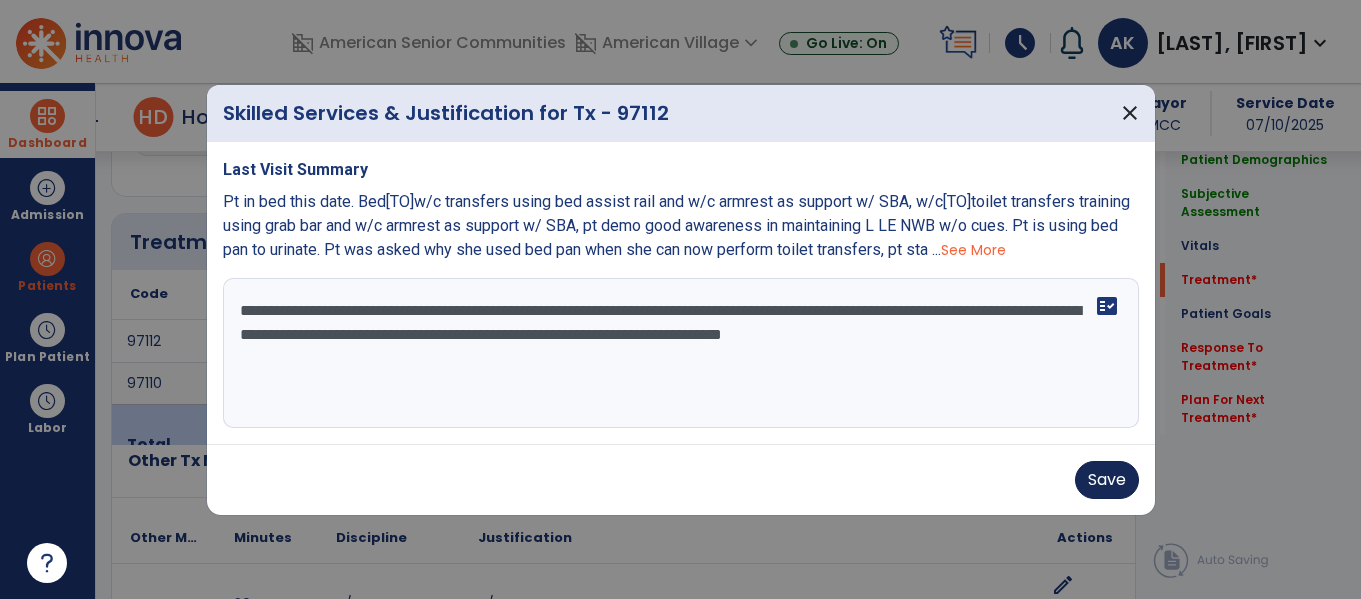 type on "**********" 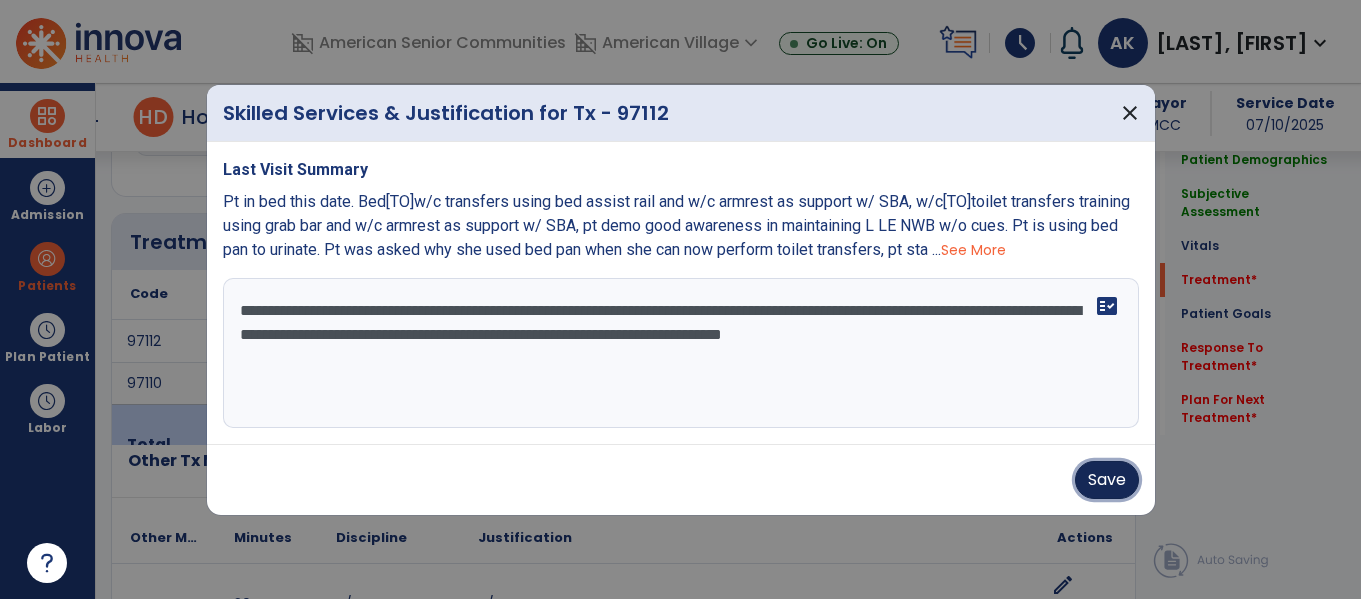 click on "Save" at bounding box center (1107, 480) 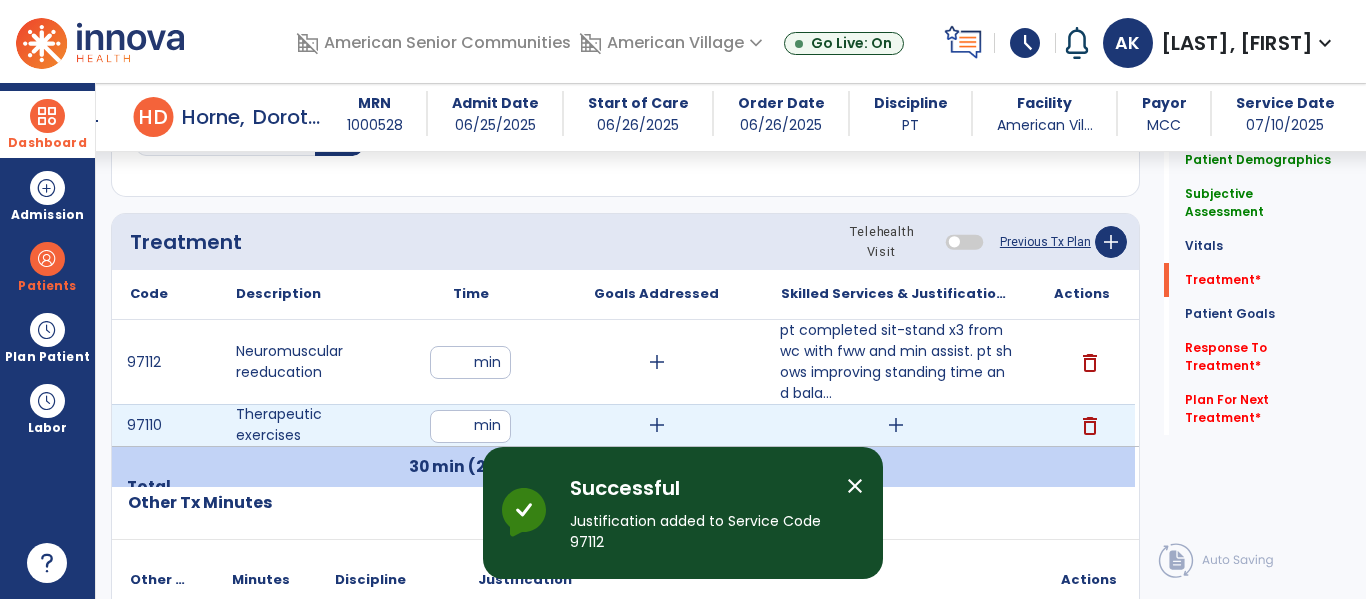 click on "add" at bounding box center [896, 425] 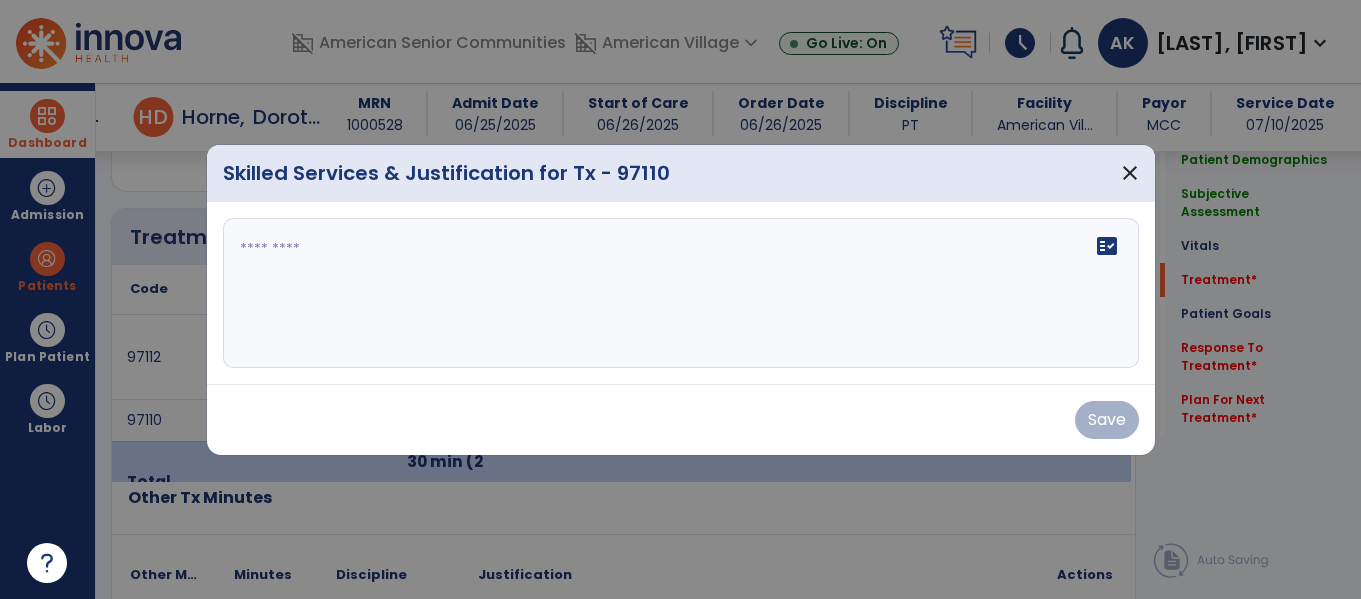 scroll, scrollTop: 1916, scrollLeft: 0, axis: vertical 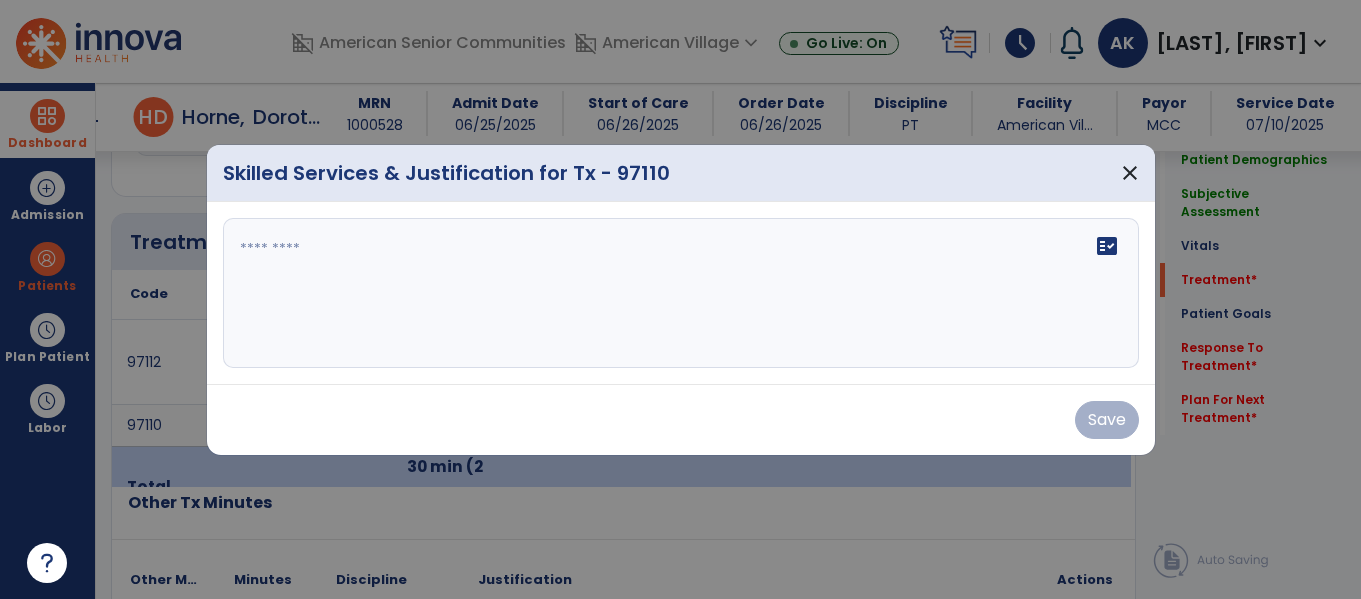 click on "fact_check" at bounding box center [681, 293] 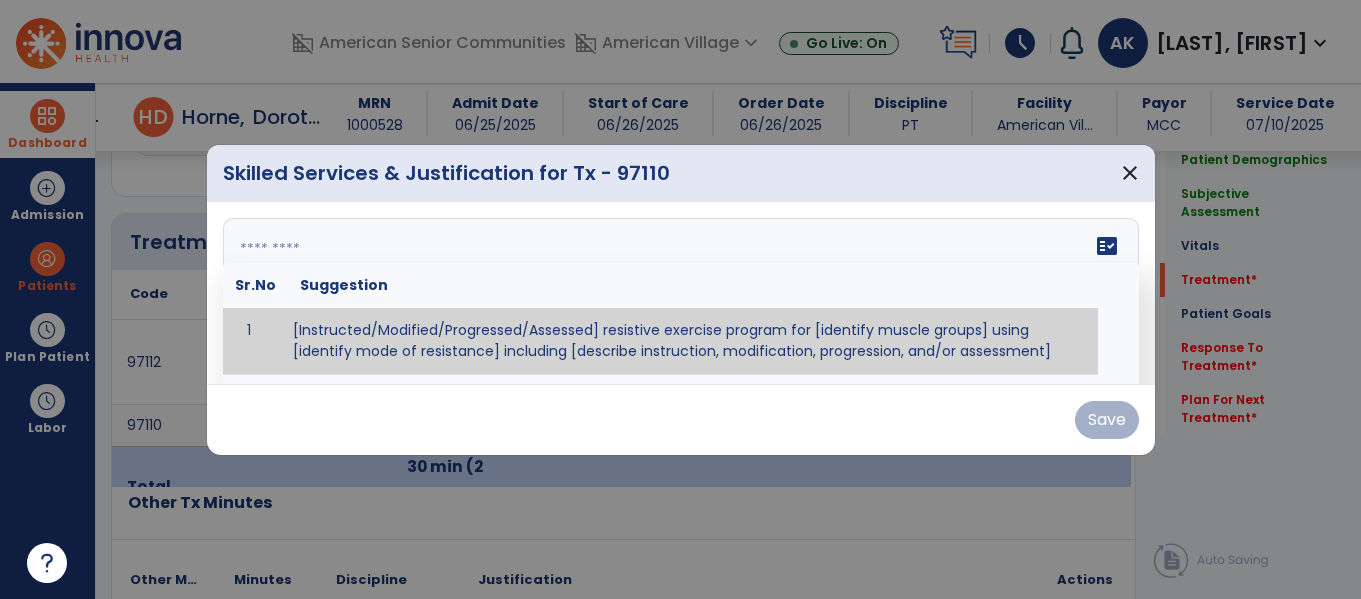 type on "**********" 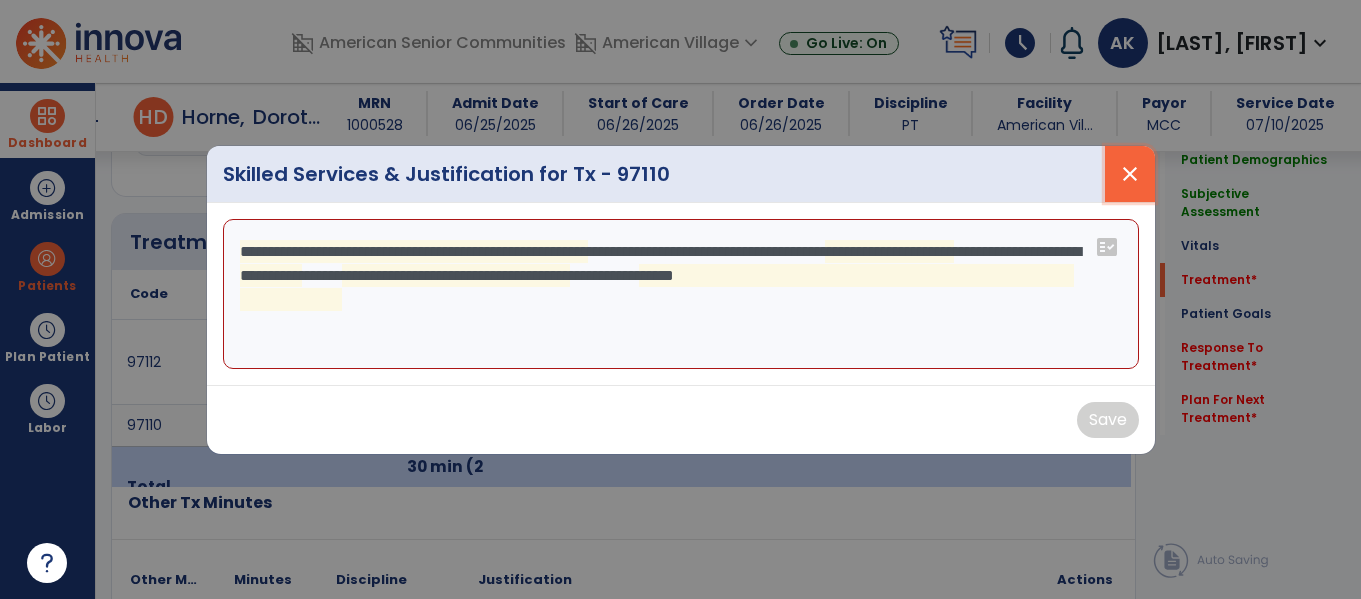 click on "close" at bounding box center [1130, 174] 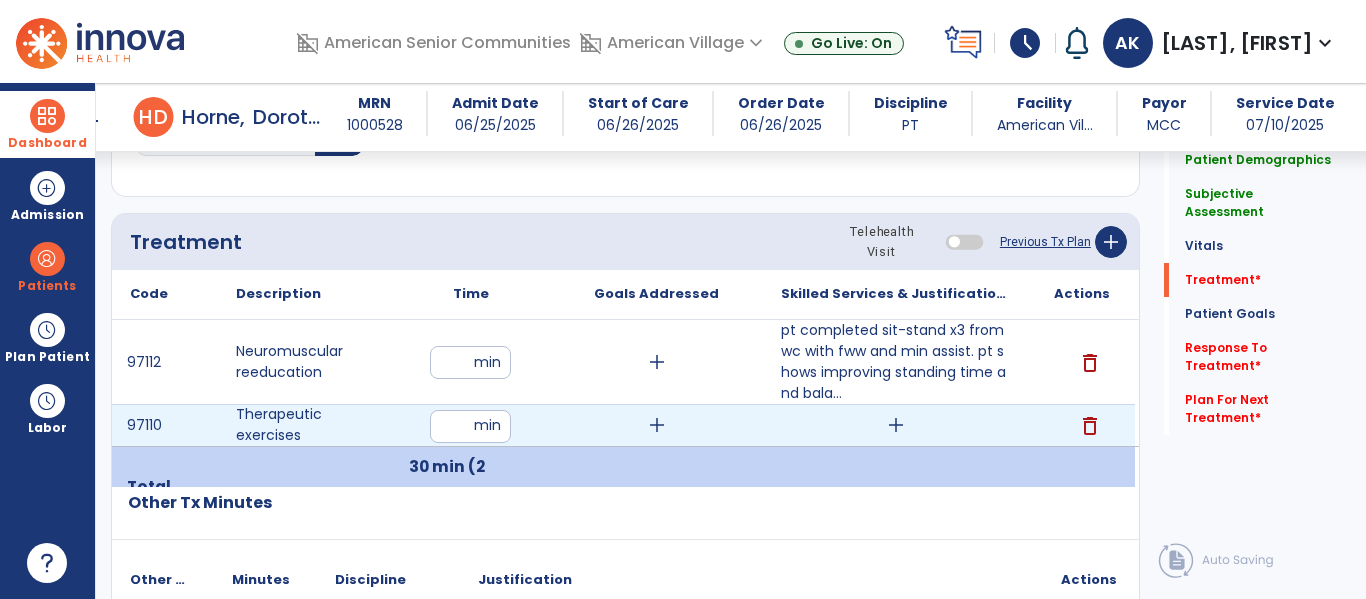 click on "add" at bounding box center (896, 425) 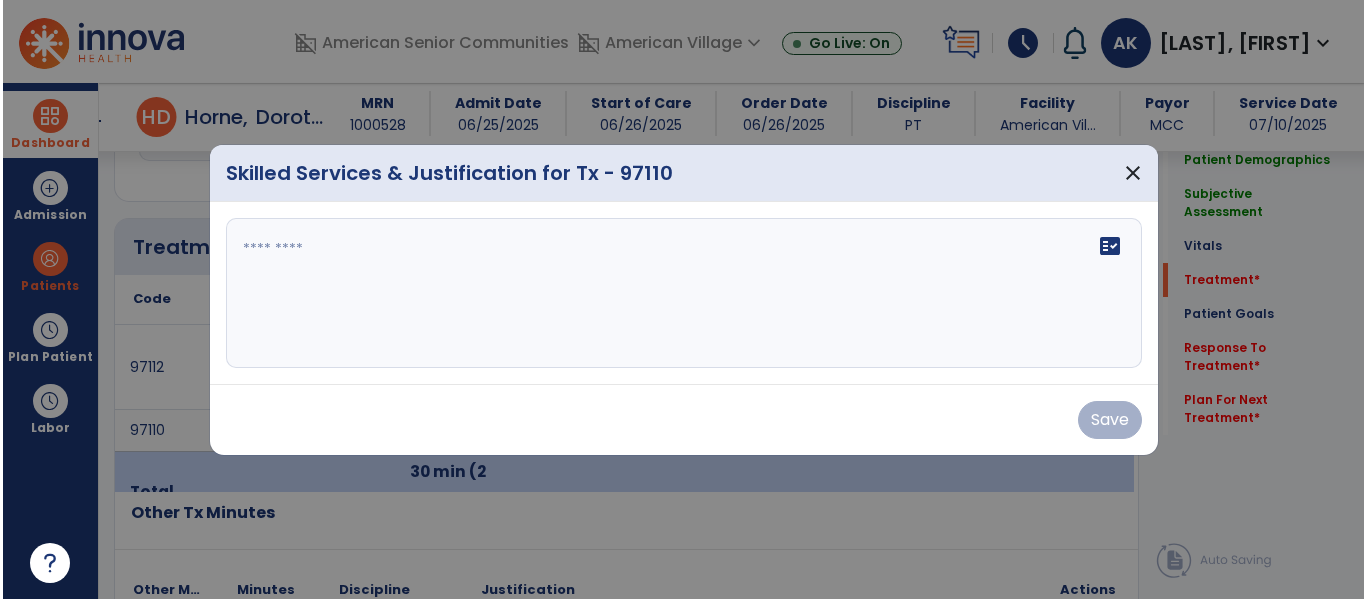 scroll, scrollTop: 1916, scrollLeft: 0, axis: vertical 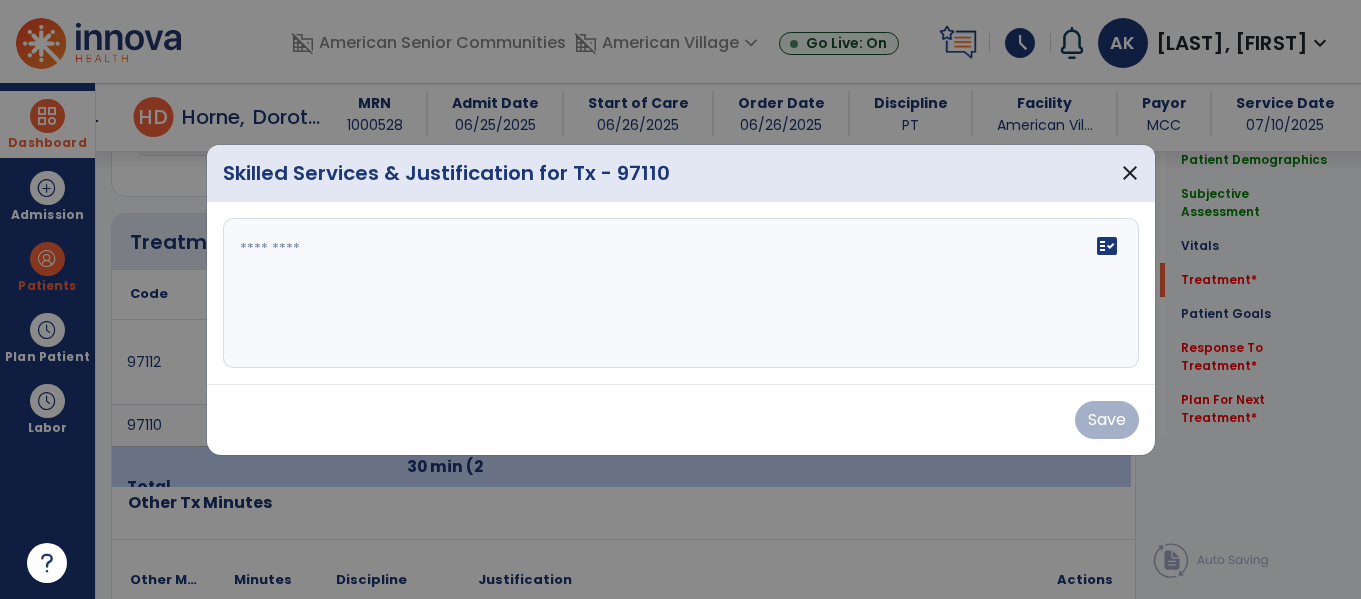 click on "fact_check" at bounding box center [681, 293] 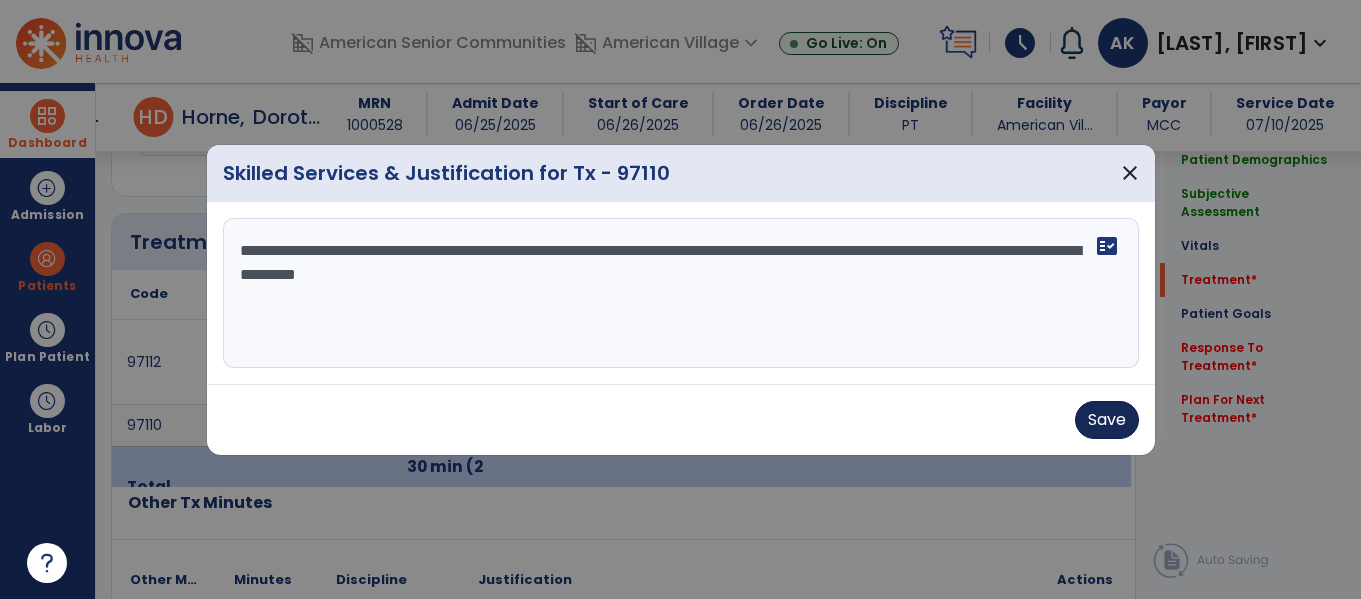type on "**********" 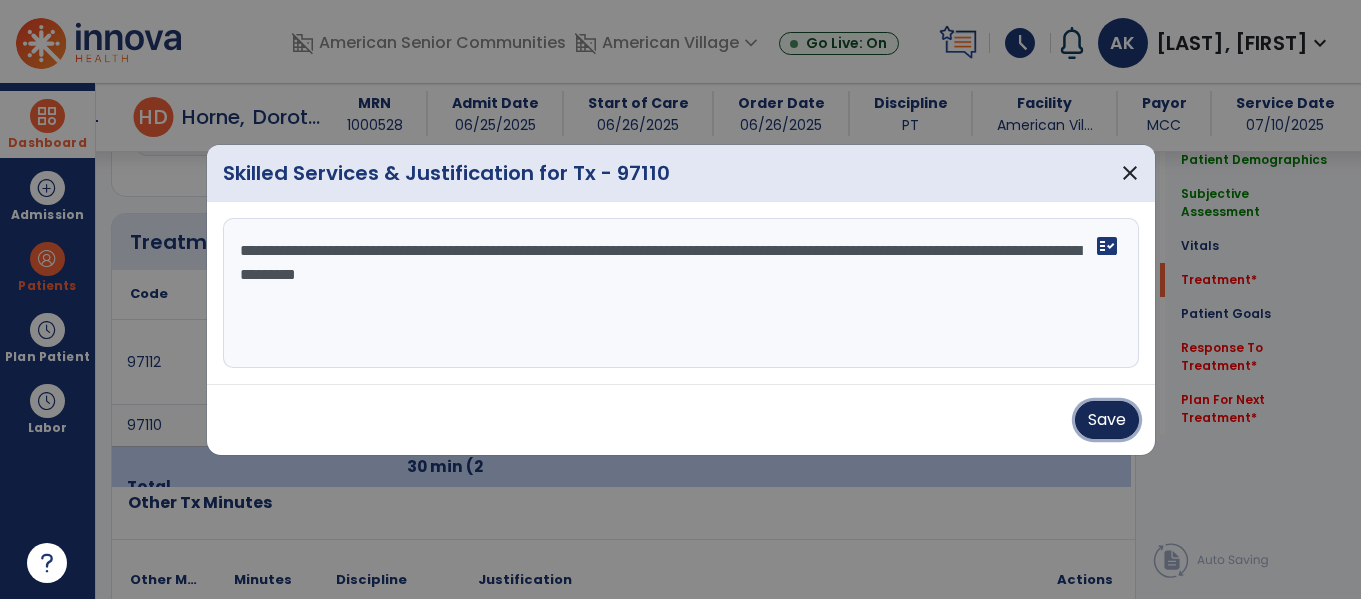 click on "Save" at bounding box center [1107, 420] 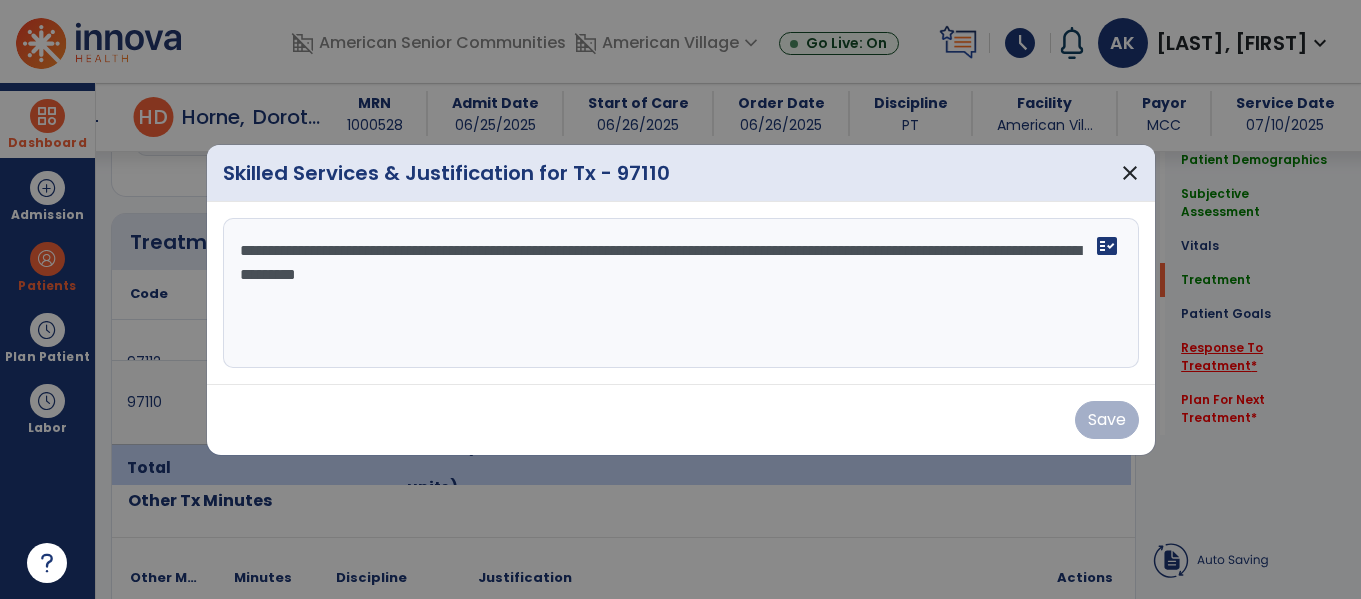 click on "Response To Treatment   *" 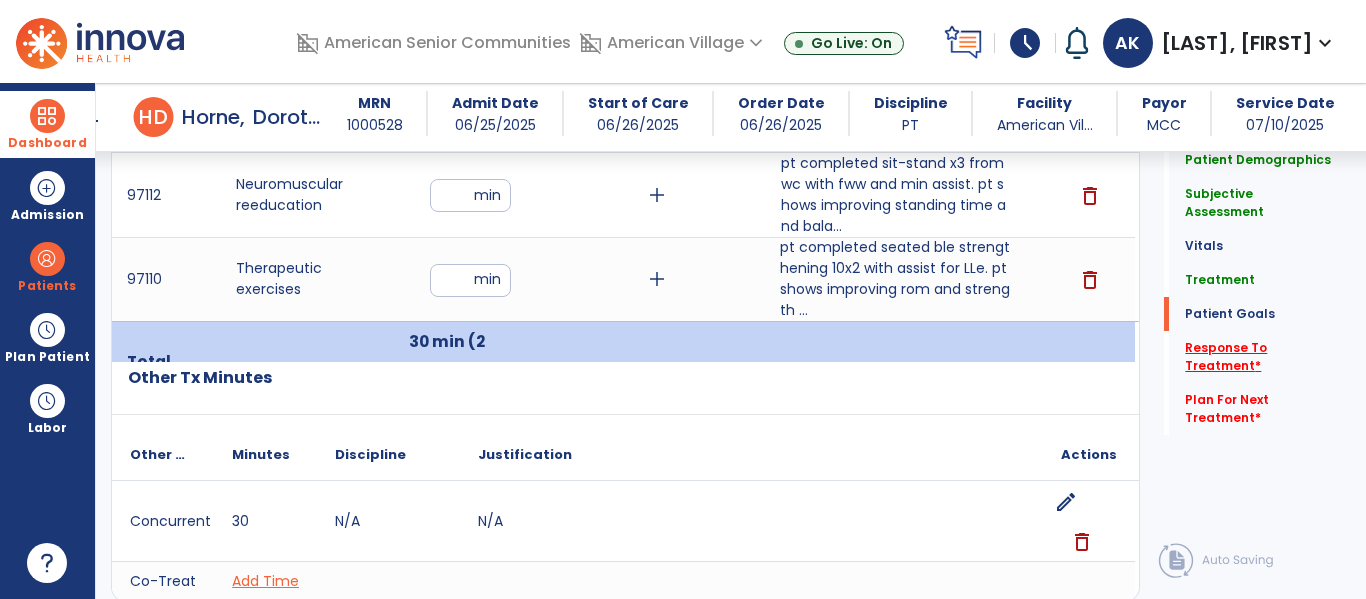 scroll, scrollTop: 3051, scrollLeft: 0, axis: vertical 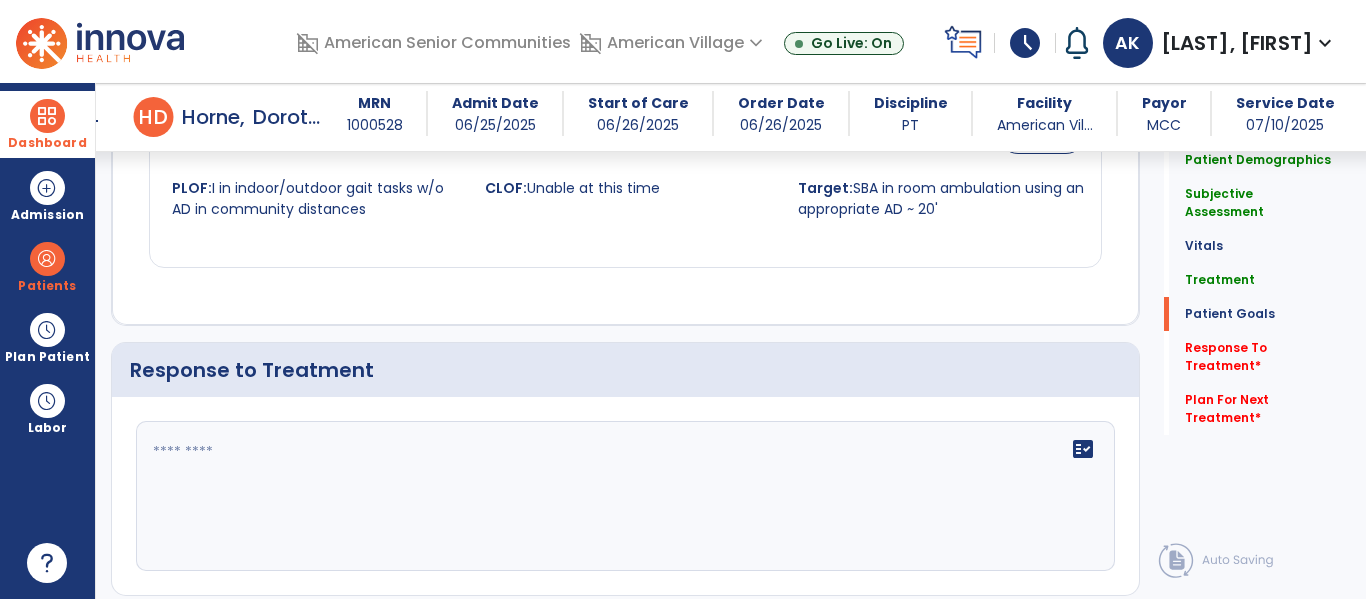 click on "fact_check" 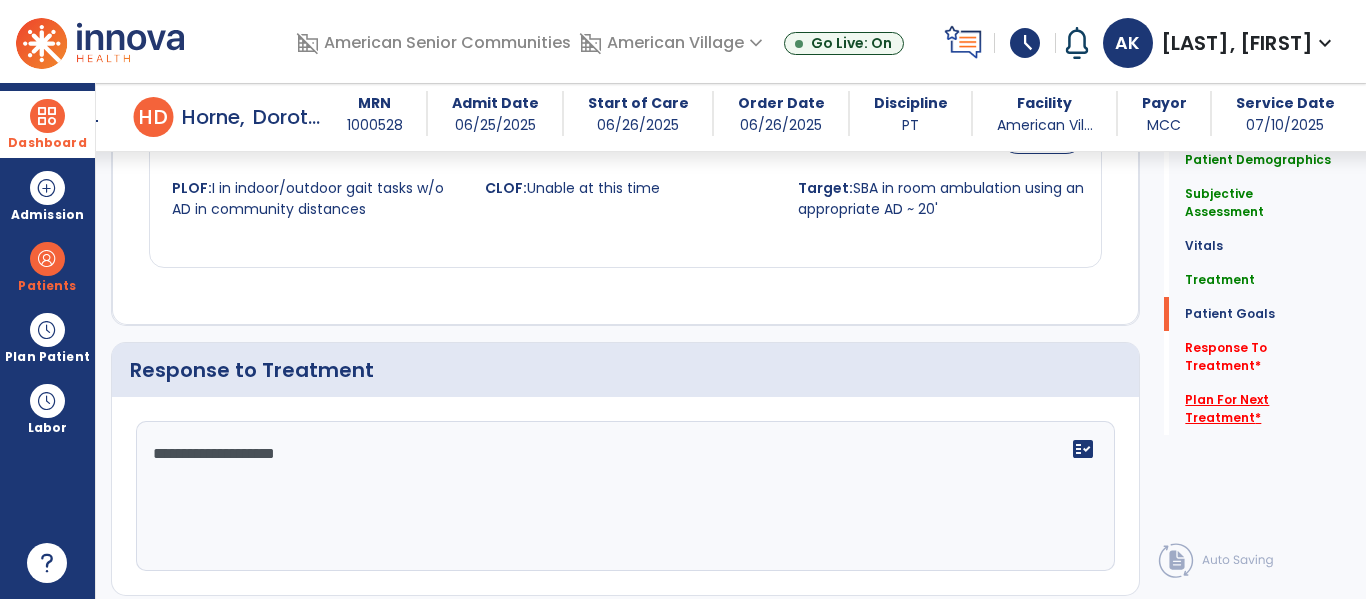 type on "**********" 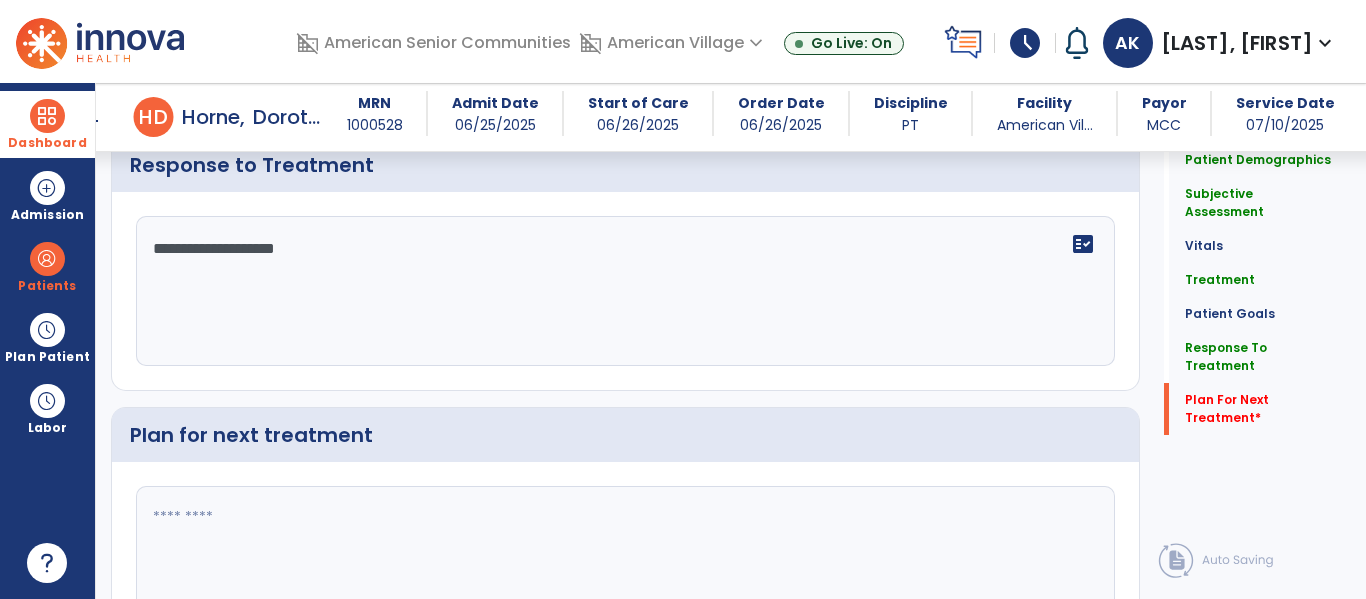 click 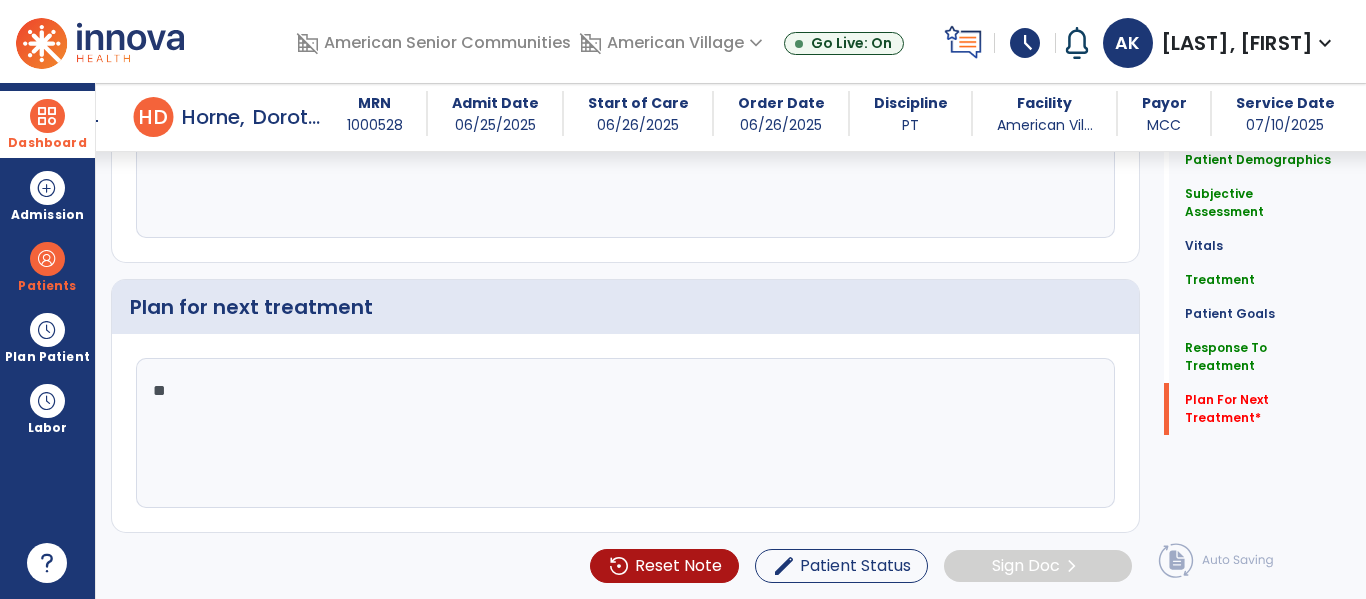 type on "*" 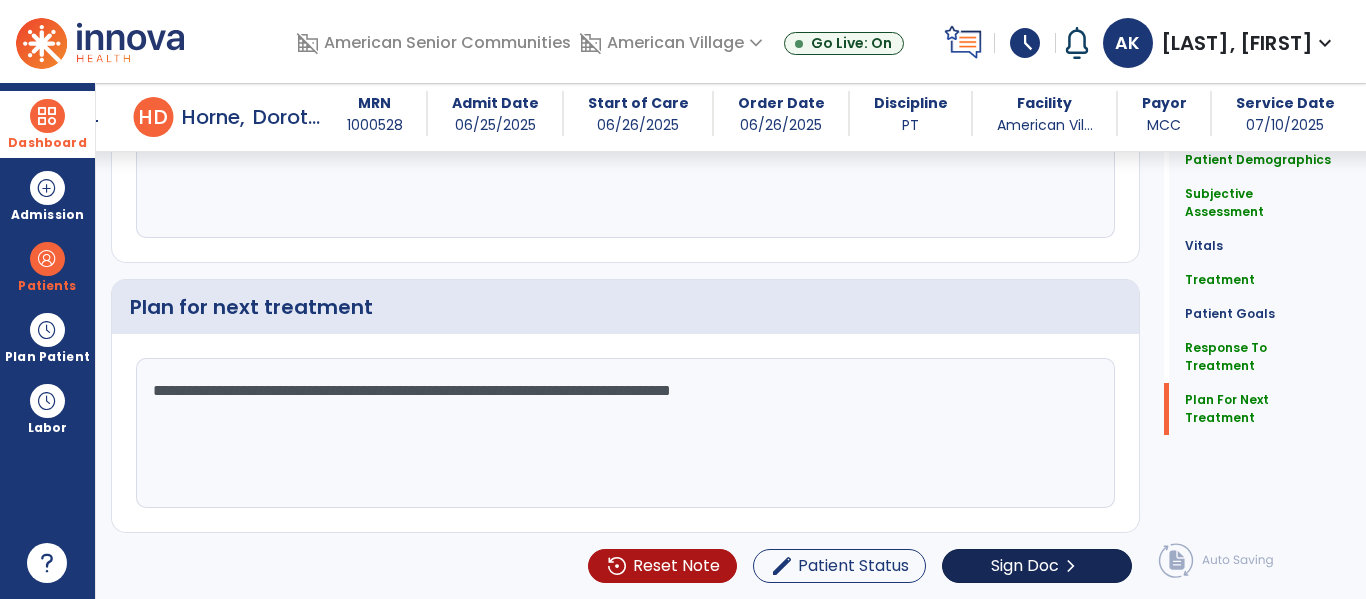 scroll, scrollTop: 3256, scrollLeft: 0, axis: vertical 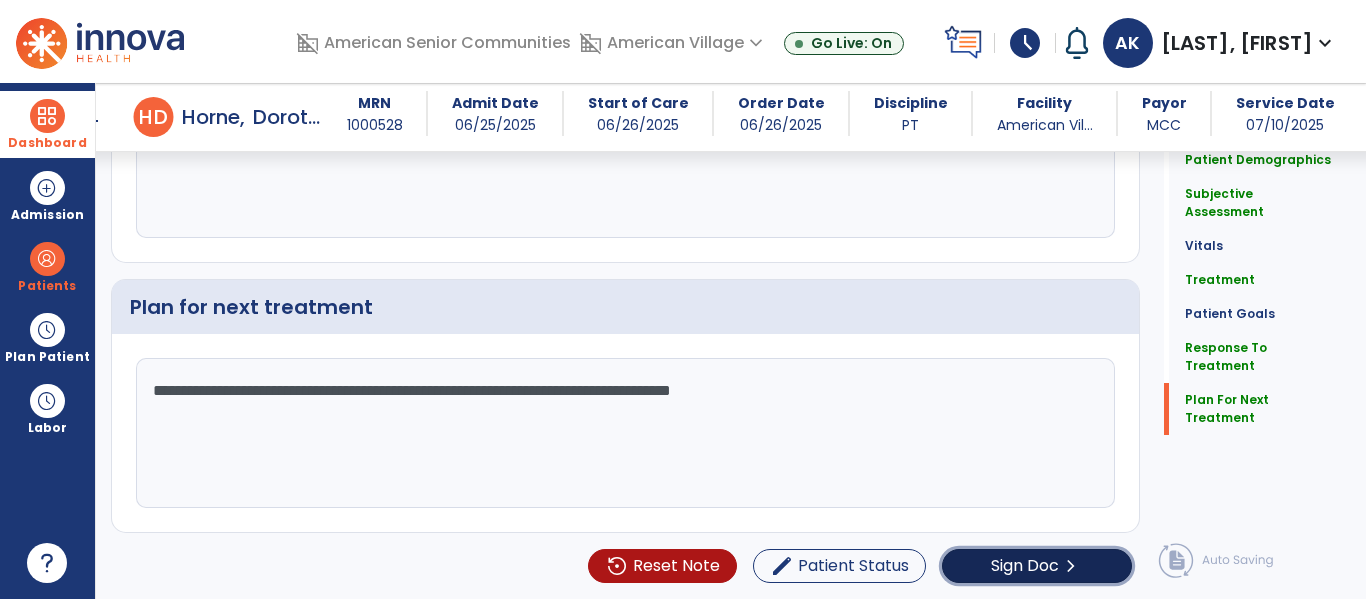 click on "Sign Doc" 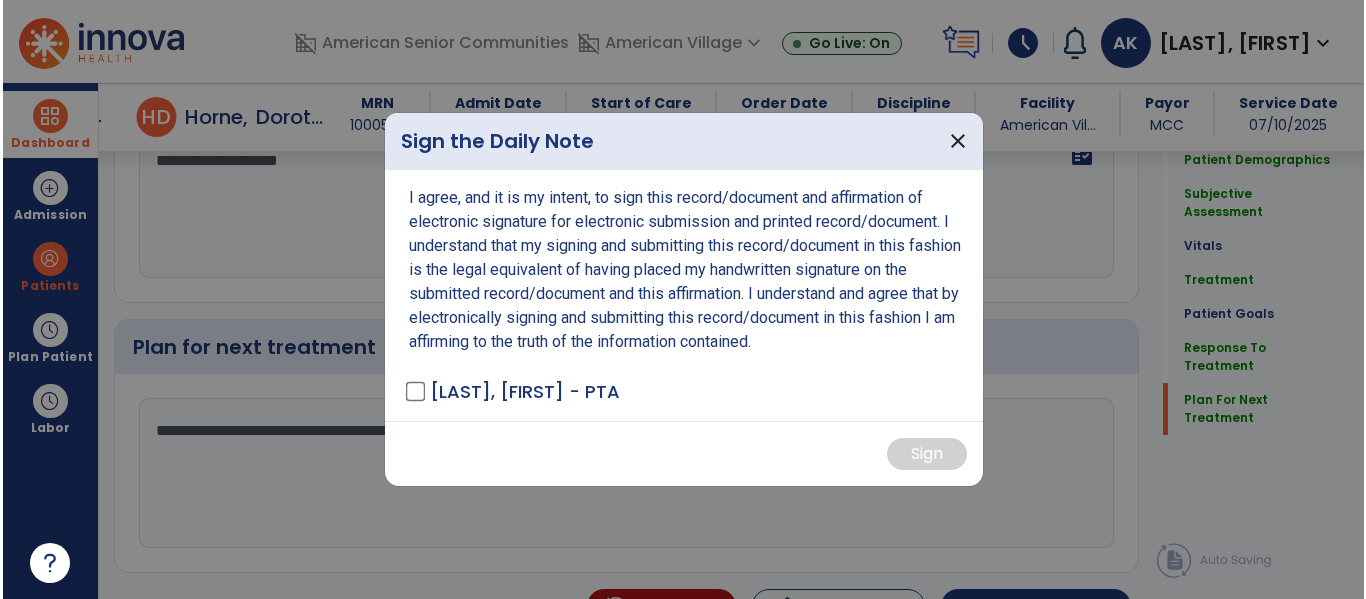 scroll, scrollTop: 3424, scrollLeft: 0, axis: vertical 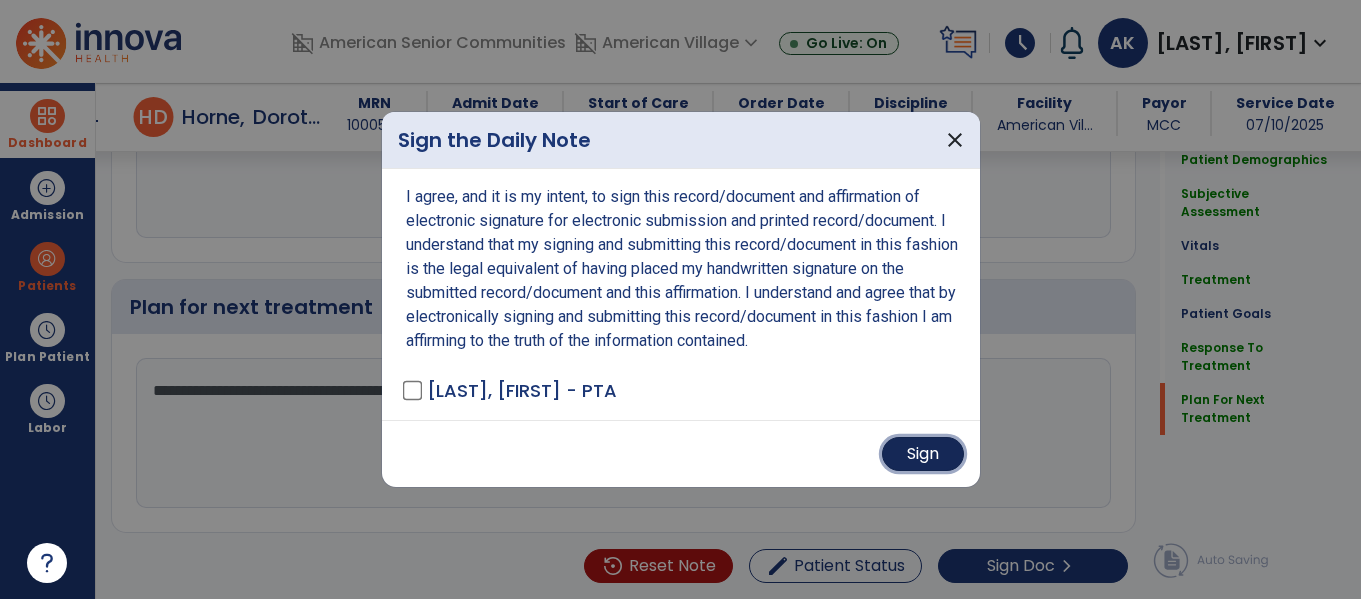 click on "Sign" at bounding box center (923, 454) 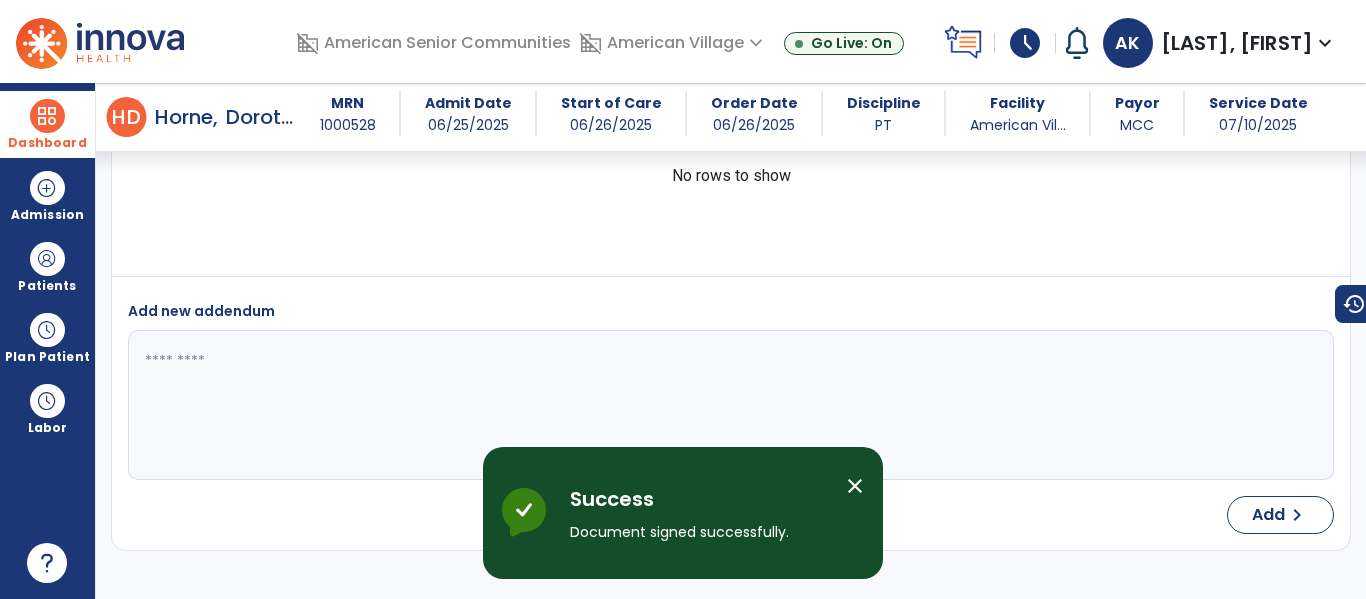 click on "Dashboard" at bounding box center [47, 124] 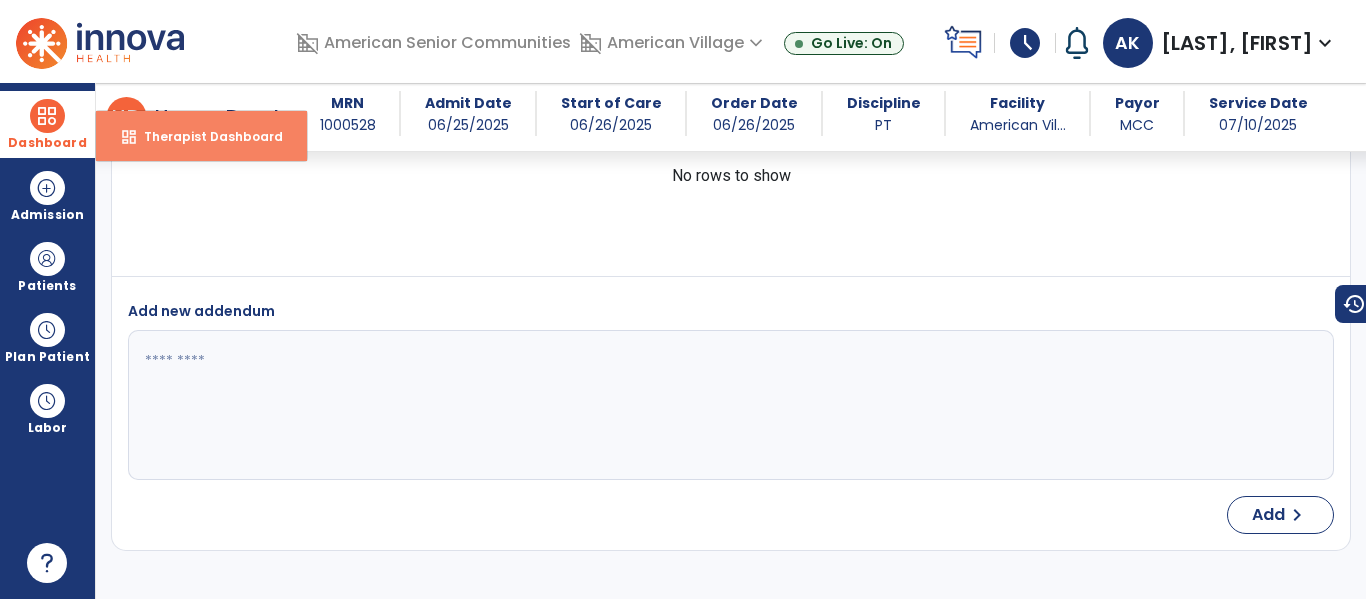 click on "Therapist Dashboard" at bounding box center [205, 136] 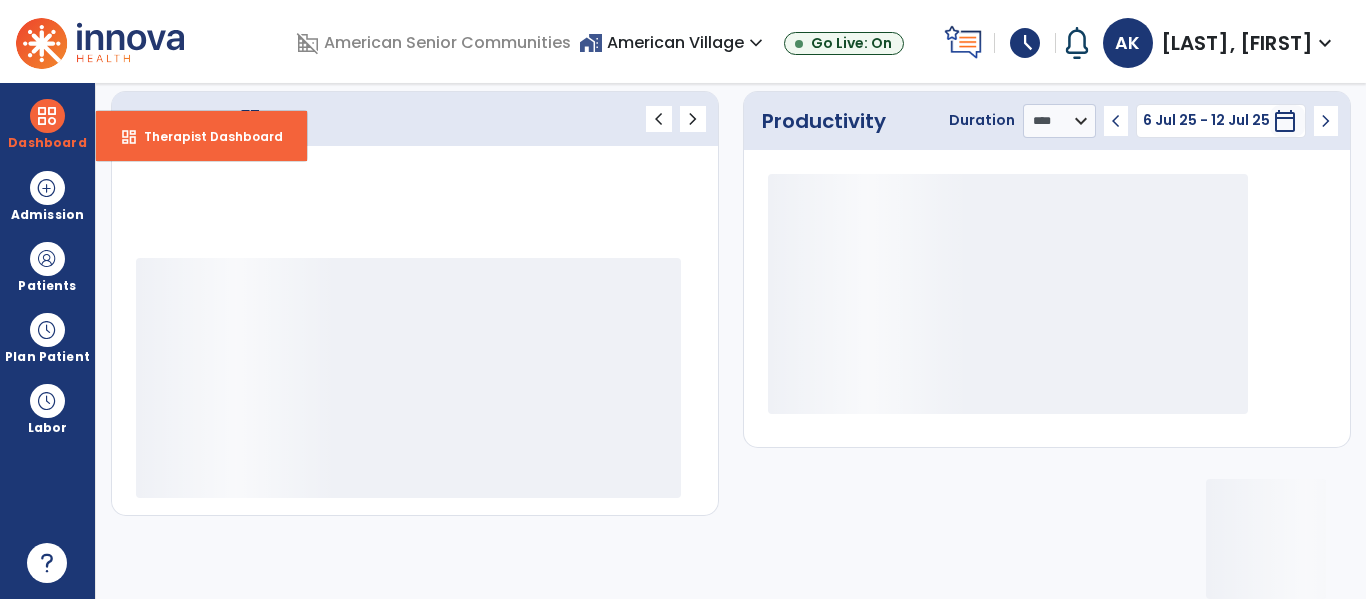 scroll, scrollTop: 276, scrollLeft: 0, axis: vertical 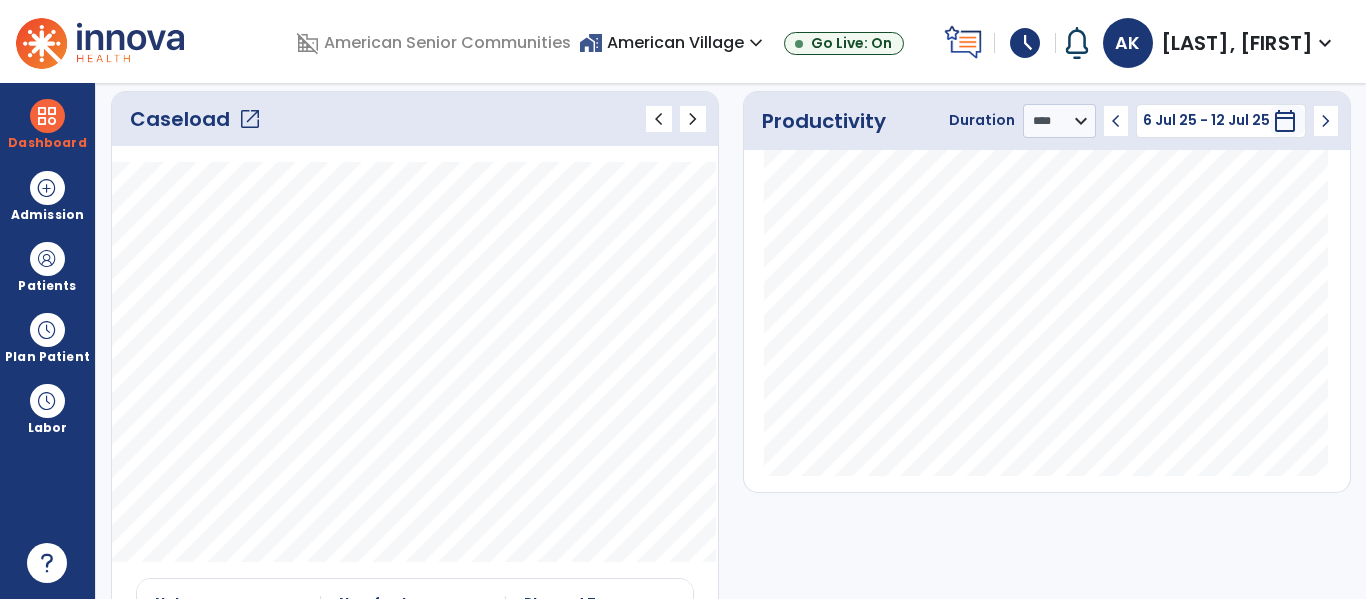 click on "open_in_new" 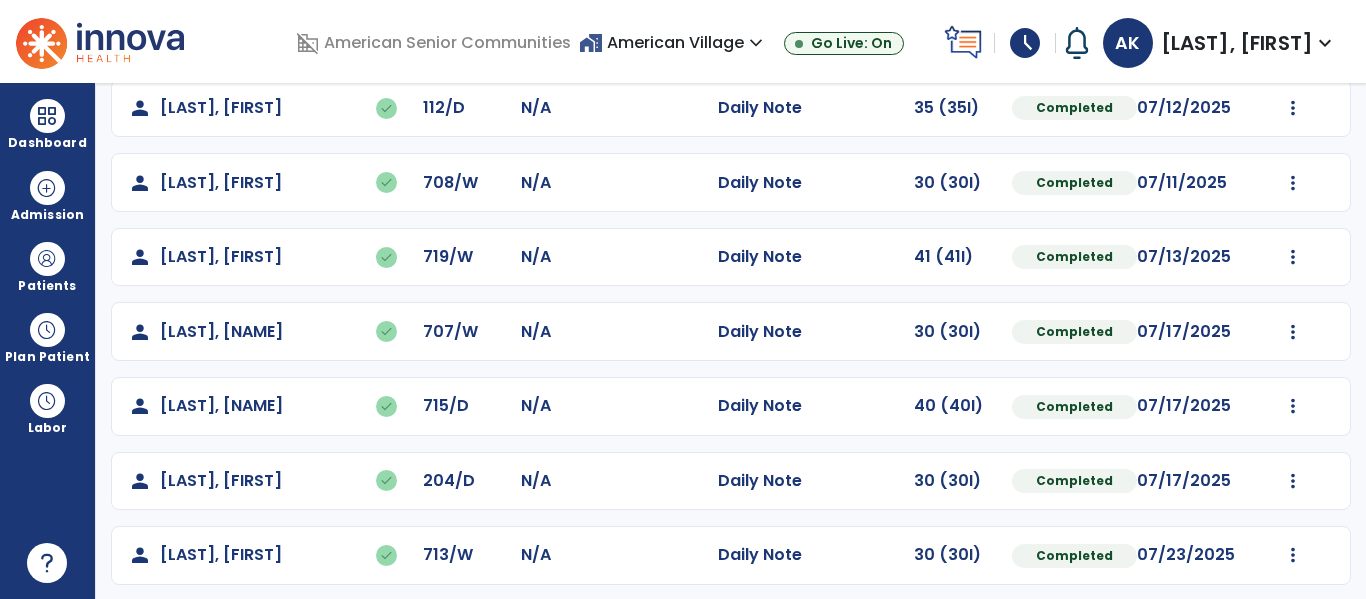 scroll, scrollTop: 413, scrollLeft: 0, axis: vertical 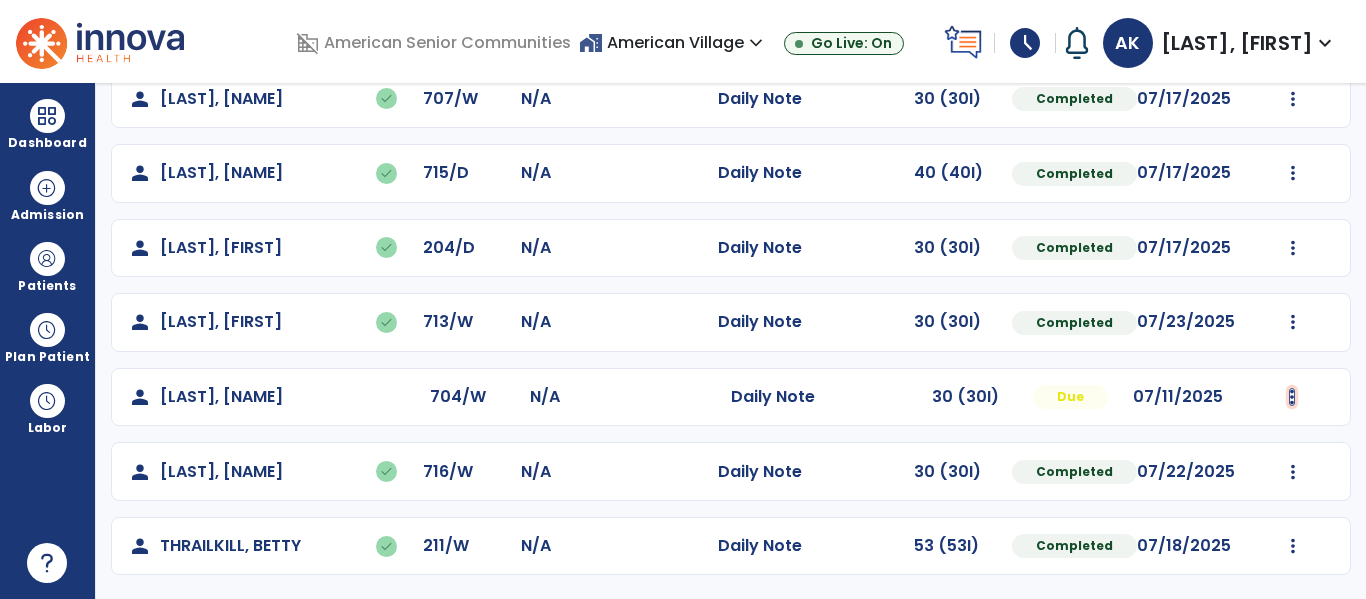 click at bounding box center [1293, -125] 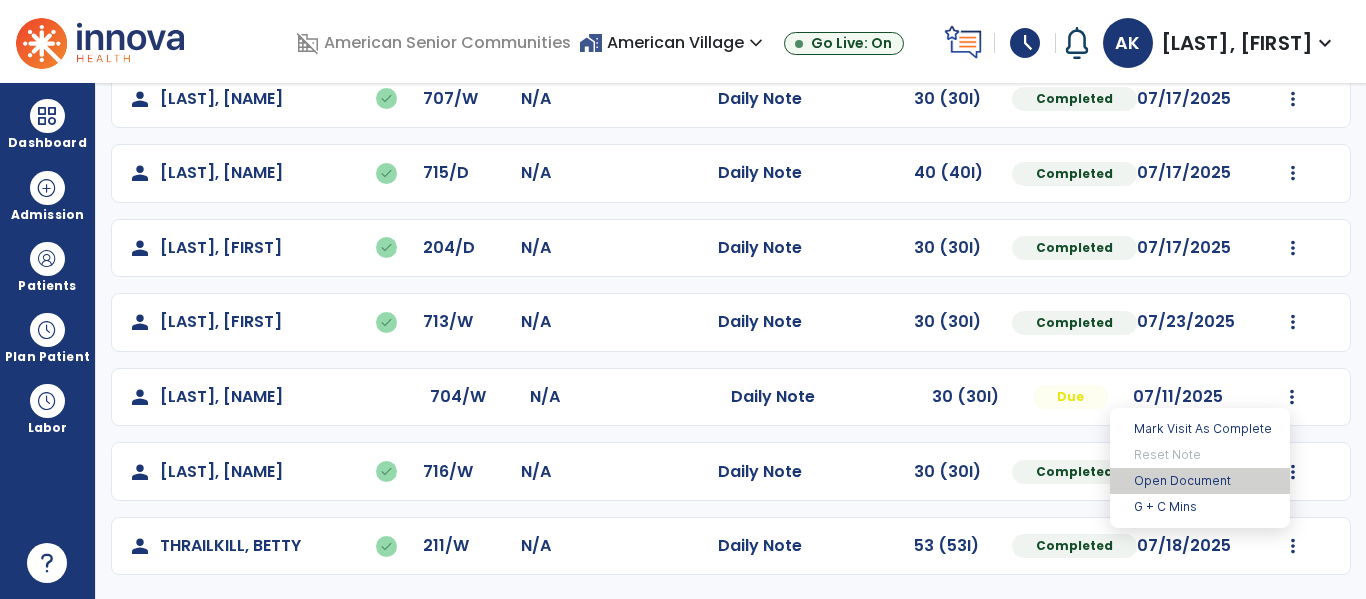 click on "Open Document" at bounding box center (1200, 481) 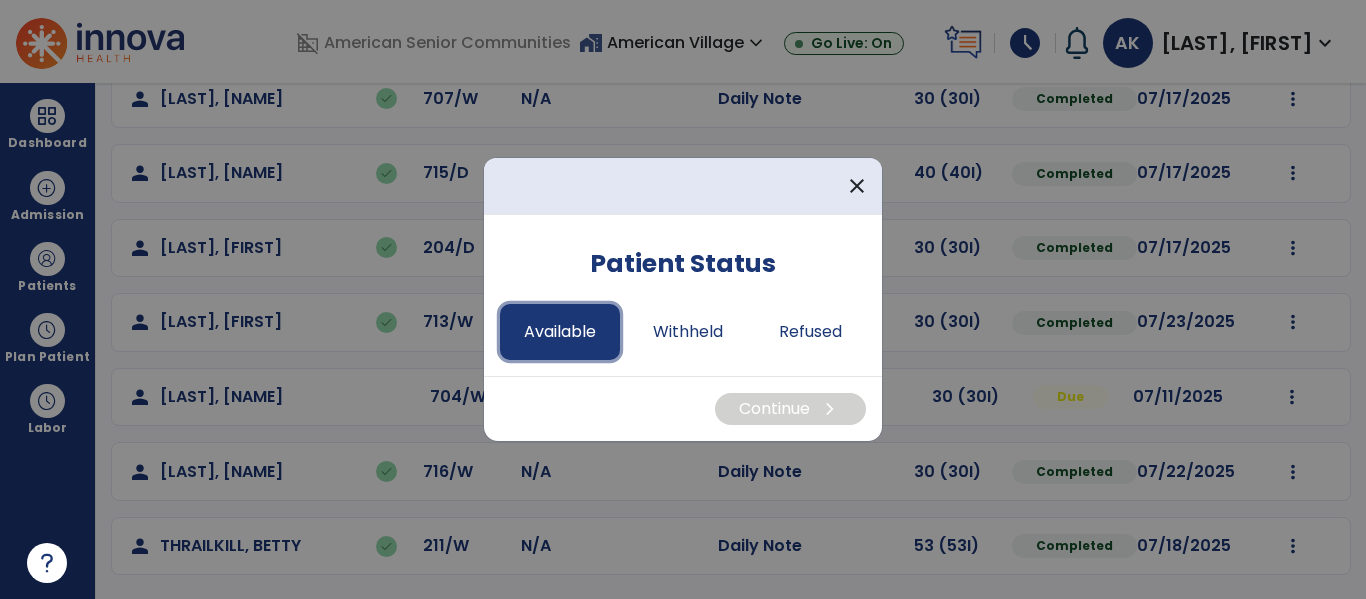 click on "Available" at bounding box center [560, 332] 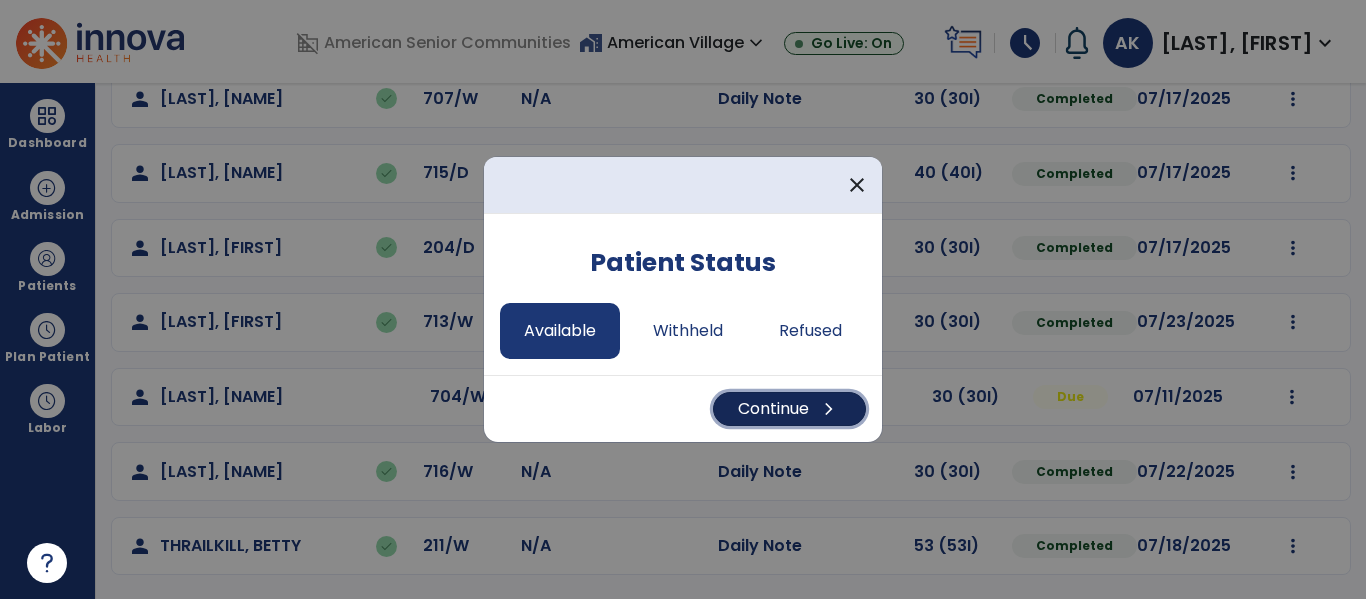 click on "Continue   chevron_right" at bounding box center (789, 409) 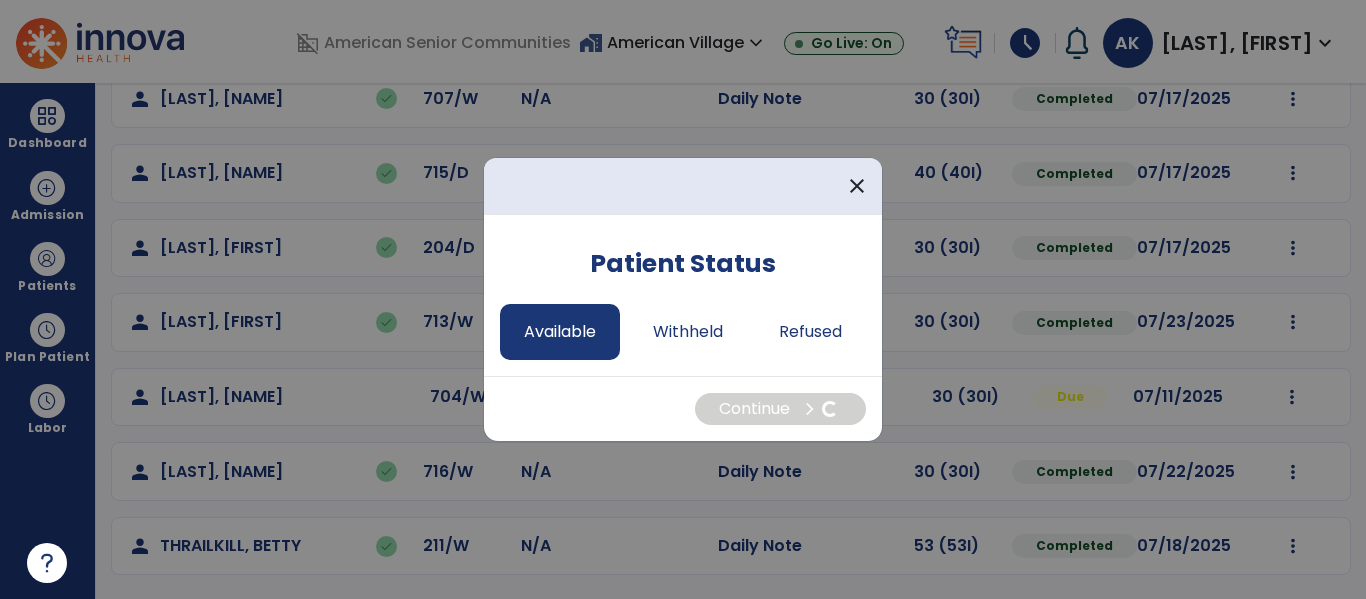 select on "*" 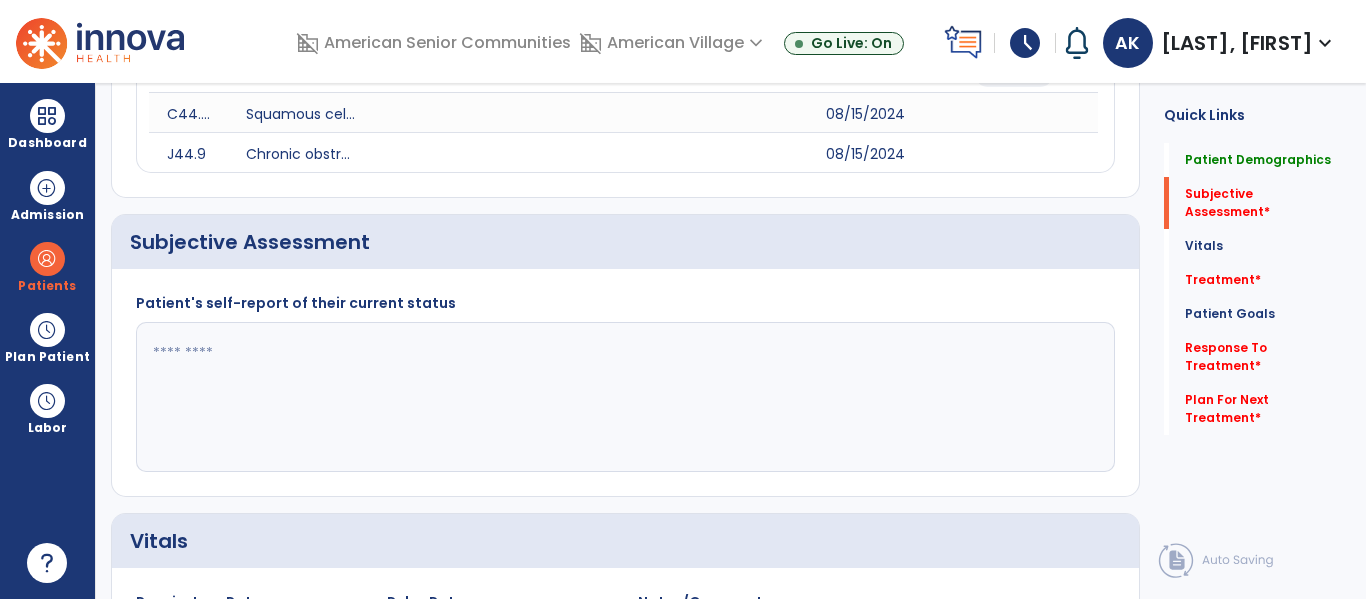 click 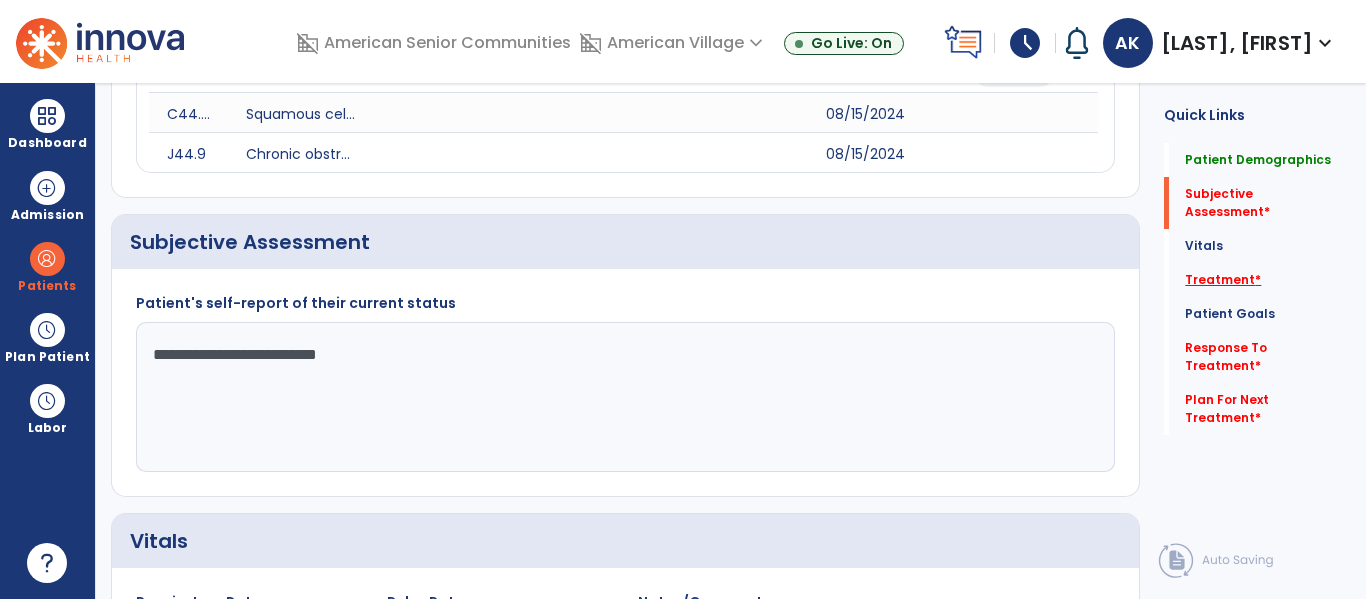 type on "**********" 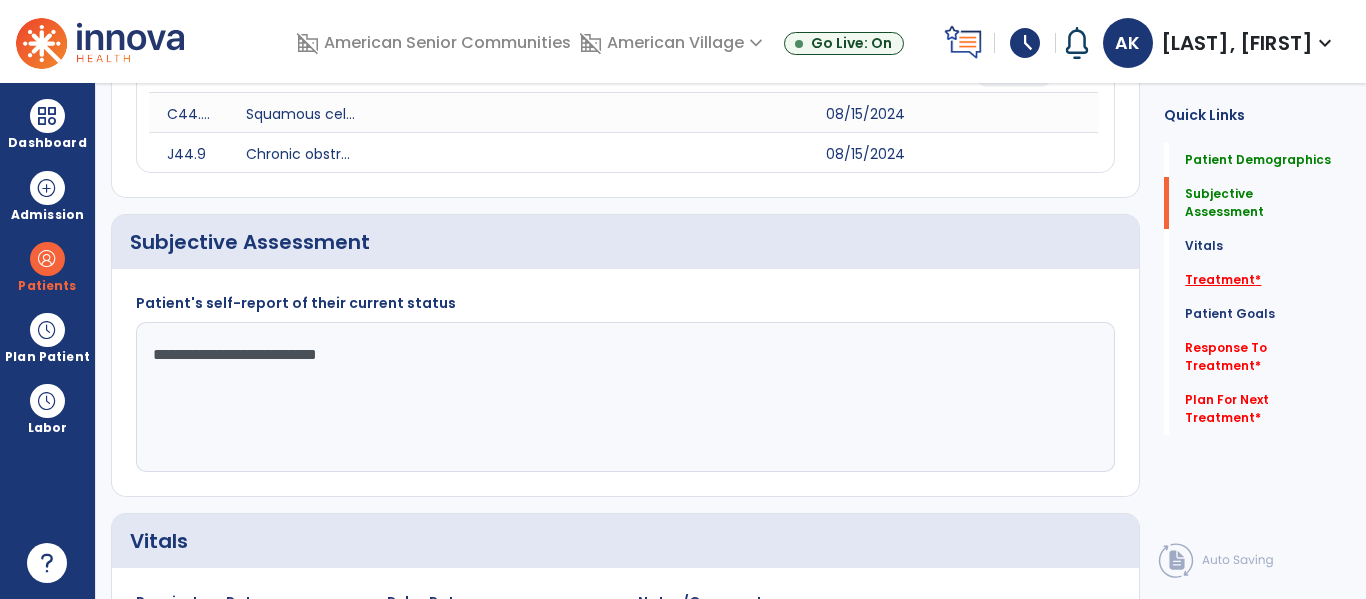 click on "Treatment   *" 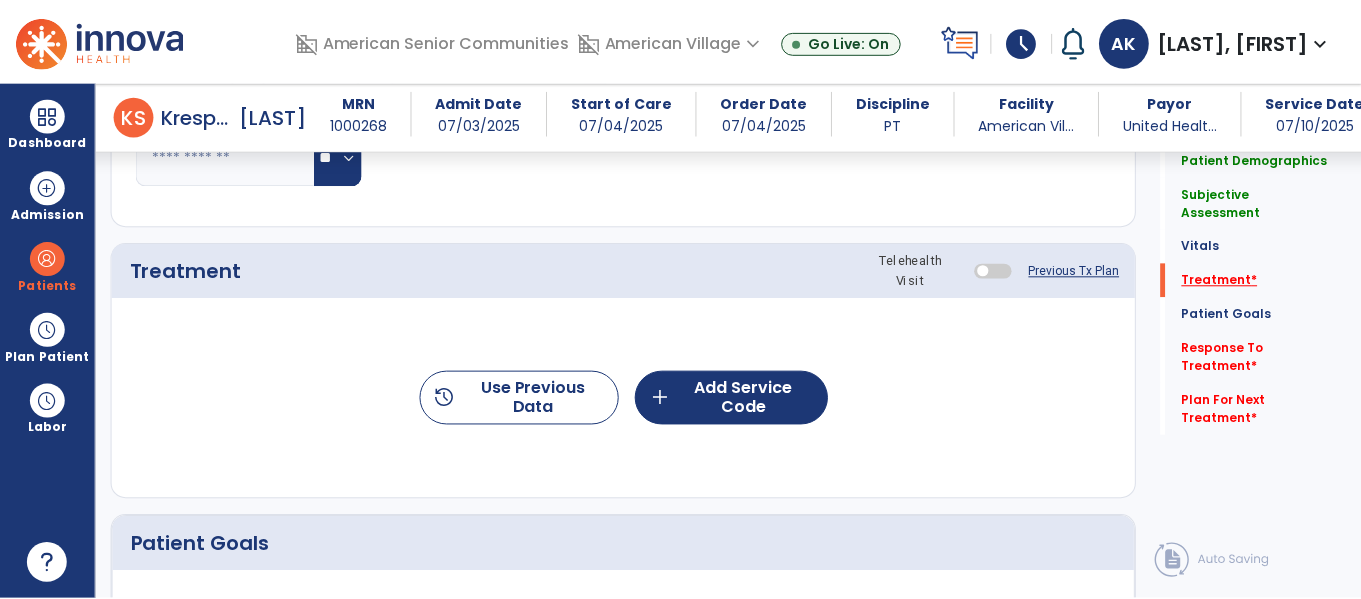 scroll, scrollTop: 1135, scrollLeft: 0, axis: vertical 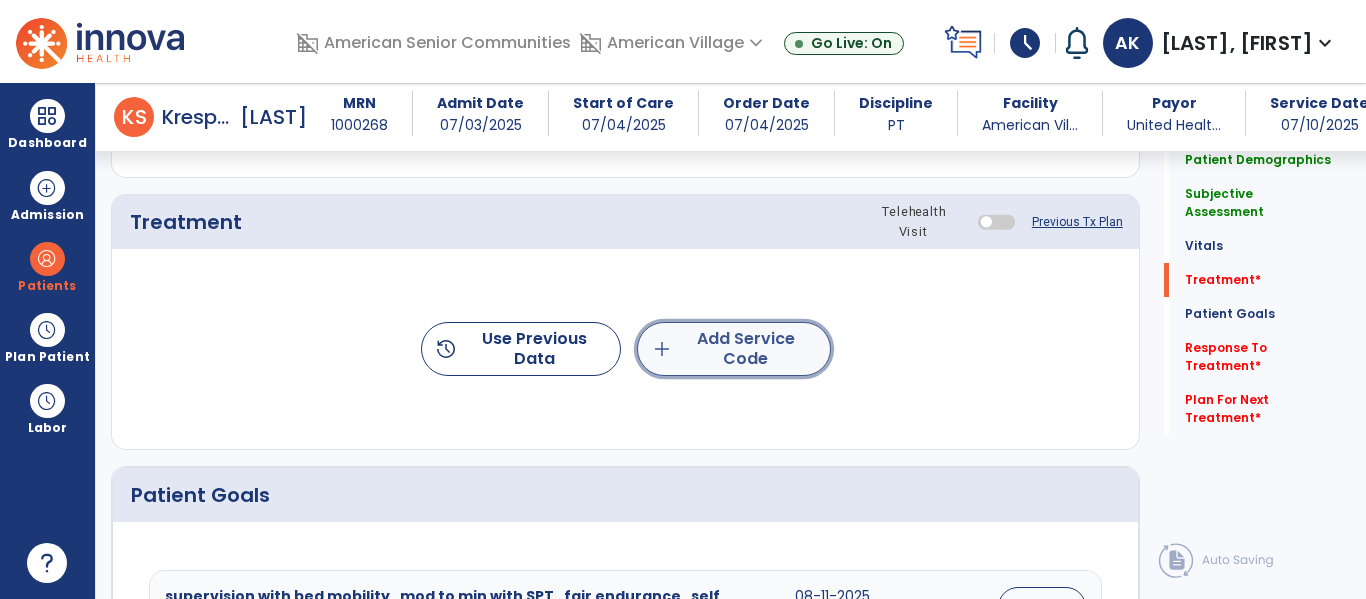 click on "add  Add Service Code" 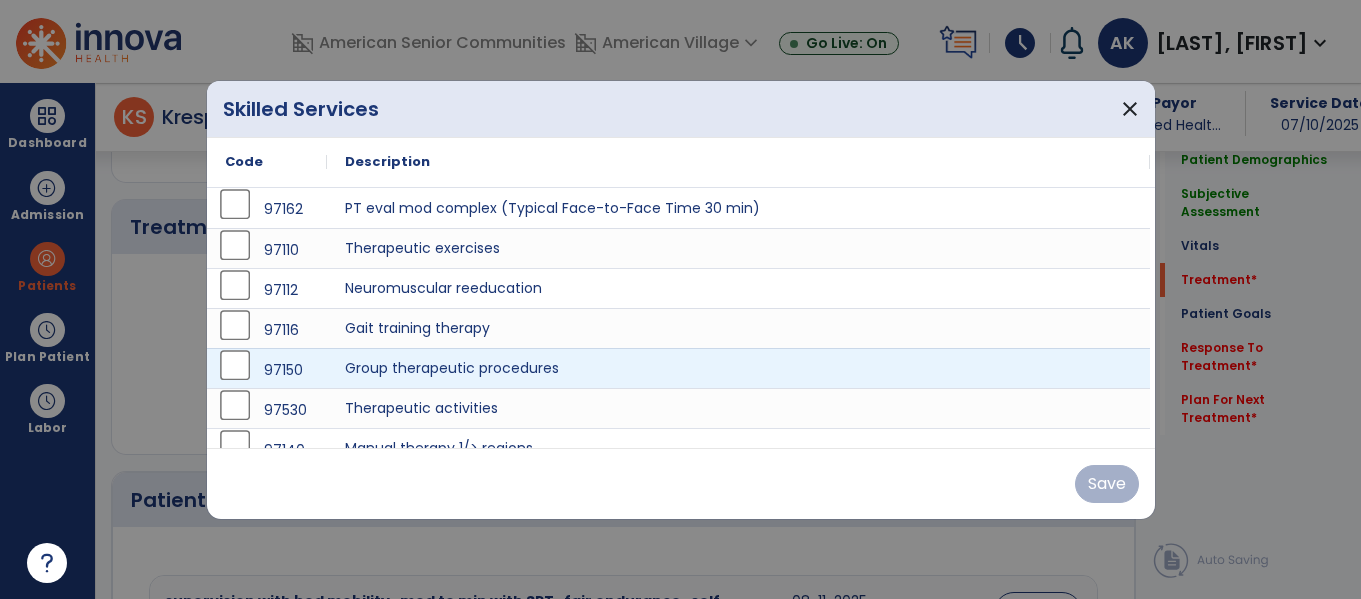 scroll, scrollTop: 1135, scrollLeft: 0, axis: vertical 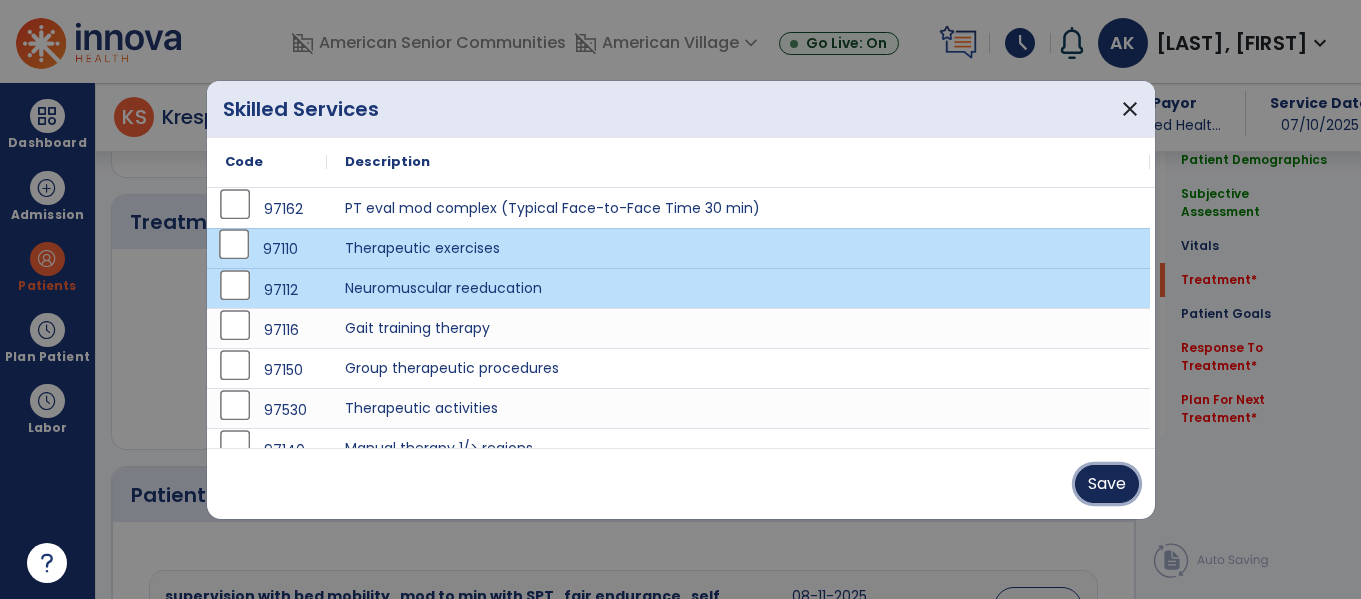 click on "Save" at bounding box center [1107, 484] 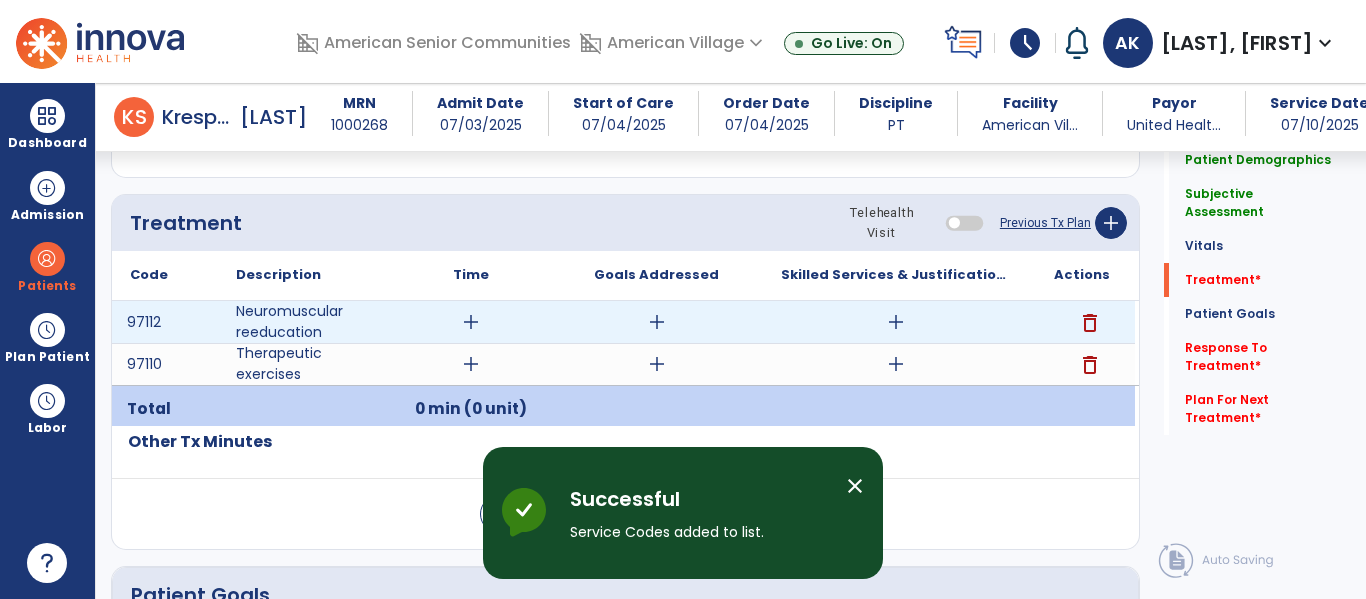 click on "add" at bounding box center [471, 322] 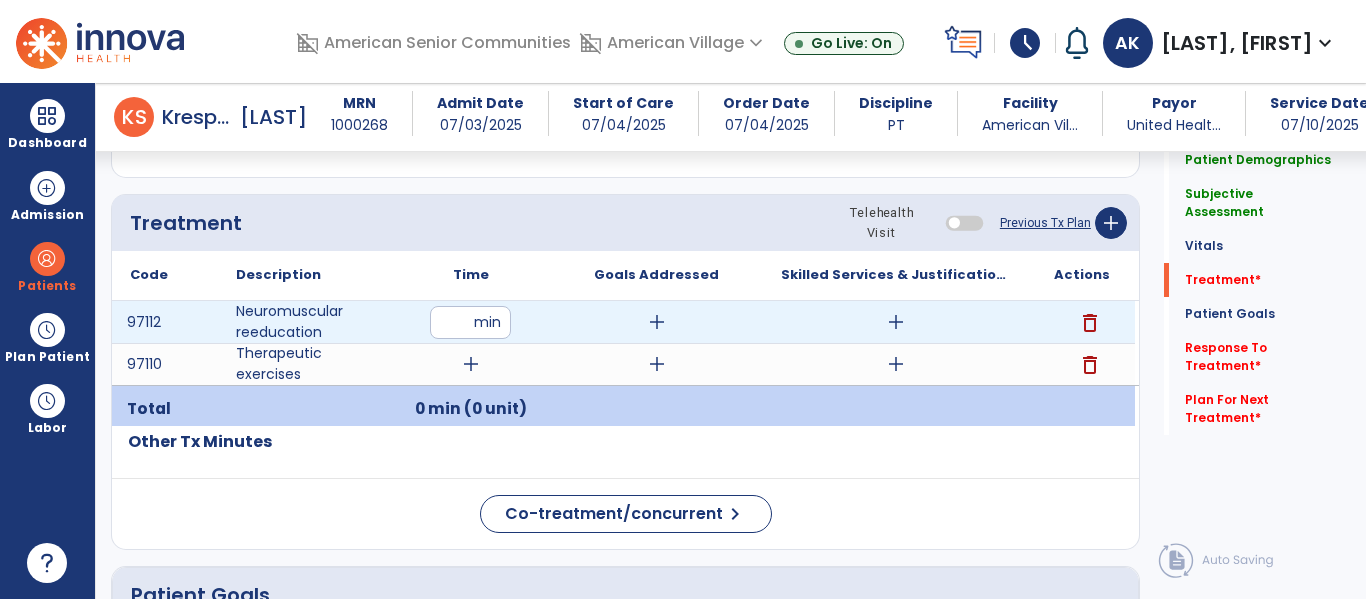 type on "**" 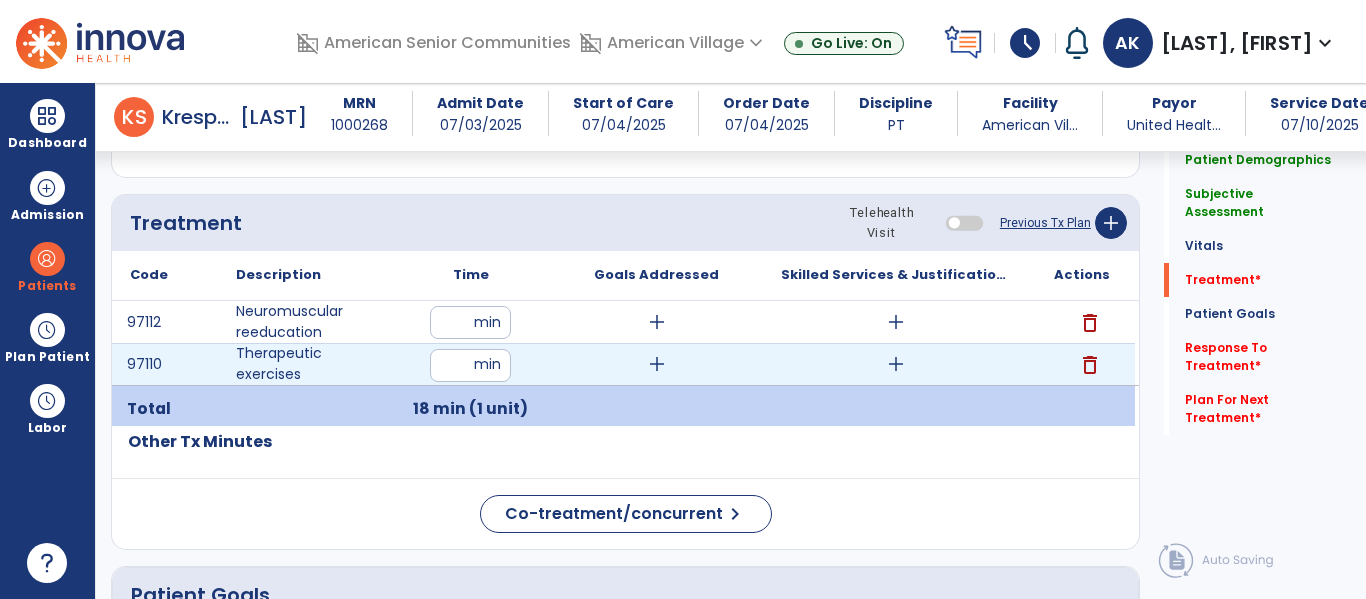 type on "**" 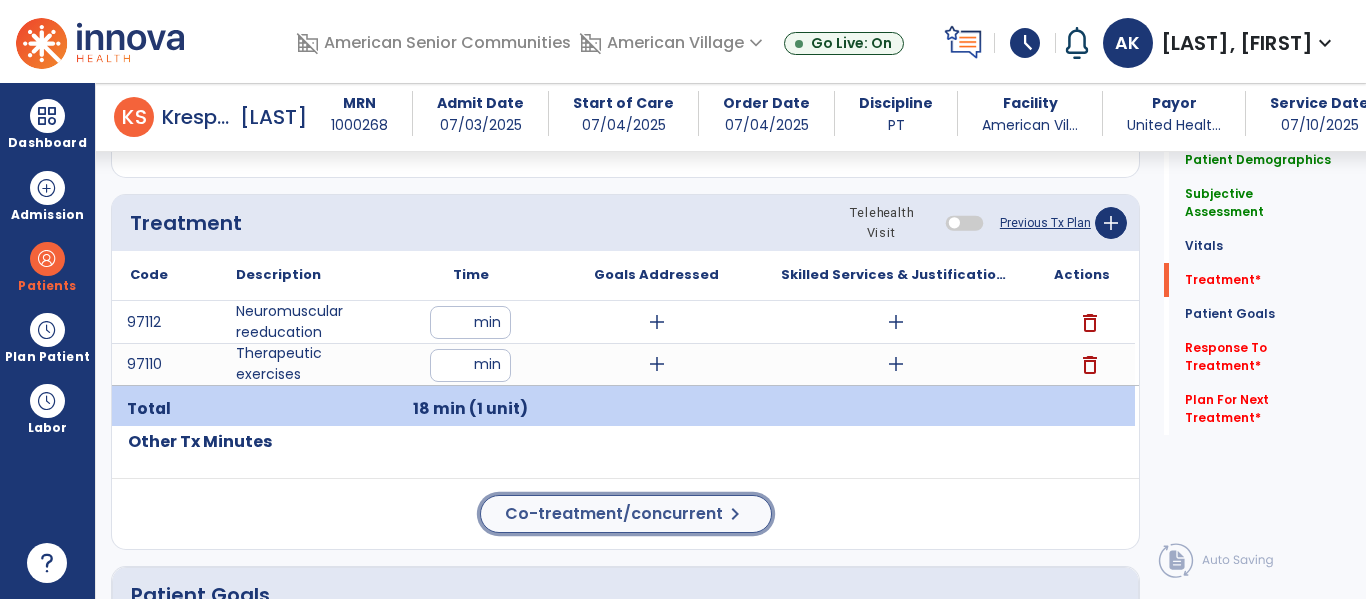click on "Co-treatment/concurrent  chevron_right" 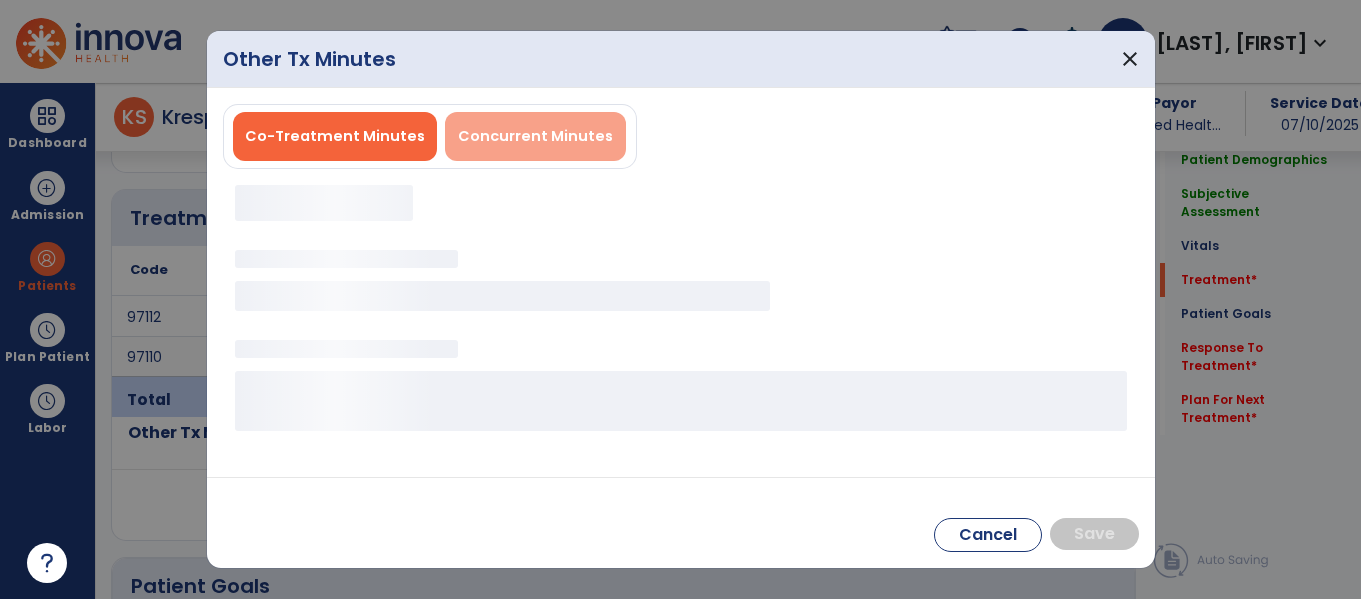 scroll, scrollTop: 1135, scrollLeft: 0, axis: vertical 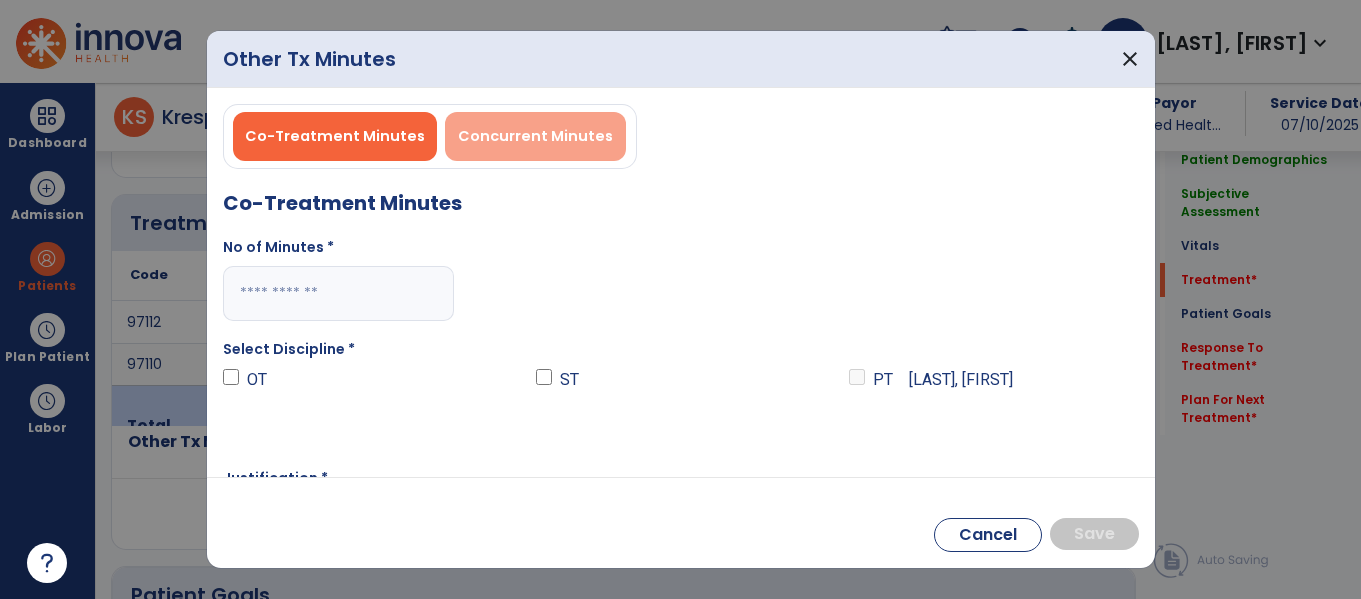 click on "Concurrent Minutes" at bounding box center [535, 136] 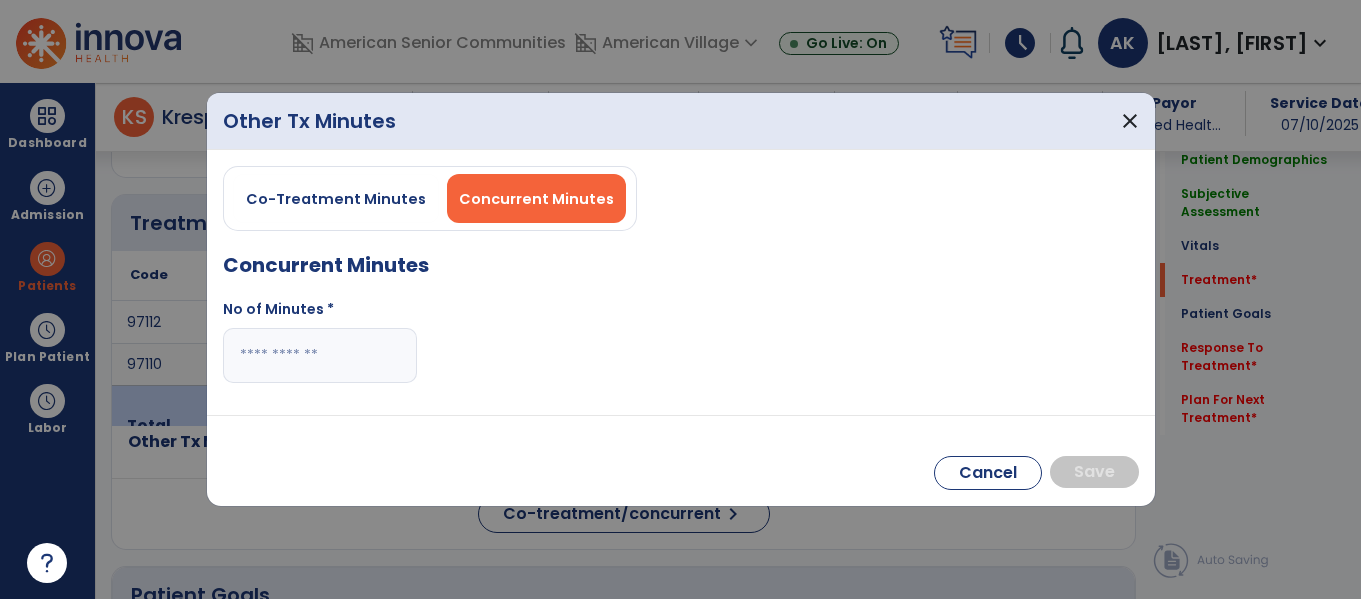 click at bounding box center (320, 355) 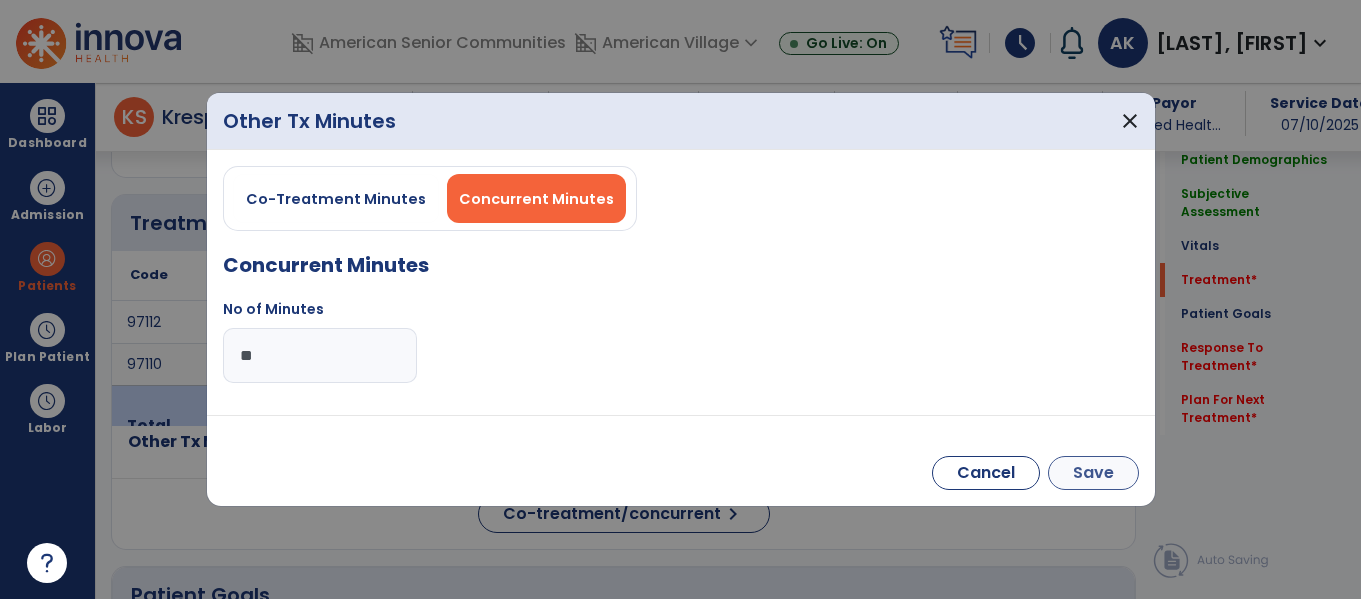 type on "**" 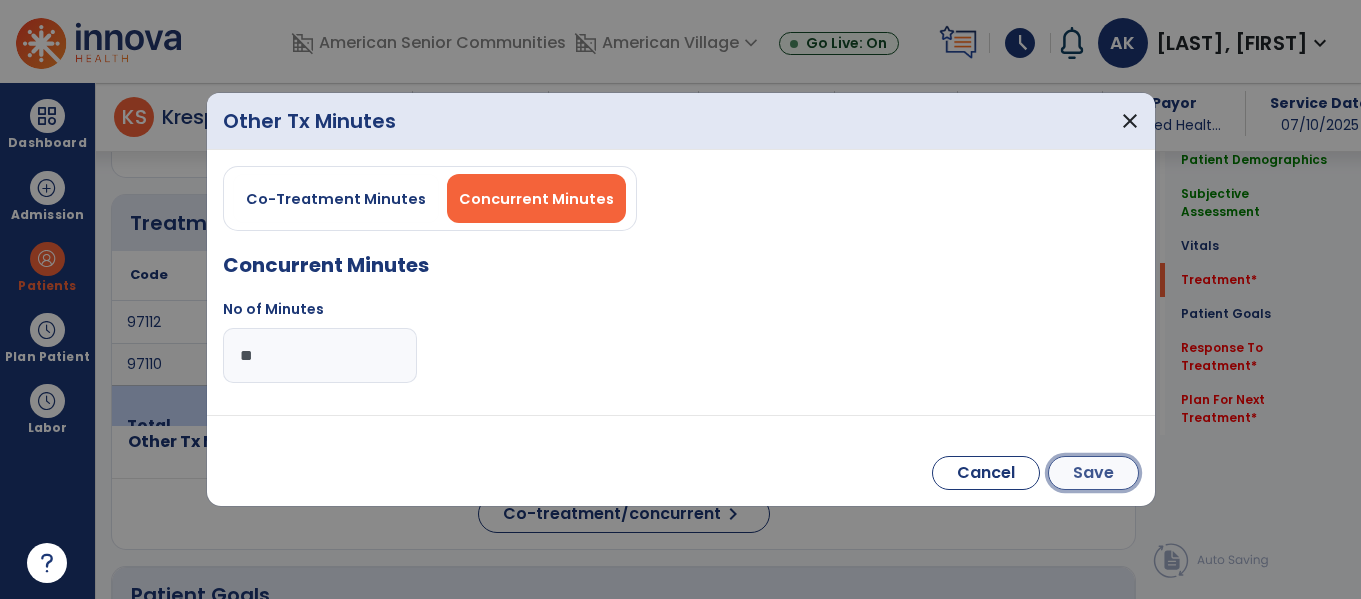 click on "Save" at bounding box center (1093, 473) 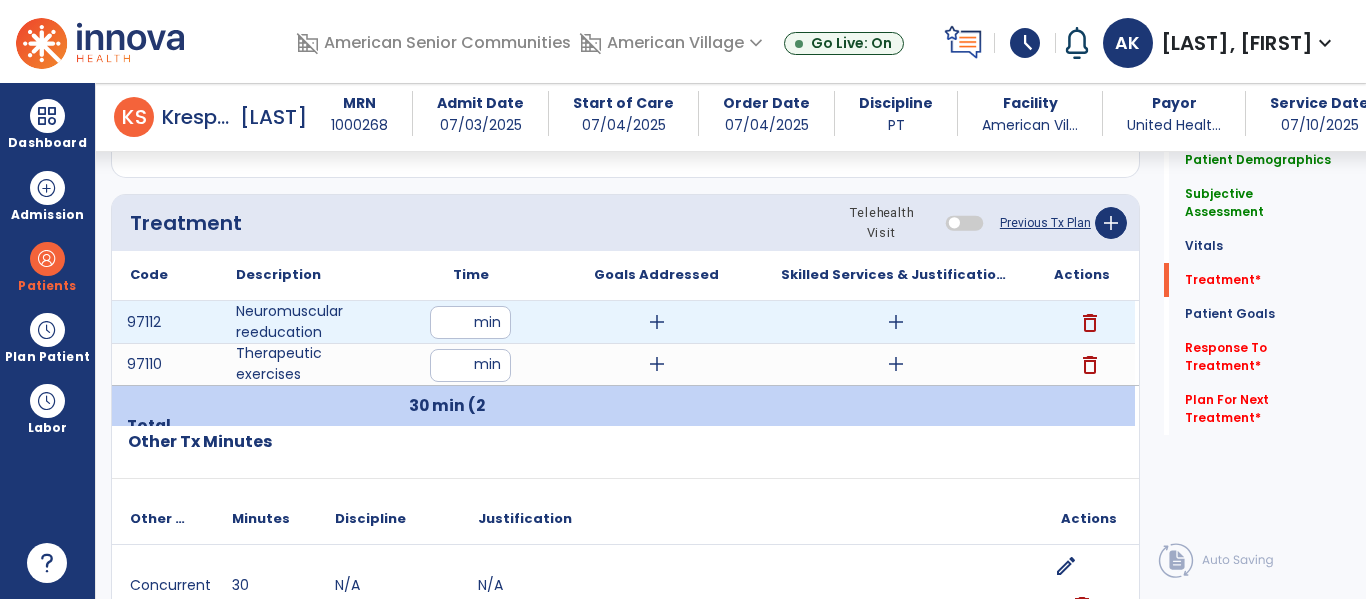 click on "add" at bounding box center (896, 322) 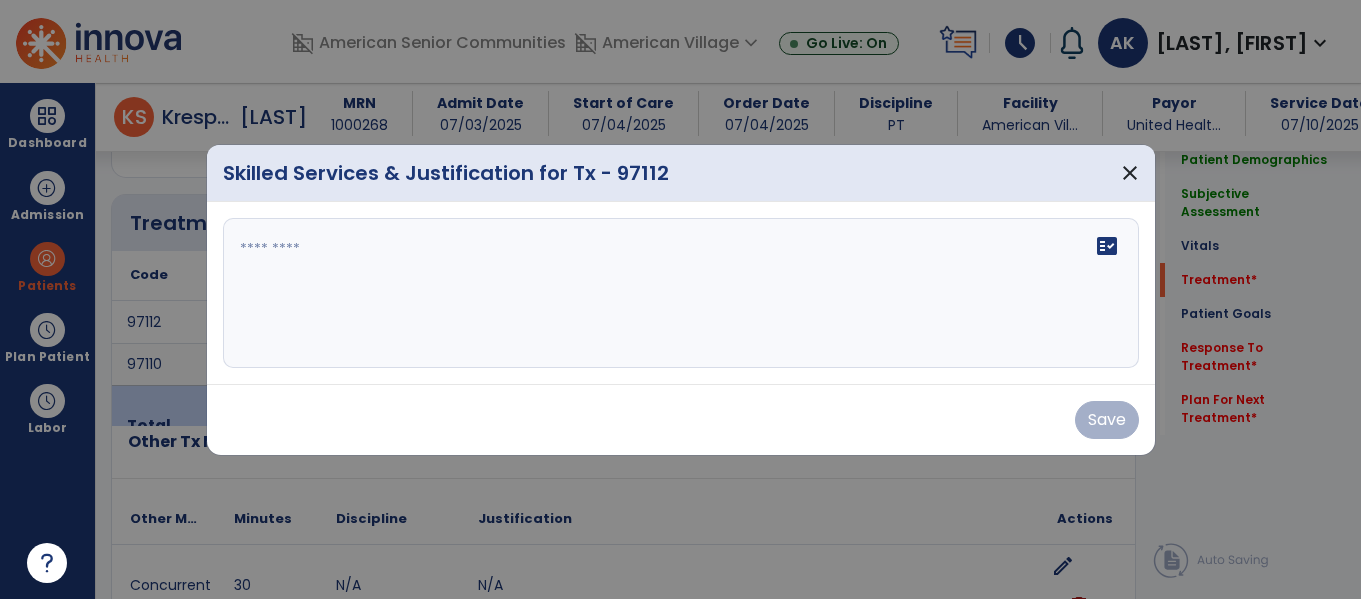 scroll, scrollTop: 1135, scrollLeft: 0, axis: vertical 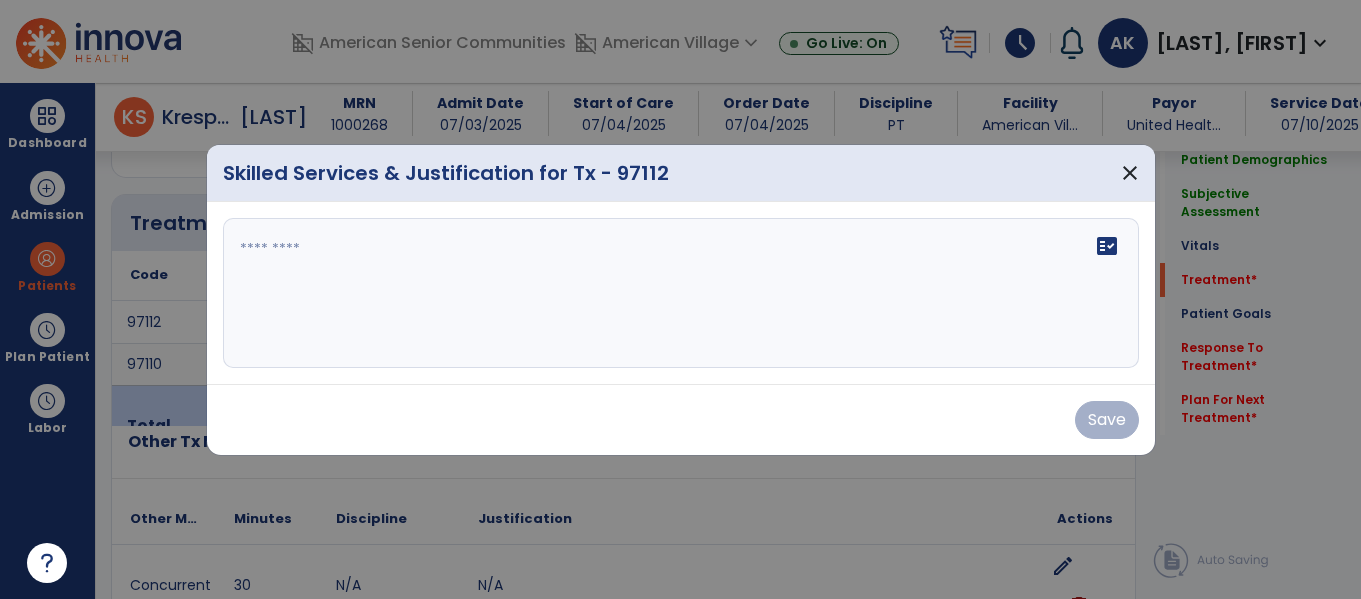 click on "fact_check" at bounding box center [681, 293] 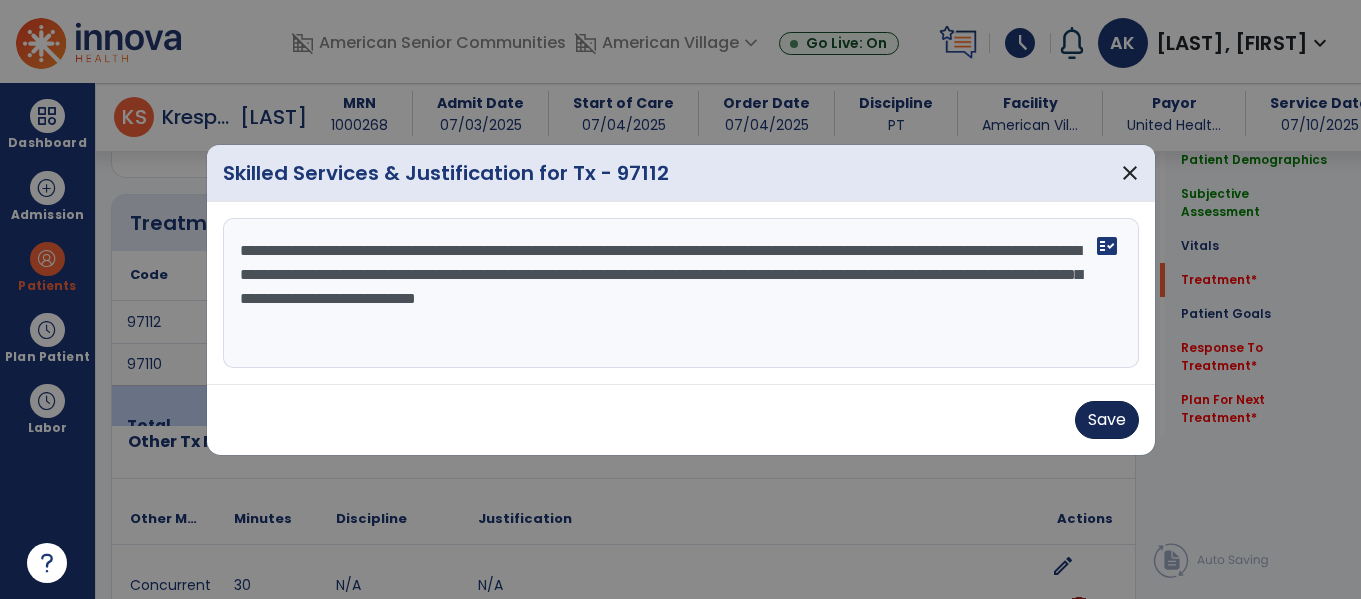 type on "**********" 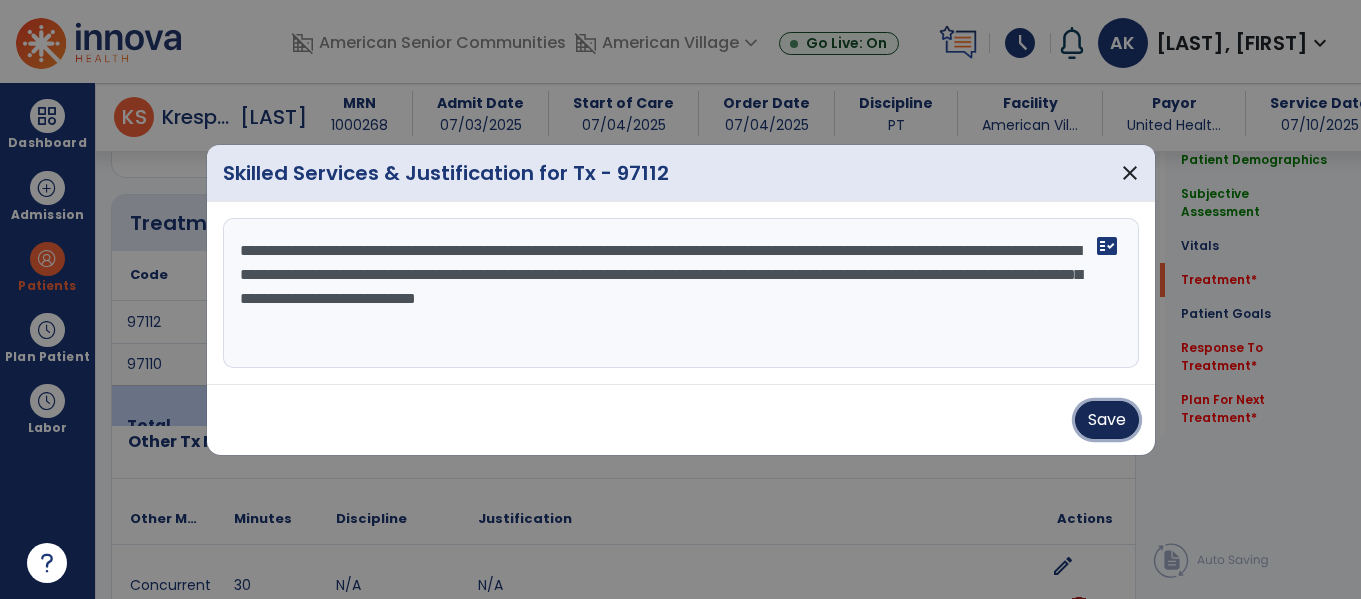 click on "Save" at bounding box center [1107, 420] 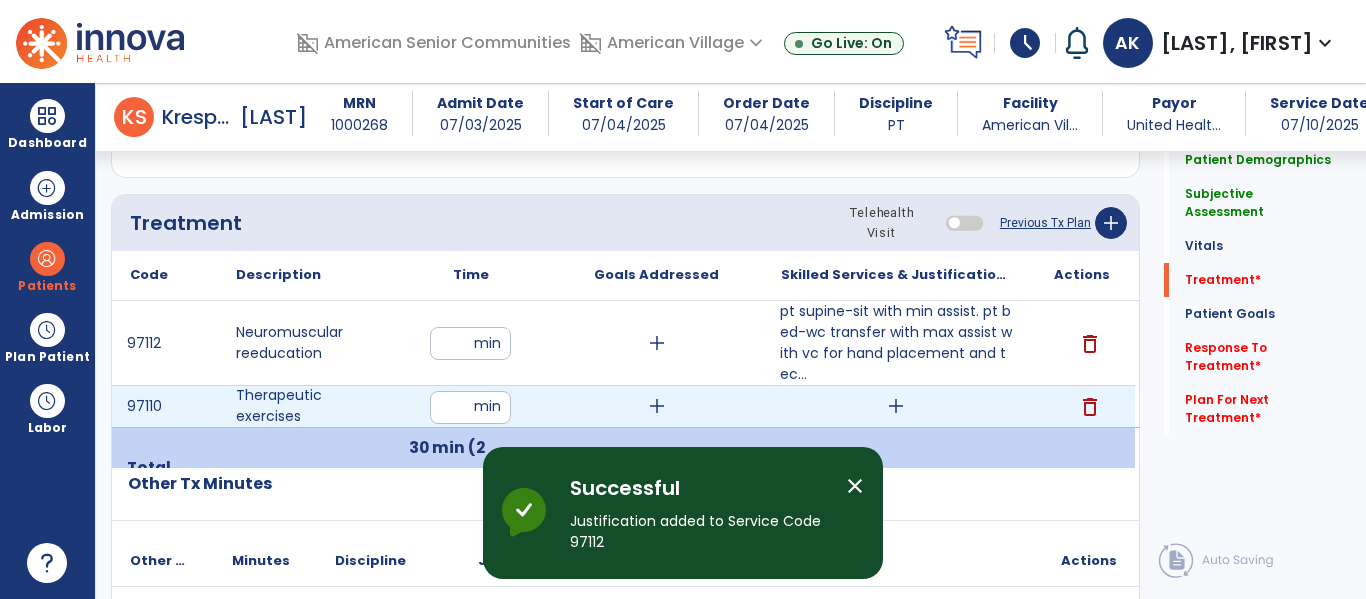click on "add" at bounding box center [896, 406] 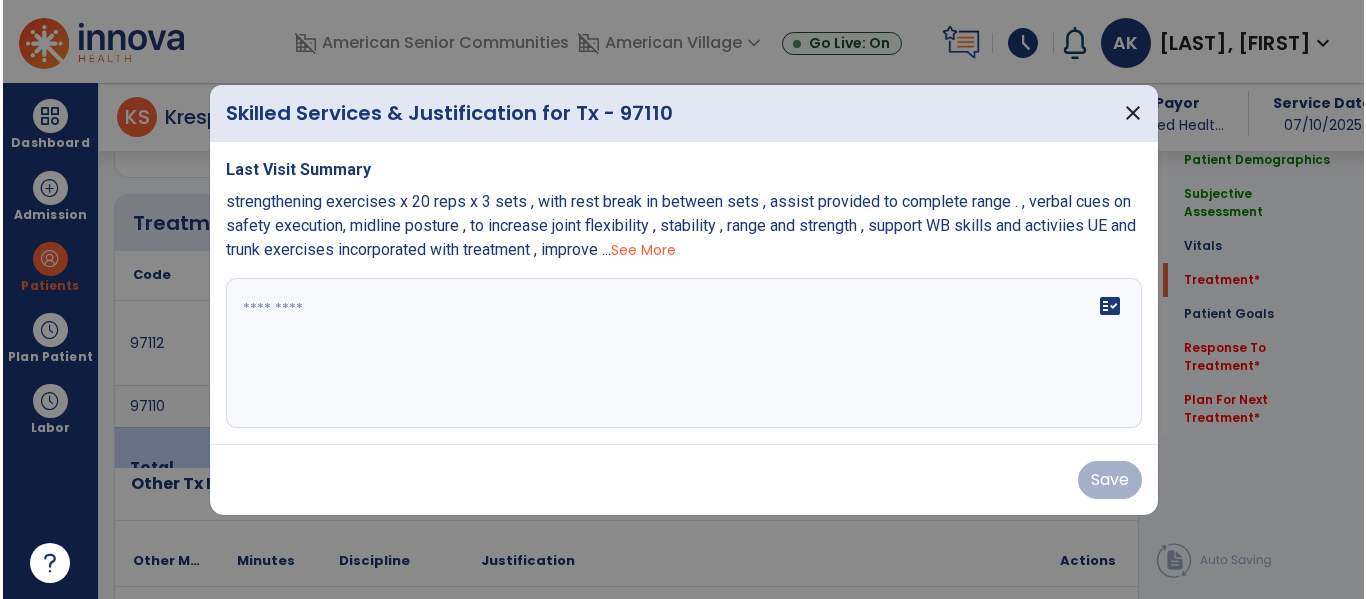 scroll, scrollTop: 1135, scrollLeft: 0, axis: vertical 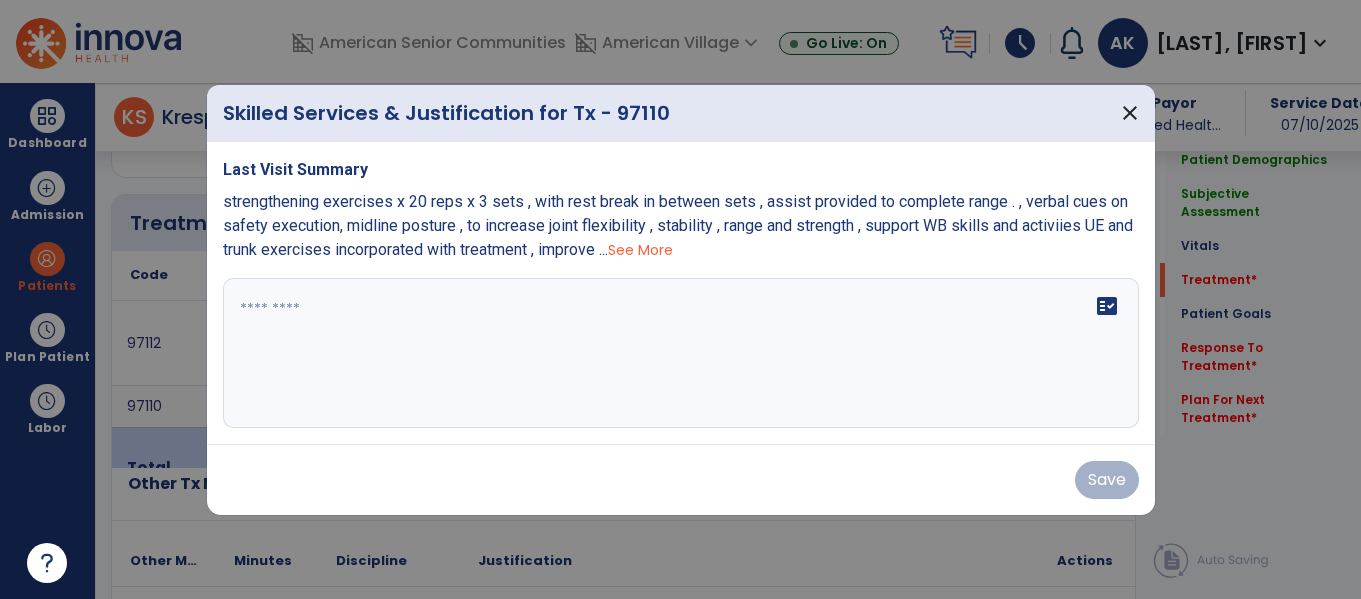 click on "fact_check" at bounding box center (681, 353) 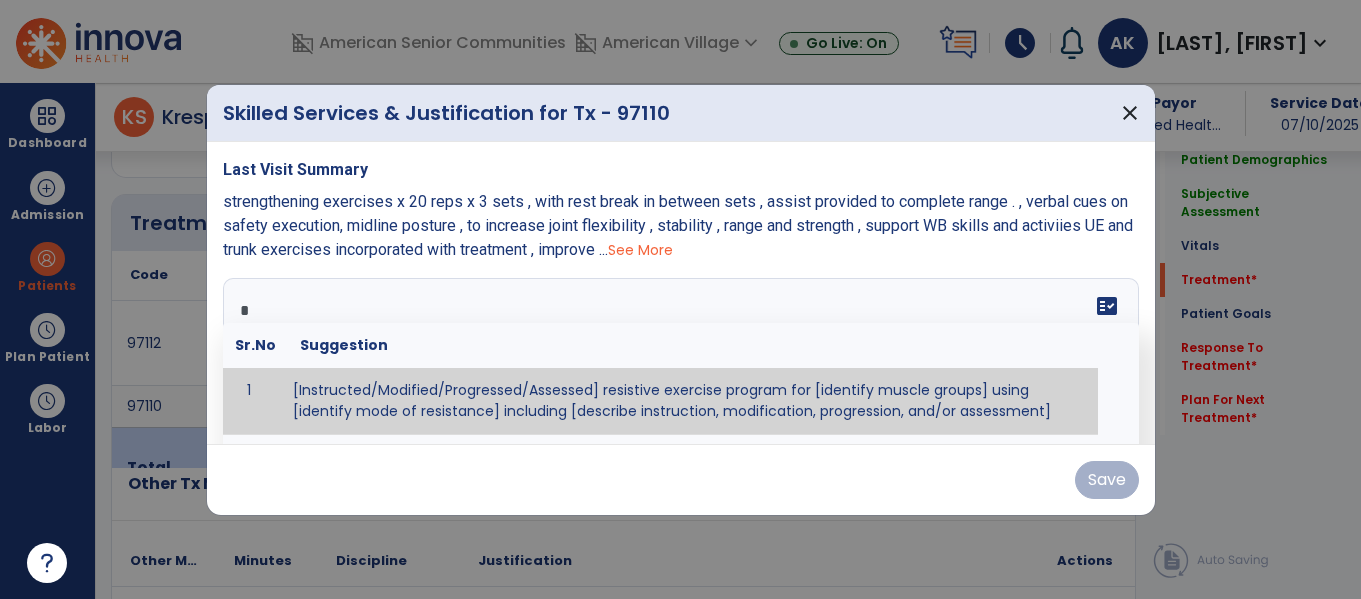 type on "**" 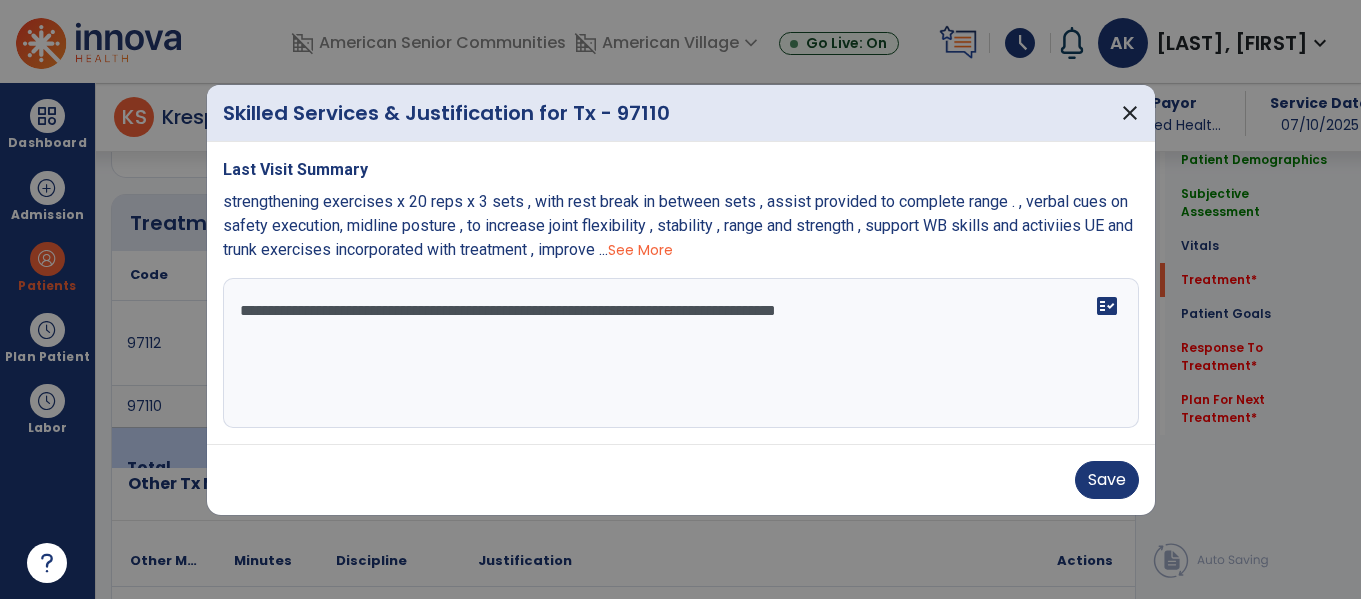 type on "**********" 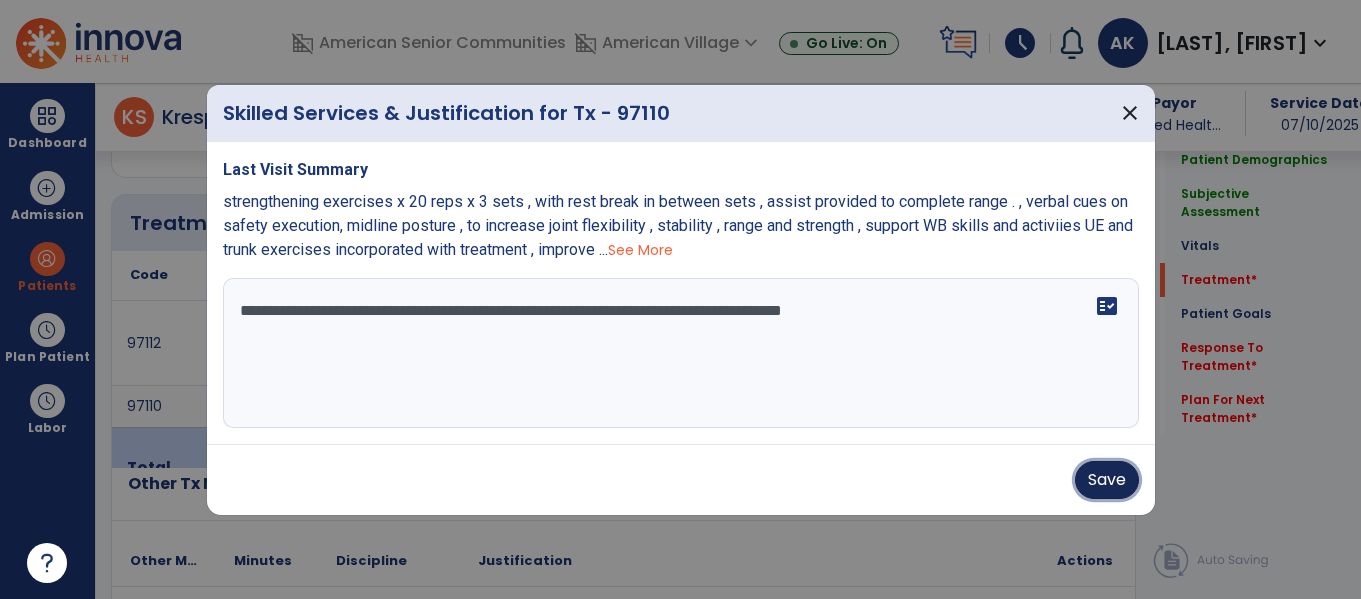 click on "Save" at bounding box center (1107, 480) 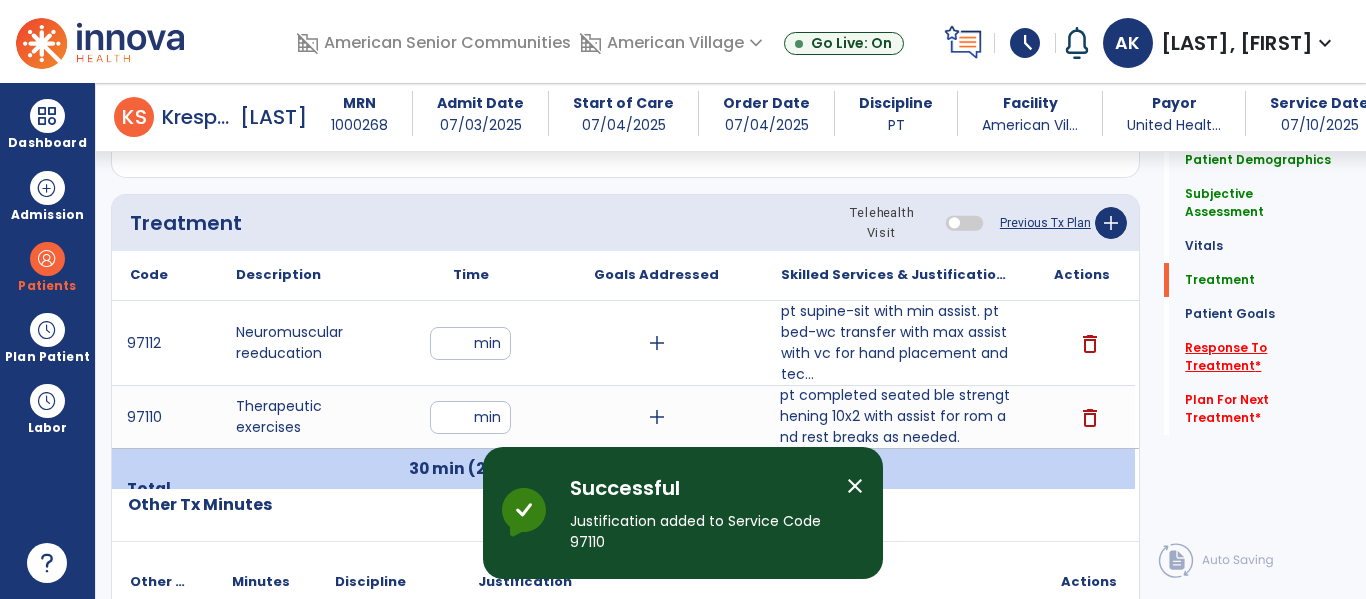 click on "Response To Treatment   *" 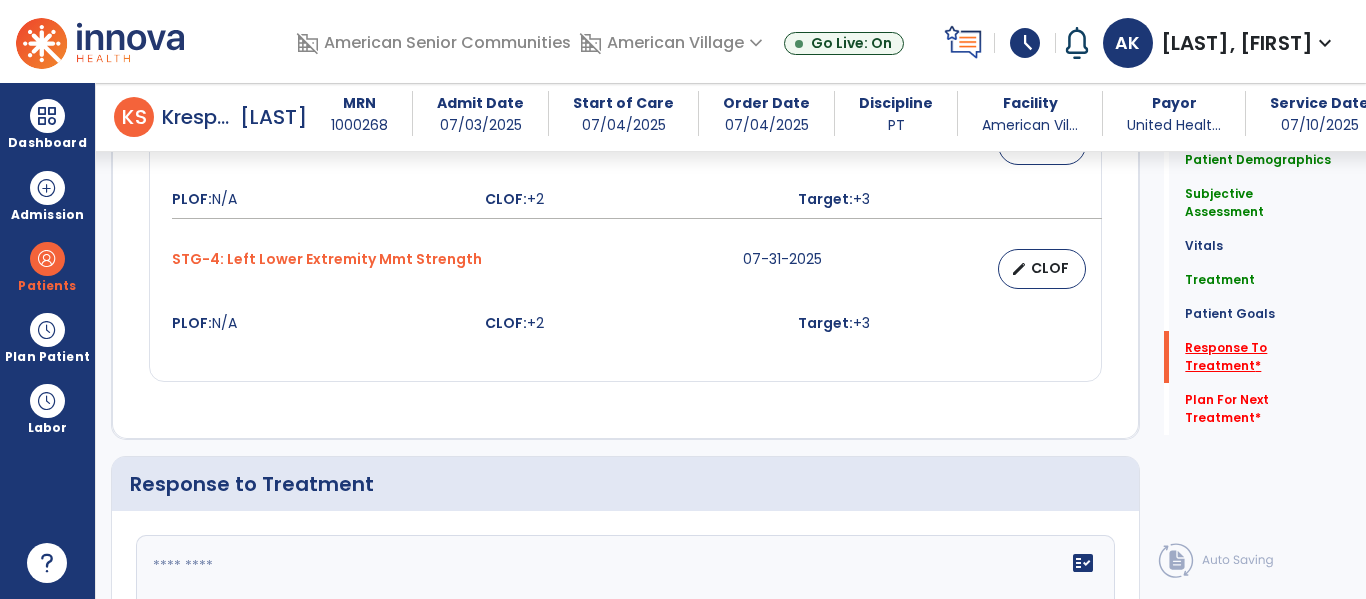 scroll, scrollTop: 2524, scrollLeft: 0, axis: vertical 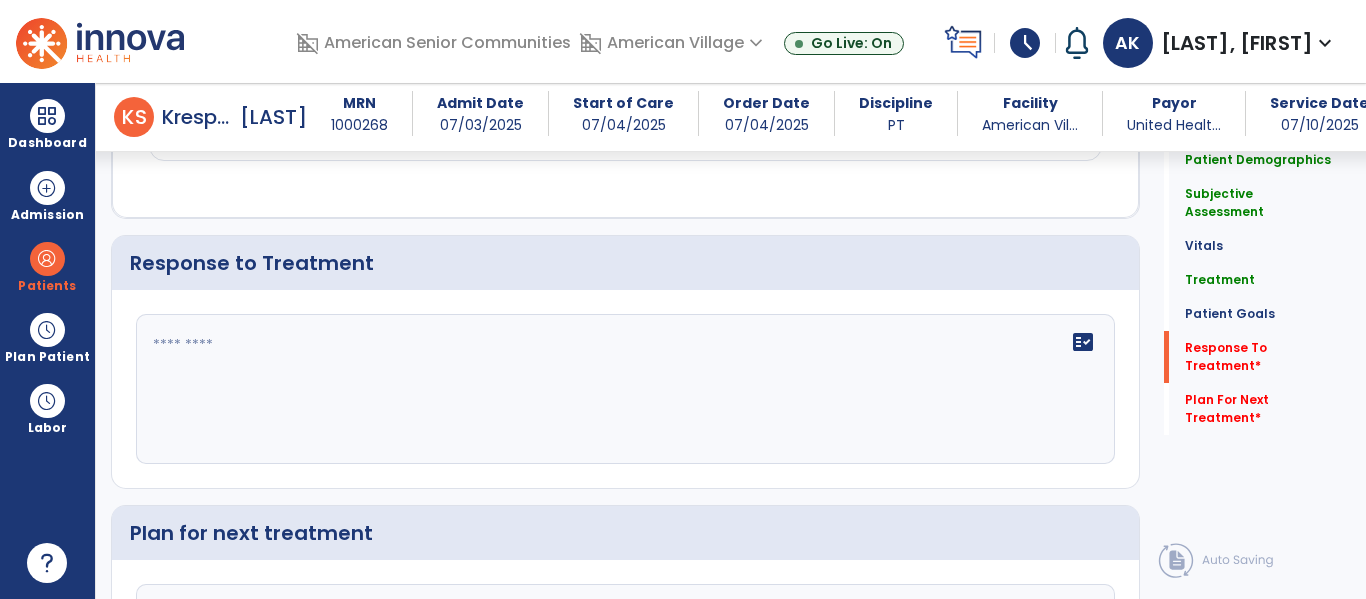 click on "fact_check" 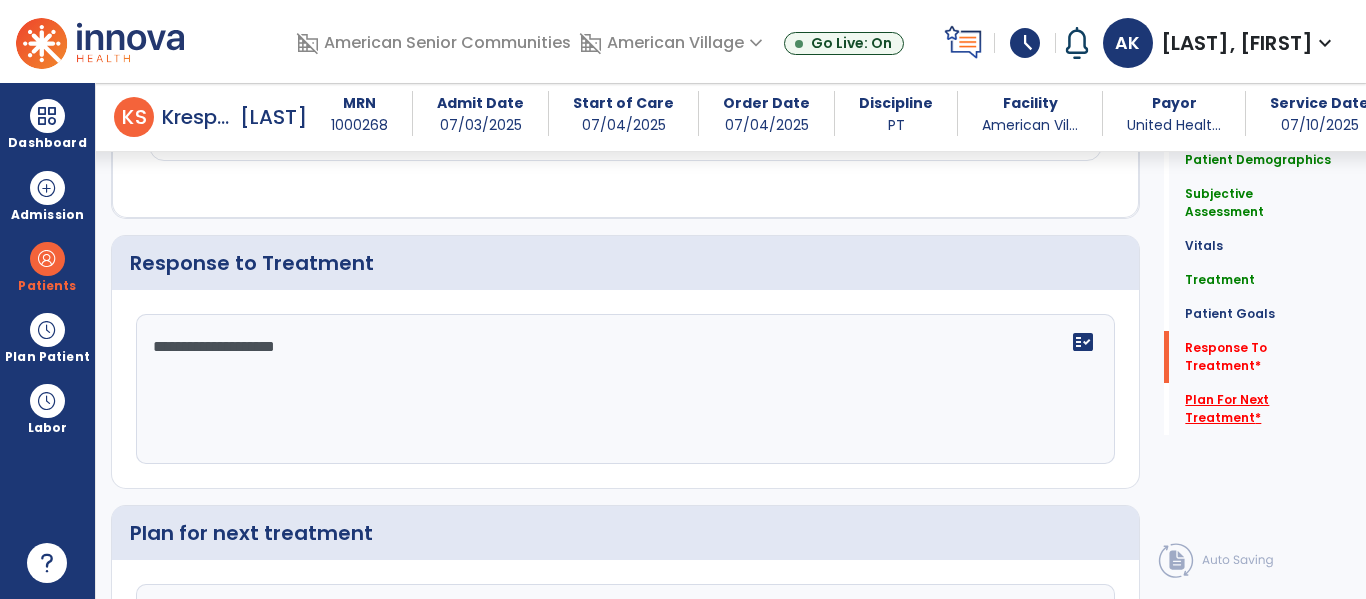 type on "**********" 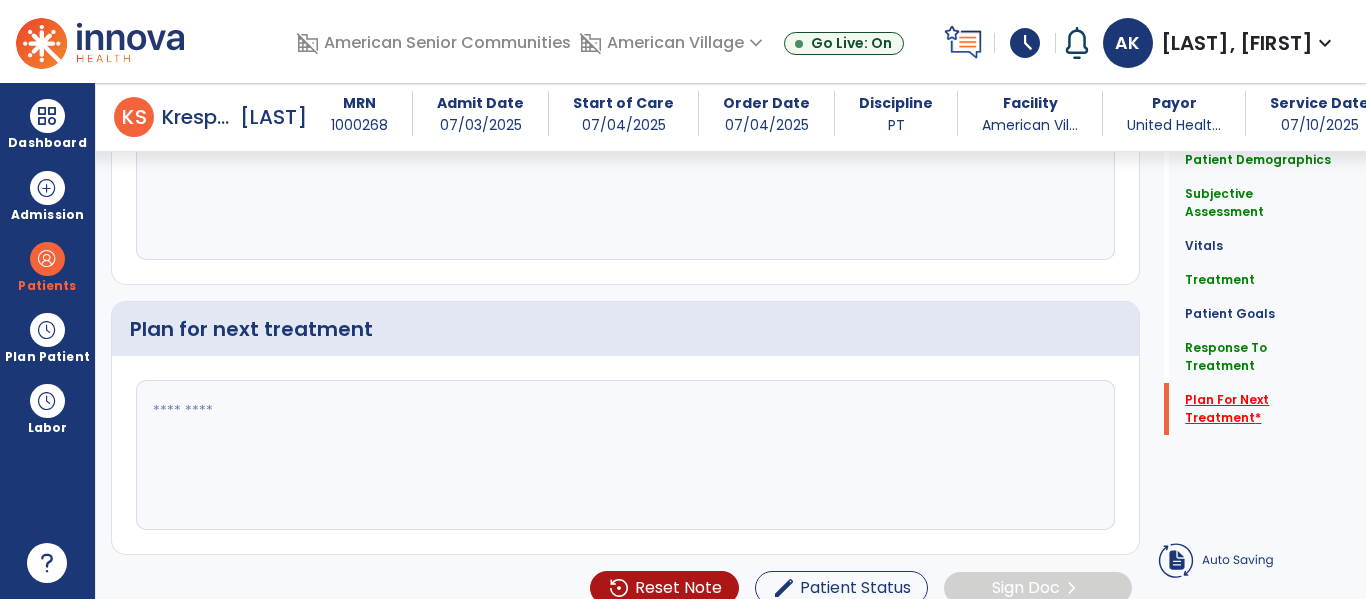 scroll, scrollTop: 2622, scrollLeft: 0, axis: vertical 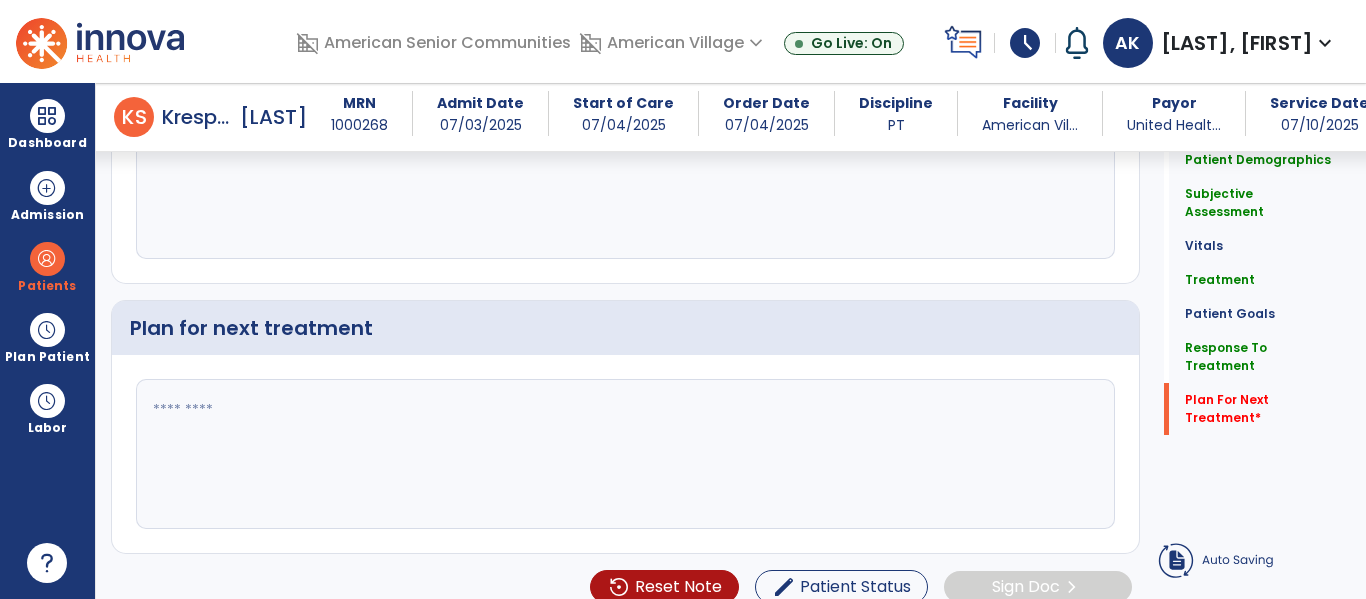 click 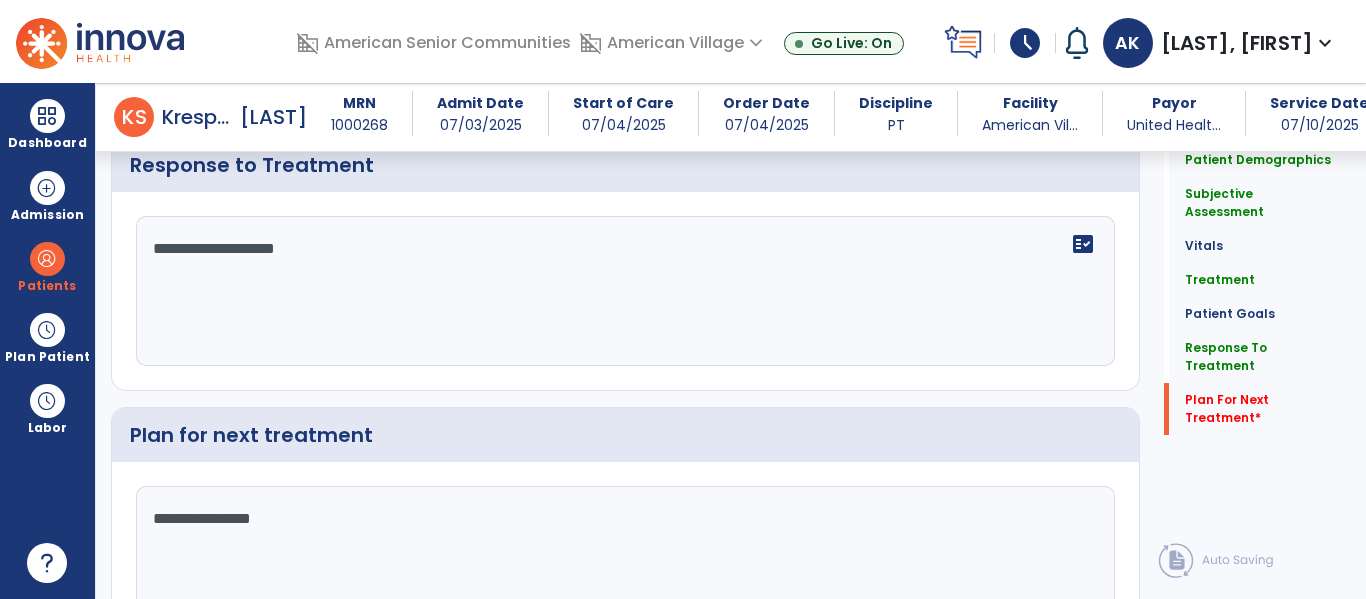 scroll, scrollTop: 2729, scrollLeft: 0, axis: vertical 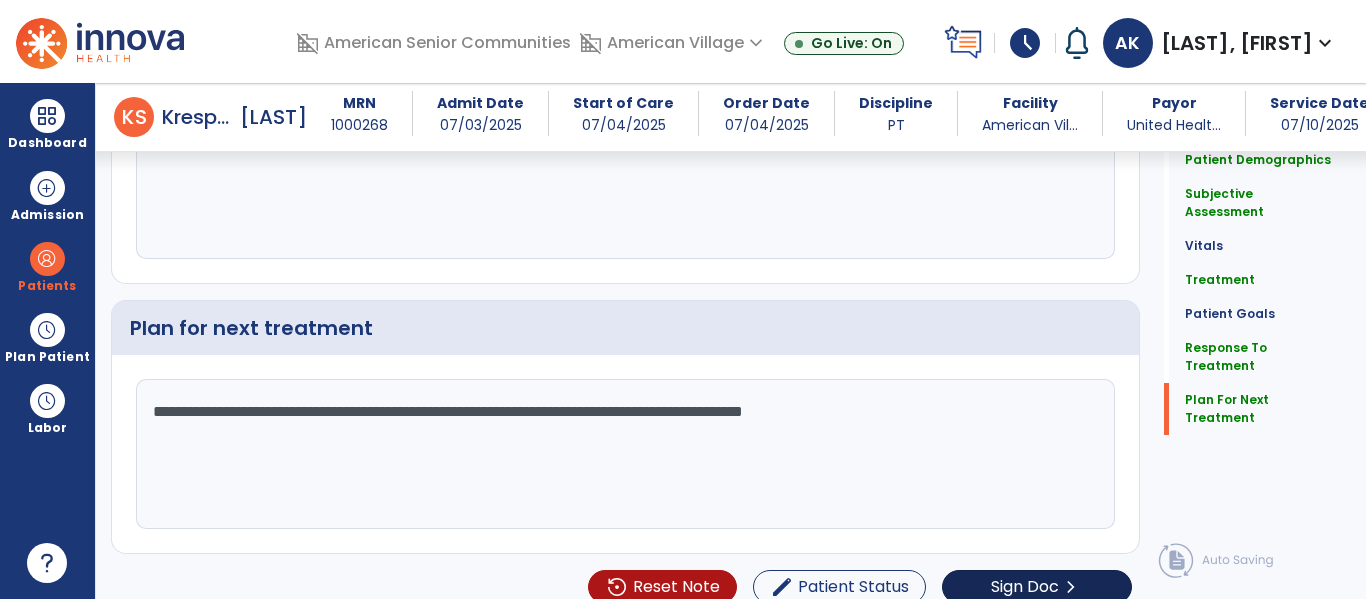 type on "**********" 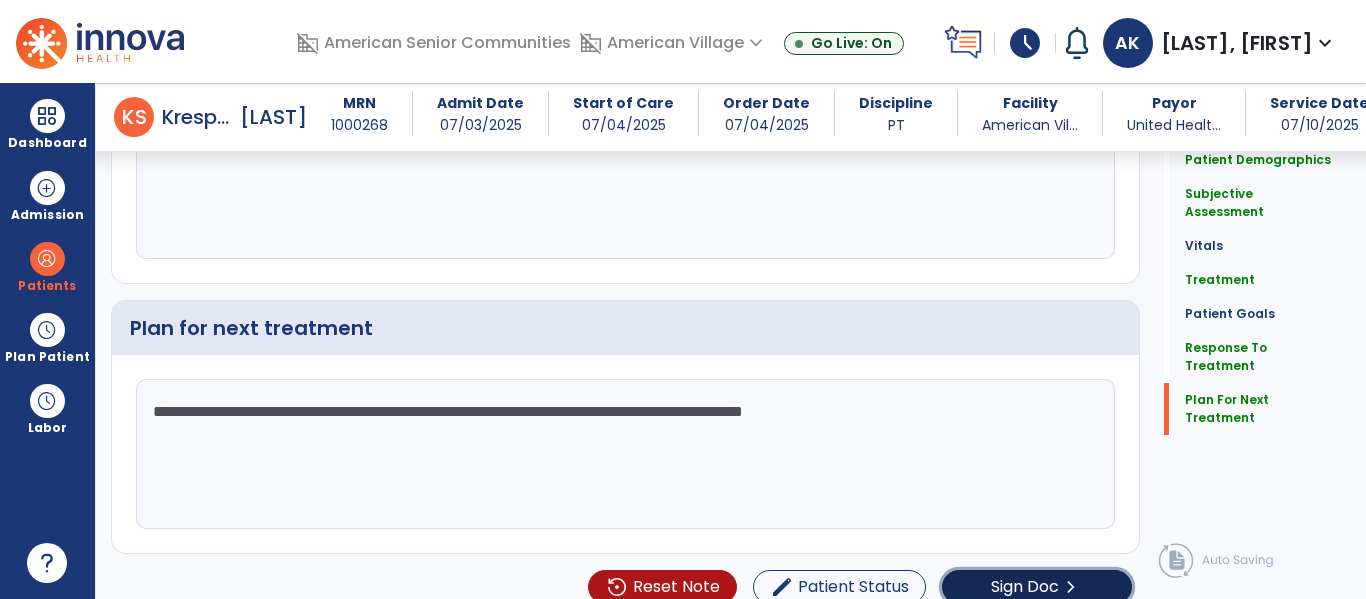 click on "Sign Doc" 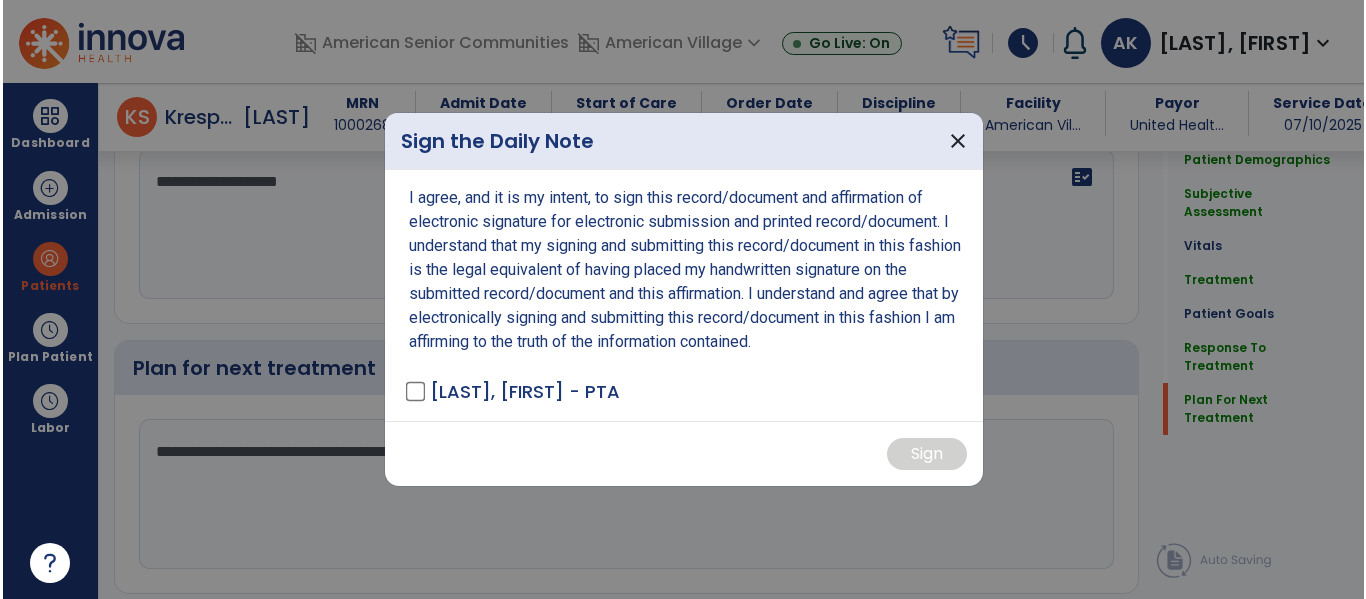 scroll, scrollTop: 2769, scrollLeft: 0, axis: vertical 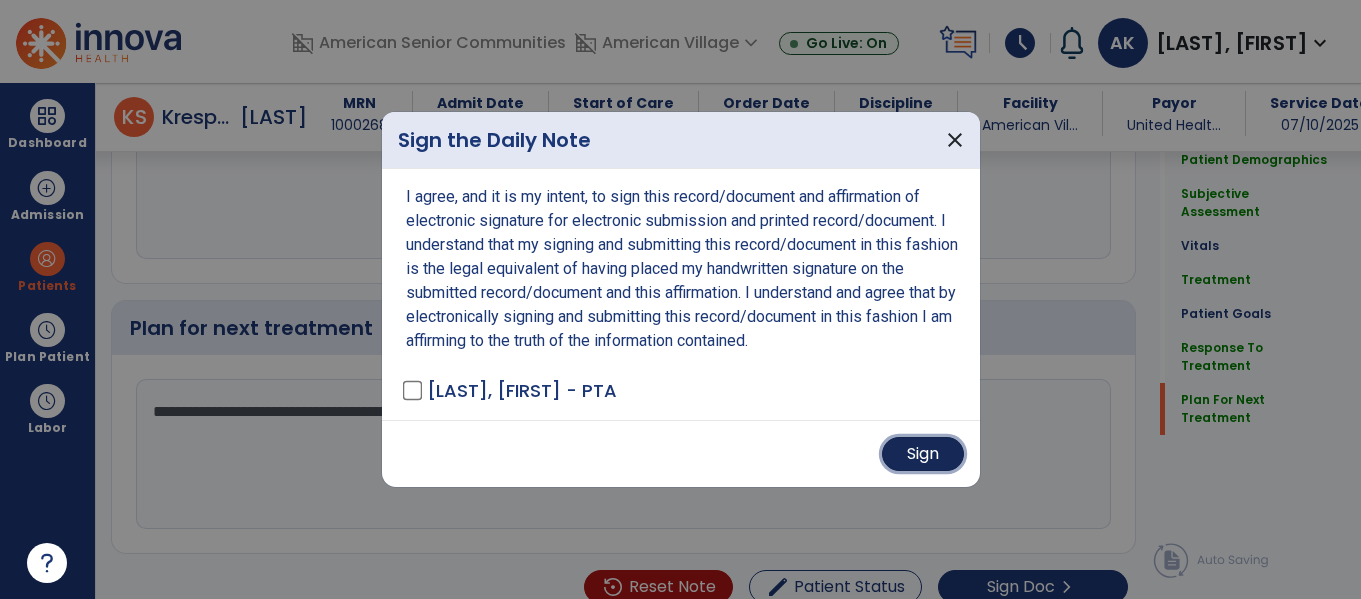 click on "Sign" at bounding box center [923, 454] 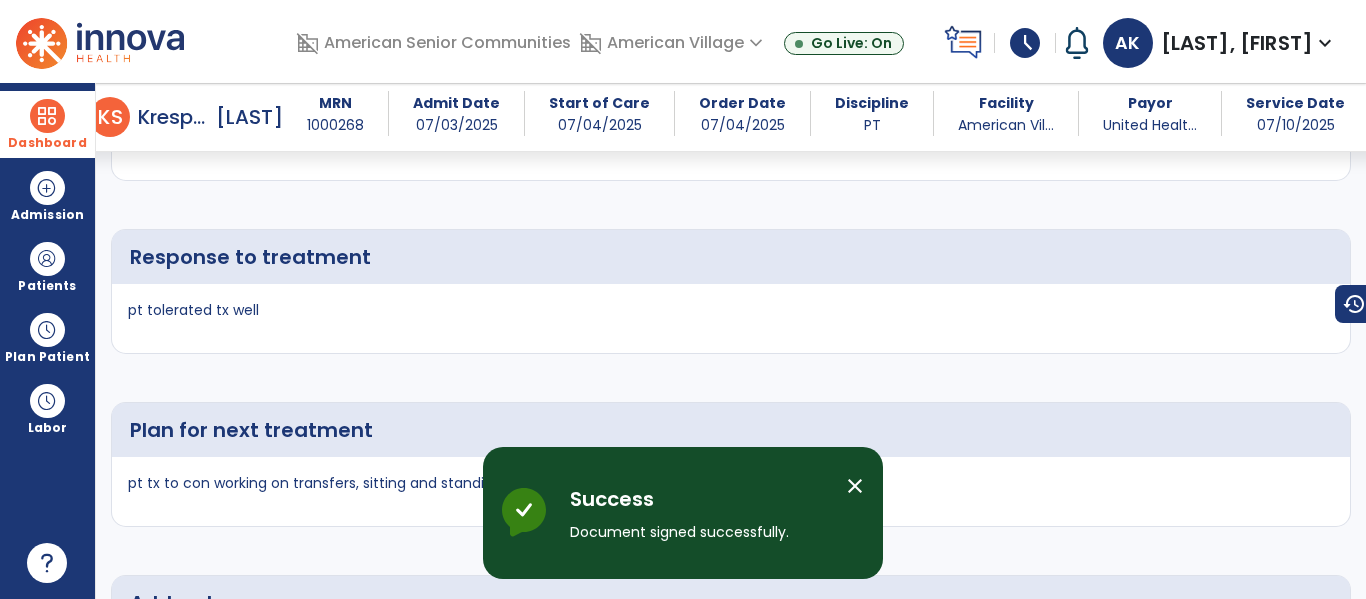 scroll, scrollTop: 3666, scrollLeft: 0, axis: vertical 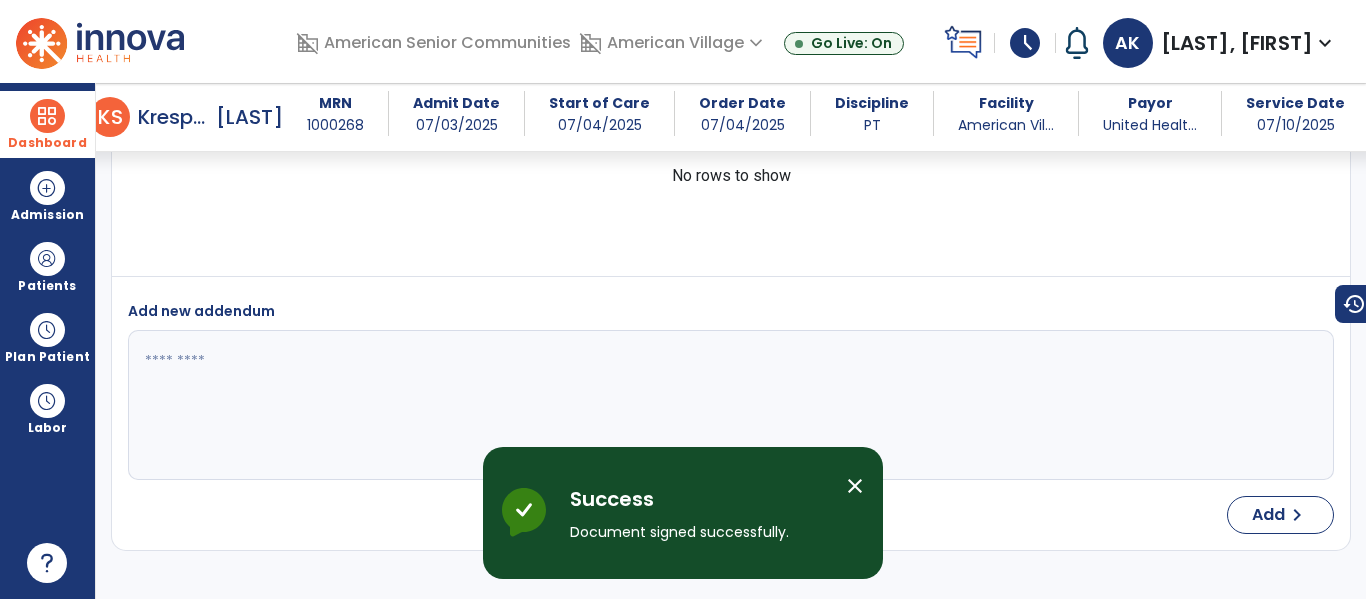 click at bounding box center (47, 116) 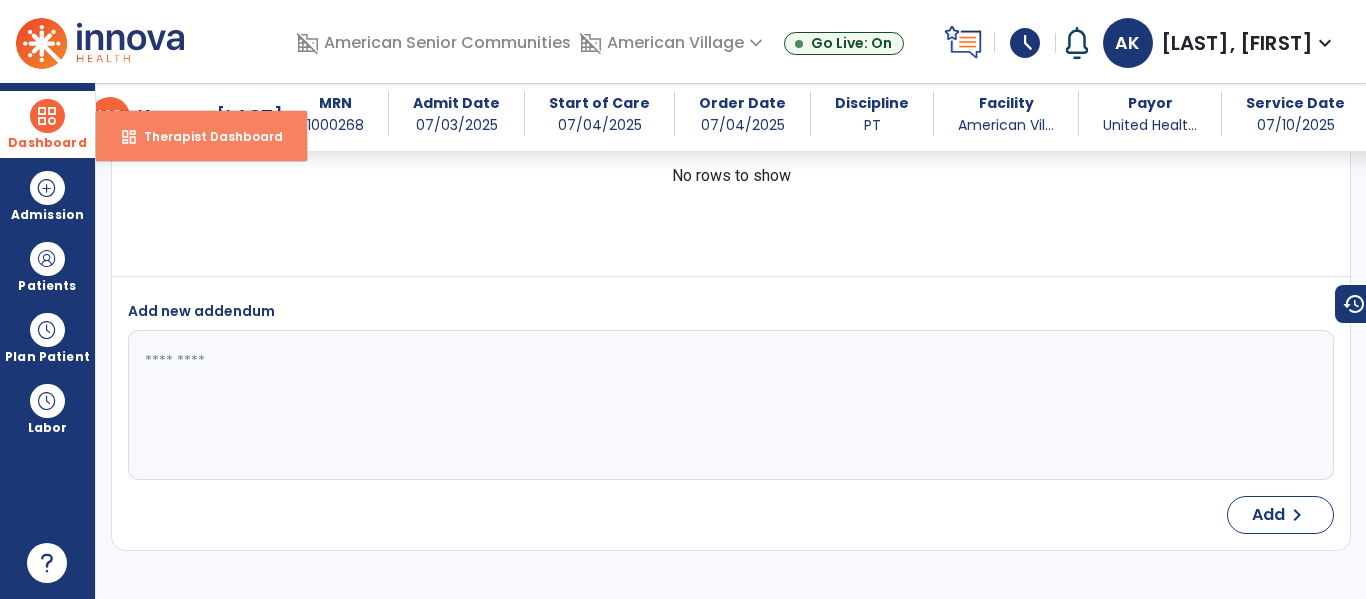 click on "dashboard  Therapist Dashboard" at bounding box center (201, 136) 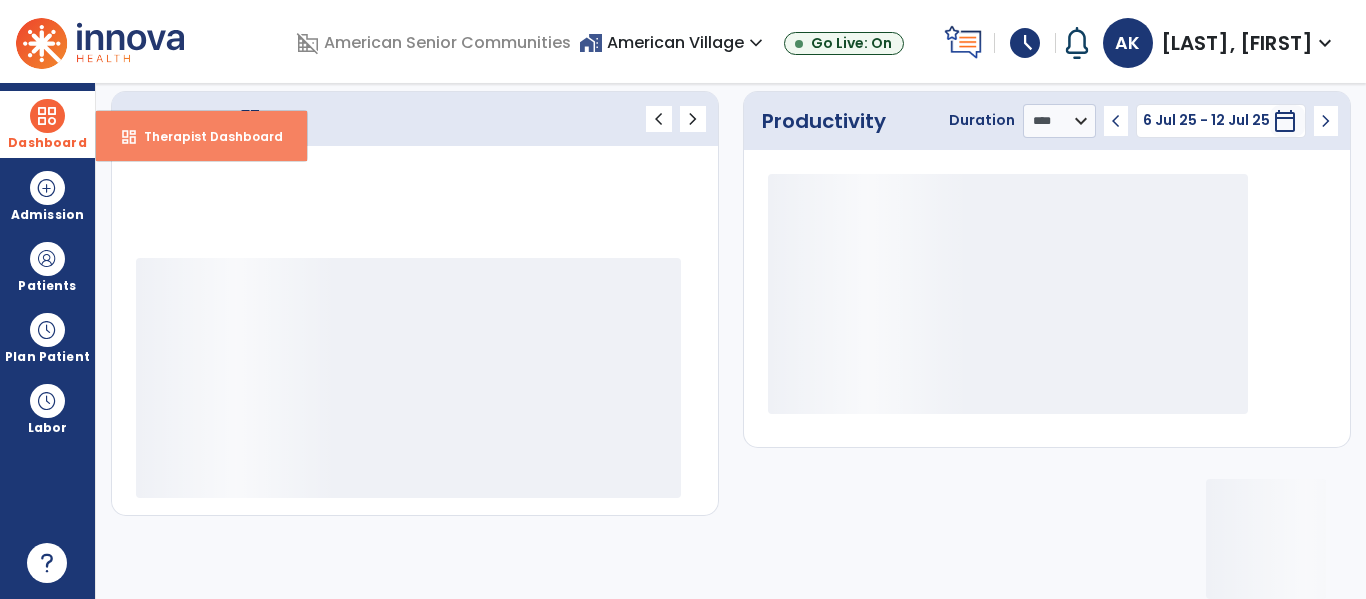 scroll, scrollTop: 276, scrollLeft: 0, axis: vertical 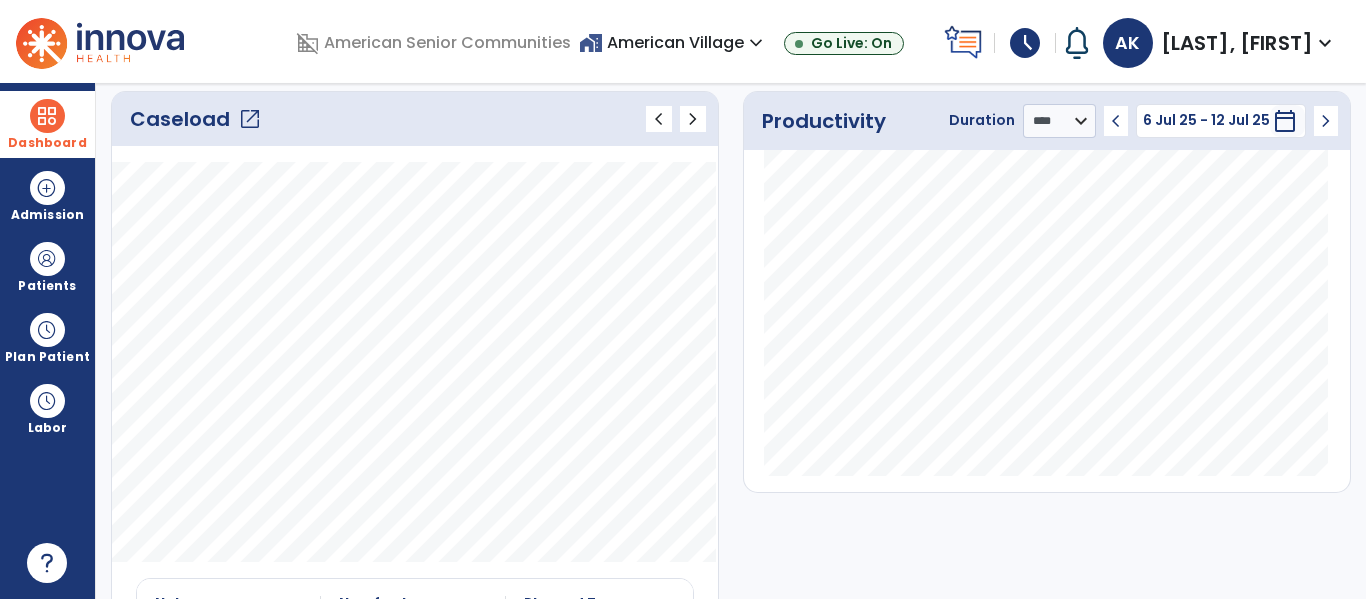 click on "open_in_new" 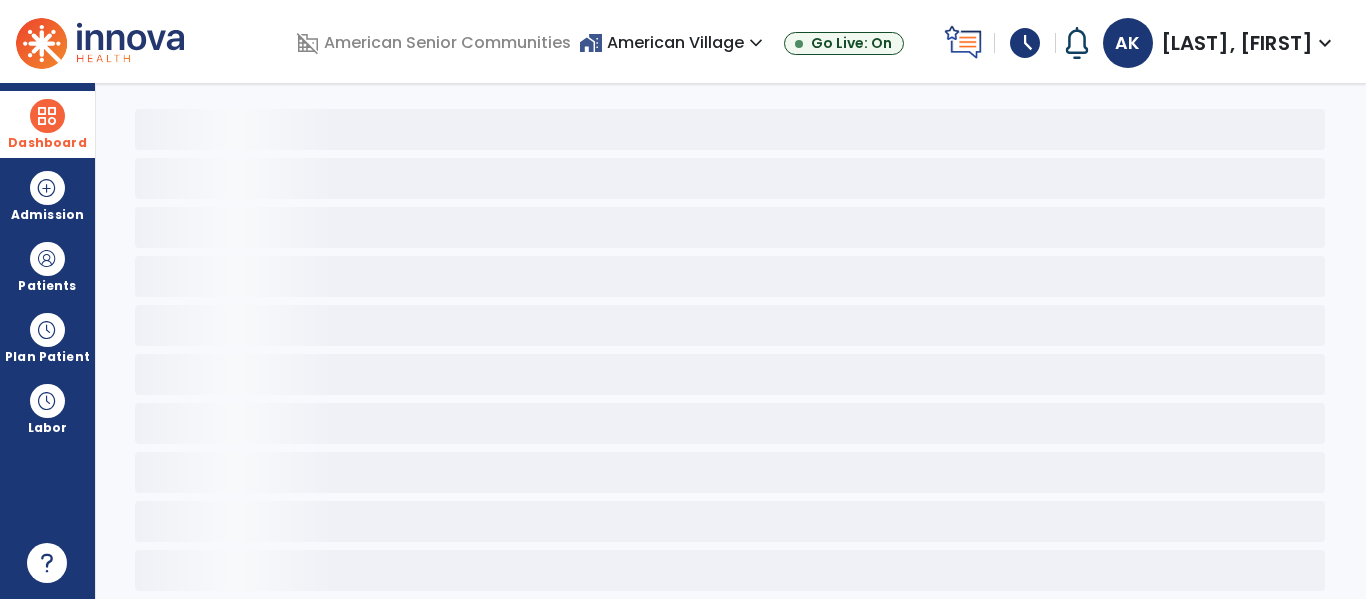scroll, scrollTop: 78, scrollLeft: 0, axis: vertical 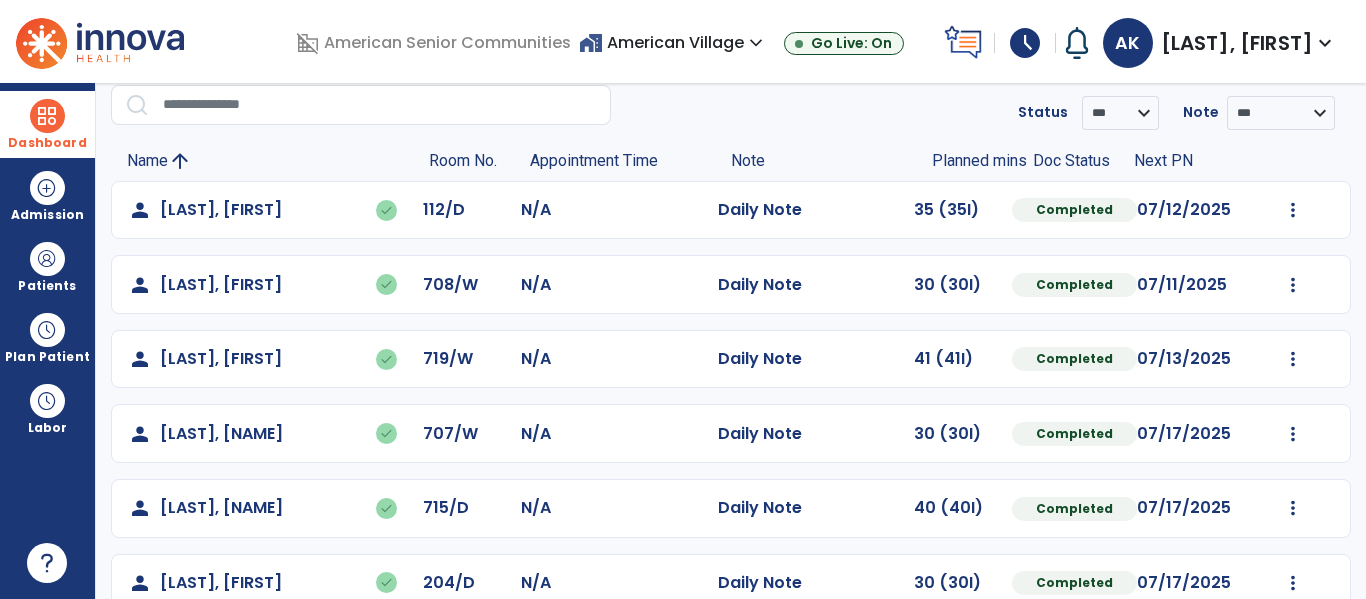 click on "Dashboard" at bounding box center (47, 143) 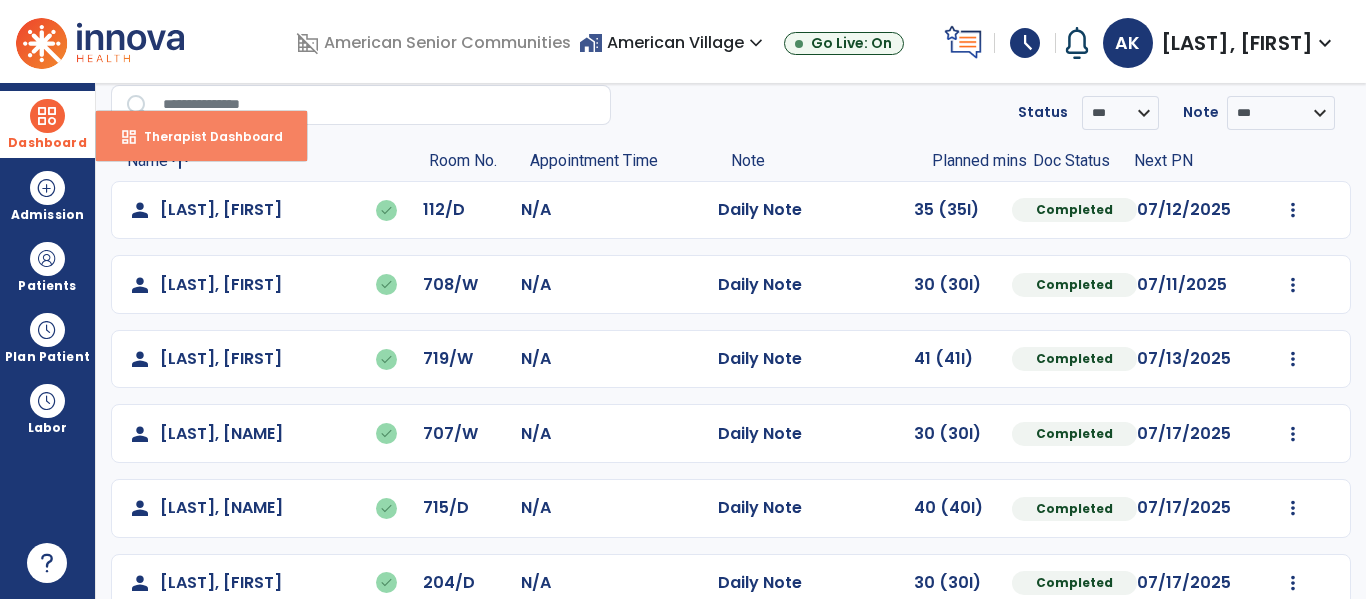 click on "Therapist Dashboard" at bounding box center (205, 136) 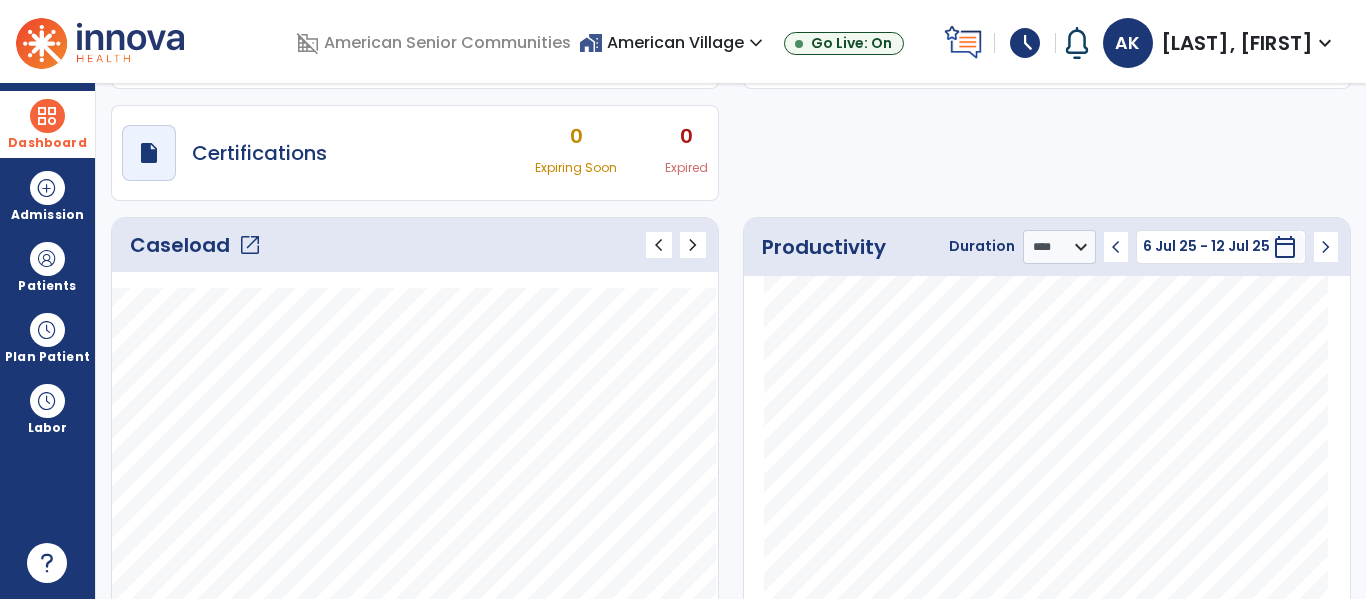 scroll, scrollTop: 152, scrollLeft: 0, axis: vertical 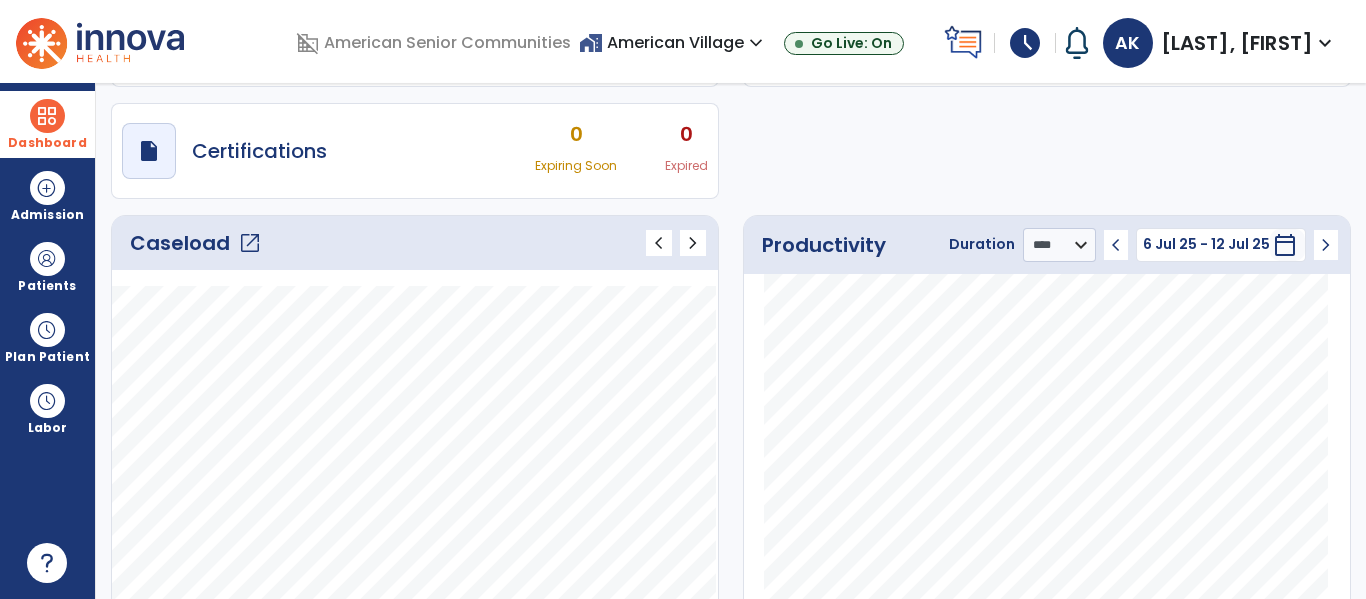 click on "open_in_new" 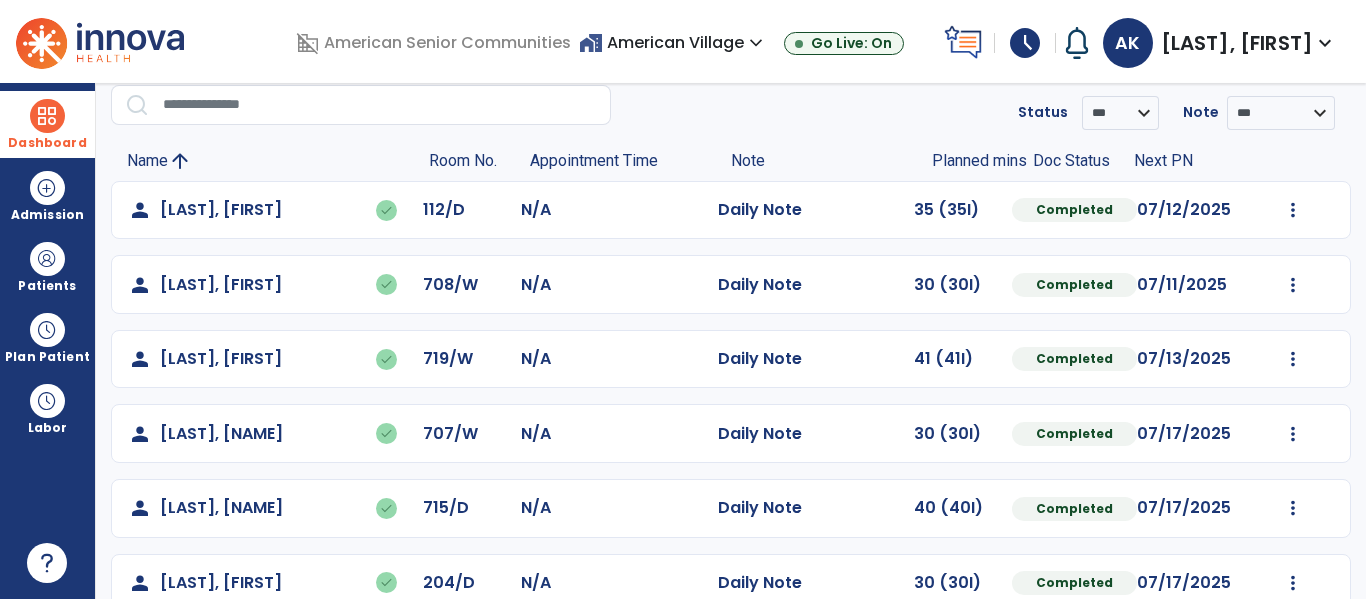 scroll, scrollTop: 0, scrollLeft: 0, axis: both 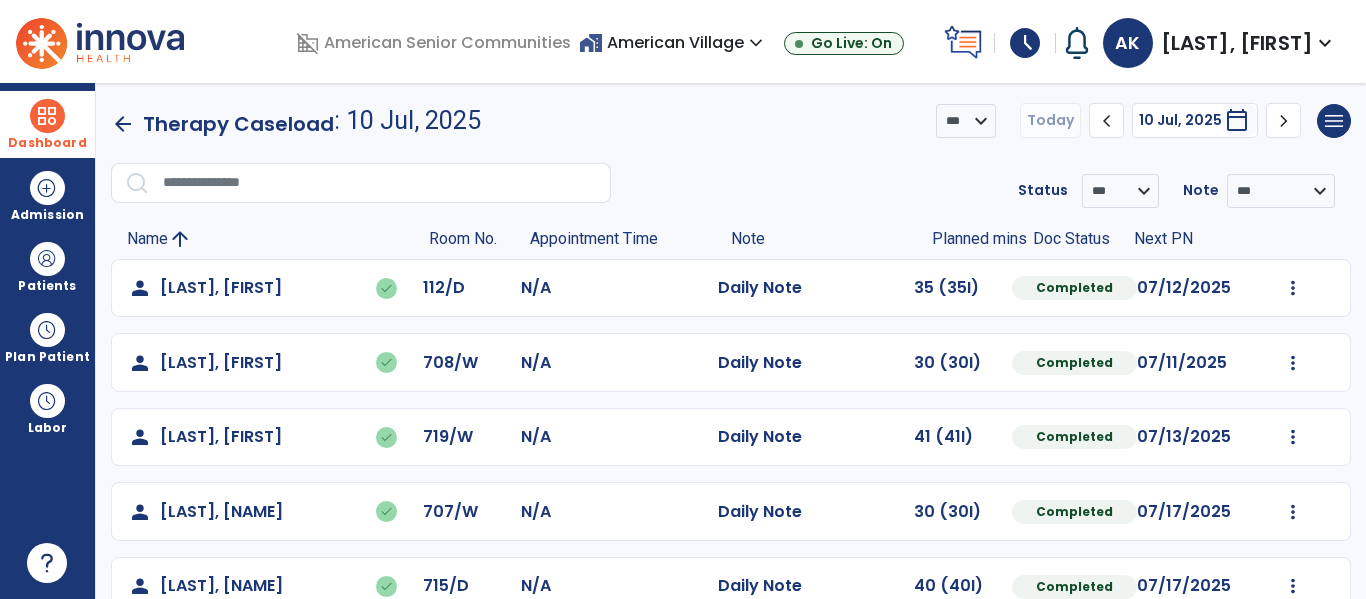 click on "chevron_right" 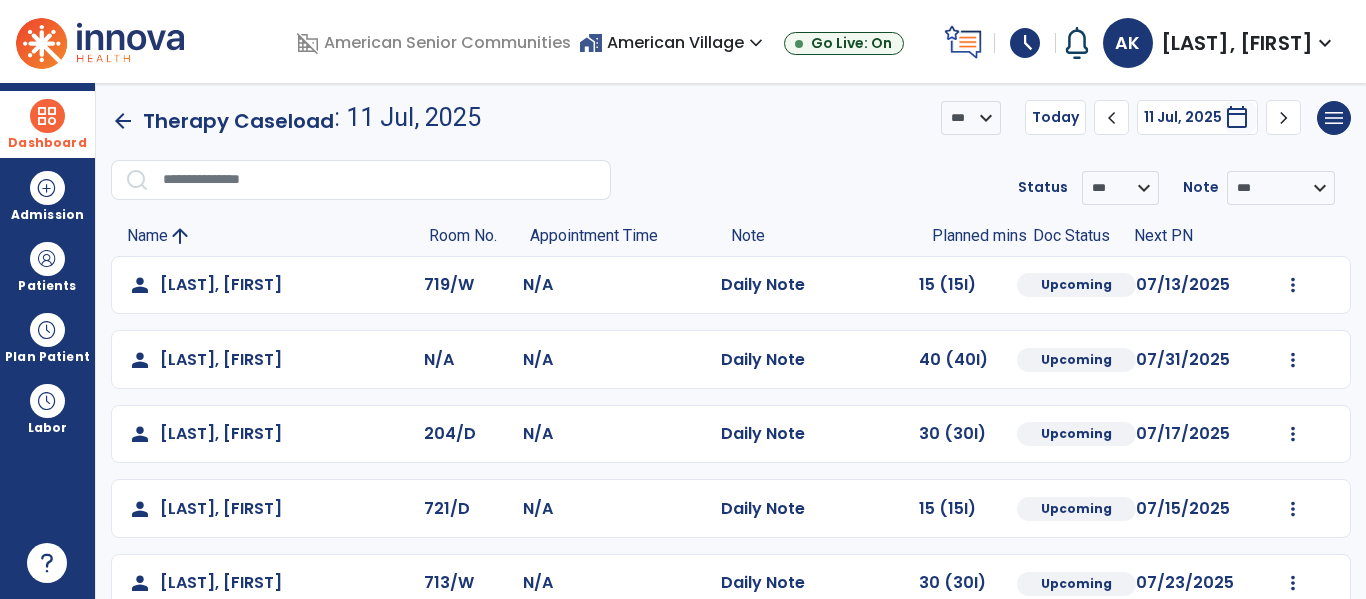 scroll, scrollTop: 0, scrollLeft: 0, axis: both 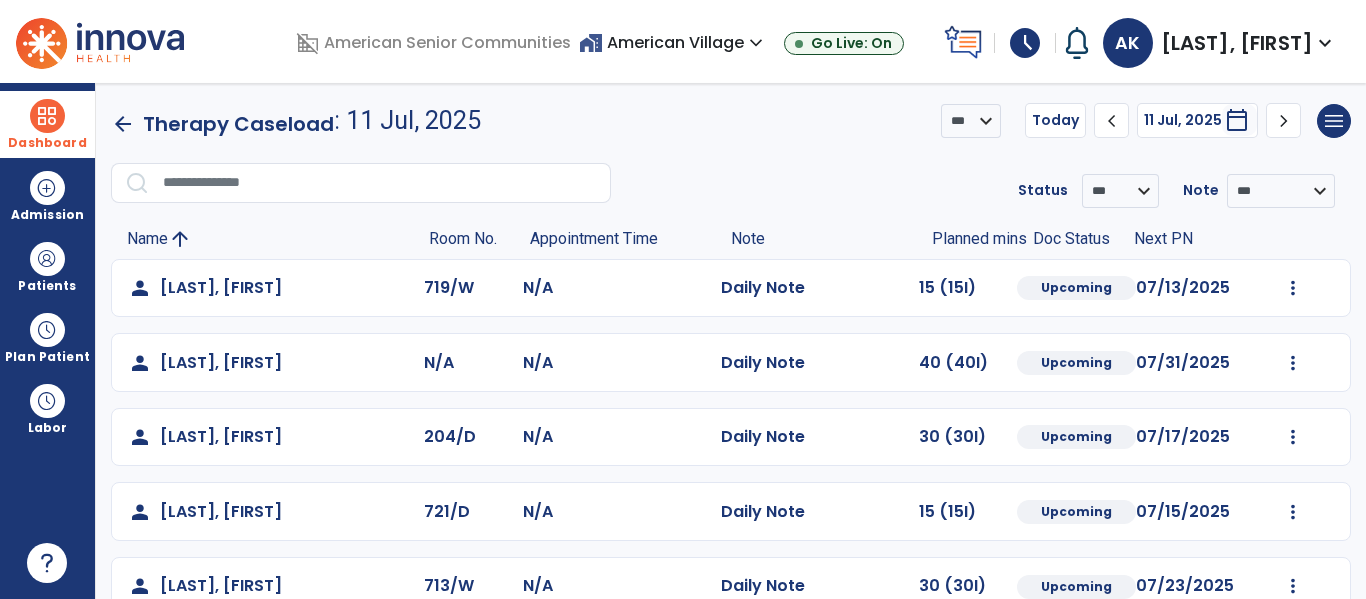 click at bounding box center [47, 116] 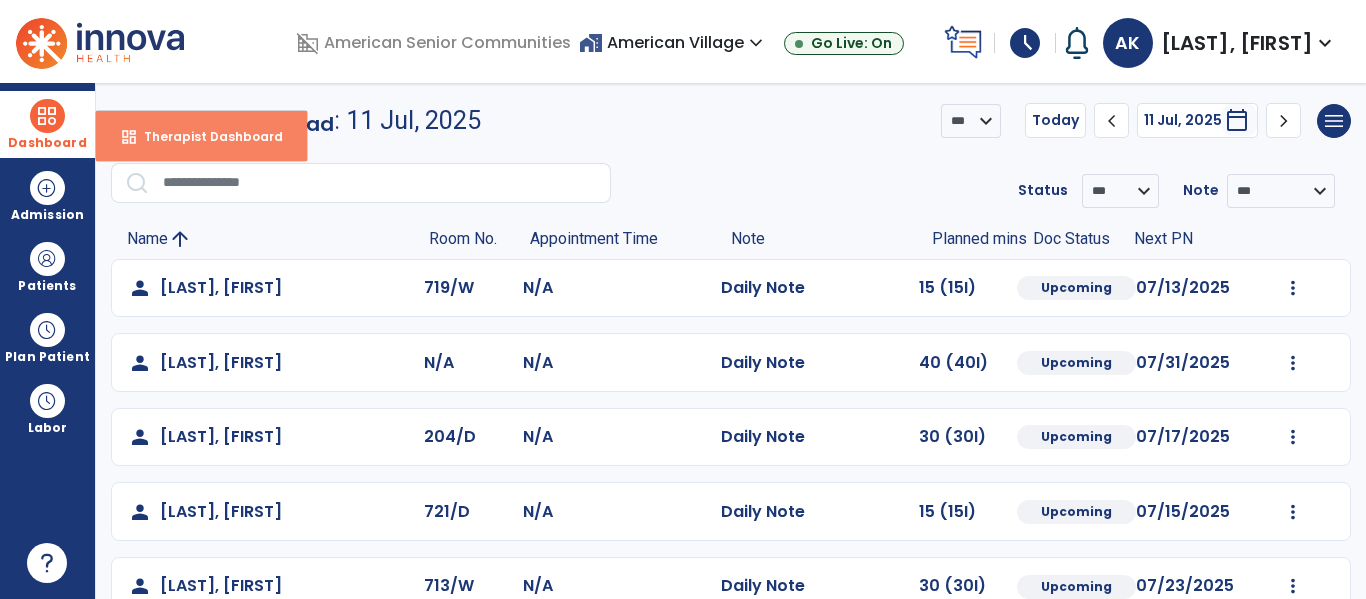 click on "dashboard  Therapist Dashboard" at bounding box center (201, 136) 